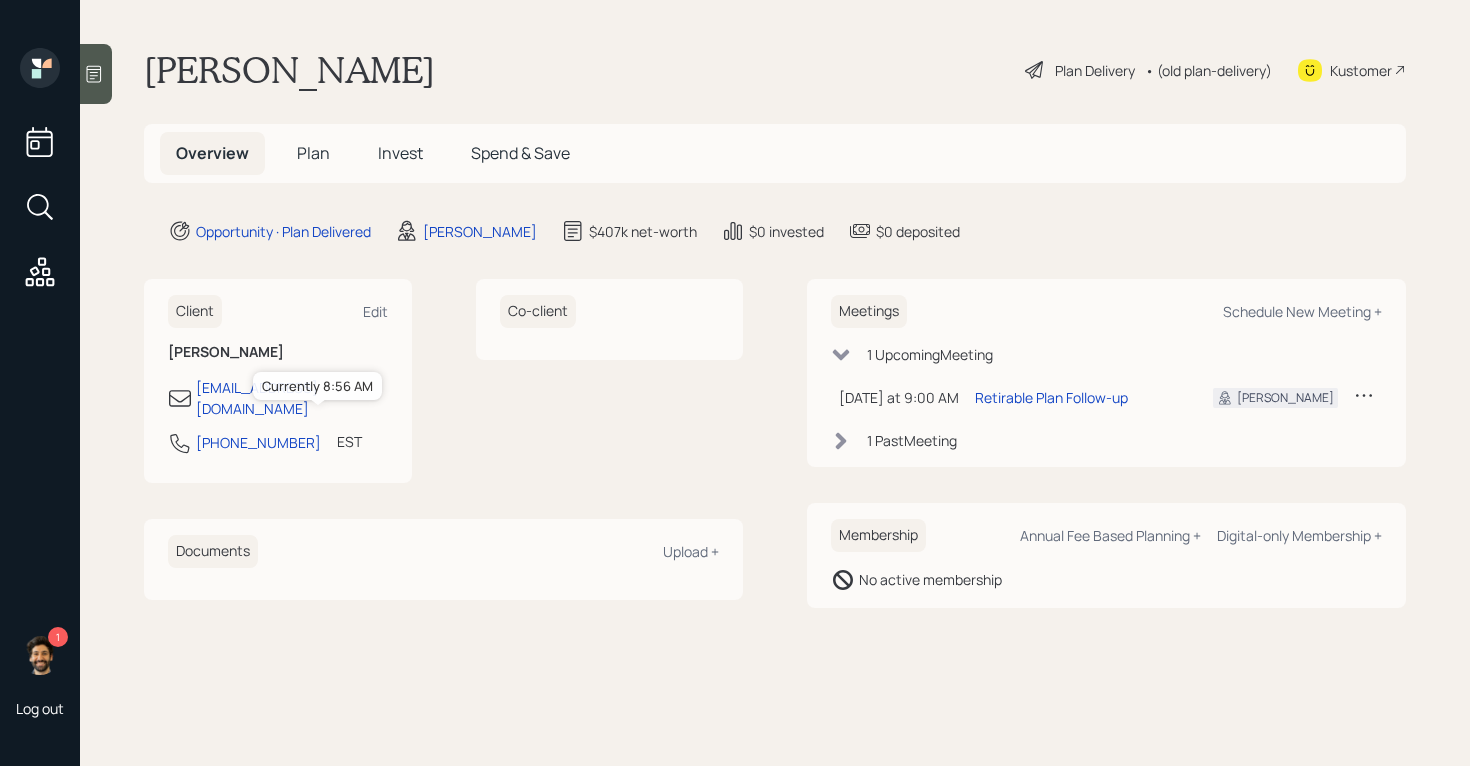 scroll, scrollTop: 0, scrollLeft: 0, axis: both 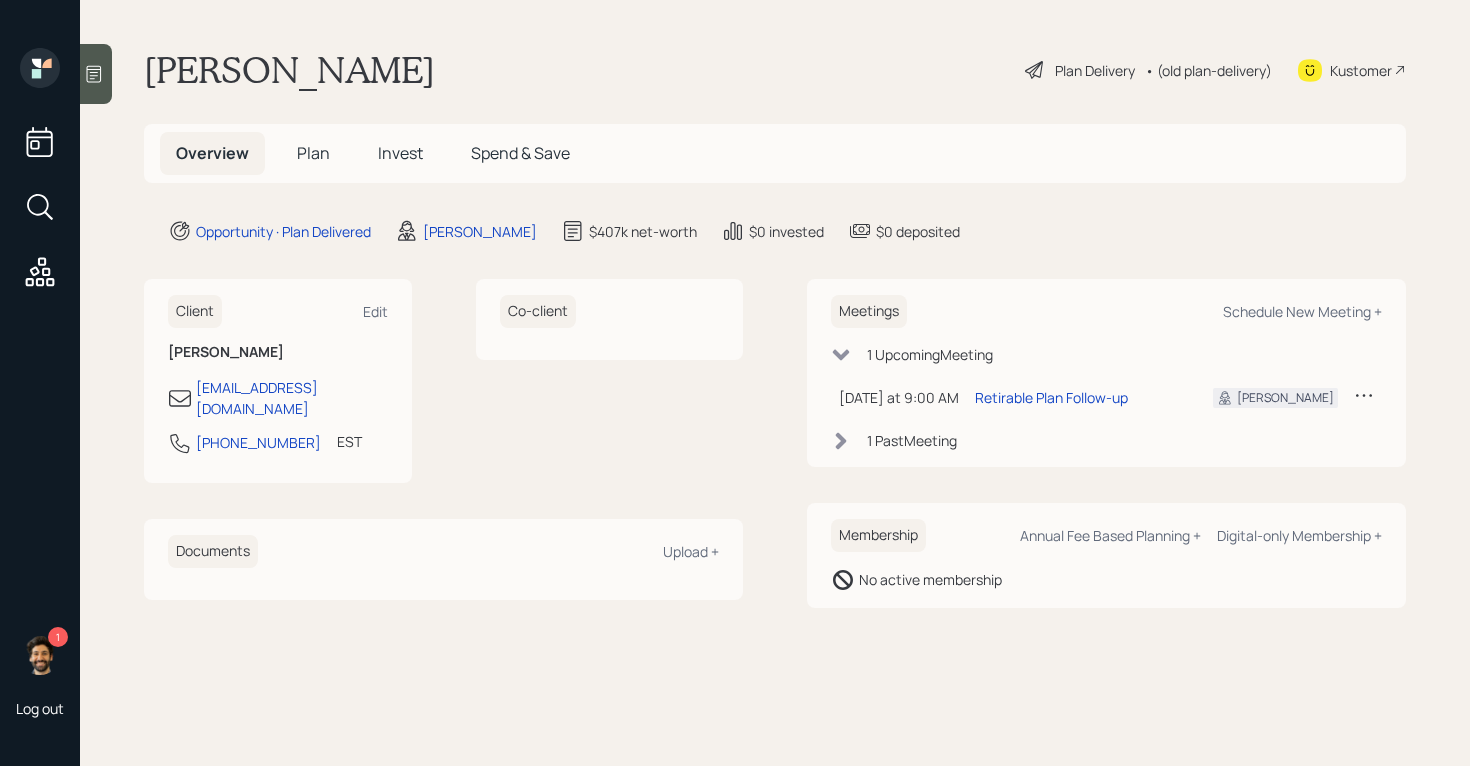 click on "1" at bounding box center (58, 637) 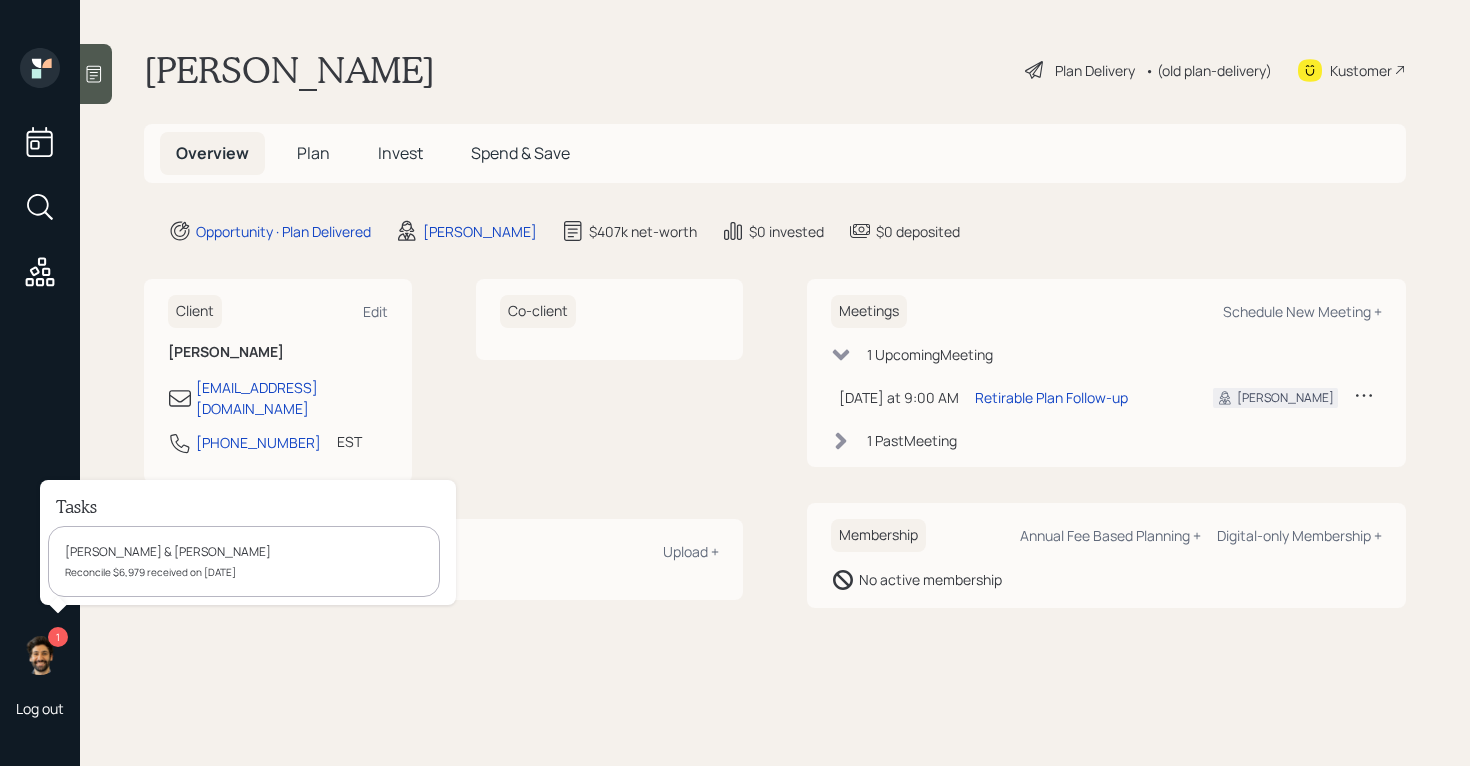 click on "[PERSON_NAME] Plan Delivery • (old plan-delivery) Kustomer Overview Plan Invest Spend & Save Opportunity ·
Plan Delivered [PERSON_NAME] $407k net-worth $0 invested $0 deposited Client Edit [PERSON_NAME] [EMAIL_ADDRESS][DOMAIN_NAME] [PHONE_NUMBER] EST Currently 8:56 AM Co-client Documents Upload + Meetings Schedule New Meeting + 1   Upcoming  Meeting [DATE] at 9:00 AM [DATE] 9:00 AM EDT Retirable Plan Follow-up [PERSON_NAME] 1   Past  Meeting Membership Annual Fee Based Planning + Digital-only Membership + No active membership" at bounding box center (775, 383) 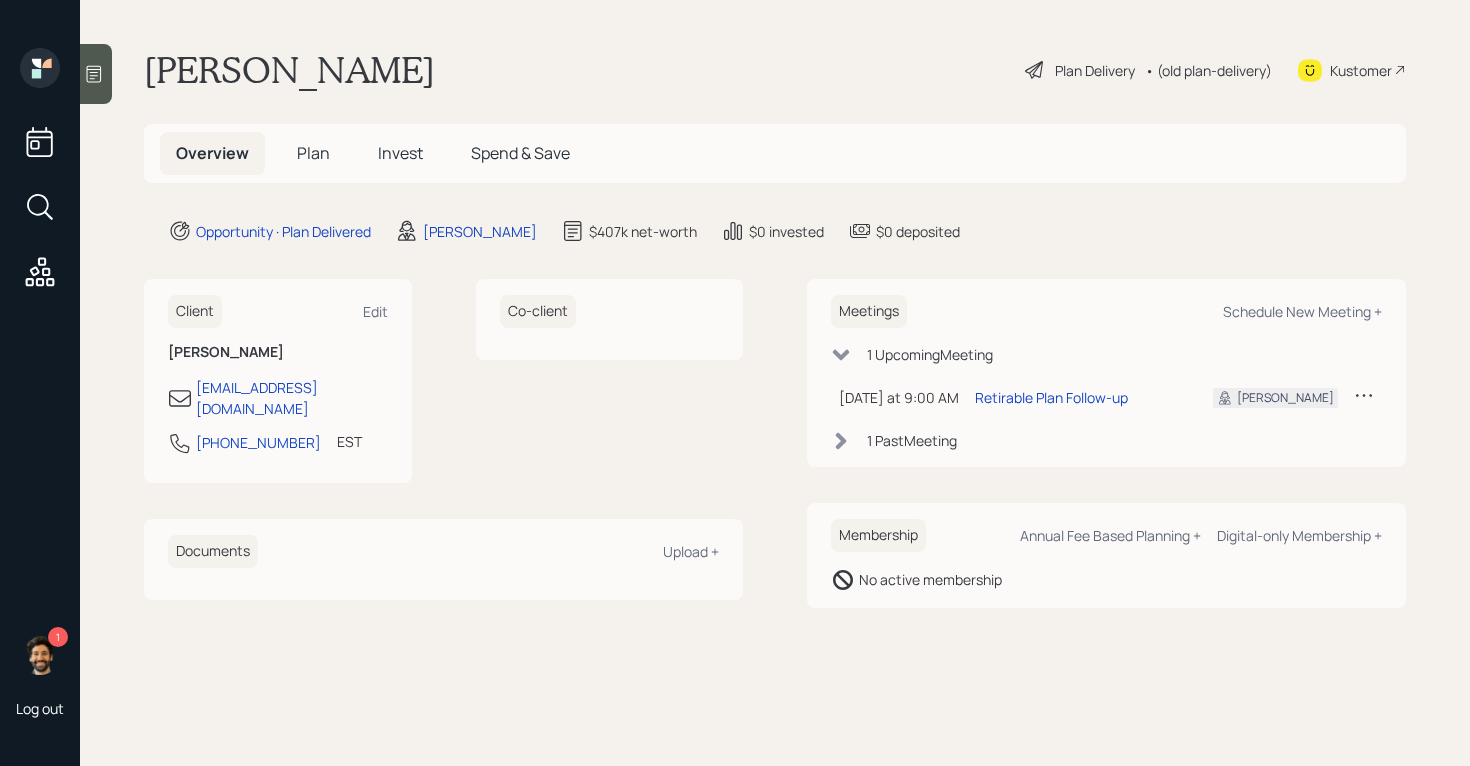 scroll, scrollTop: 0, scrollLeft: 0, axis: both 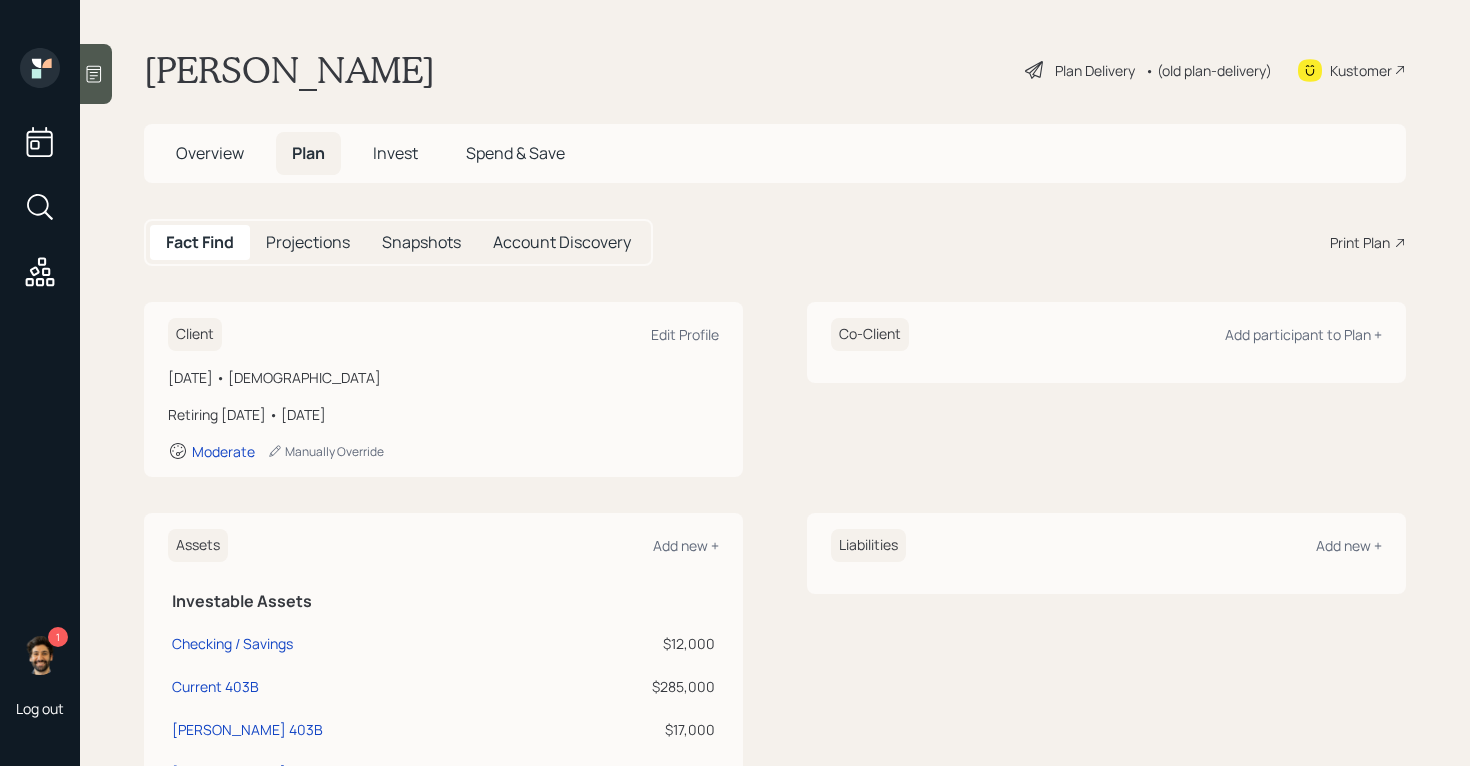 click on "• (old plan-delivery)" at bounding box center [1208, 70] 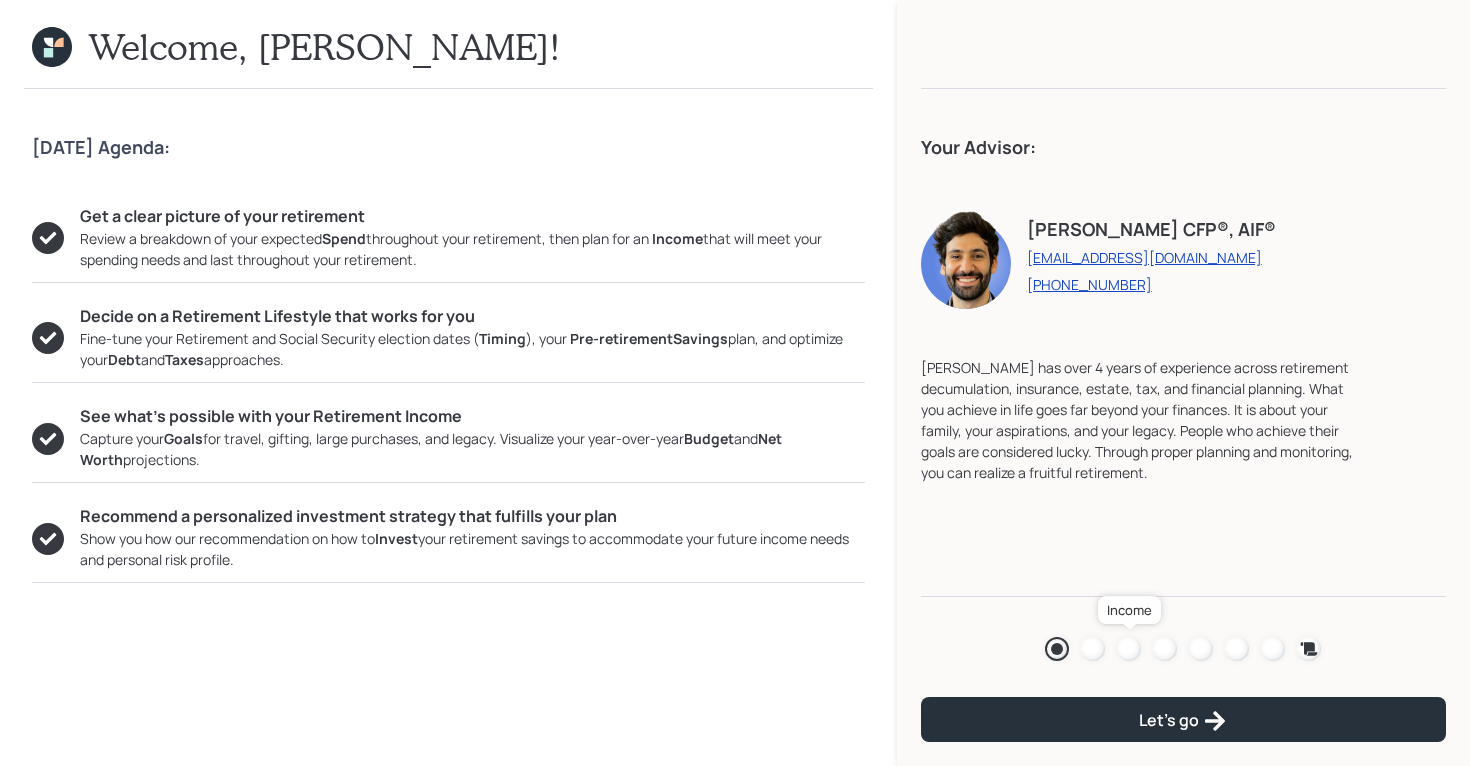 click at bounding box center [1129, 649] 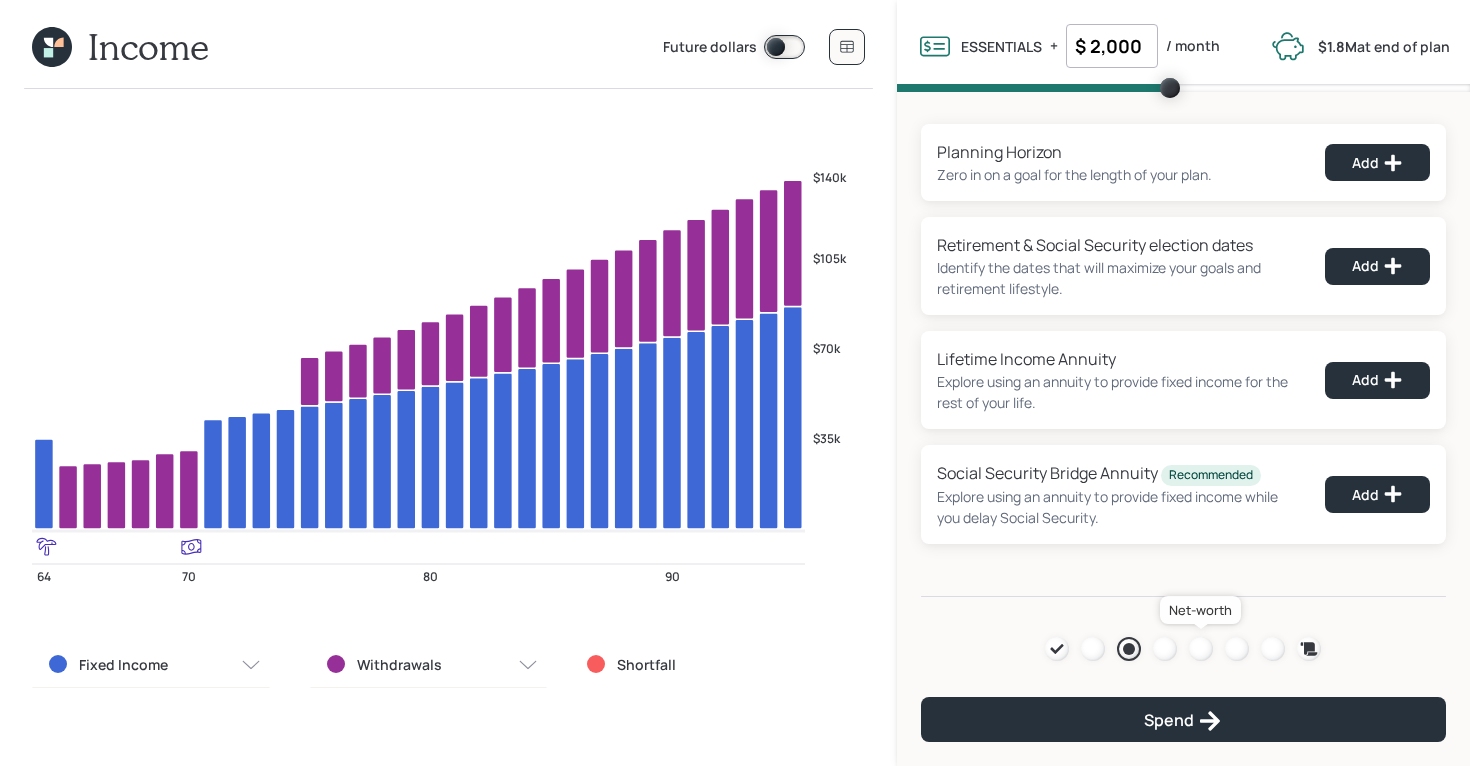 click at bounding box center (1201, 649) 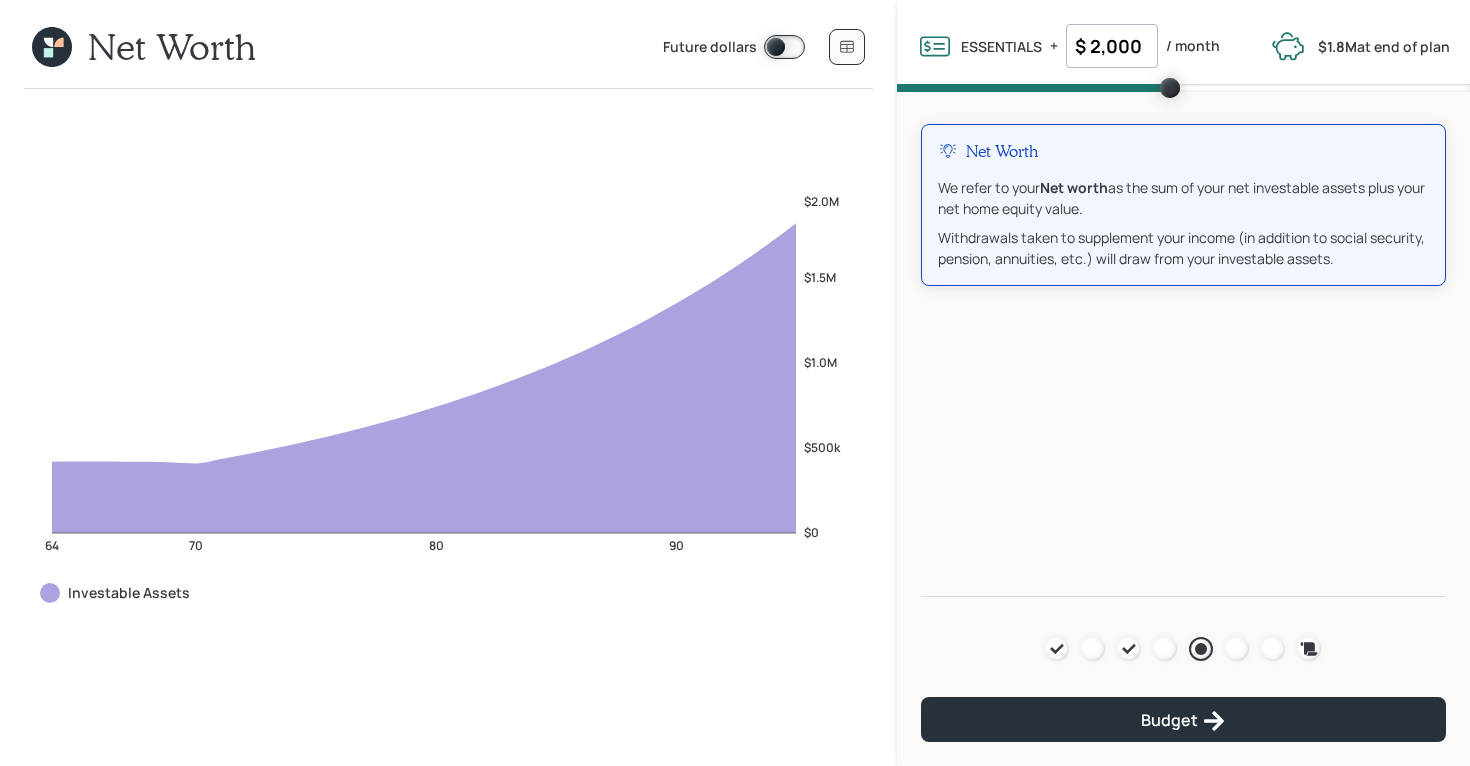 click at bounding box center (784, 47) 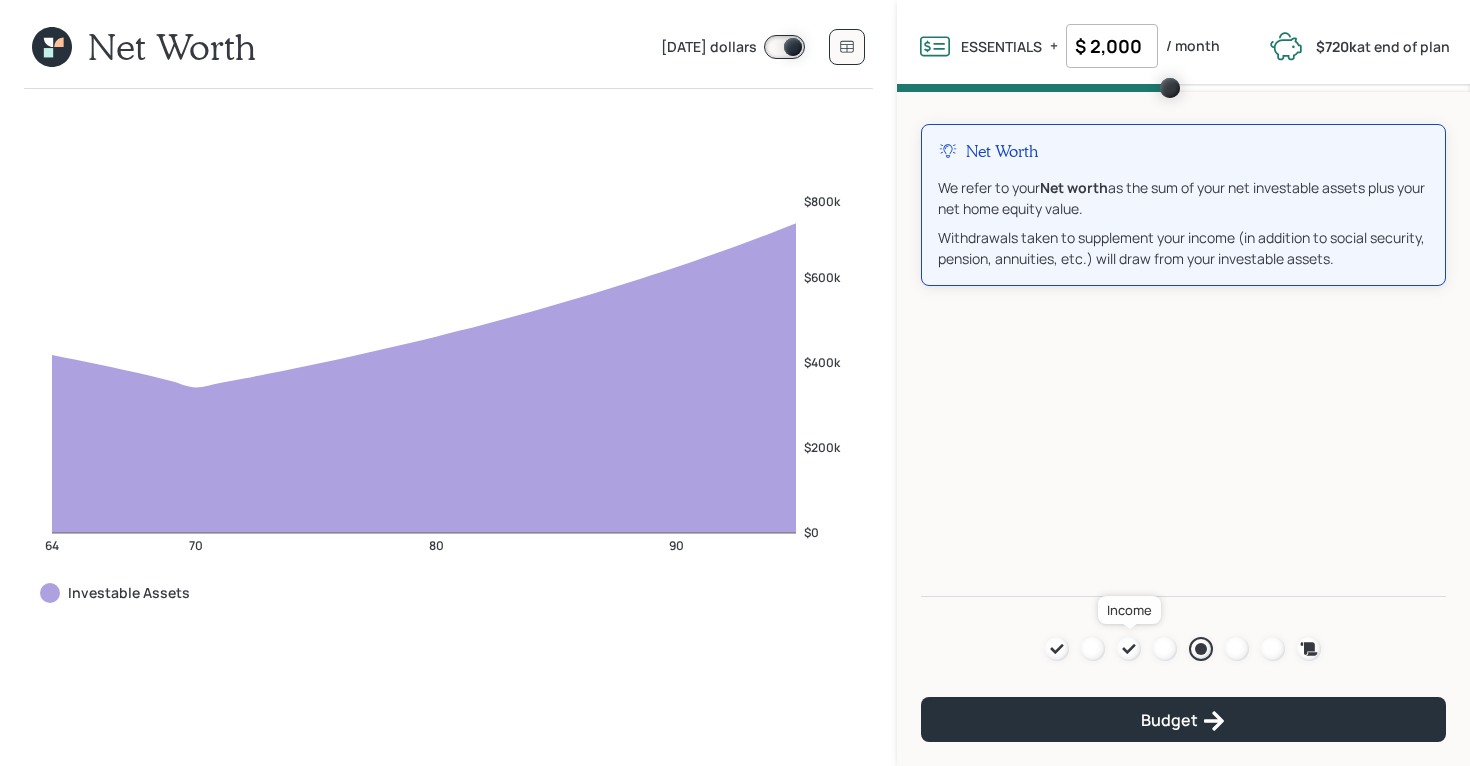 click 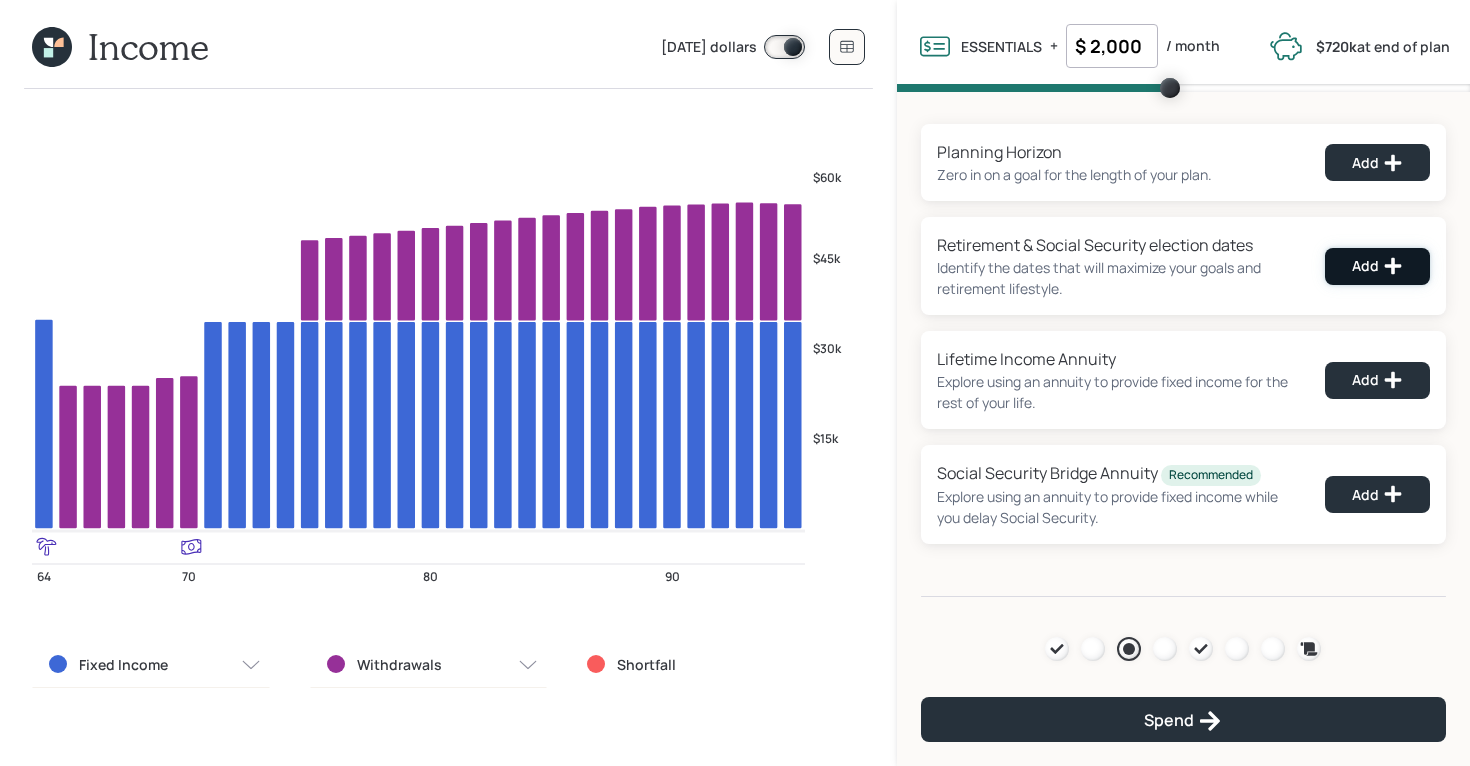 click on "Add" at bounding box center [1377, 266] 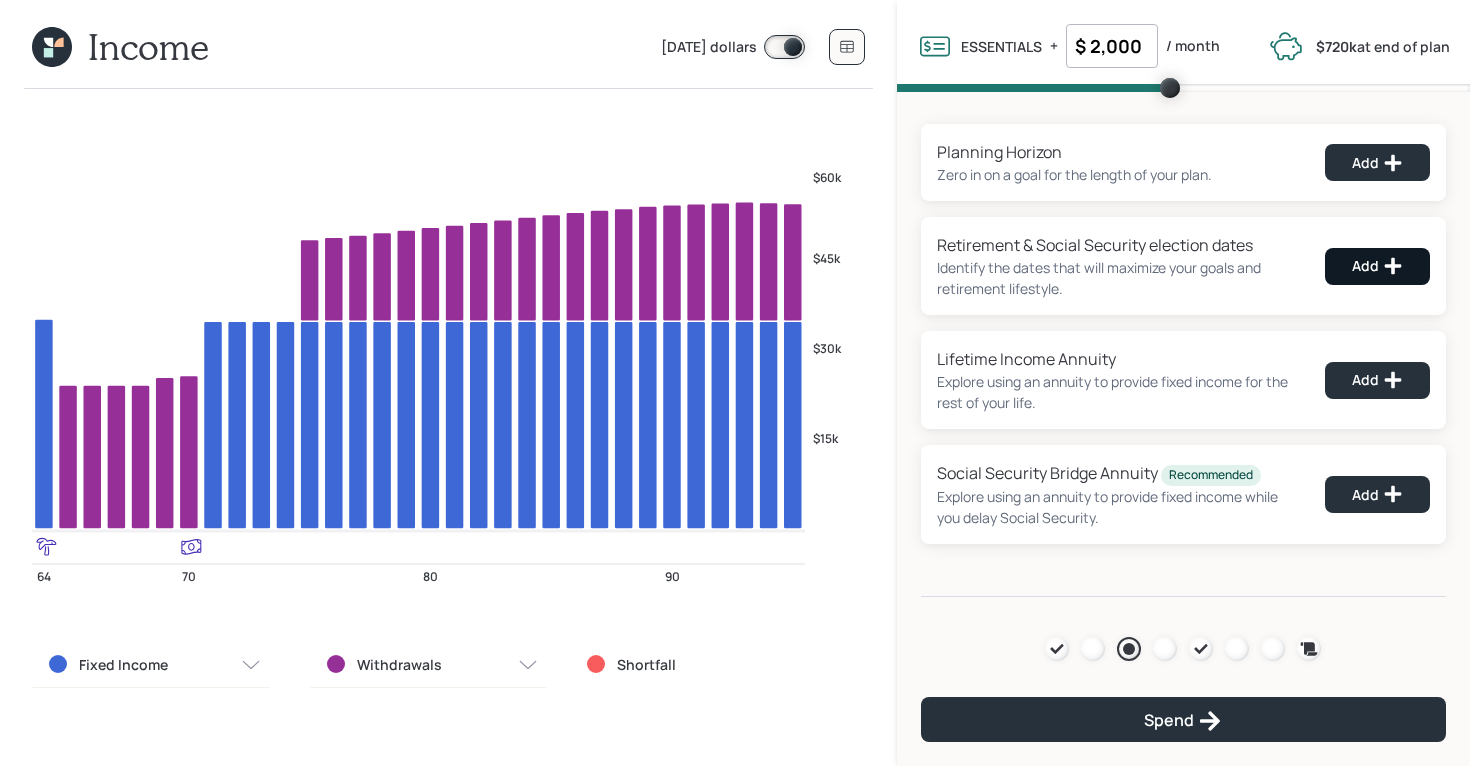 select on "8" 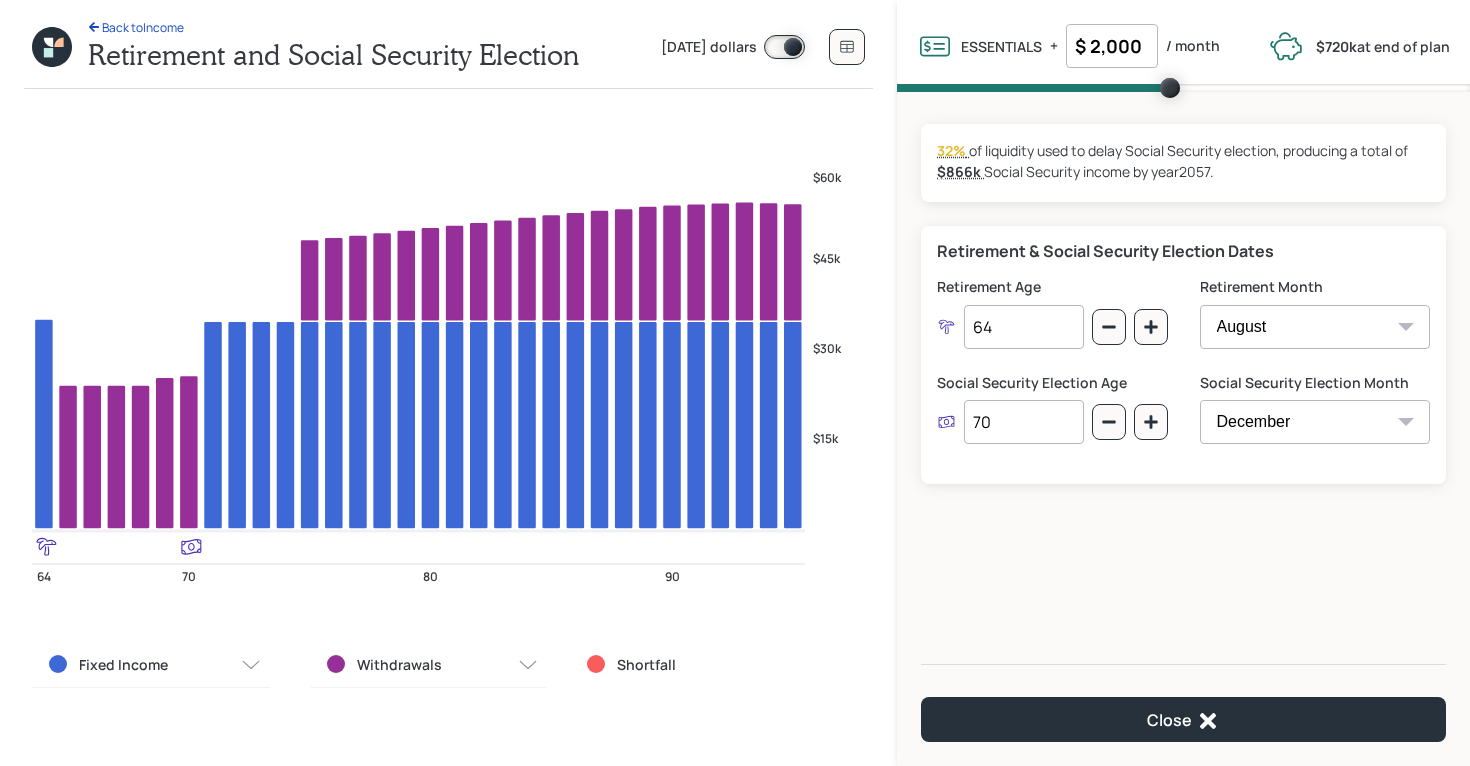 click on "70" at bounding box center [1024, 422] 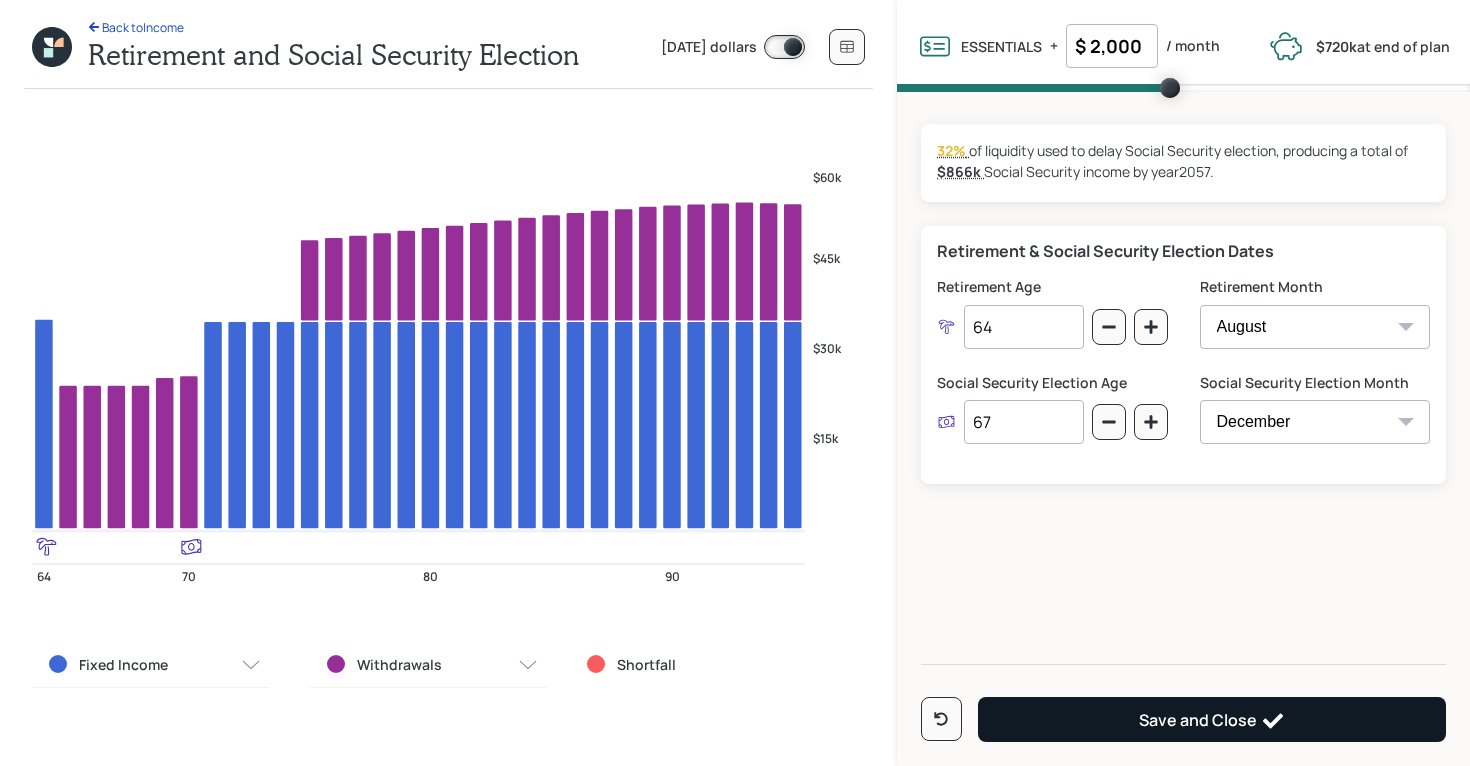 type on "67" 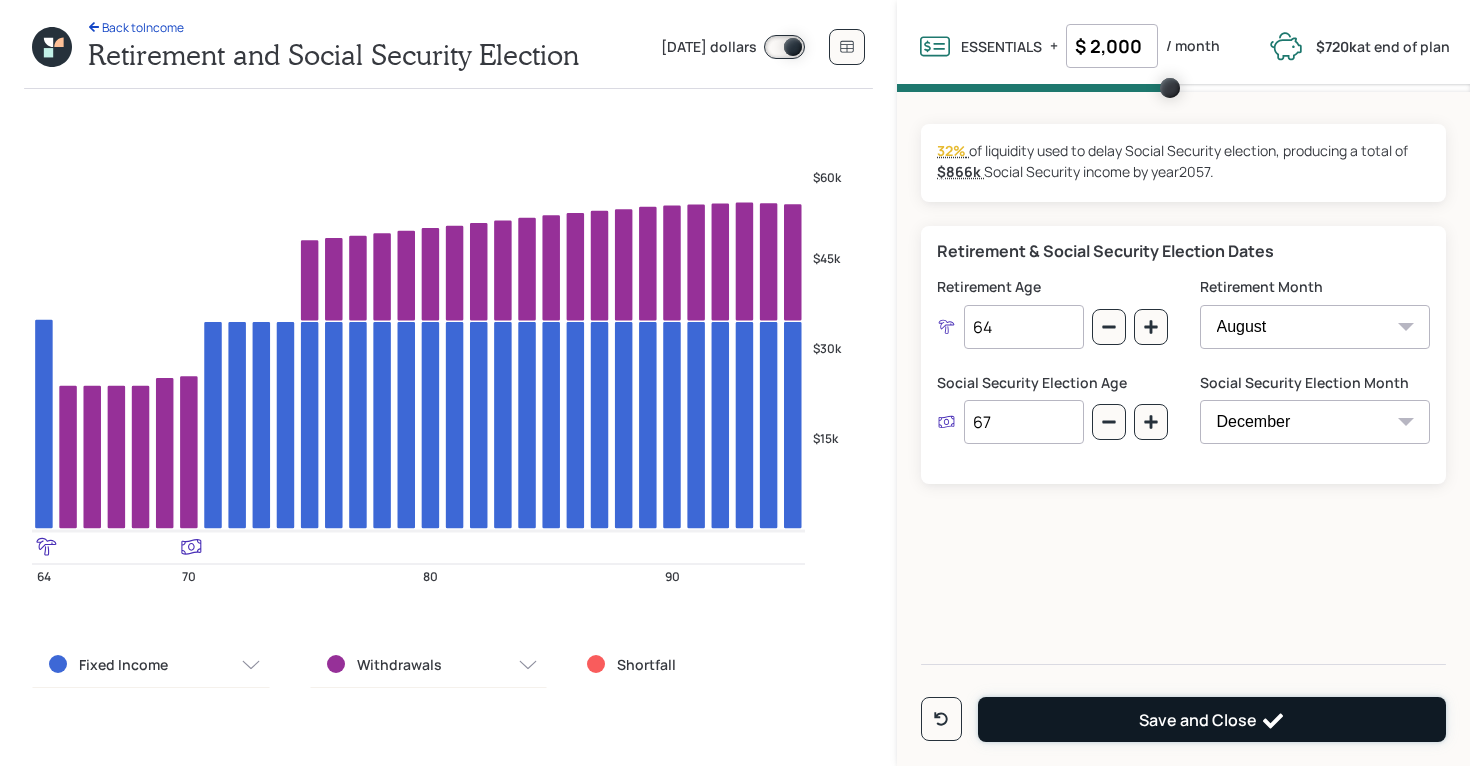 click on "Save and Close" at bounding box center [1212, 719] 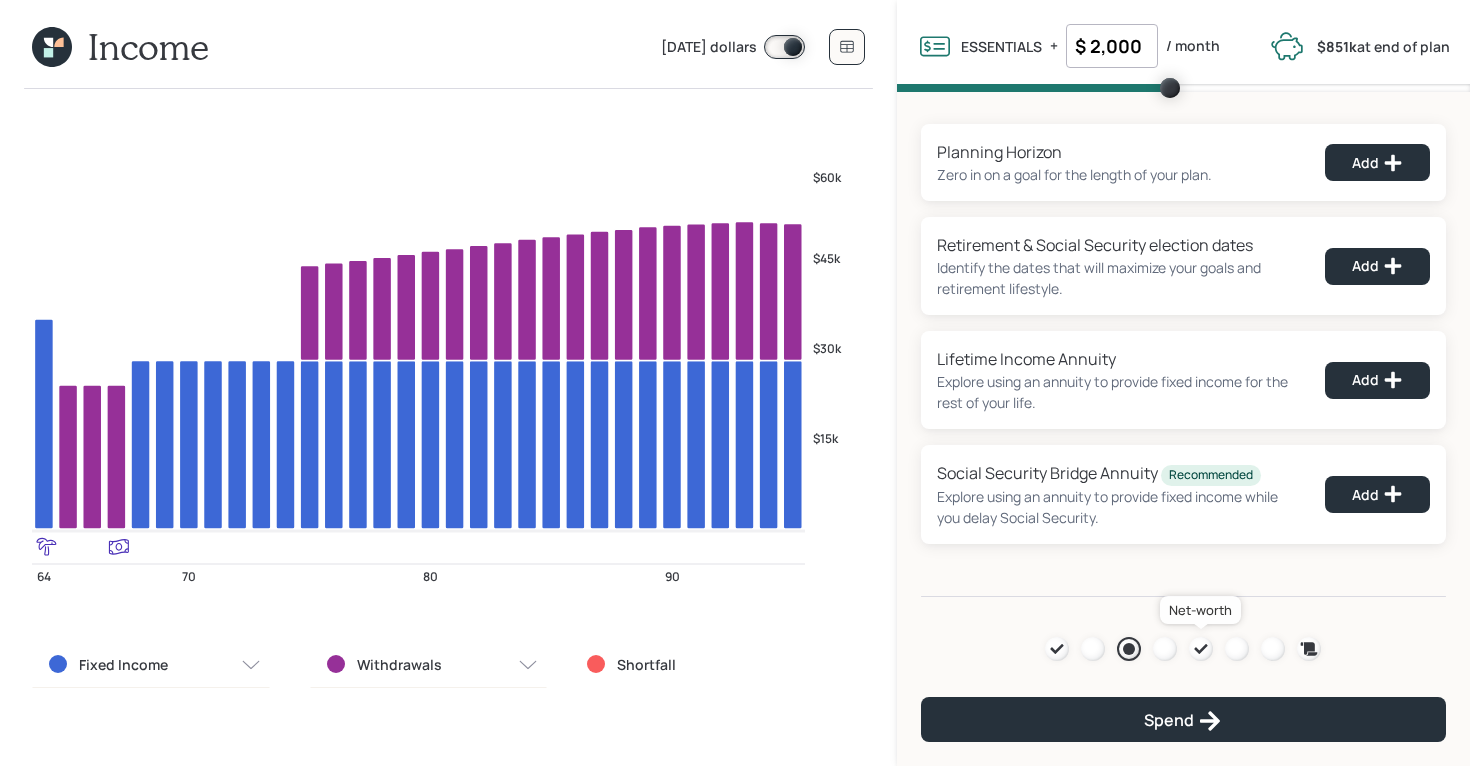 click 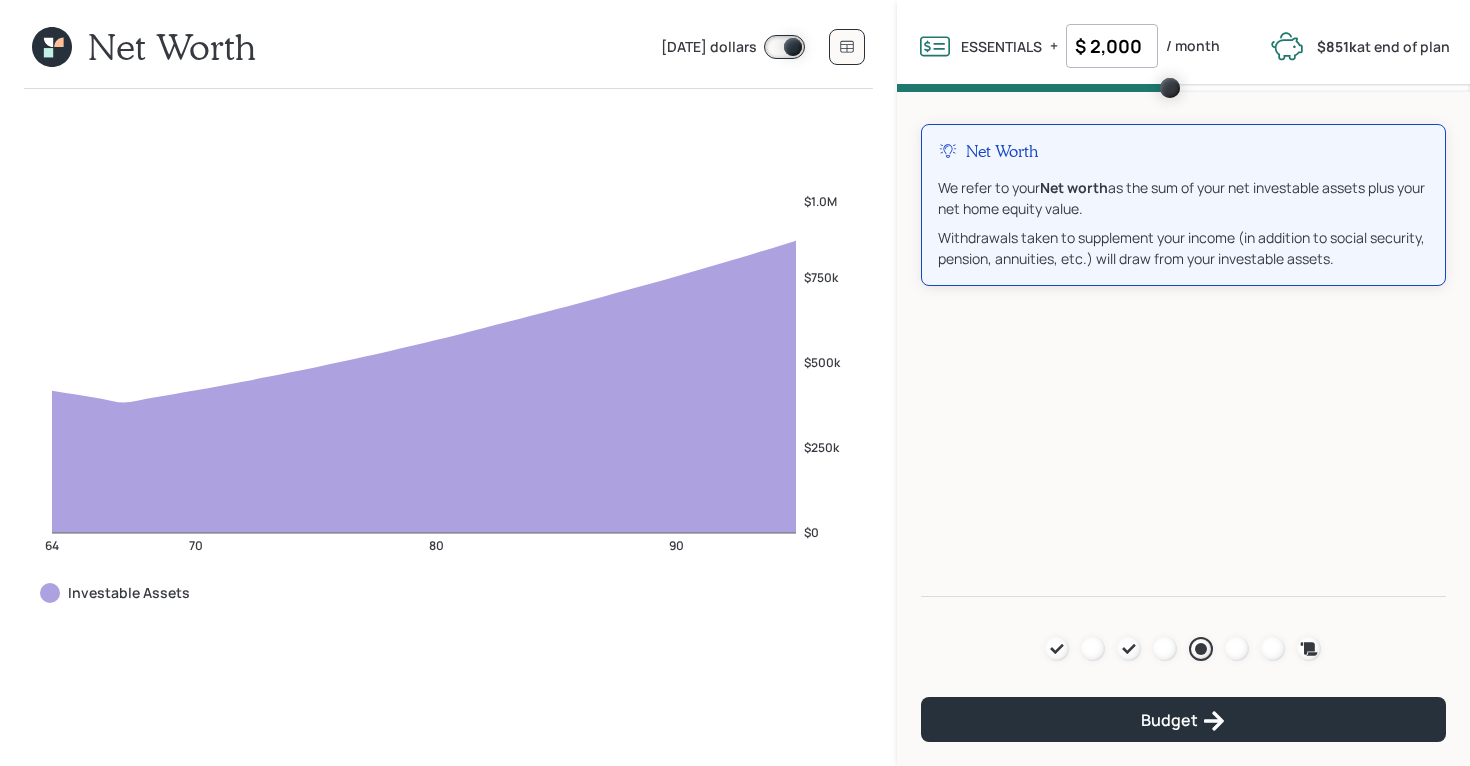 click at bounding box center [784, 47] 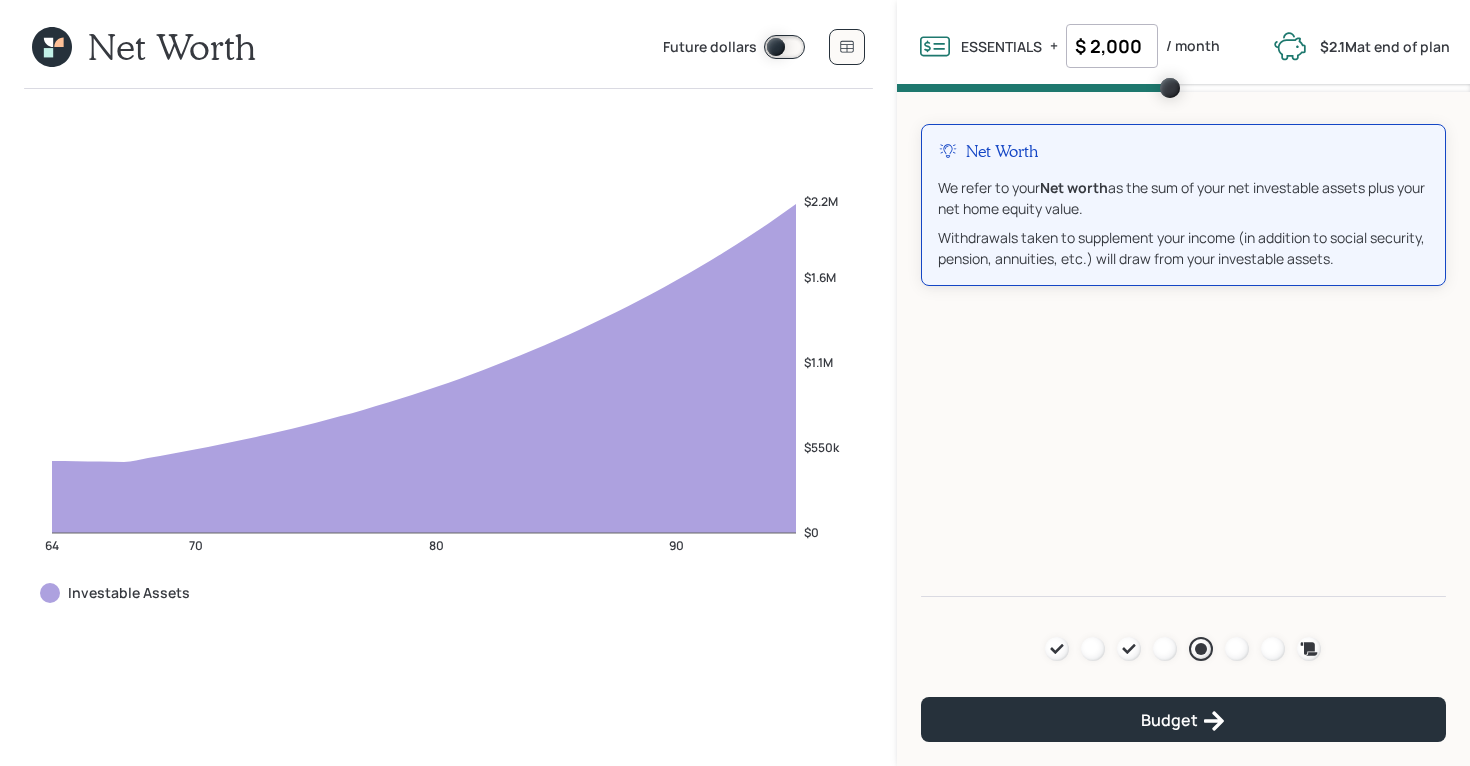 click at bounding box center [784, 47] 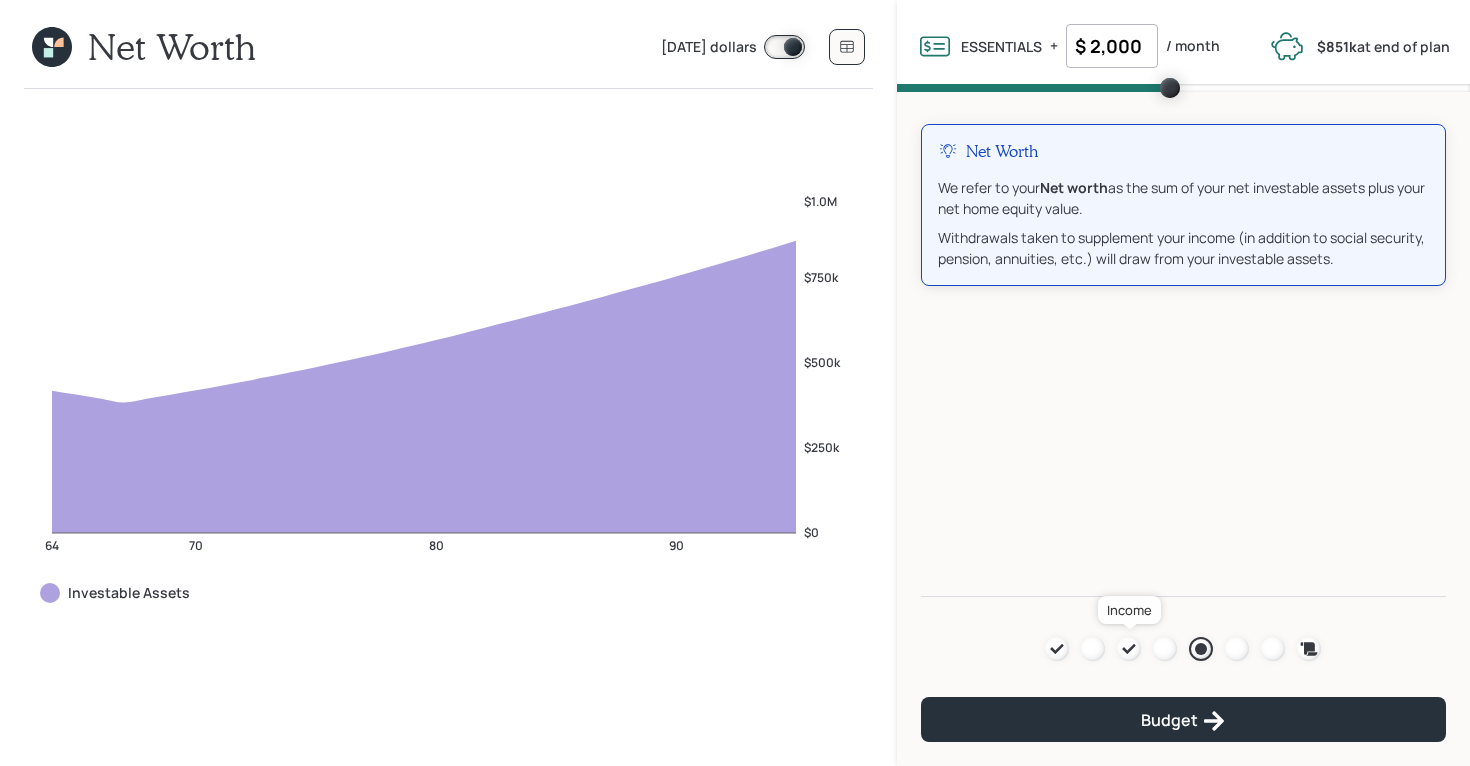 click 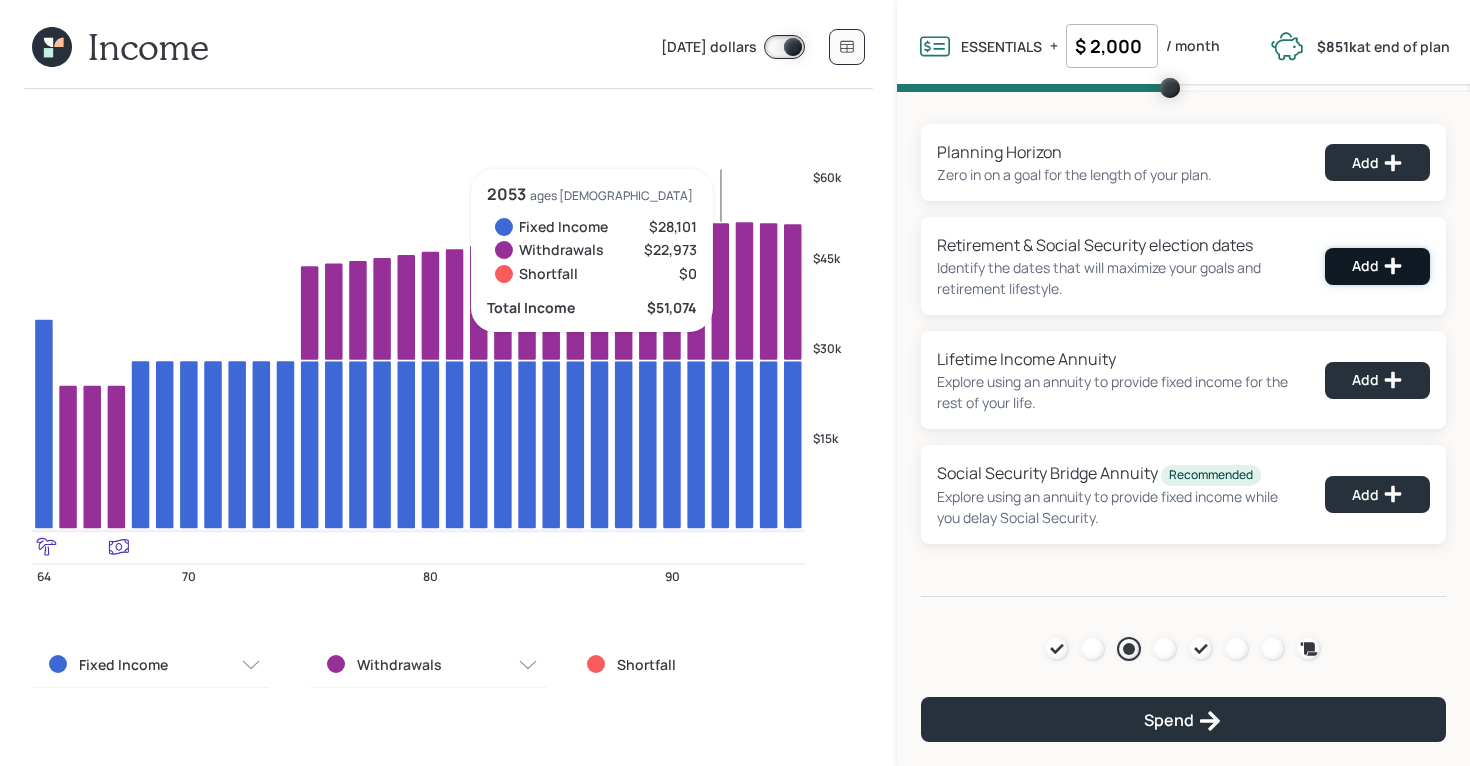click on "Add" at bounding box center (1377, 266) 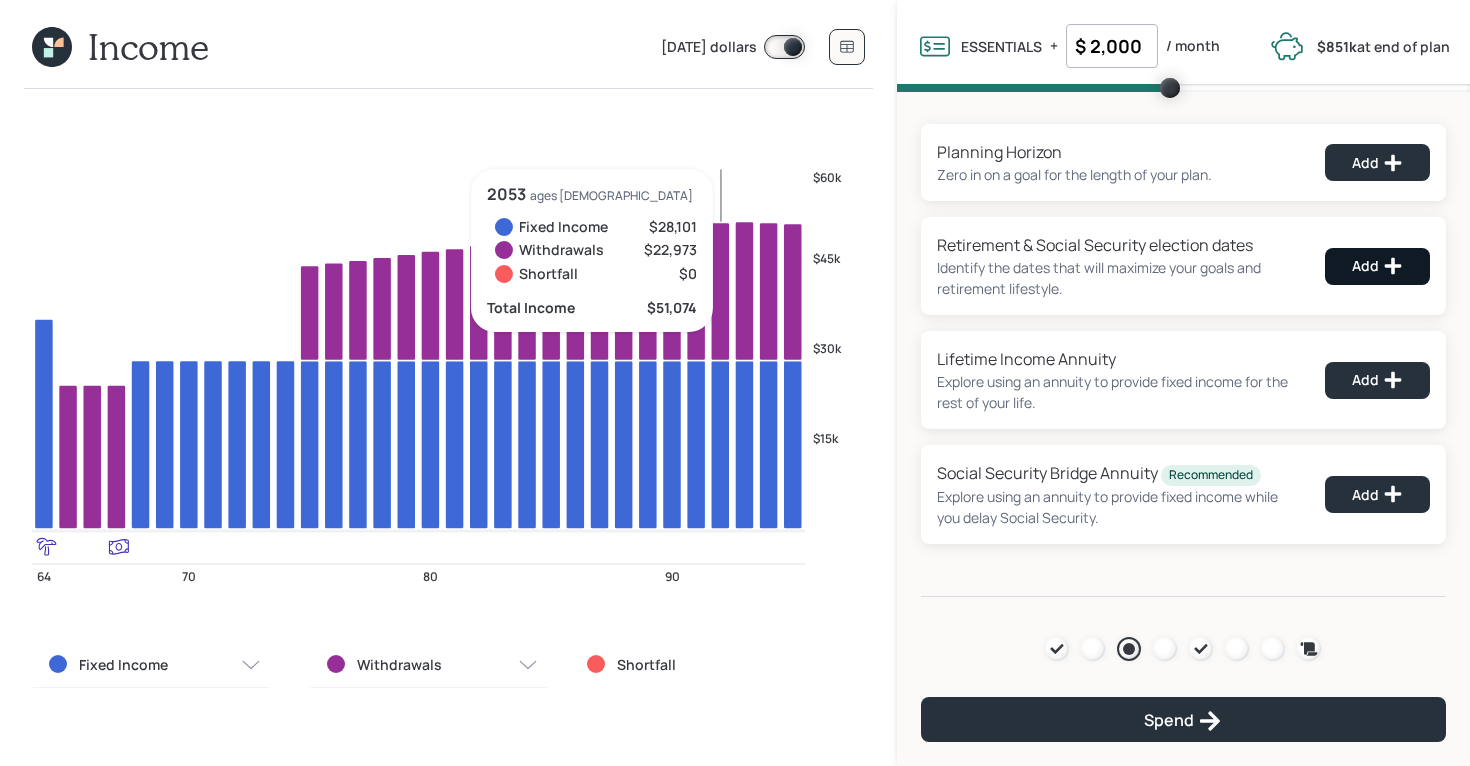 select on "8" 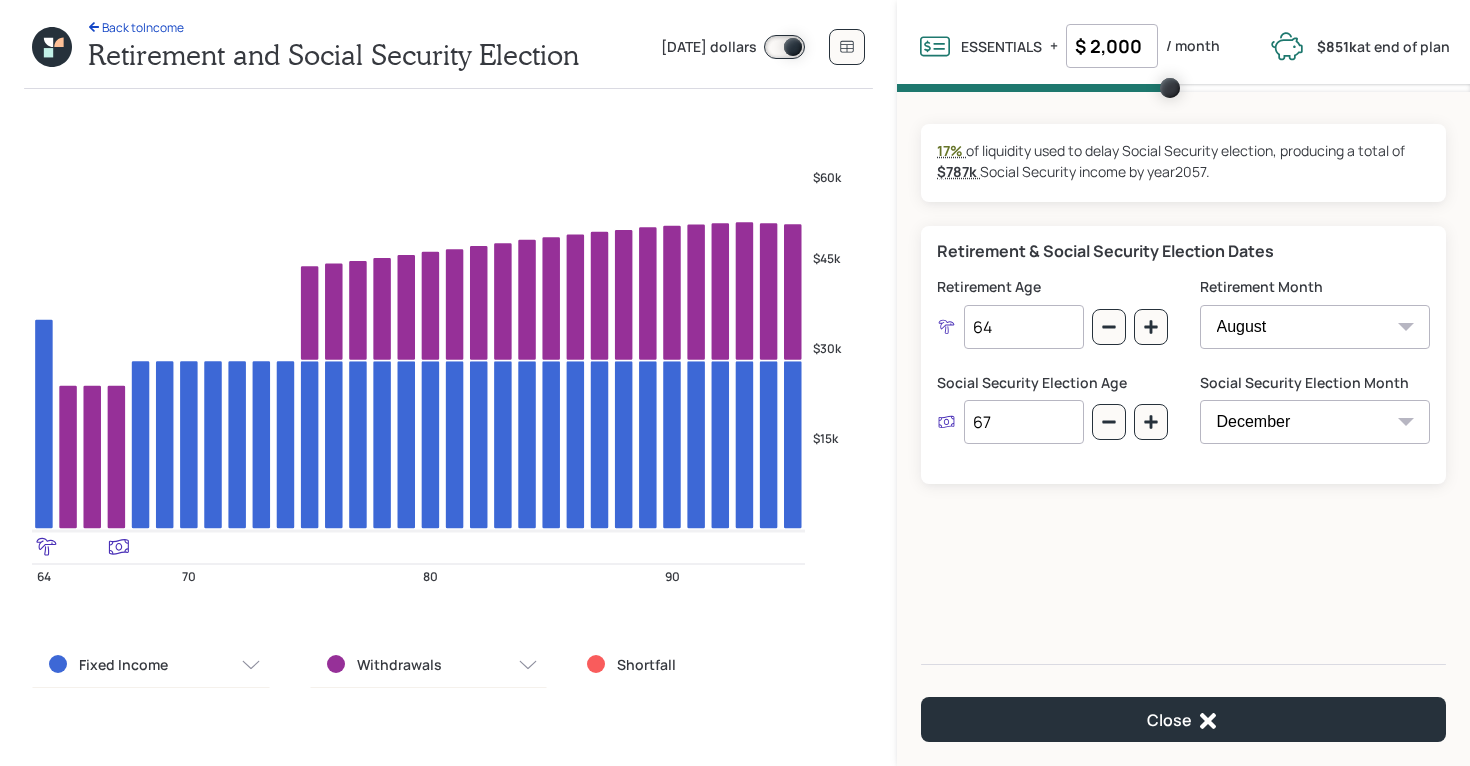 click on "67" at bounding box center [1024, 422] 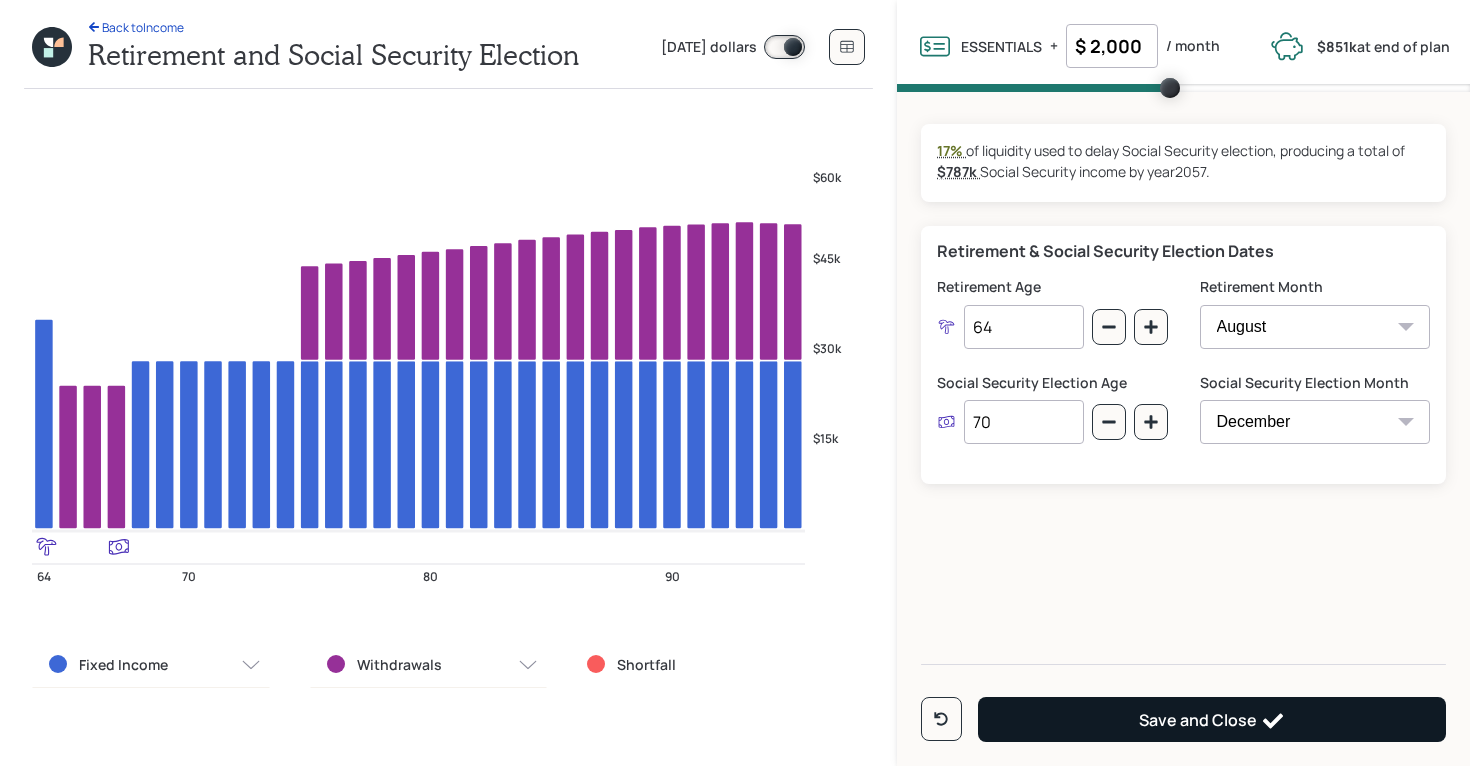 type on "70" 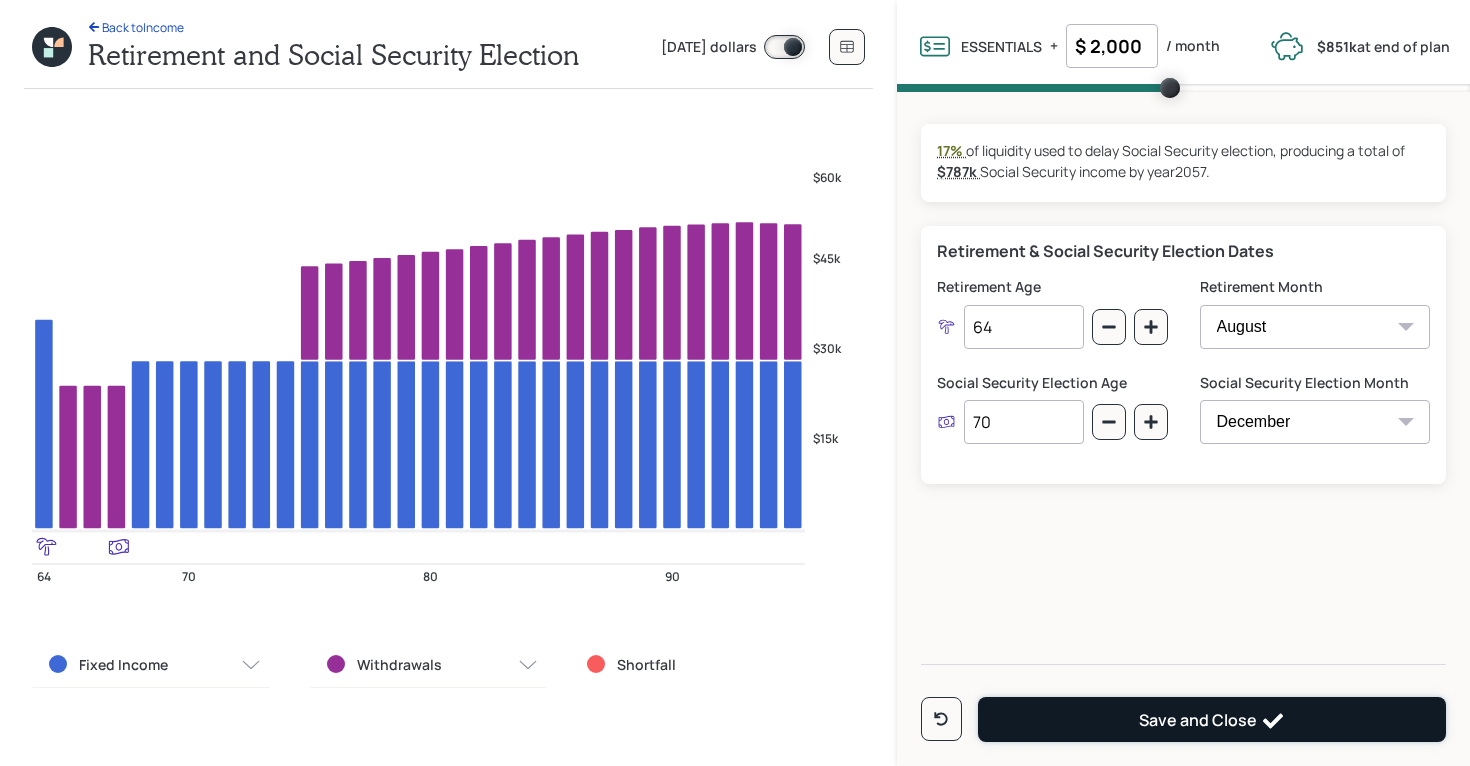 click on "Save and Close" at bounding box center (1212, 719) 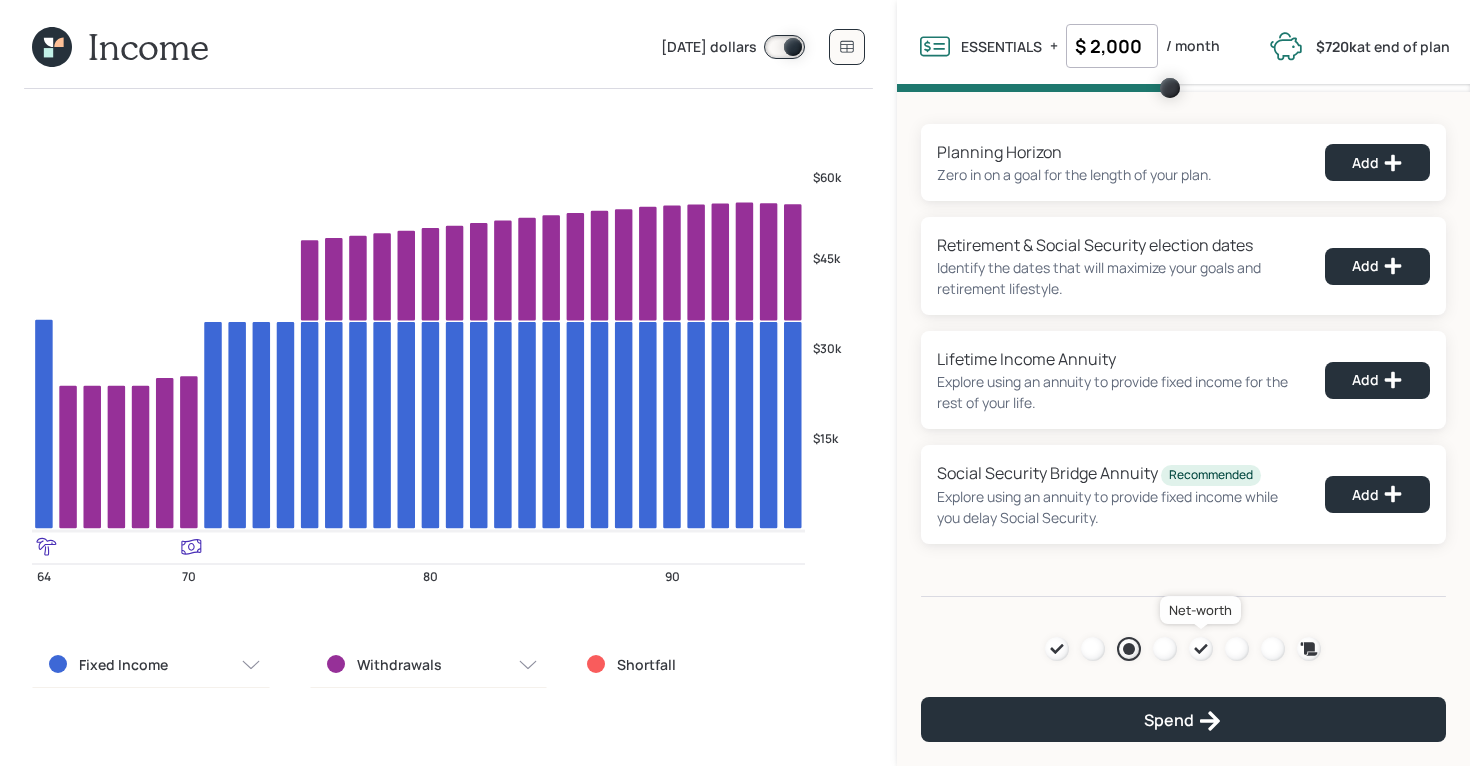 click 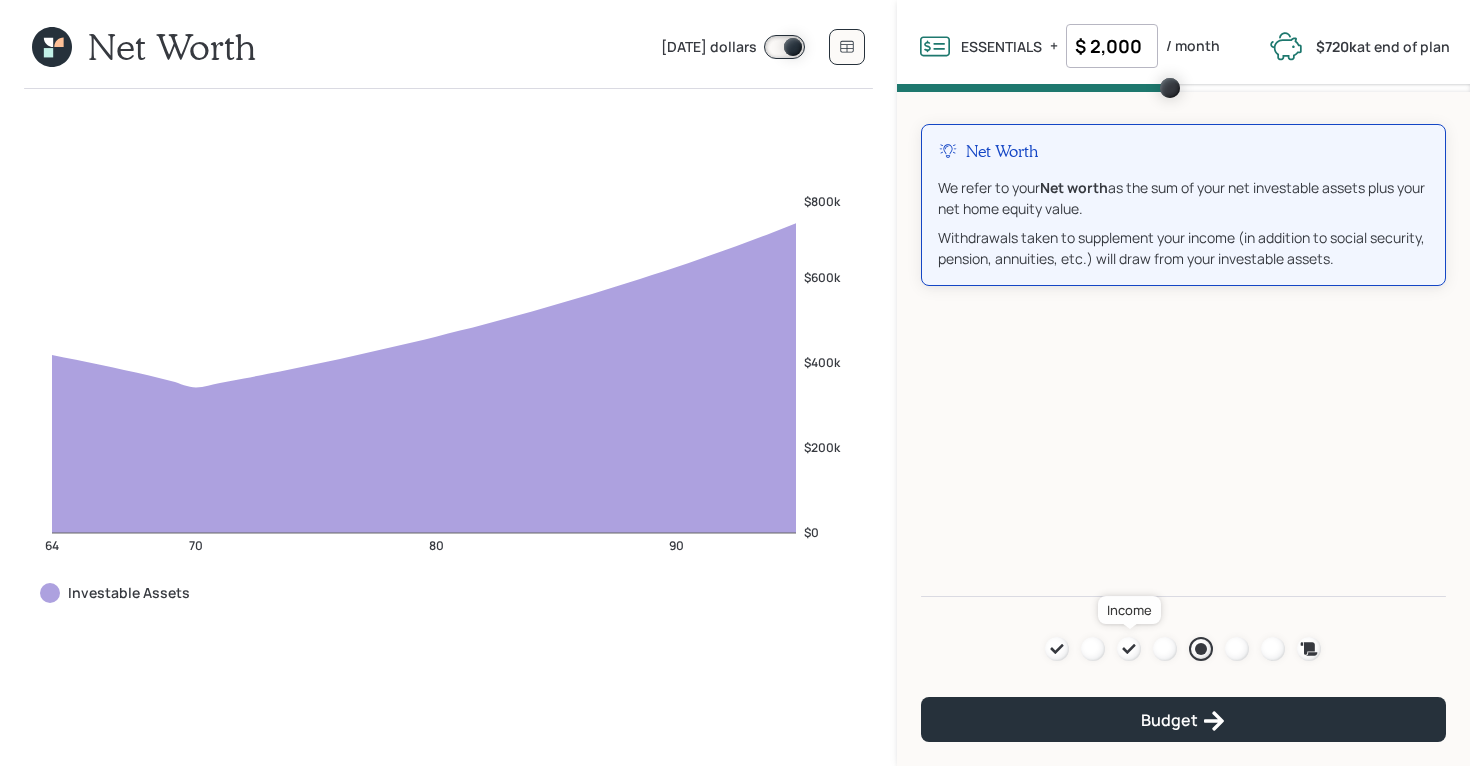 click 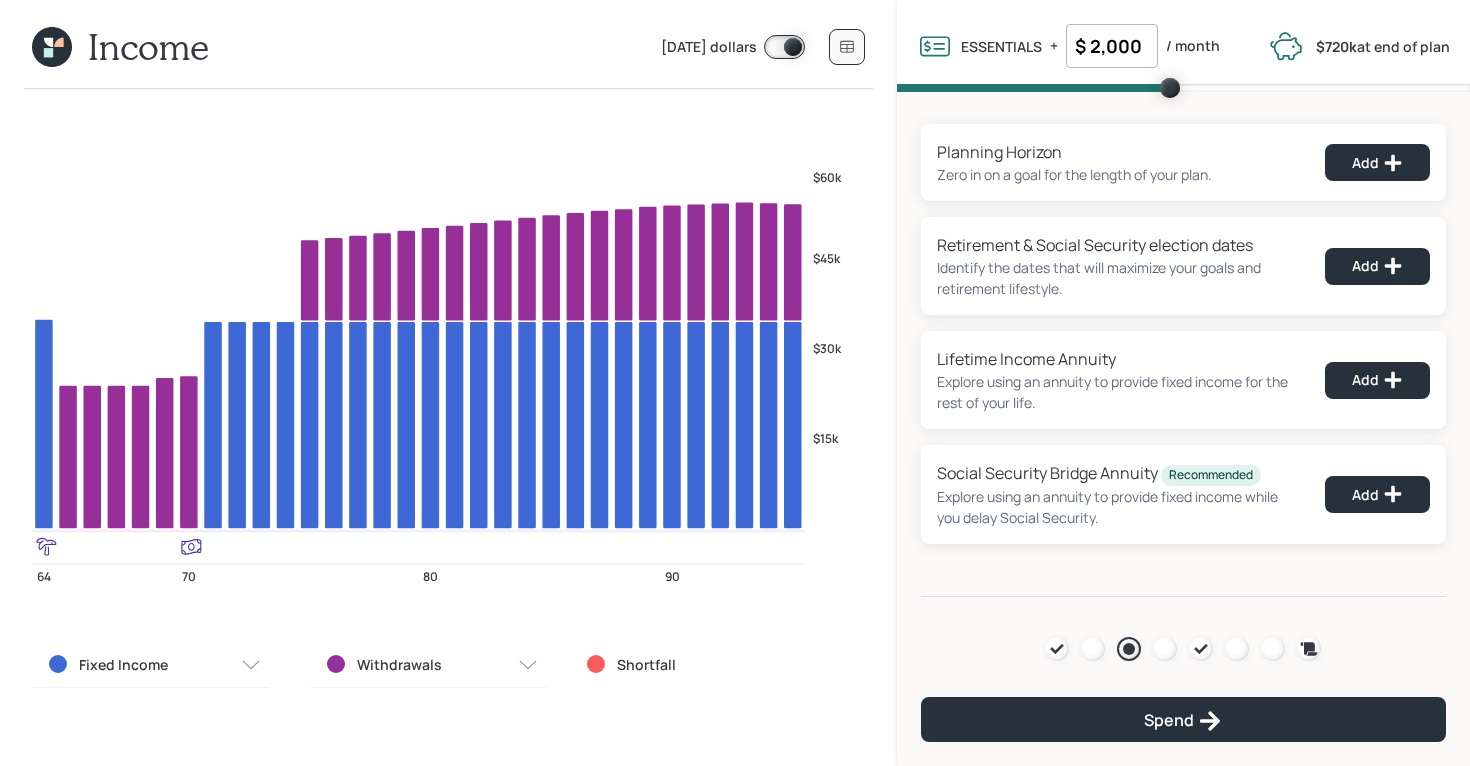 click at bounding box center (784, 47) 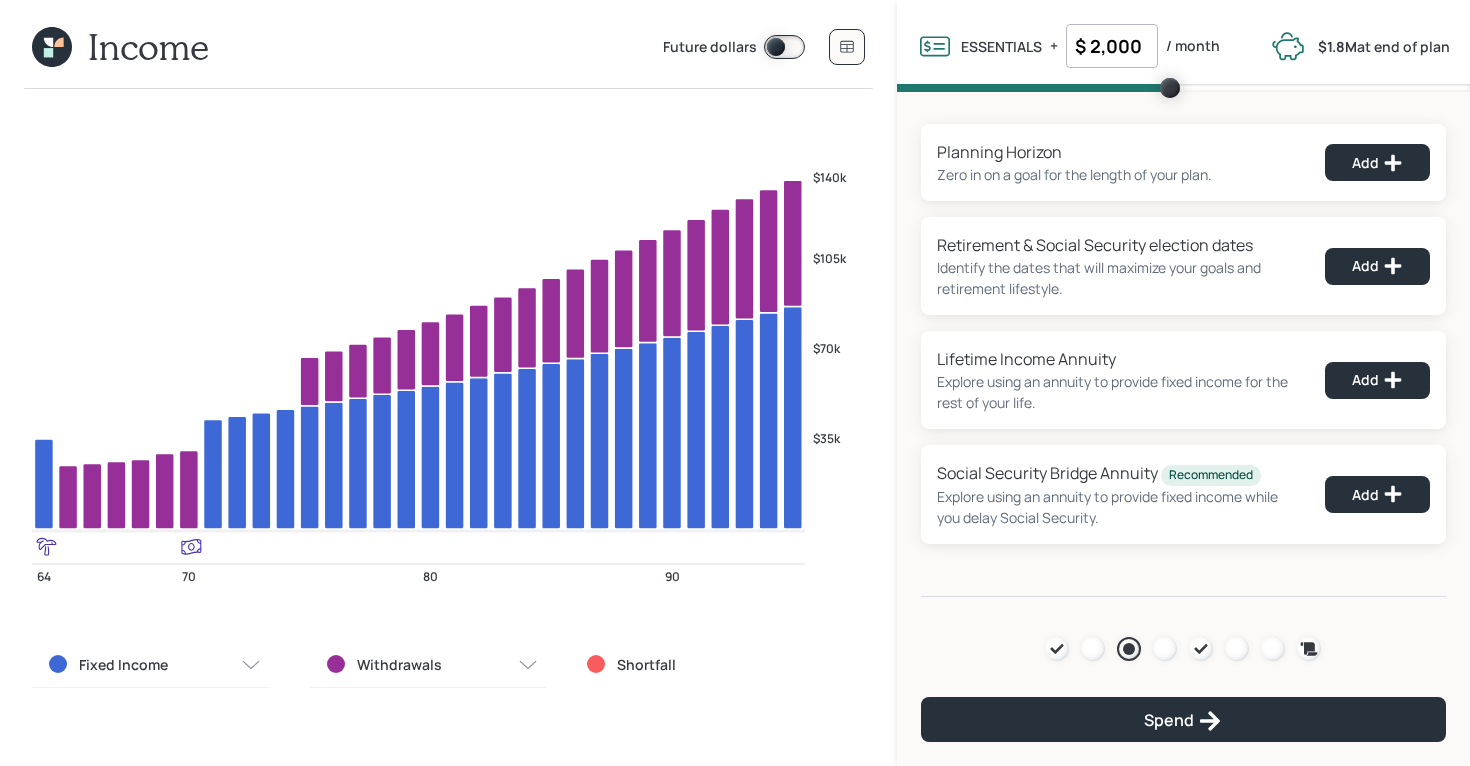 click 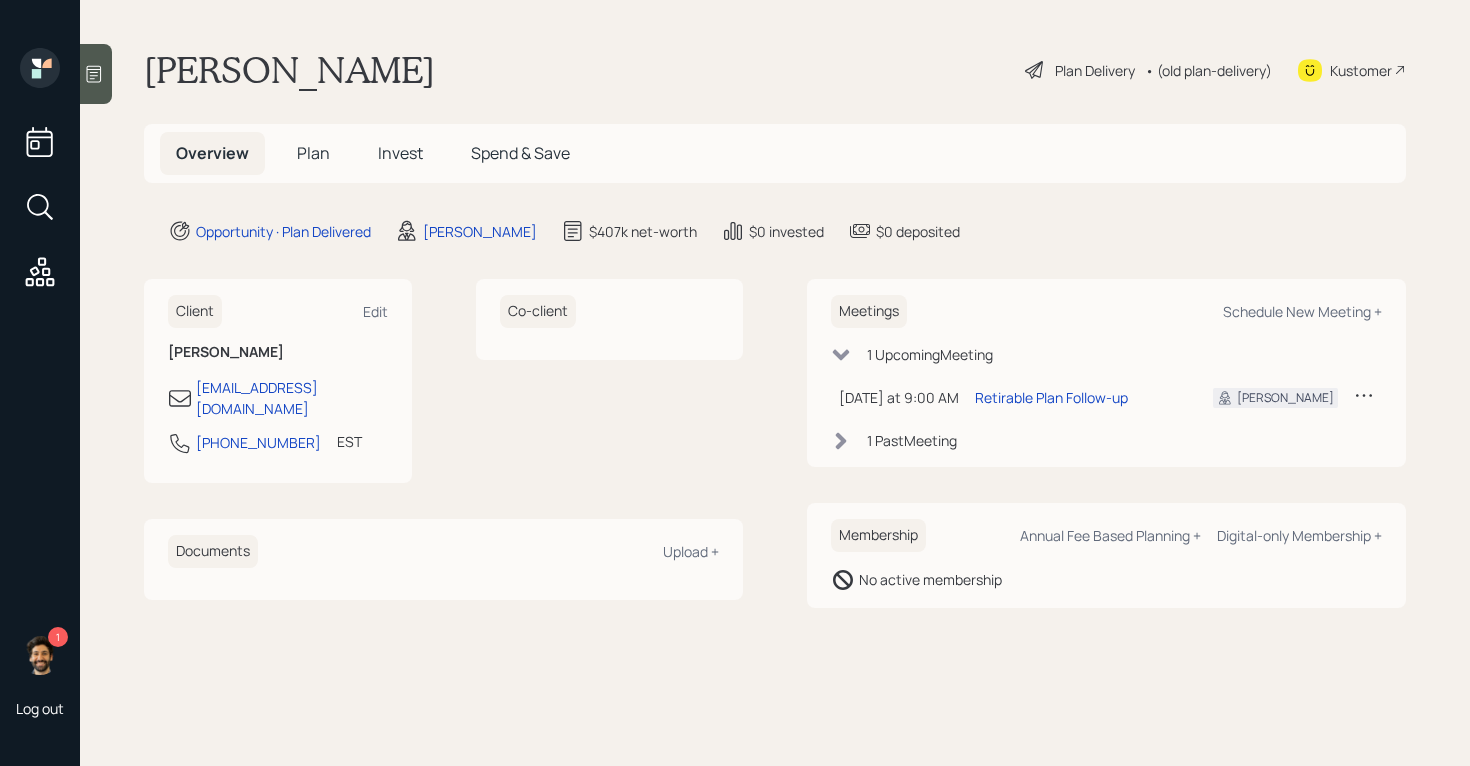 click on "Plan" at bounding box center [313, 153] 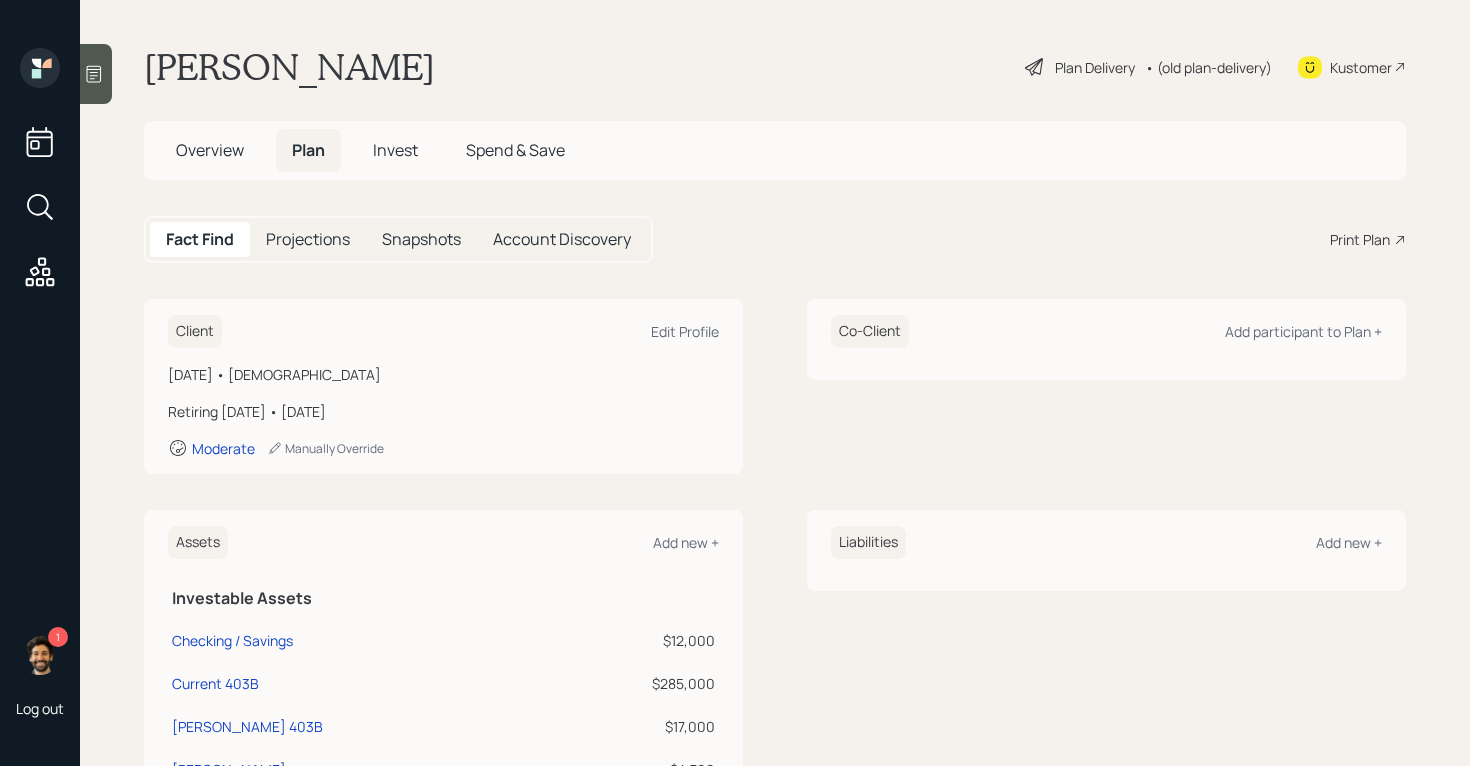 scroll, scrollTop: 0, scrollLeft: 0, axis: both 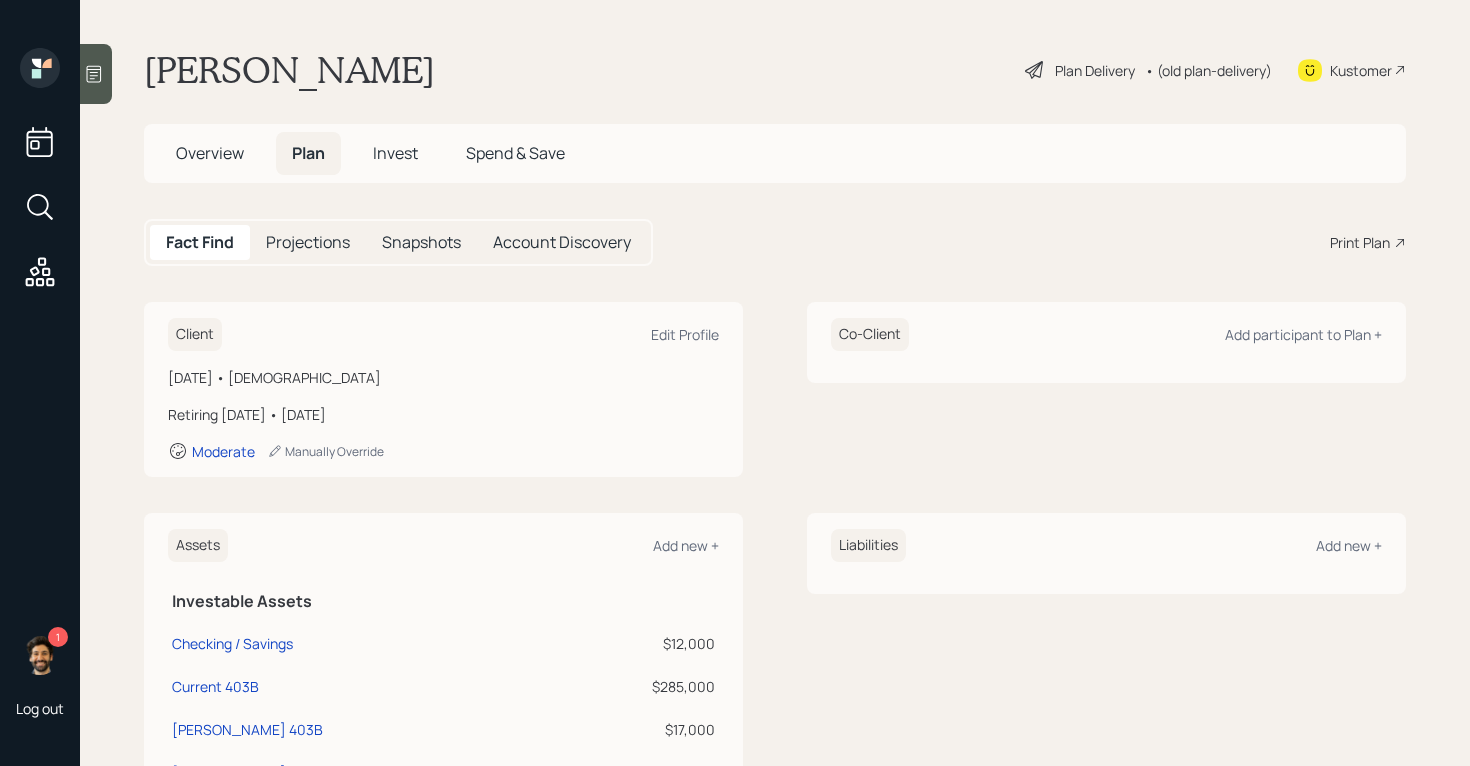 click on "• (old plan-delivery)" at bounding box center [1208, 70] 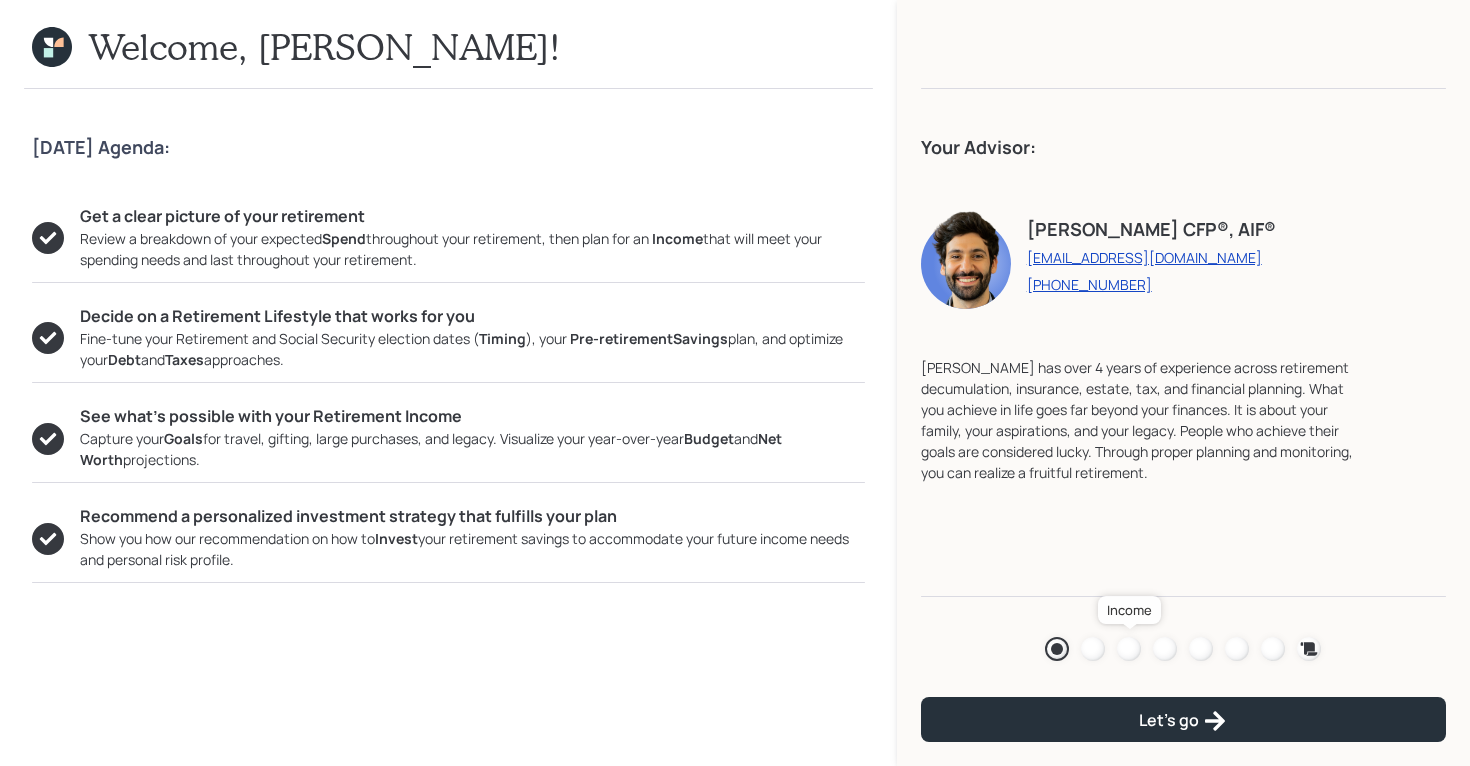 click at bounding box center (1129, 649) 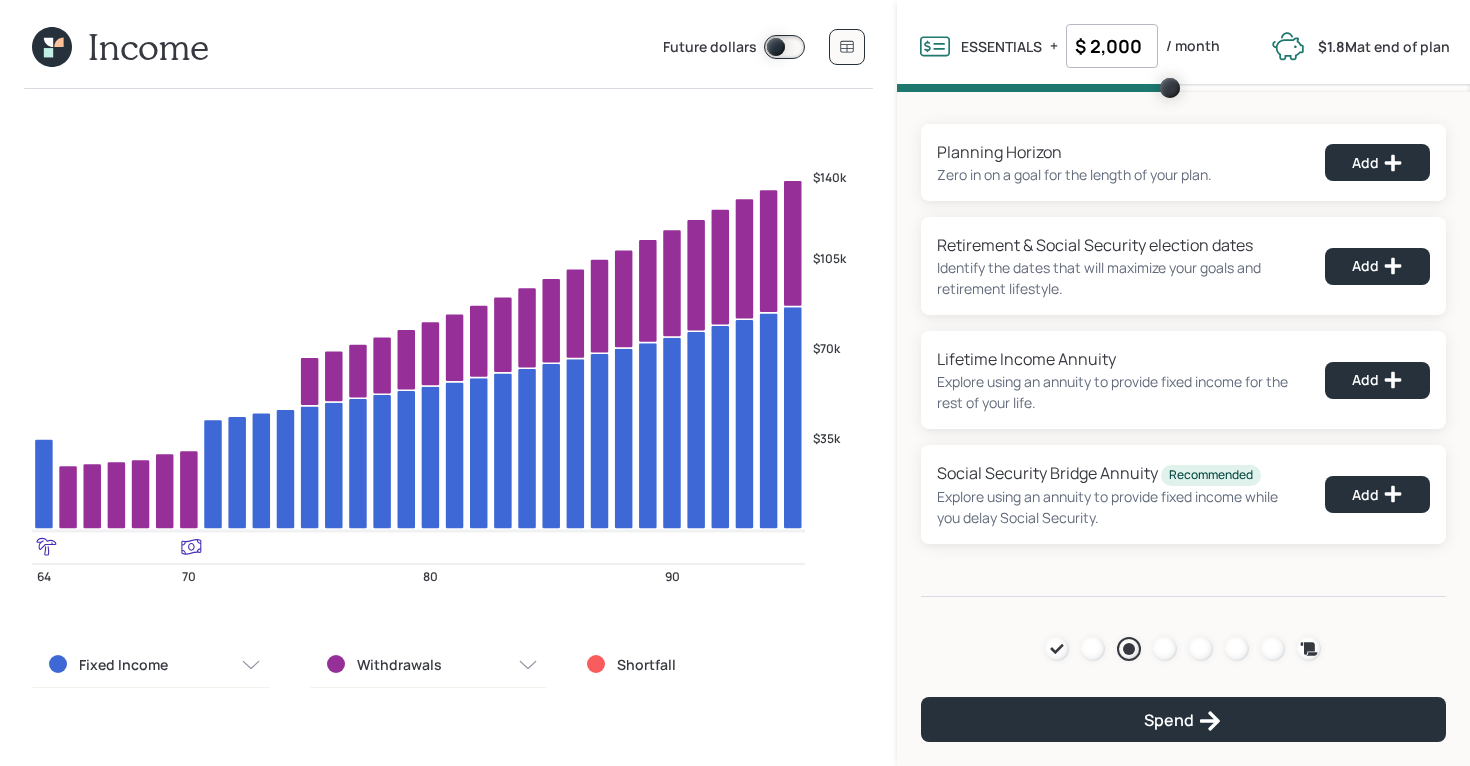 click 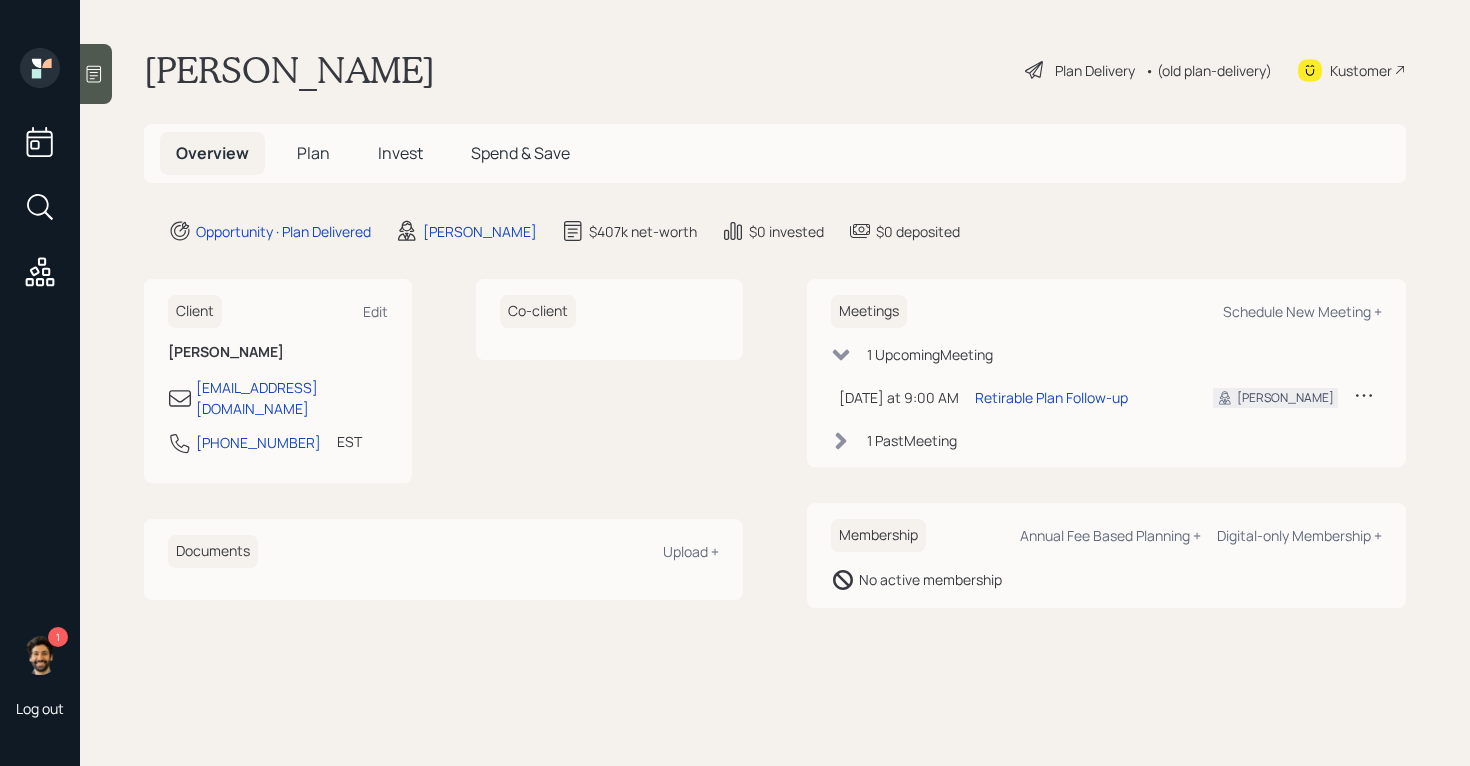 click on "Plan" at bounding box center (313, 153) 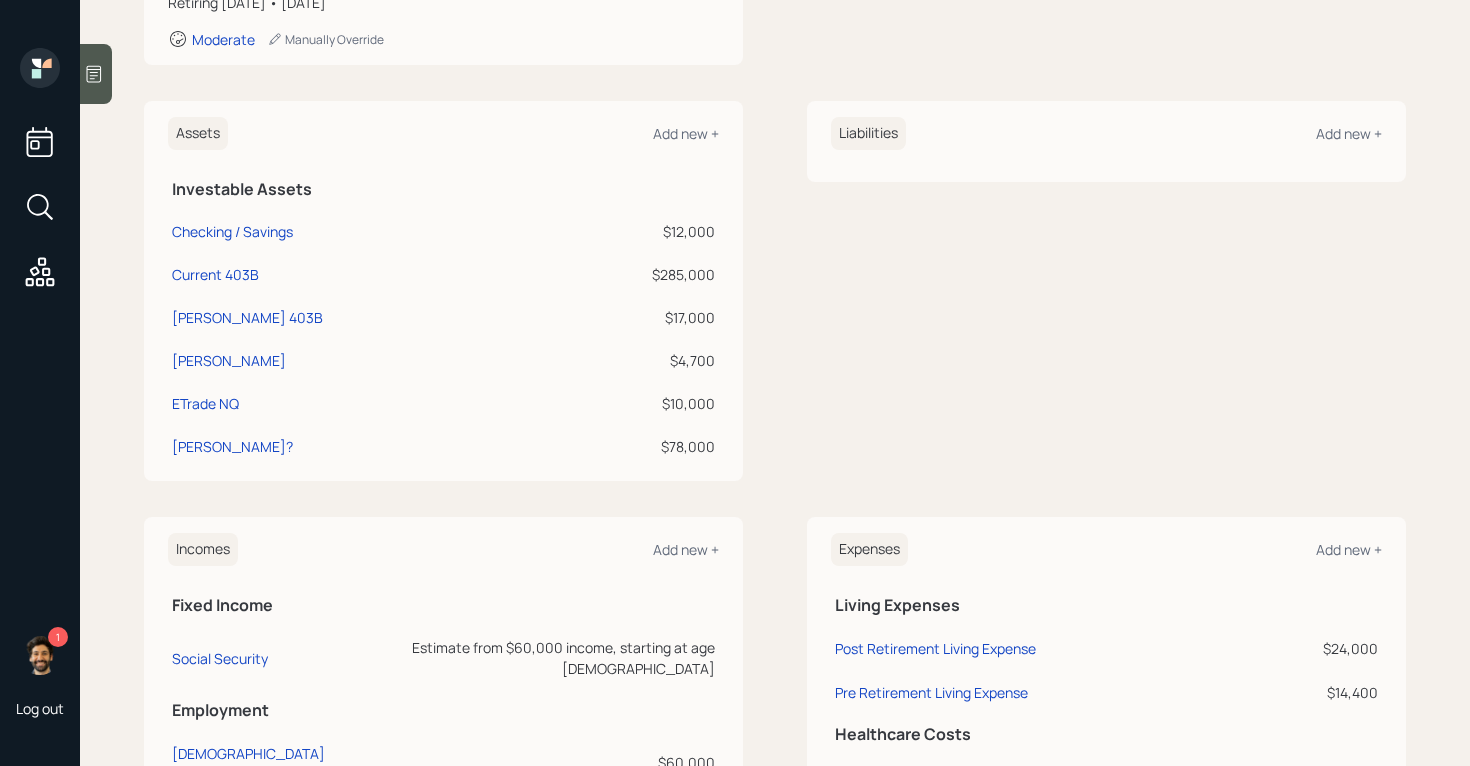 scroll, scrollTop: 418, scrollLeft: 0, axis: vertical 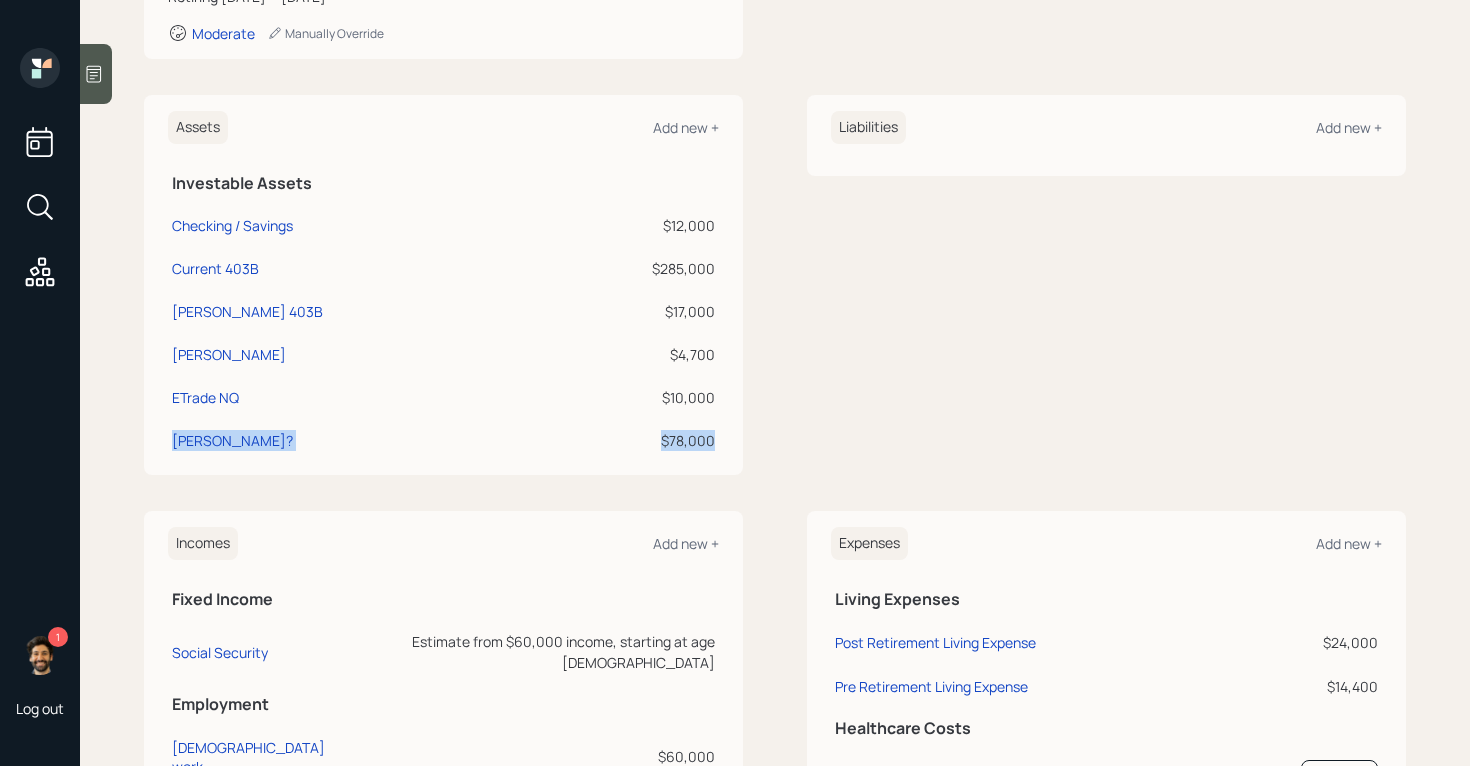 drag, startPoint x: 716, startPoint y: 442, endPoint x: 171, endPoint y: 439, distance: 545.00824 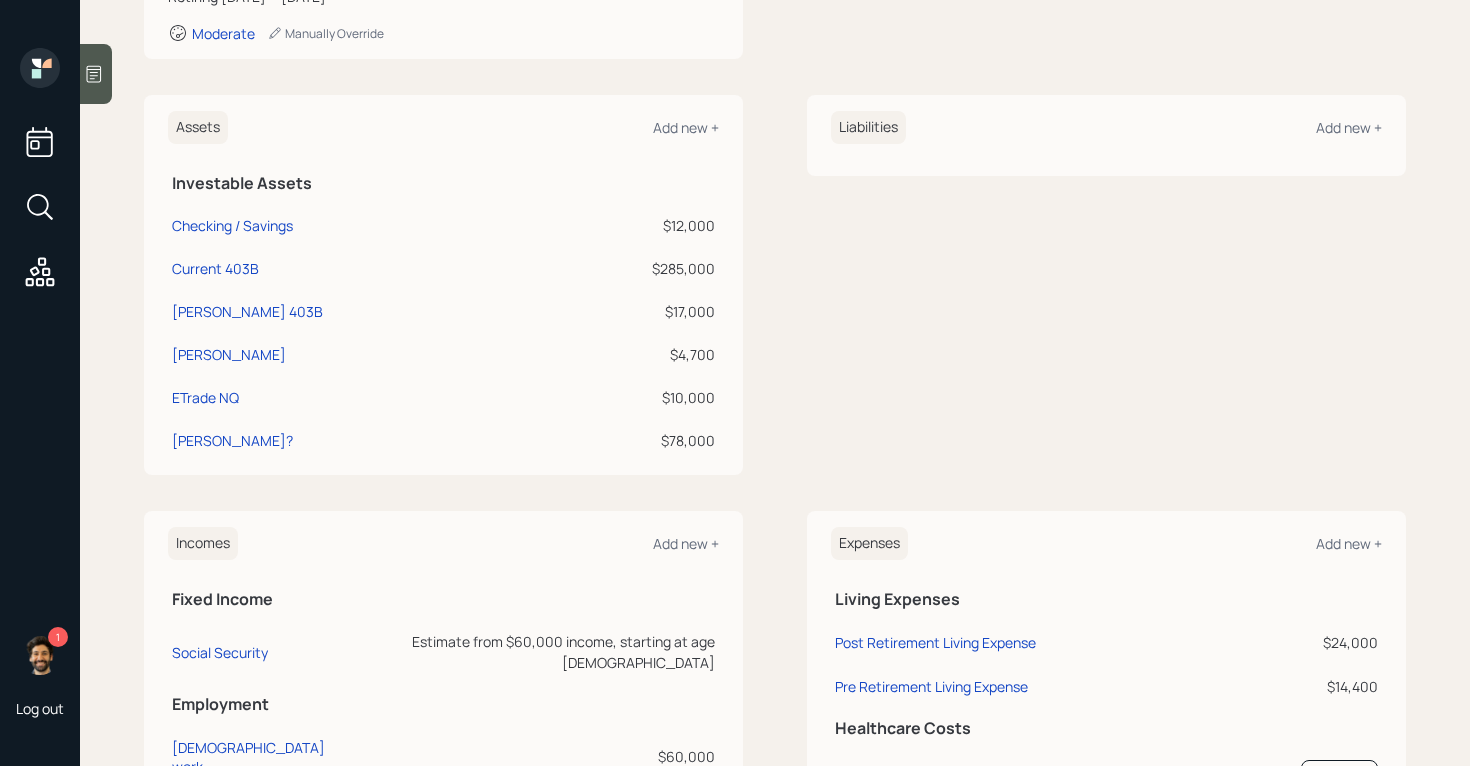 click on "Assets Add new + Investable Assets Checking / Savings $12,000 Current 403B  $285,000 Roth 403B $17,000 Roth IRA $4,700 ETrade NQ $10,000 Maybe Annuity?  $78,000" at bounding box center (443, 285) 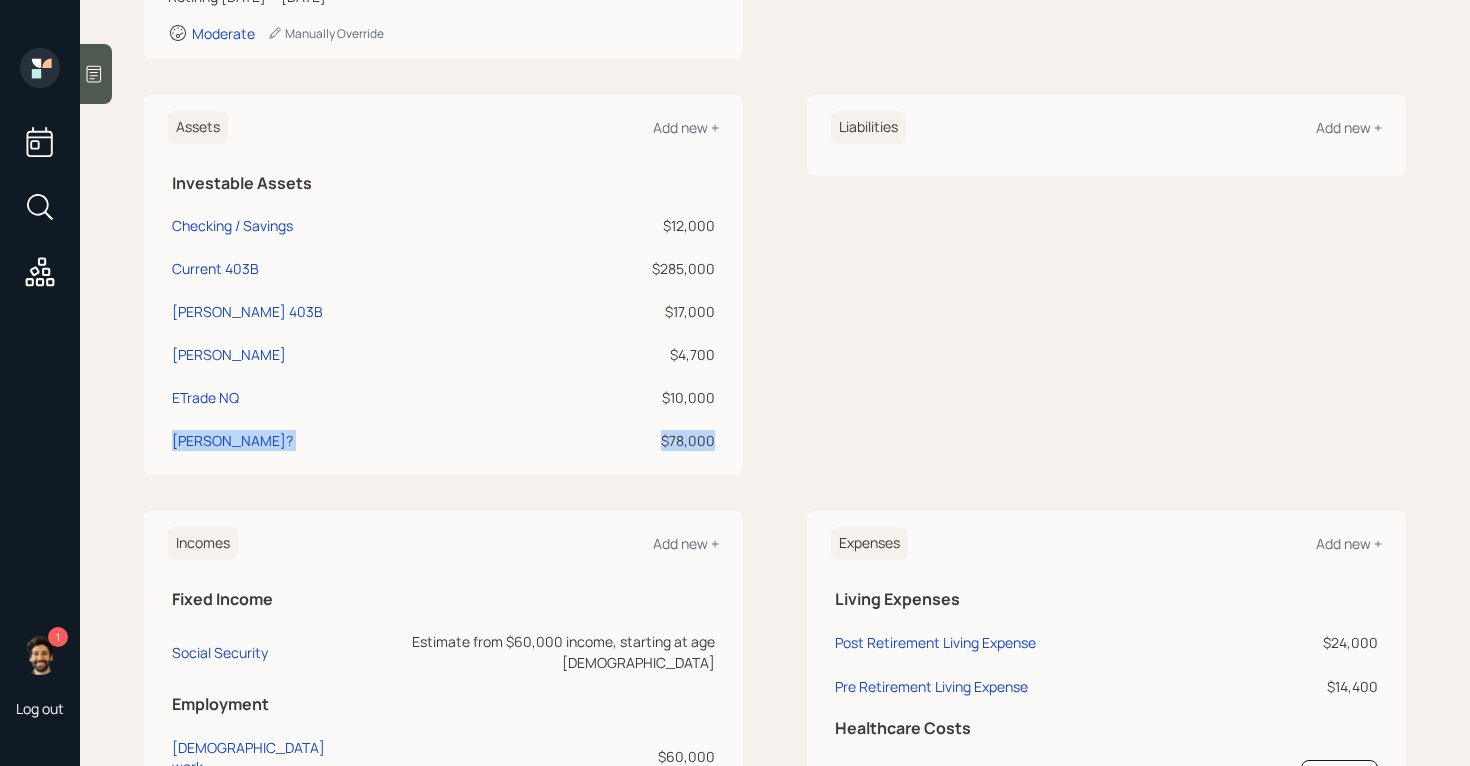 drag, startPoint x: 719, startPoint y: 446, endPoint x: 170, endPoint y: 442, distance: 549.0146 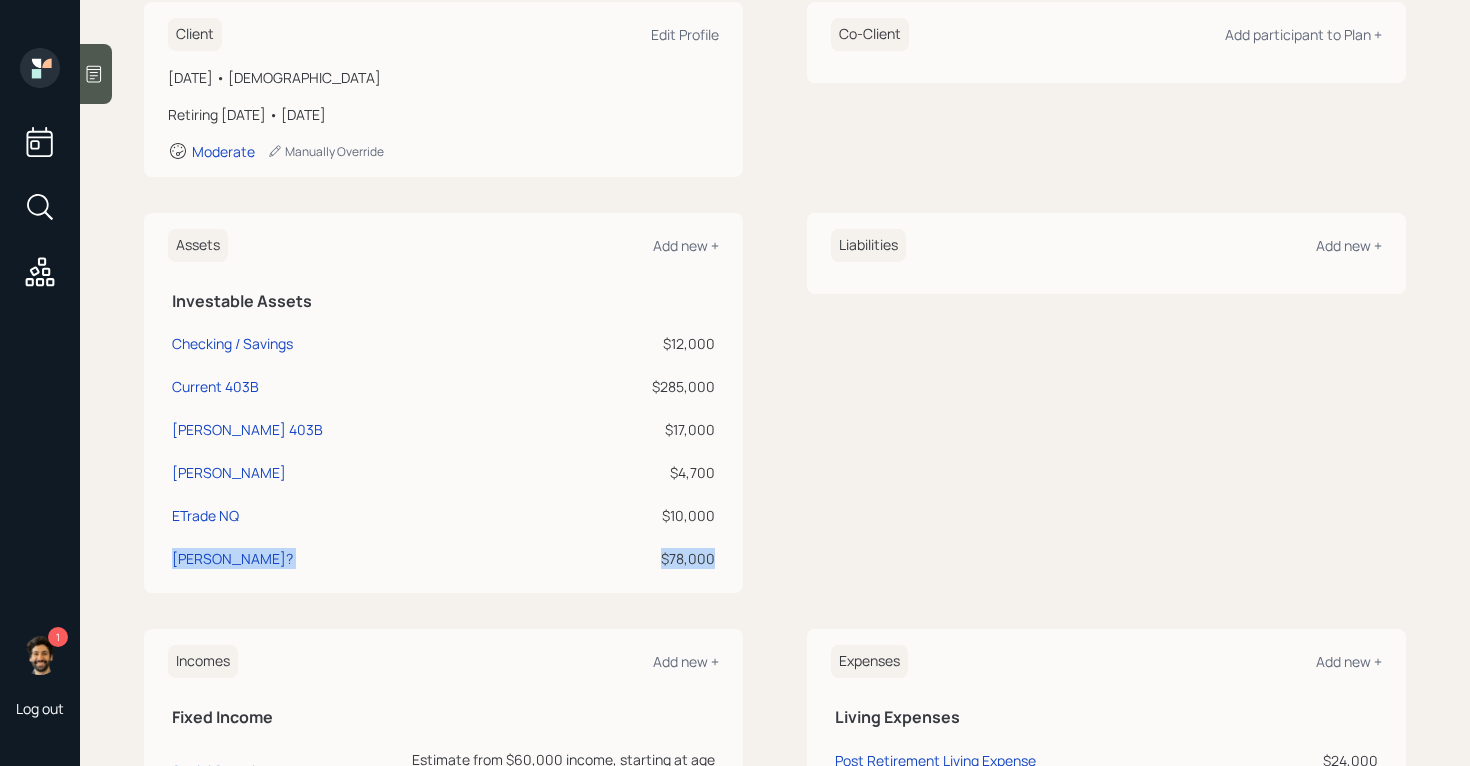 scroll, scrollTop: 301, scrollLeft: 0, axis: vertical 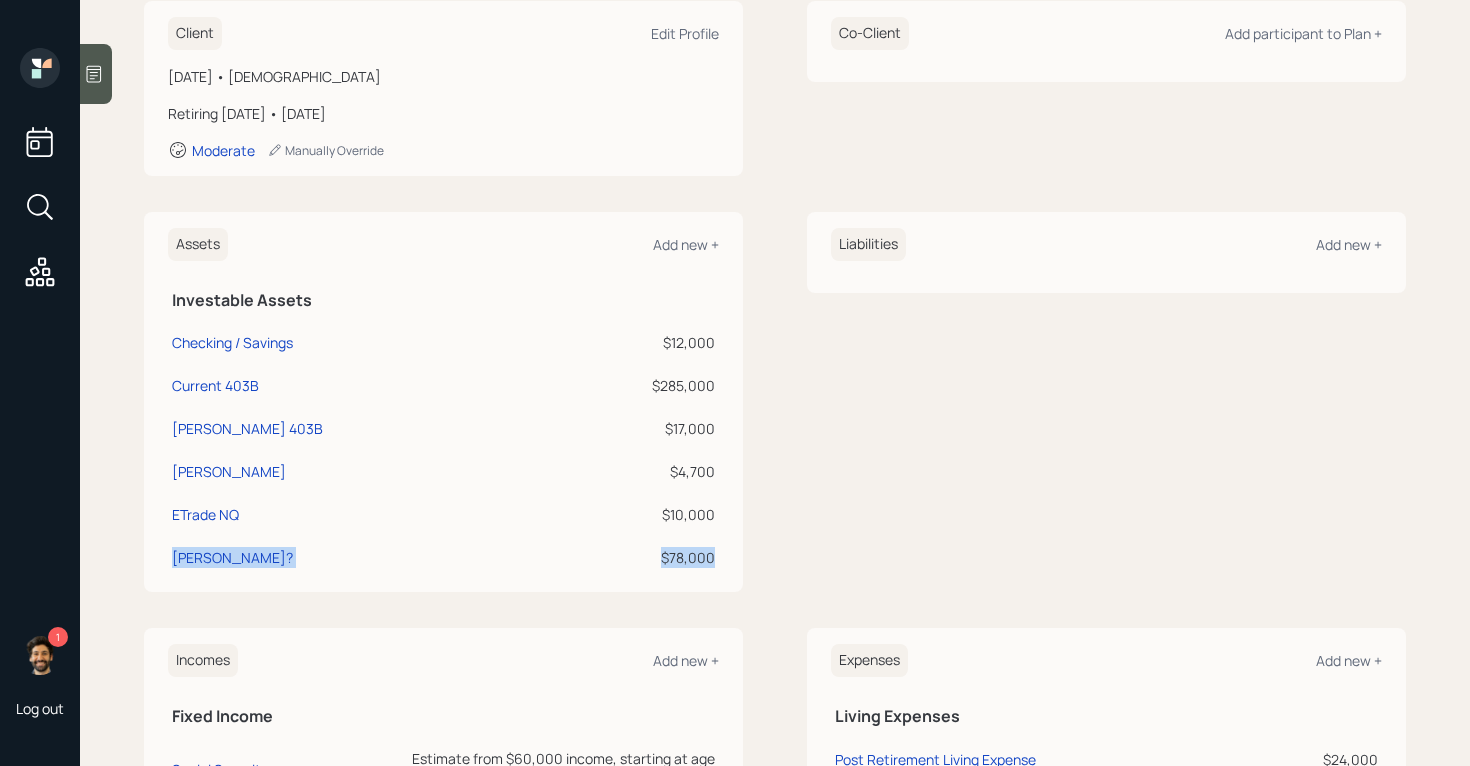 click on "$78,000" at bounding box center (634, 557) 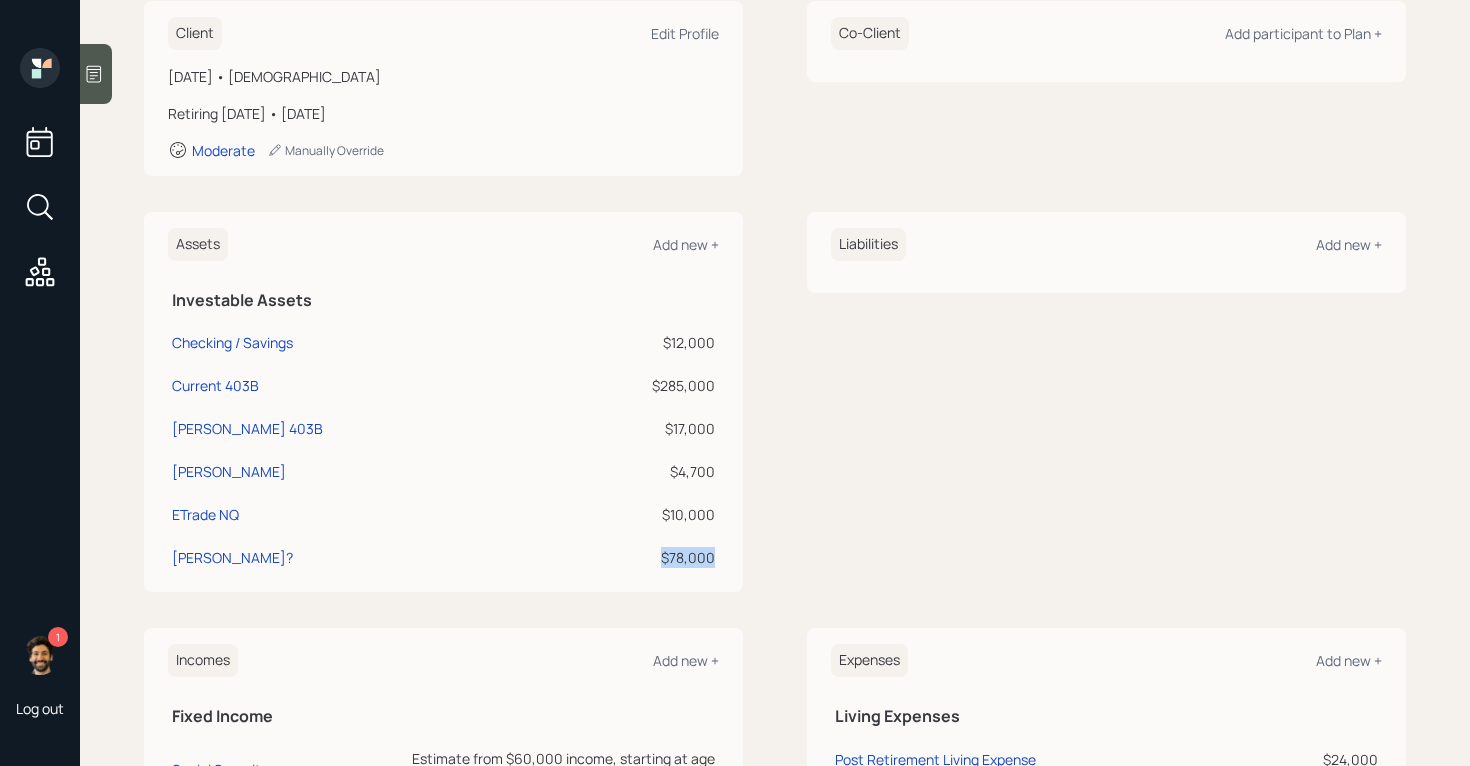 drag, startPoint x: 715, startPoint y: 560, endPoint x: 660, endPoint y: 559, distance: 55.00909 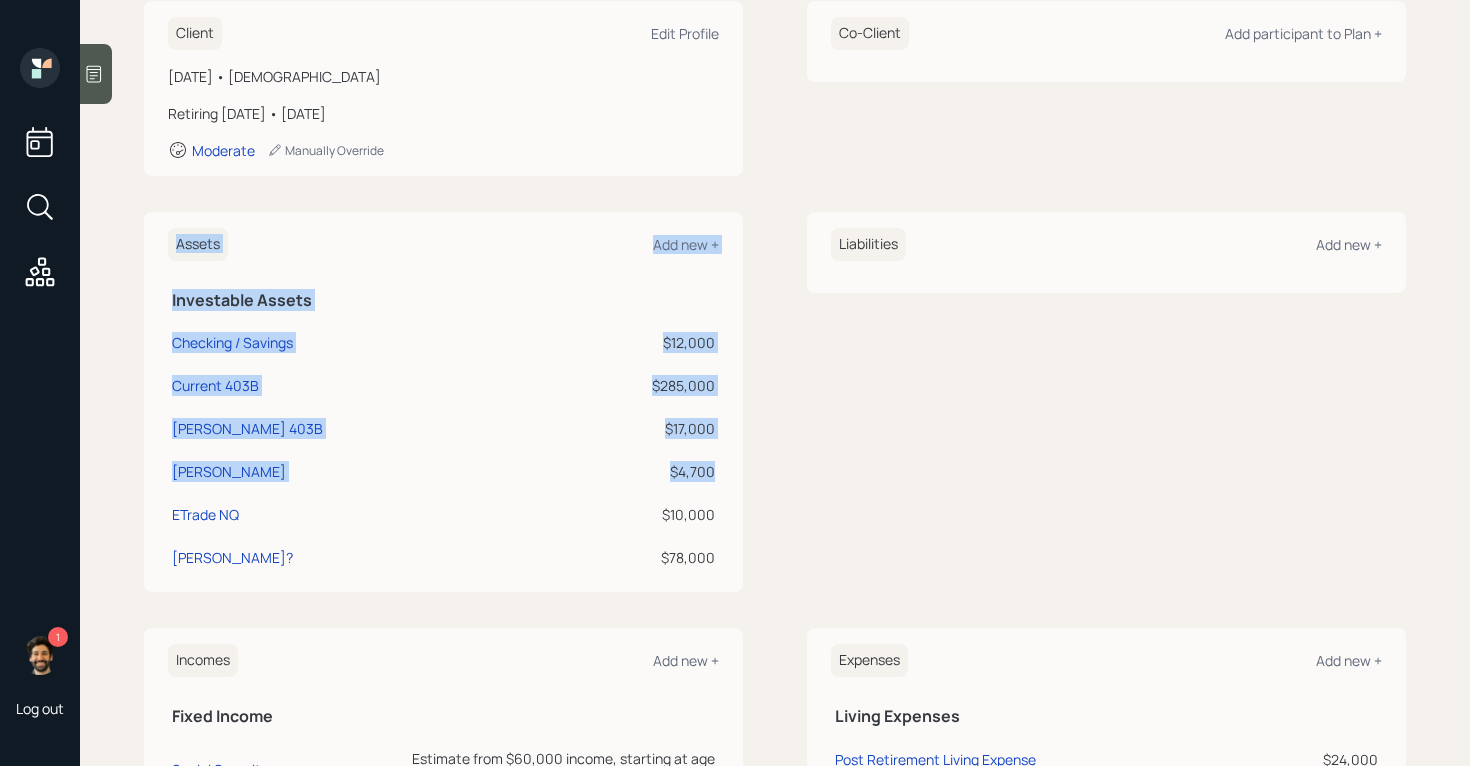 drag, startPoint x: 714, startPoint y: 472, endPoint x: 152, endPoint y: 421, distance: 564.3093 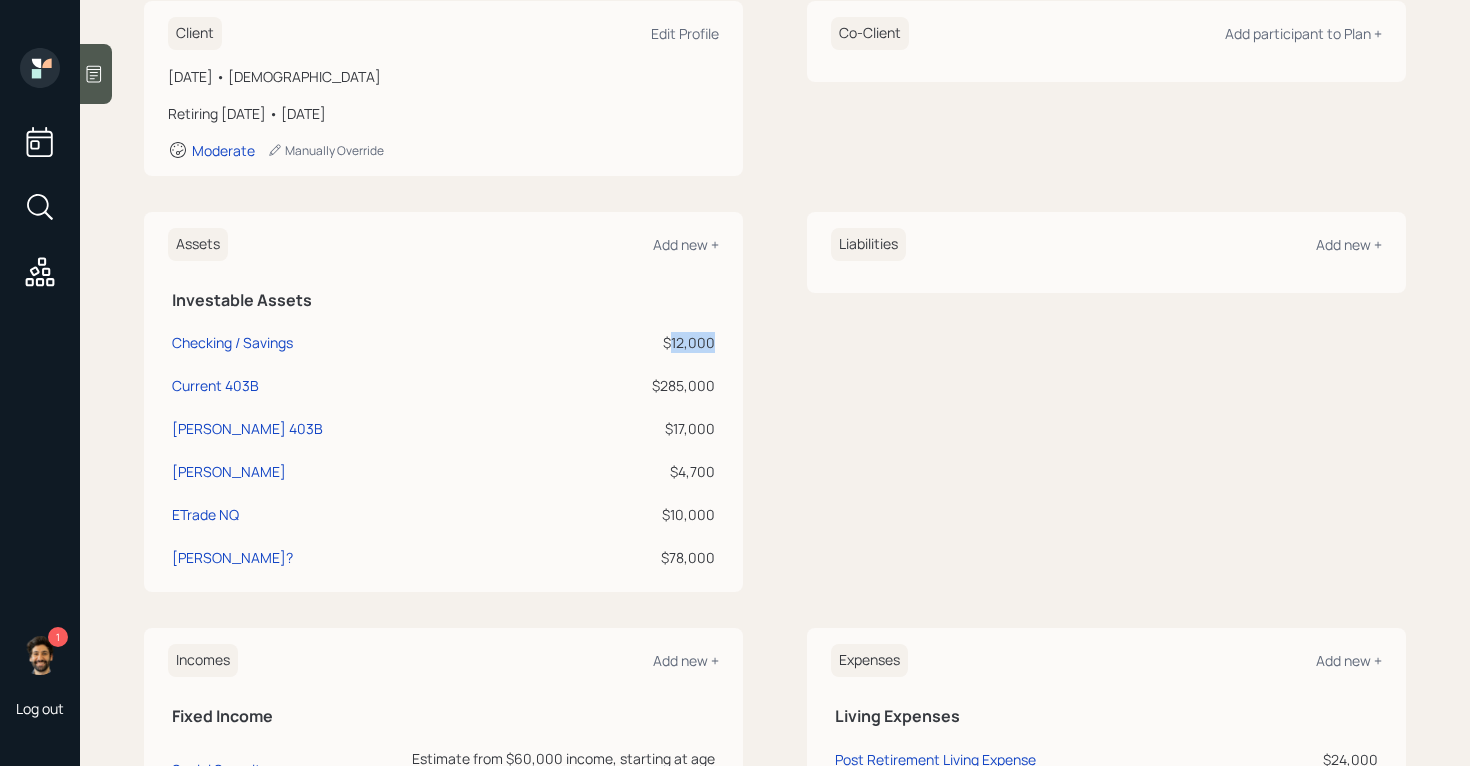 click on "$12,000" at bounding box center (634, 342) 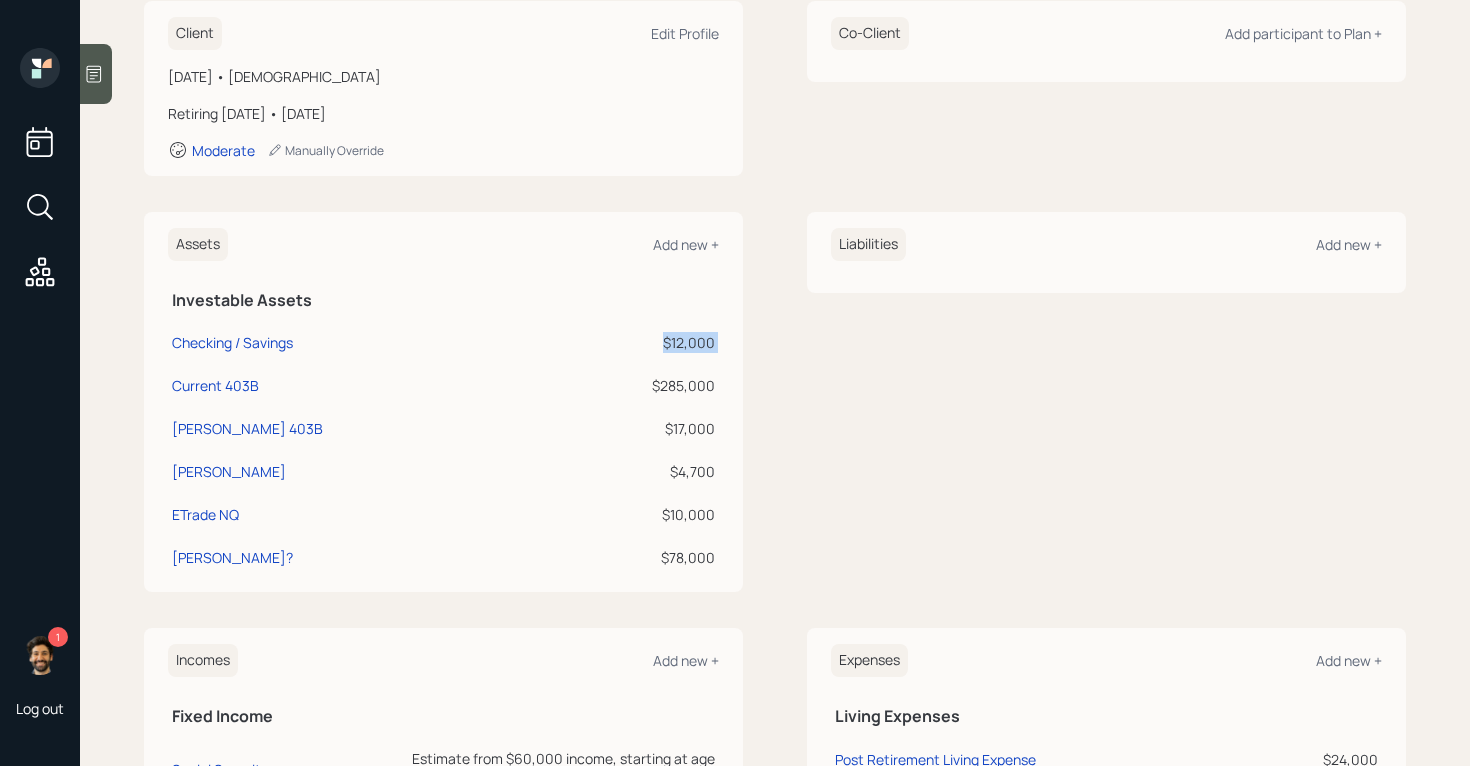 click on "$12,000" at bounding box center [634, 342] 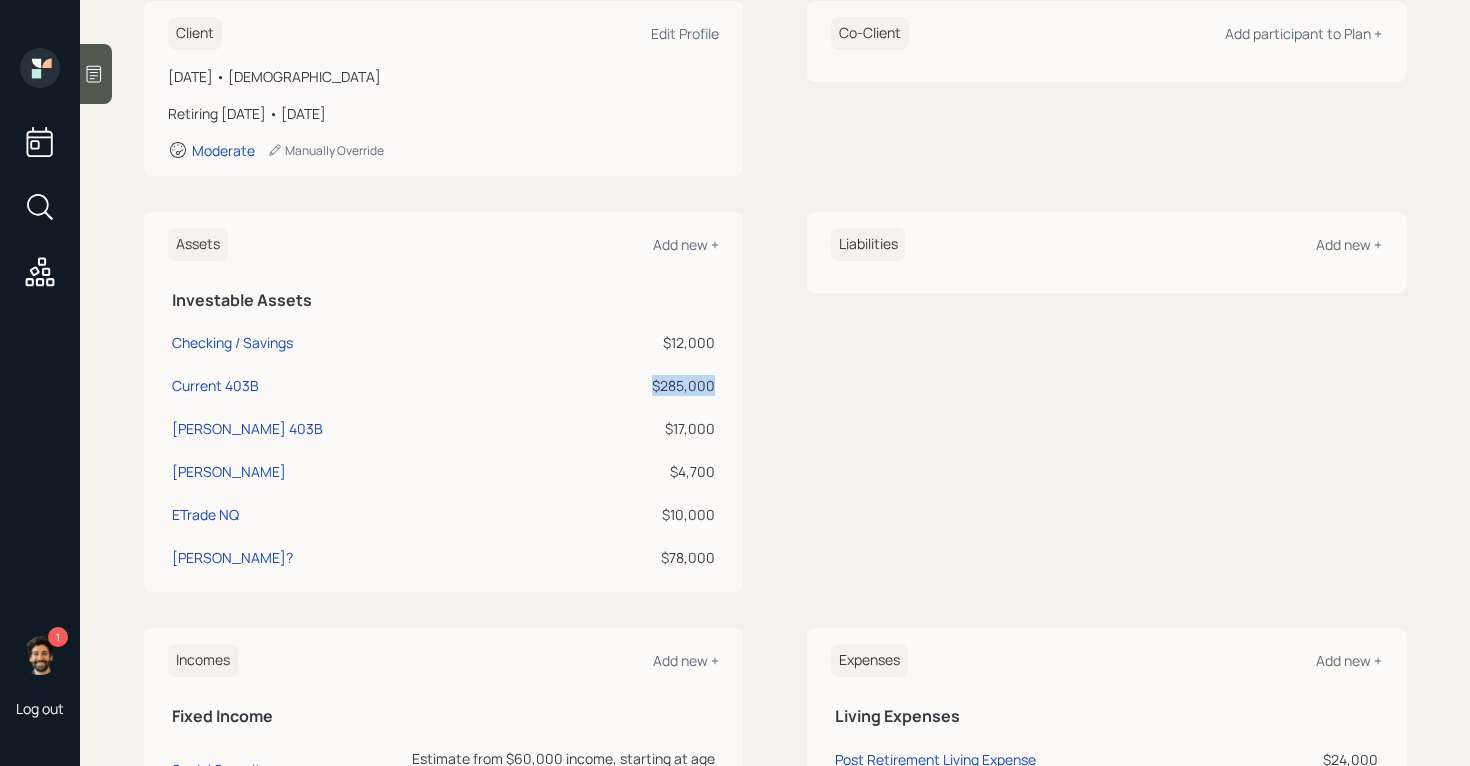 drag, startPoint x: 719, startPoint y: 383, endPoint x: 644, endPoint y: 384, distance: 75.00667 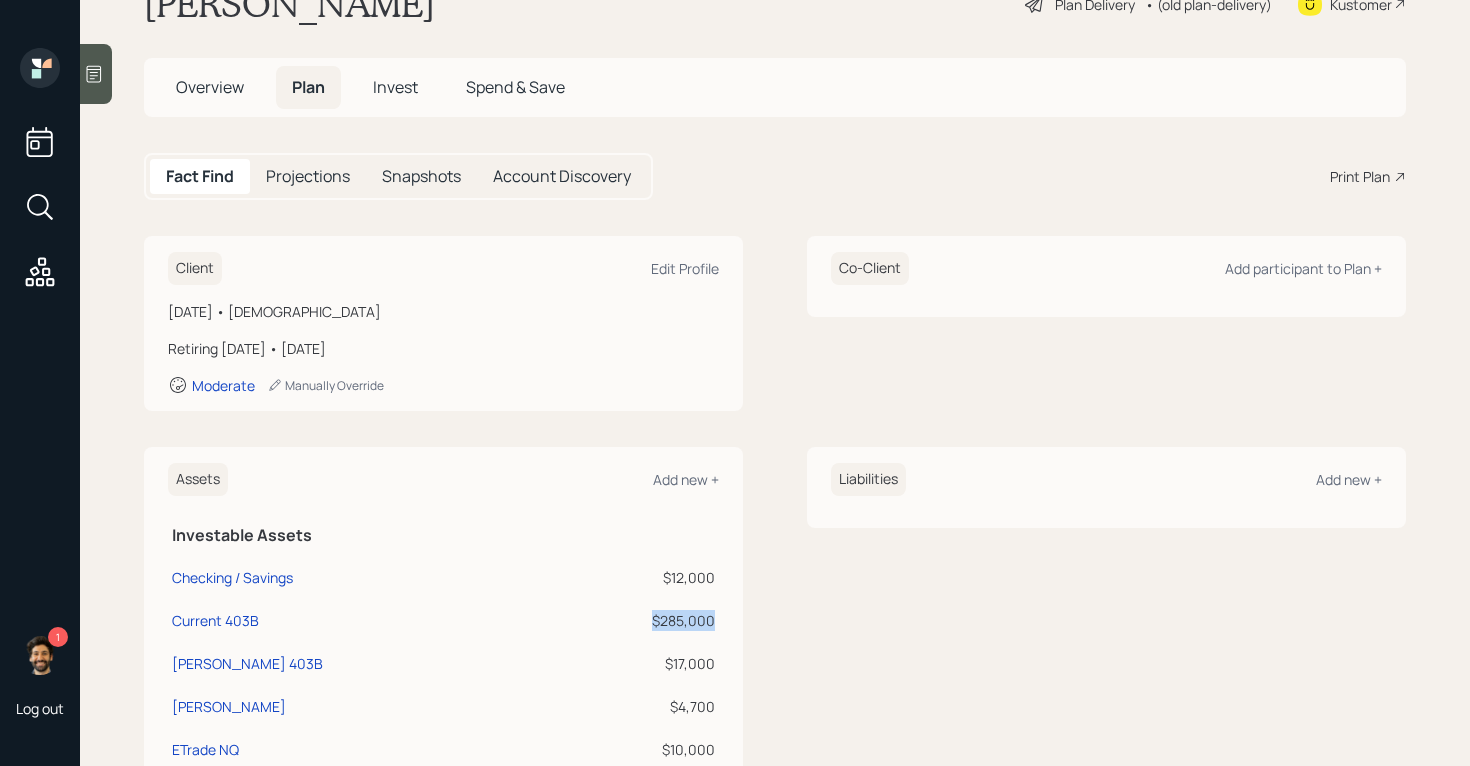 scroll, scrollTop: 0, scrollLeft: 0, axis: both 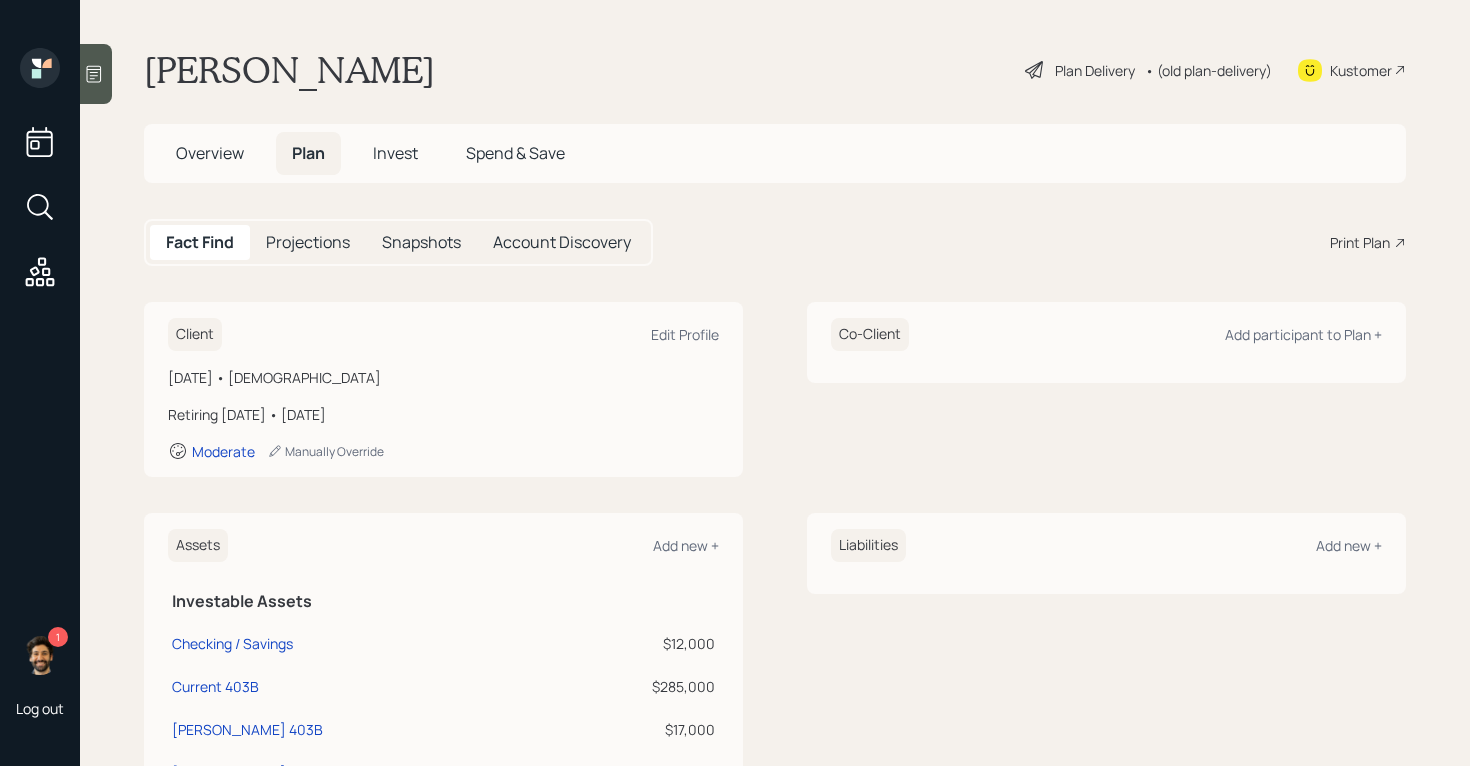 click on "• (old plan-delivery)" at bounding box center (1208, 70) 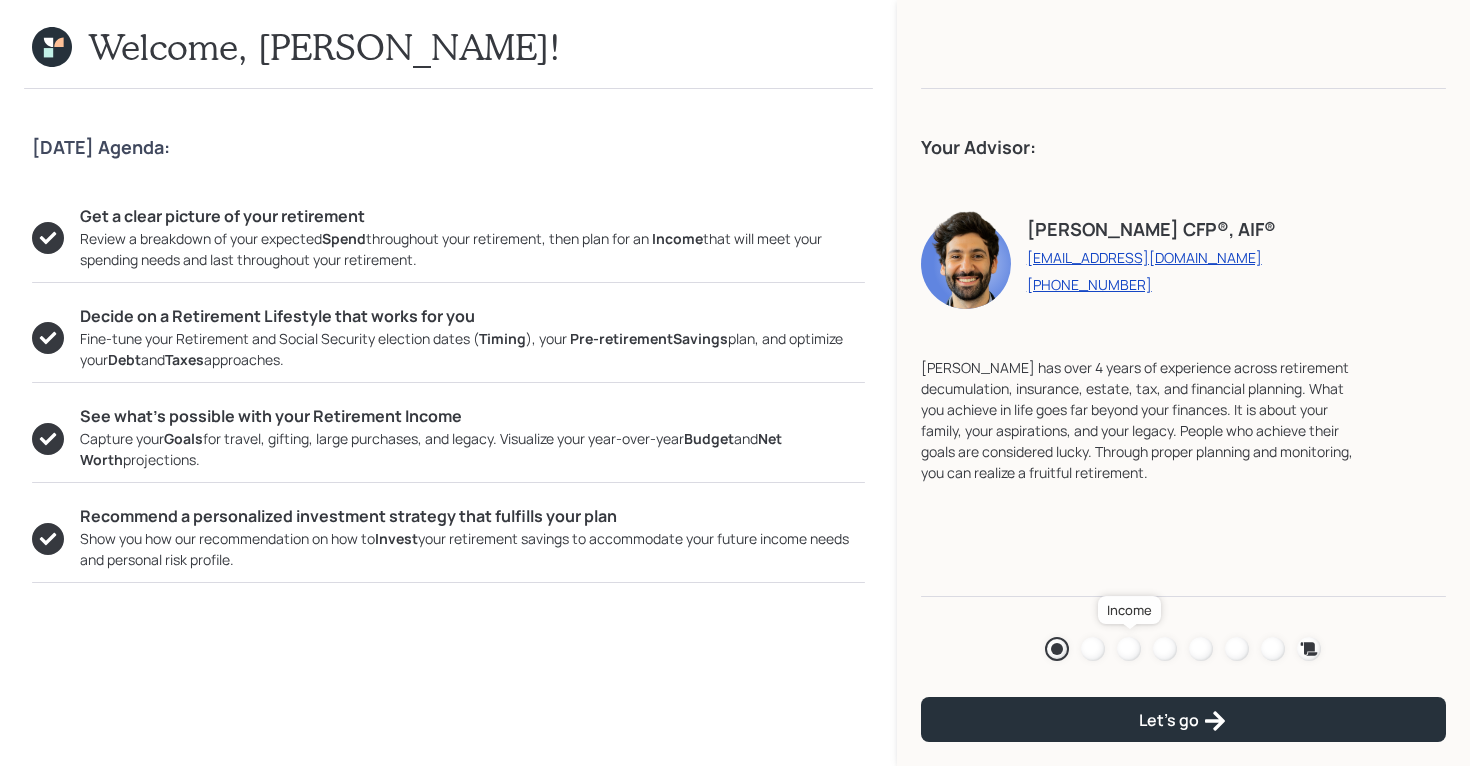click at bounding box center [1129, 649] 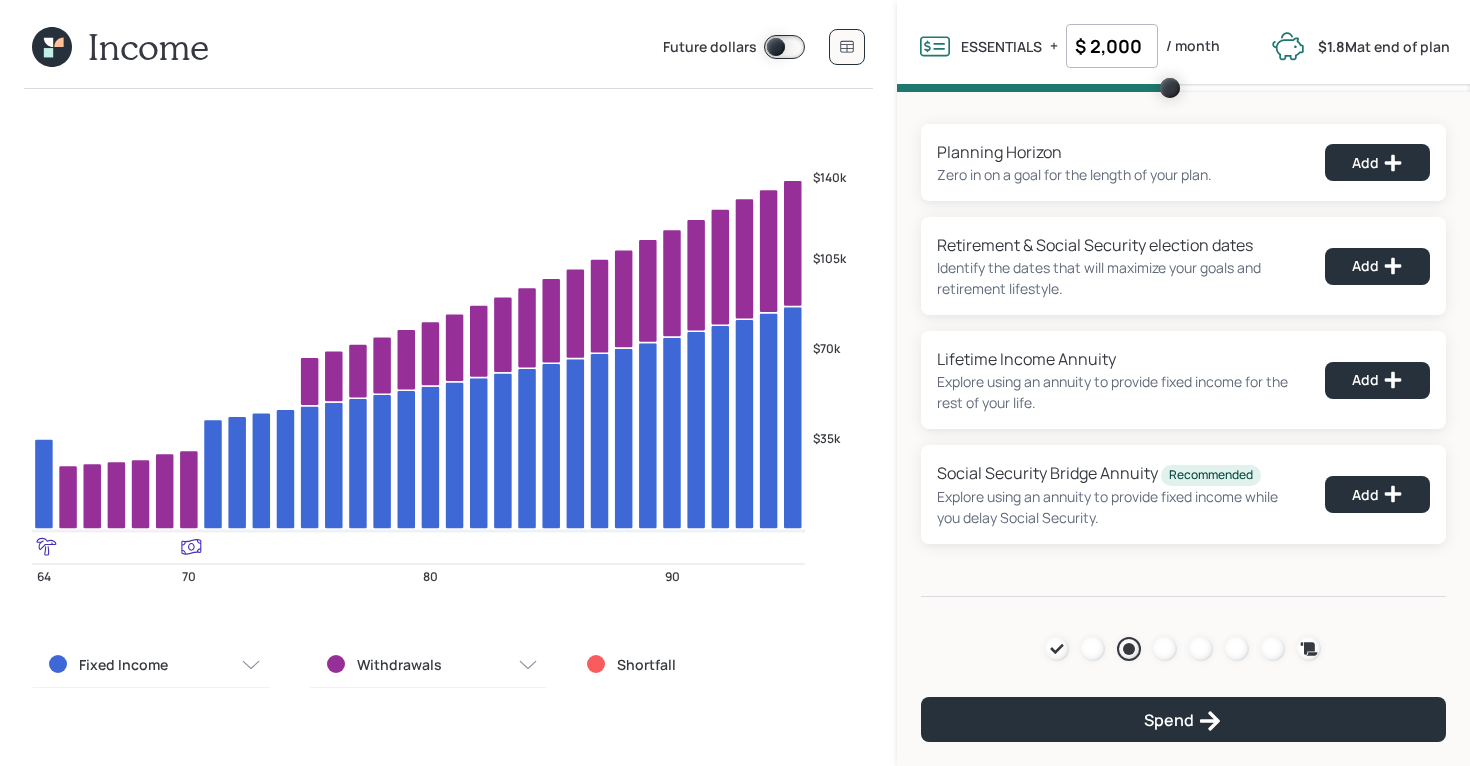 click 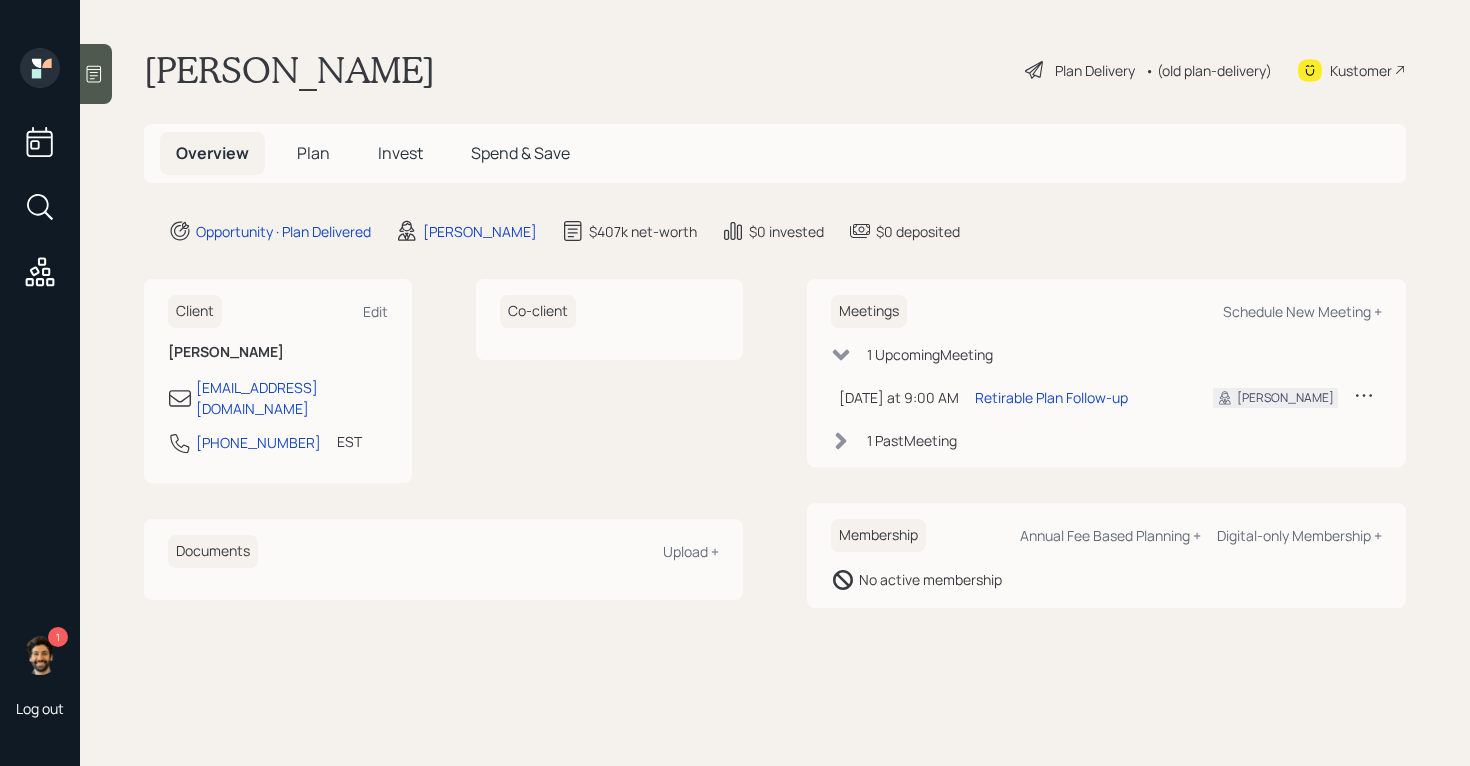 click on "Plan" at bounding box center (313, 153) 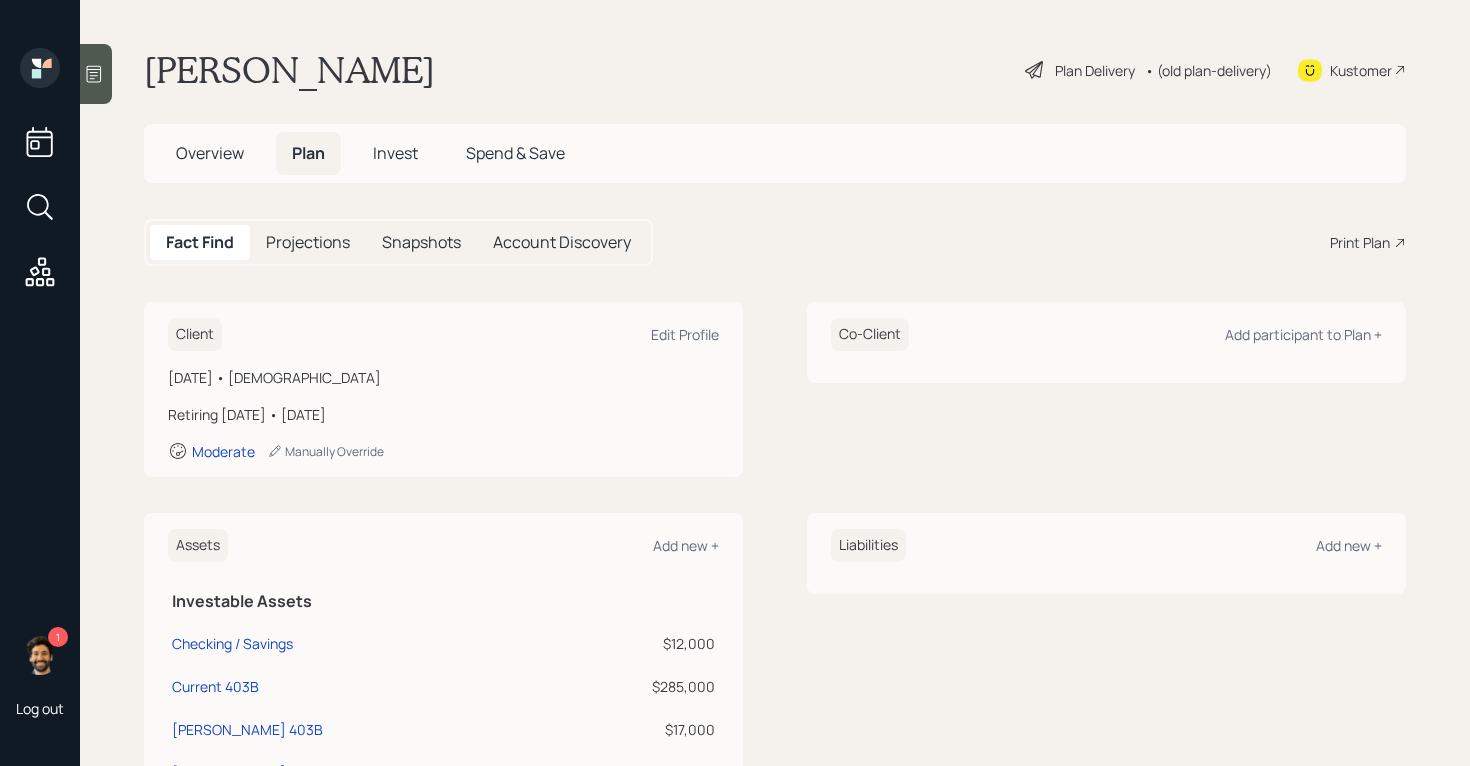 click on "Overview" at bounding box center [210, 153] 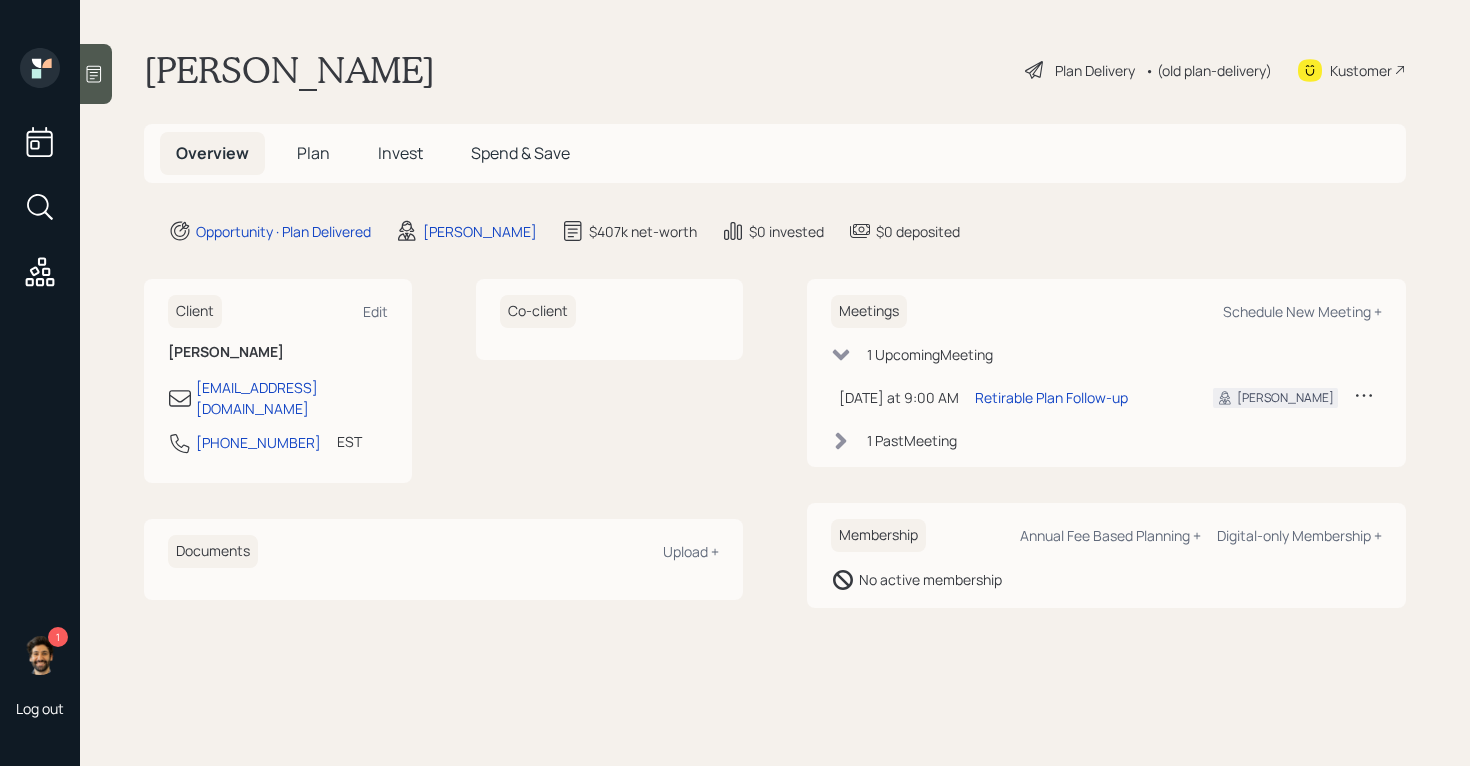 click on "Plan" at bounding box center [313, 153] 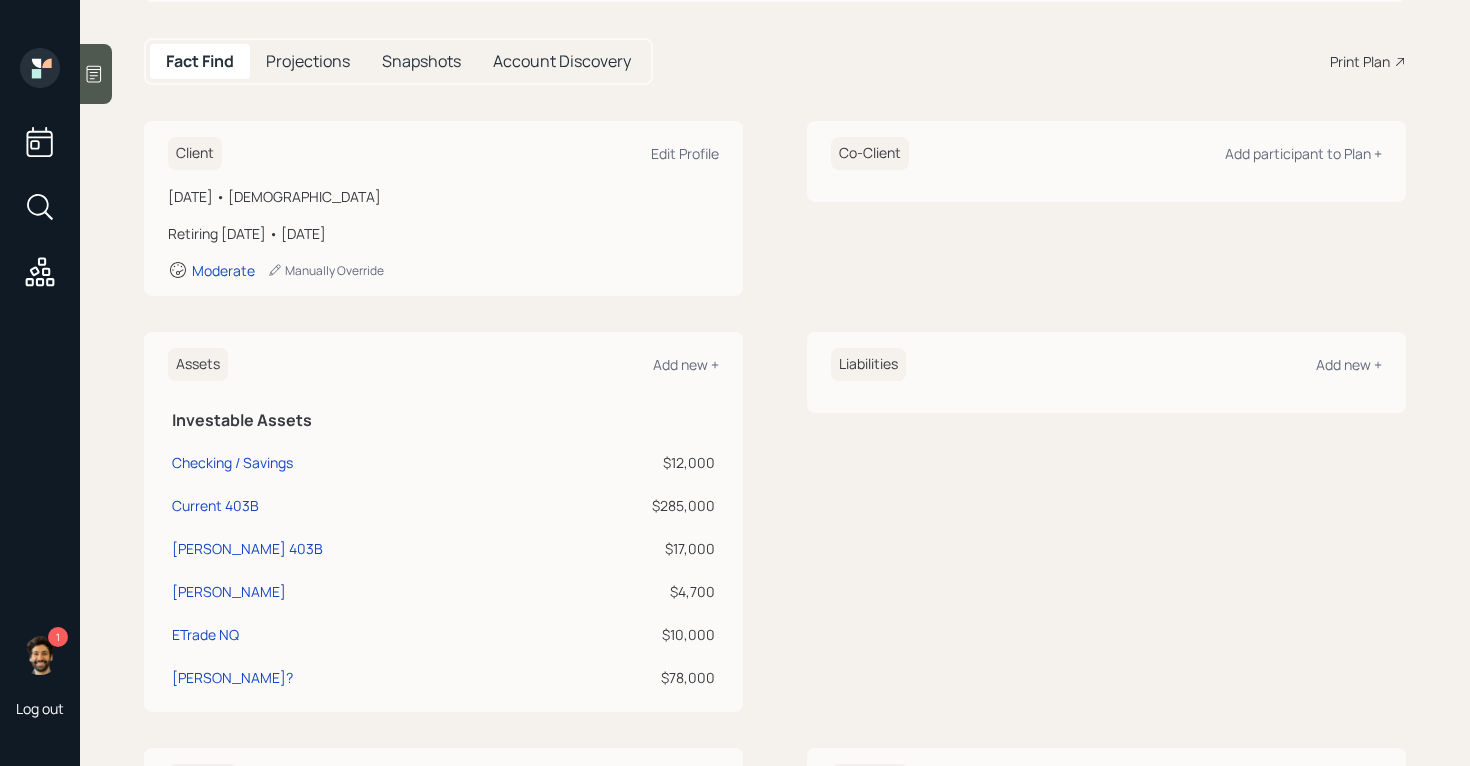 scroll, scrollTop: 228, scrollLeft: 0, axis: vertical 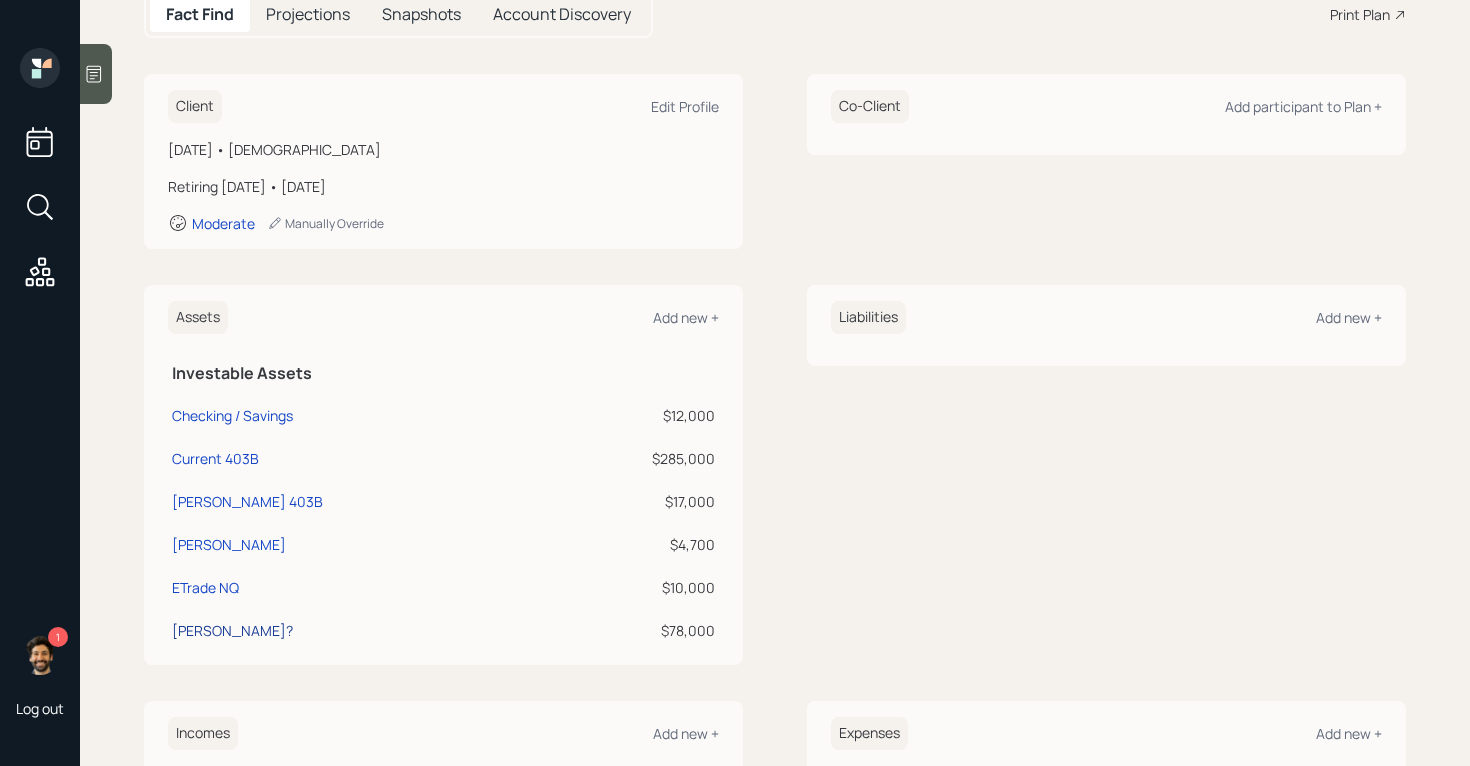 click on "Maybe Annuity?" at bounding box center [232, 630] 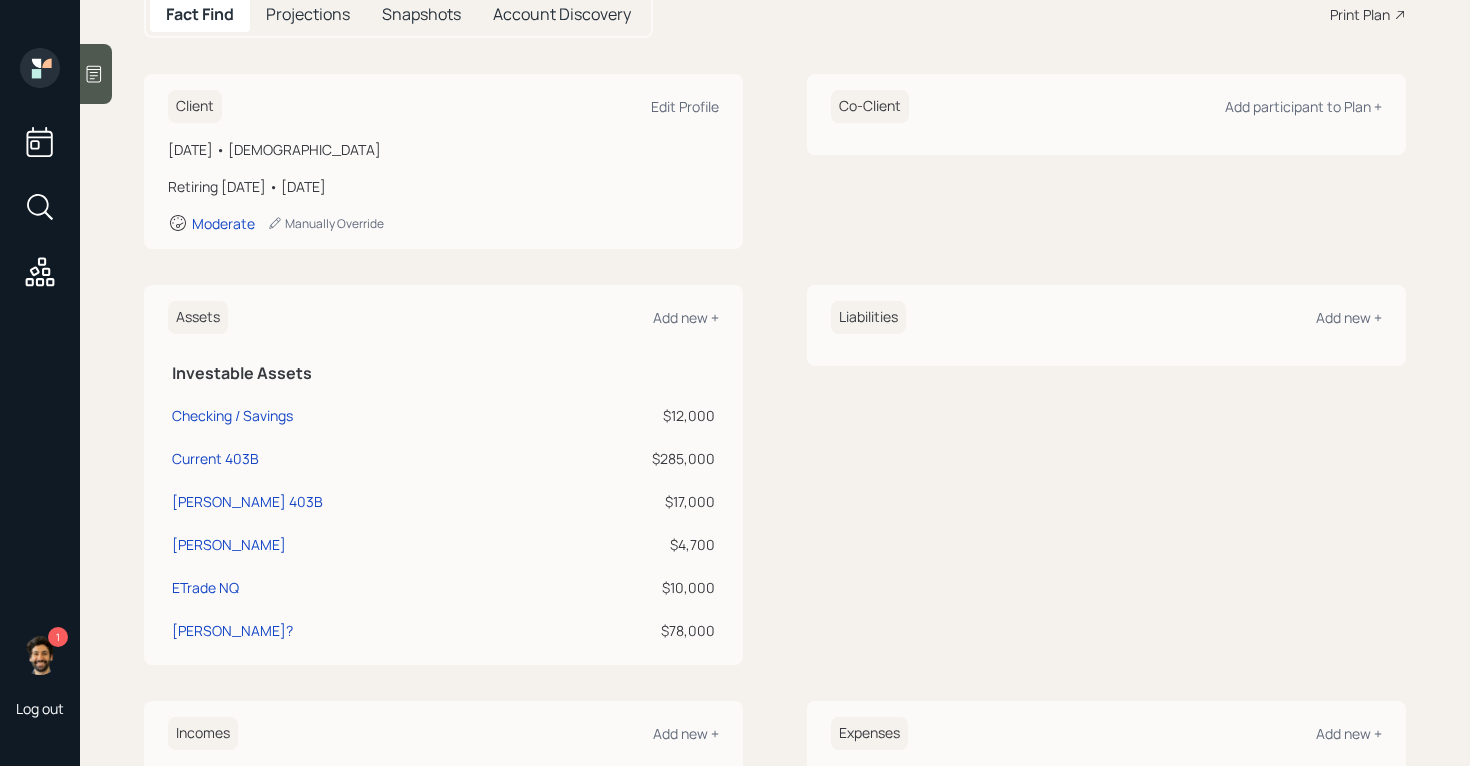 select on "taxable" 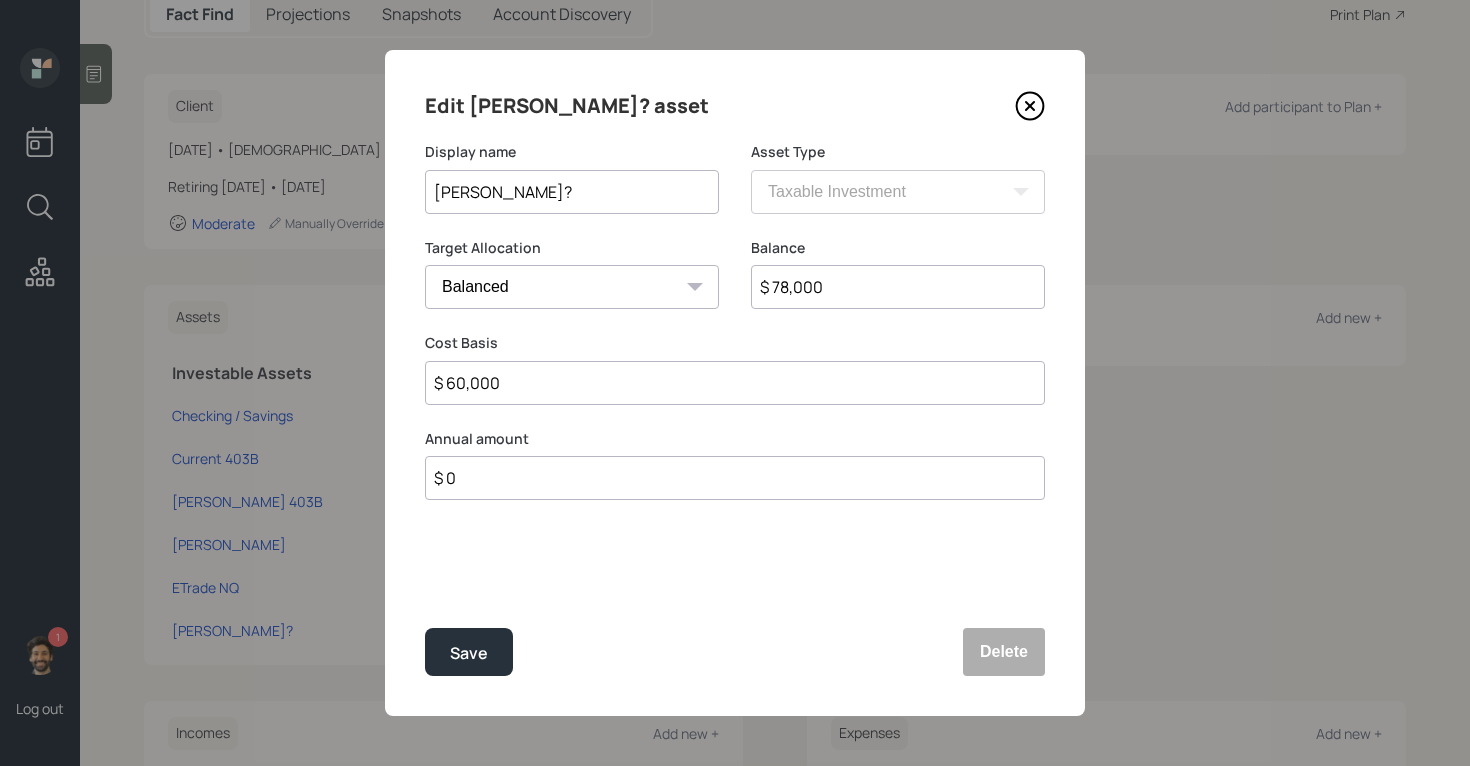 click on "Maybe Annuity?" at bounding box center (572, 192) 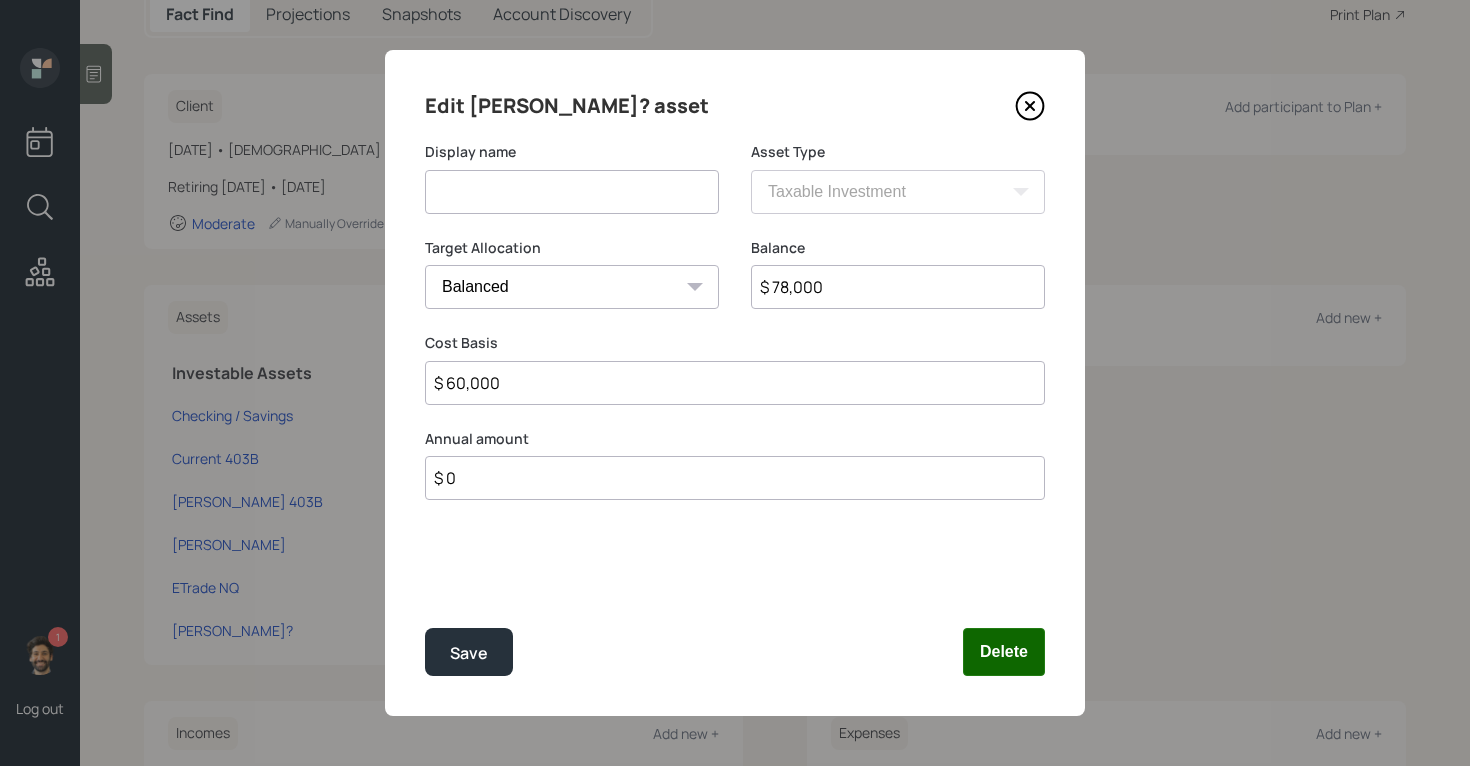 type 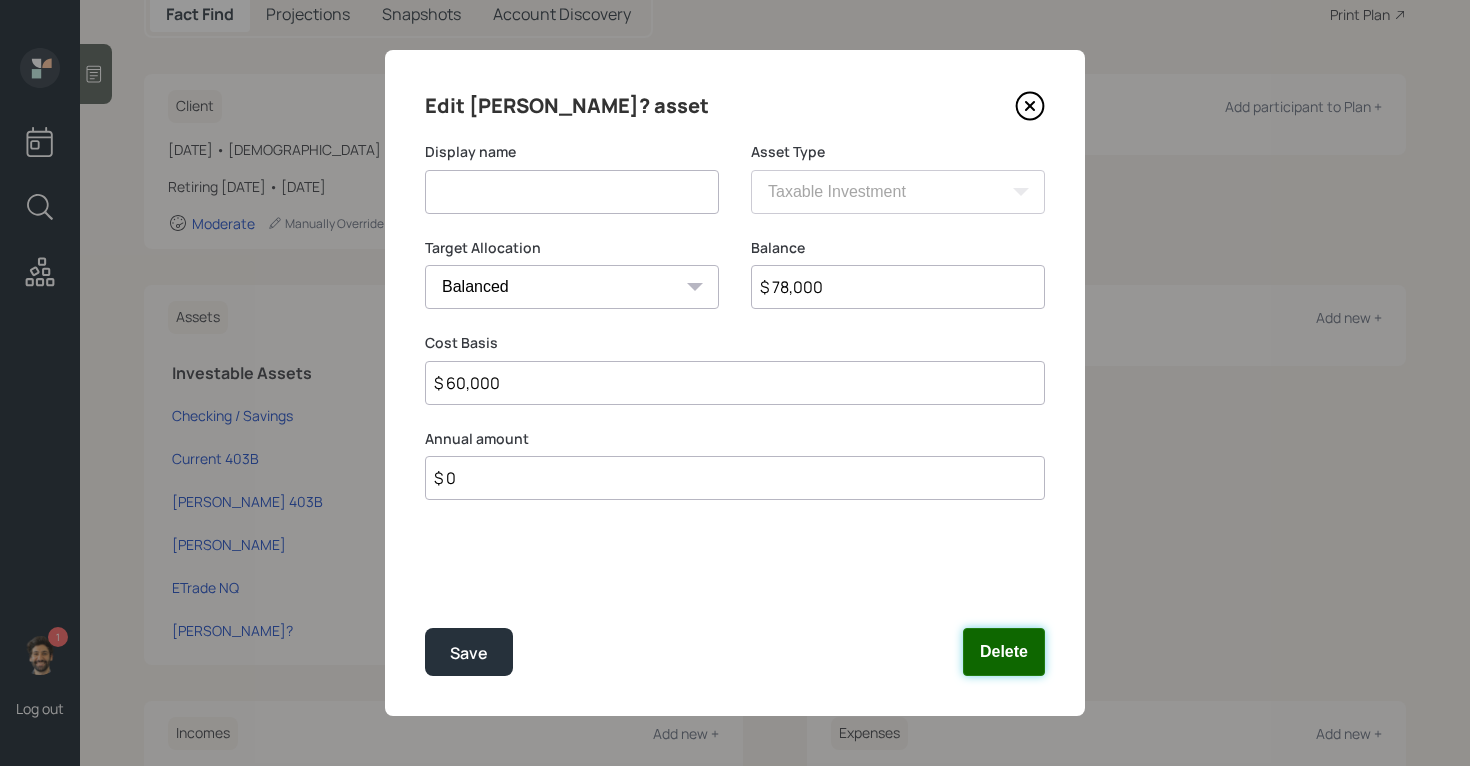 click on "Delete" at bounding box center (1004, 652) 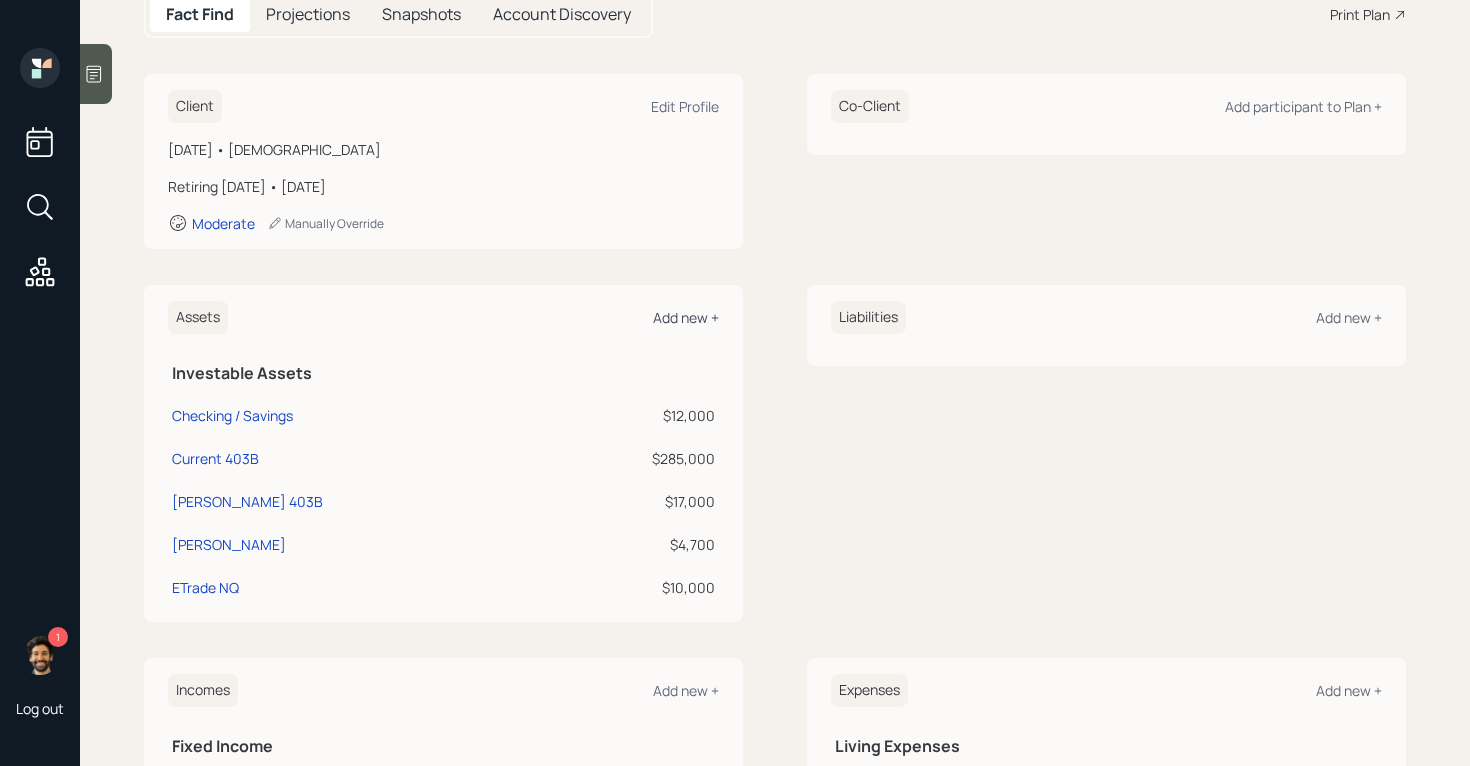 click on "Add new +" at bounding box center [686, 317] 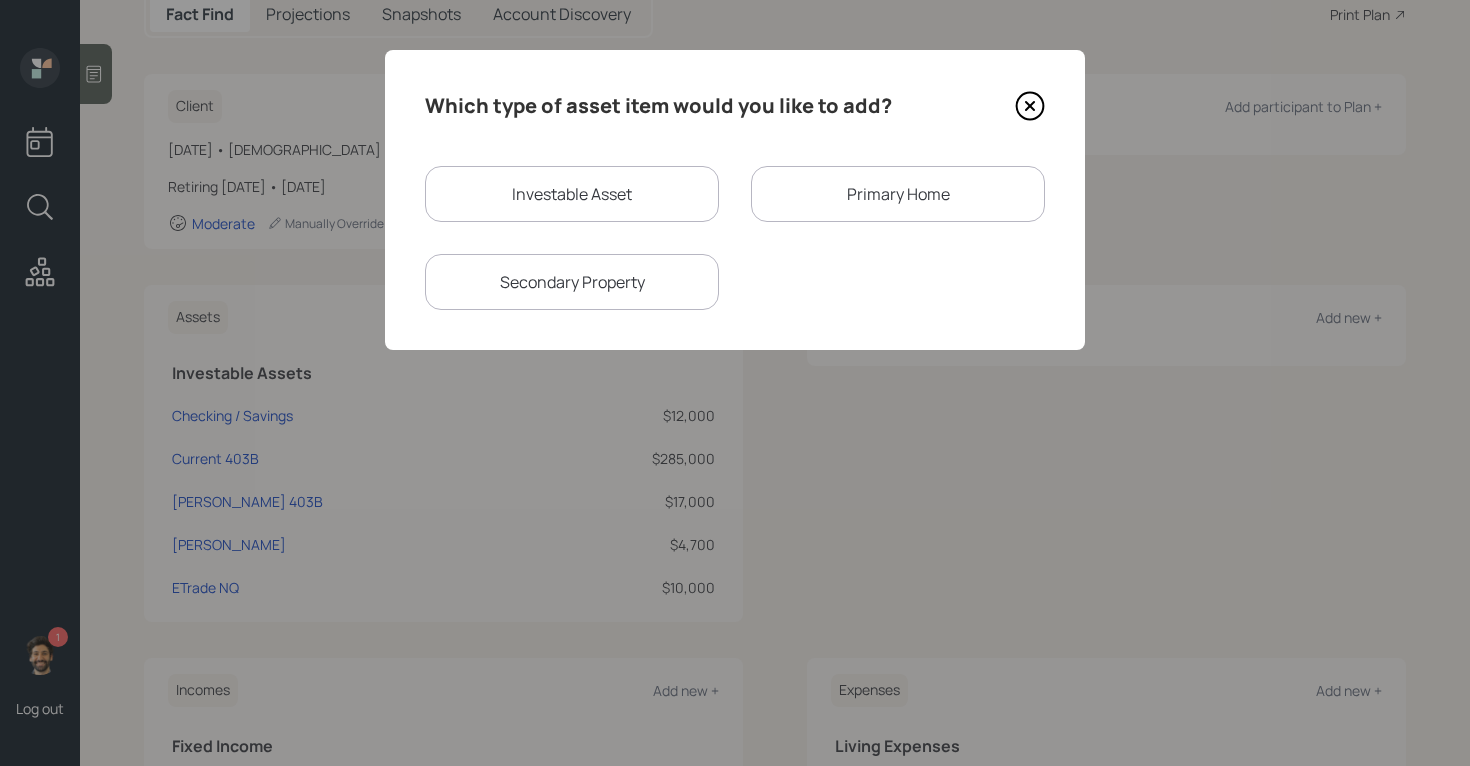 click on "Investable Asset" at bounding box center [572, 194] 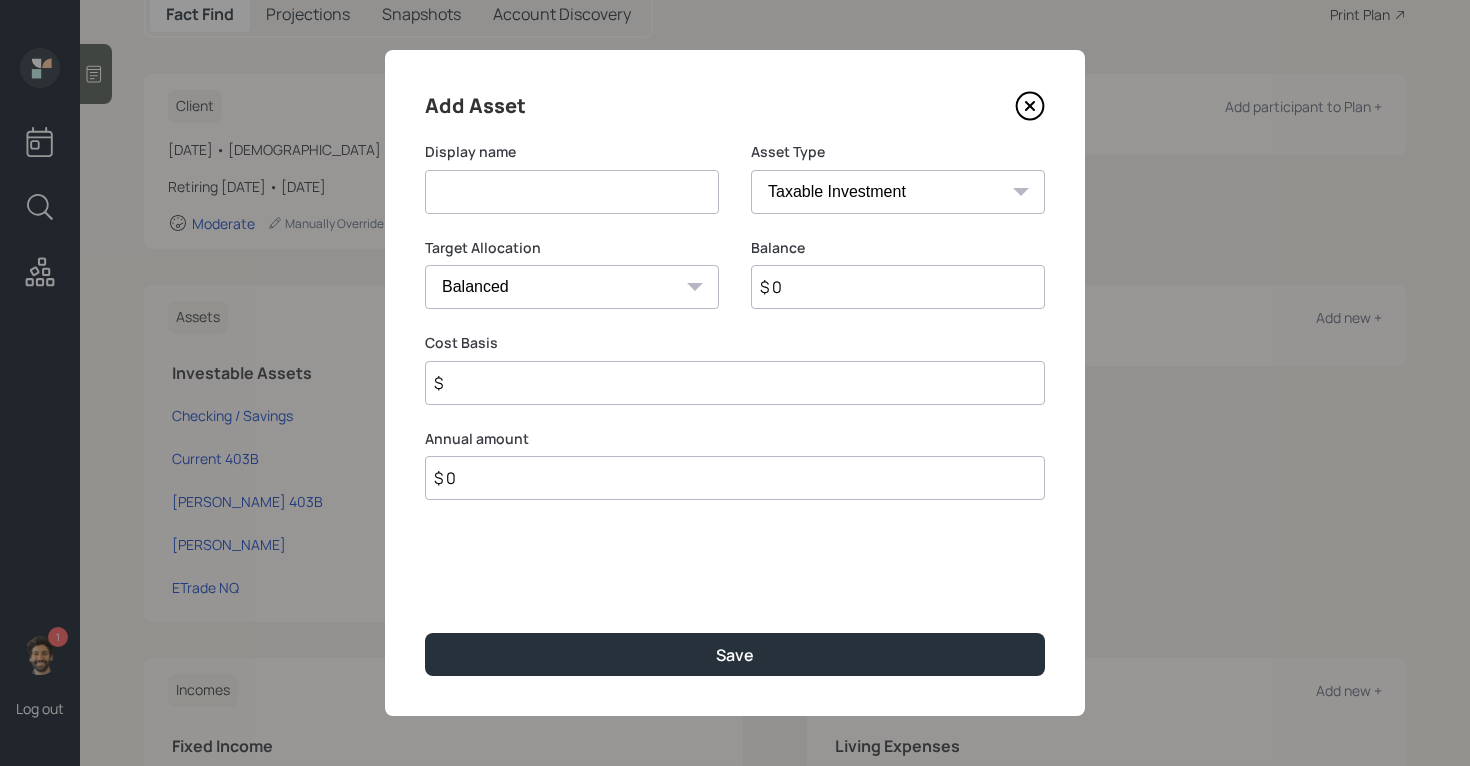 paste on "Maybe Annuity?" 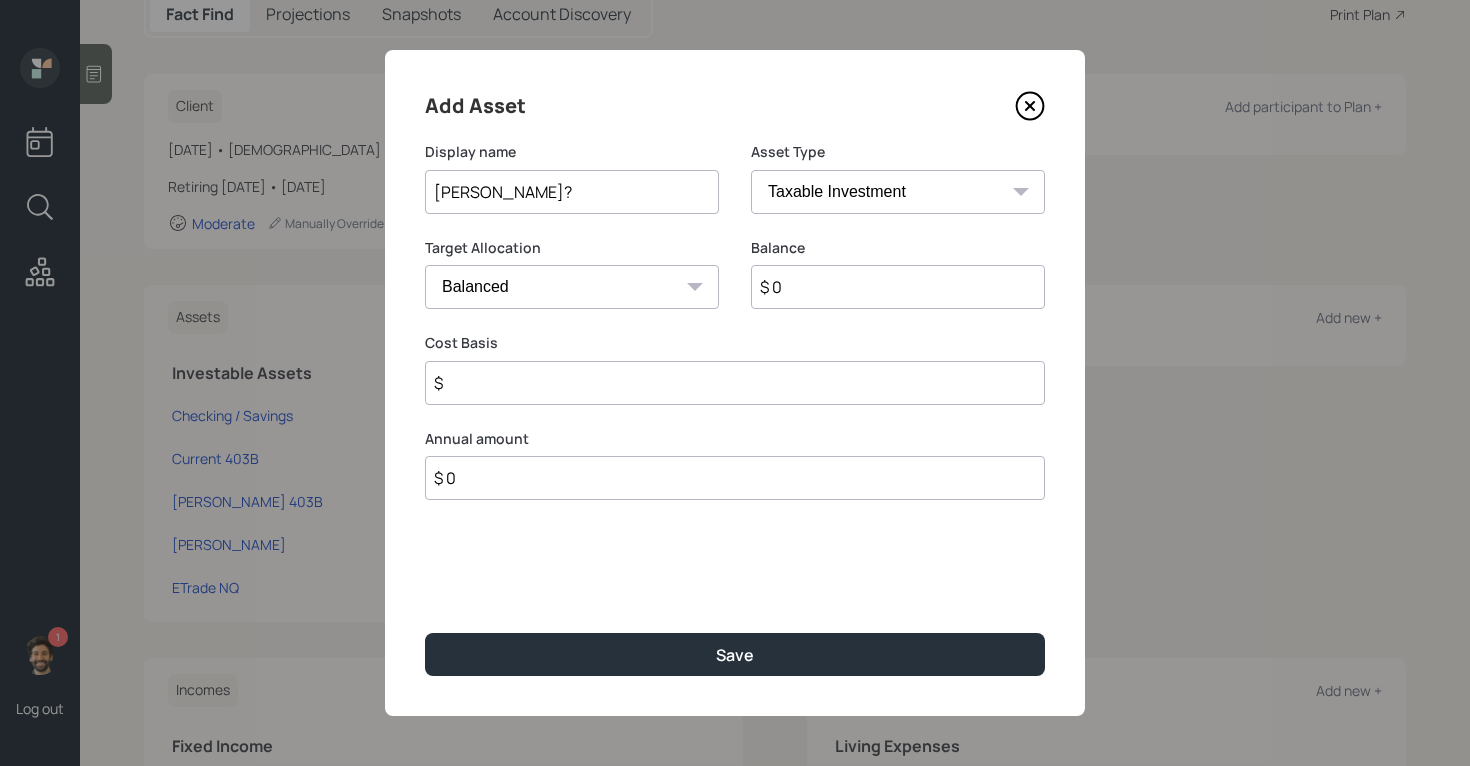 type on "Maybe Annuity?" 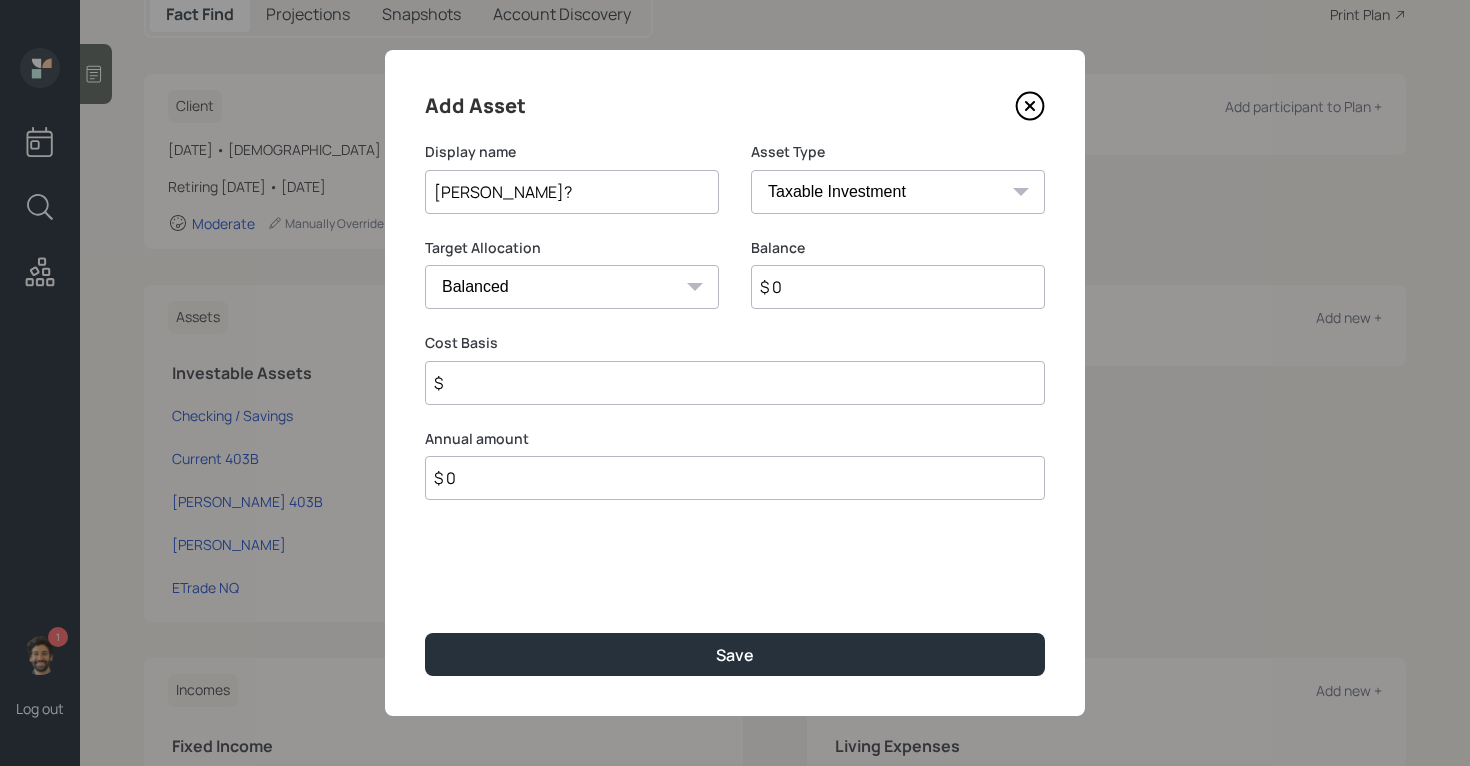 click on "SEP IRA IRA Roth IRA 401(k) Roth 401(k) 403(b) Roth 403(b) 457(b) Roth 457(b) Health Savings Account 529 Taxable Investment Checking / Savings Emergency Fund" at bounding box center (898, 192) 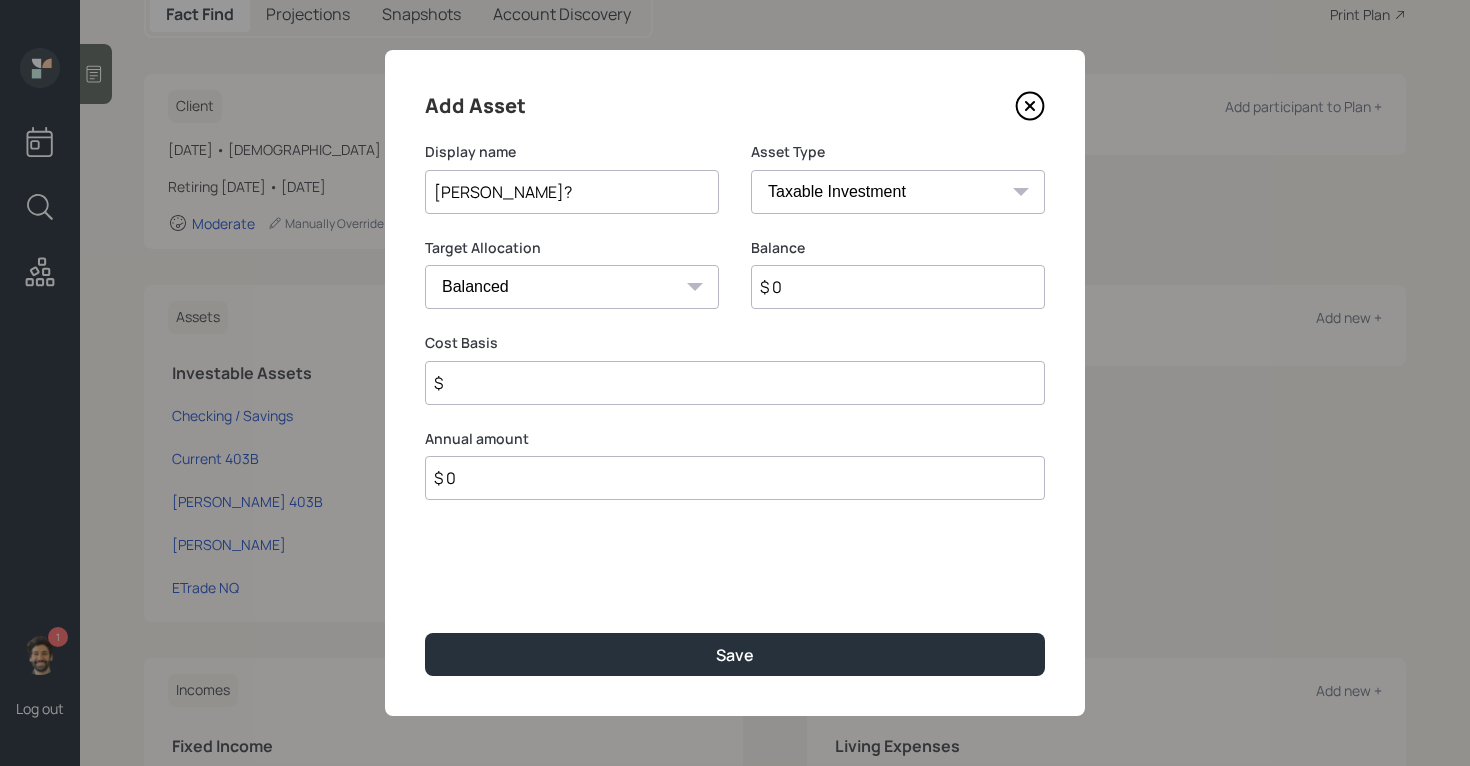 select on "emergency_fund" 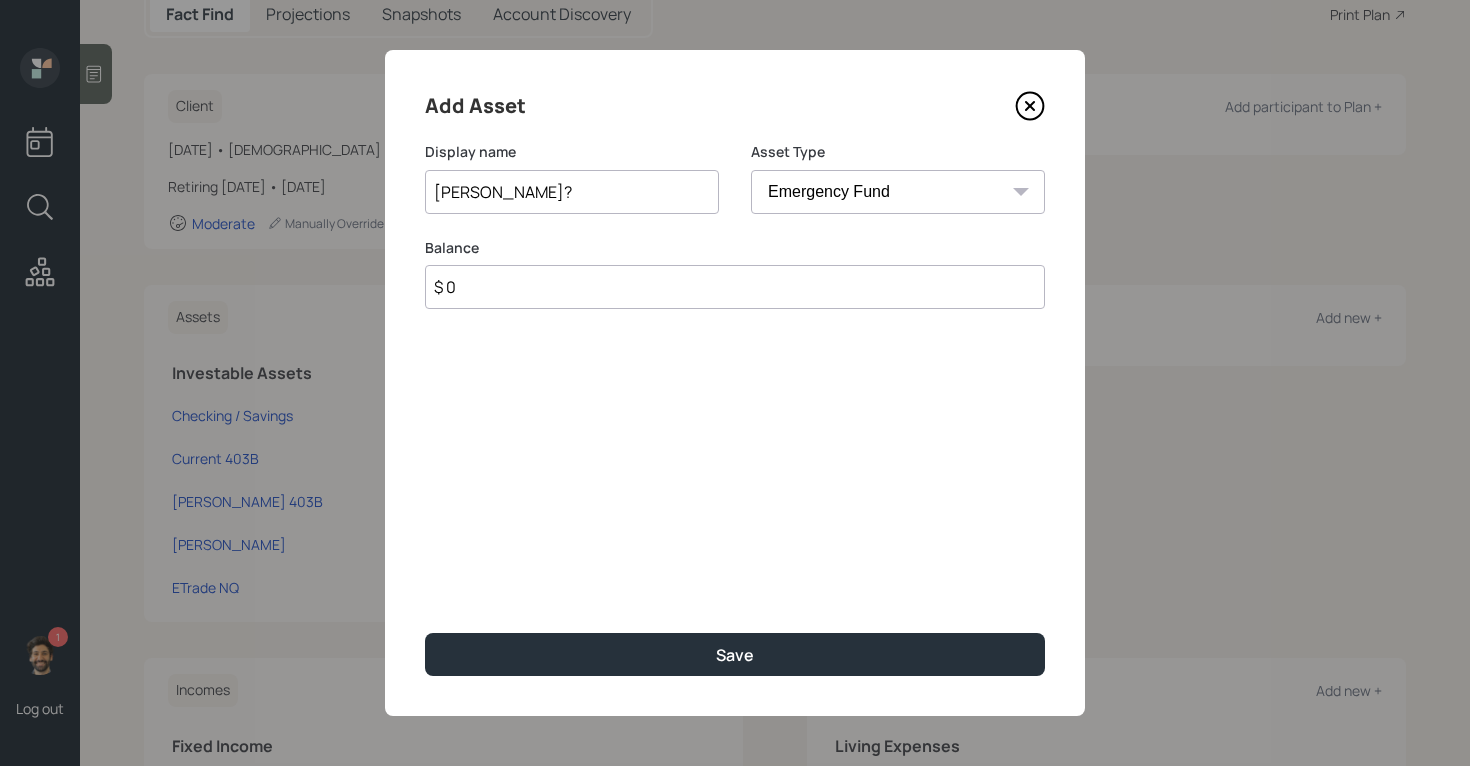 click on "$ 0" at bounding box center [735, 287] 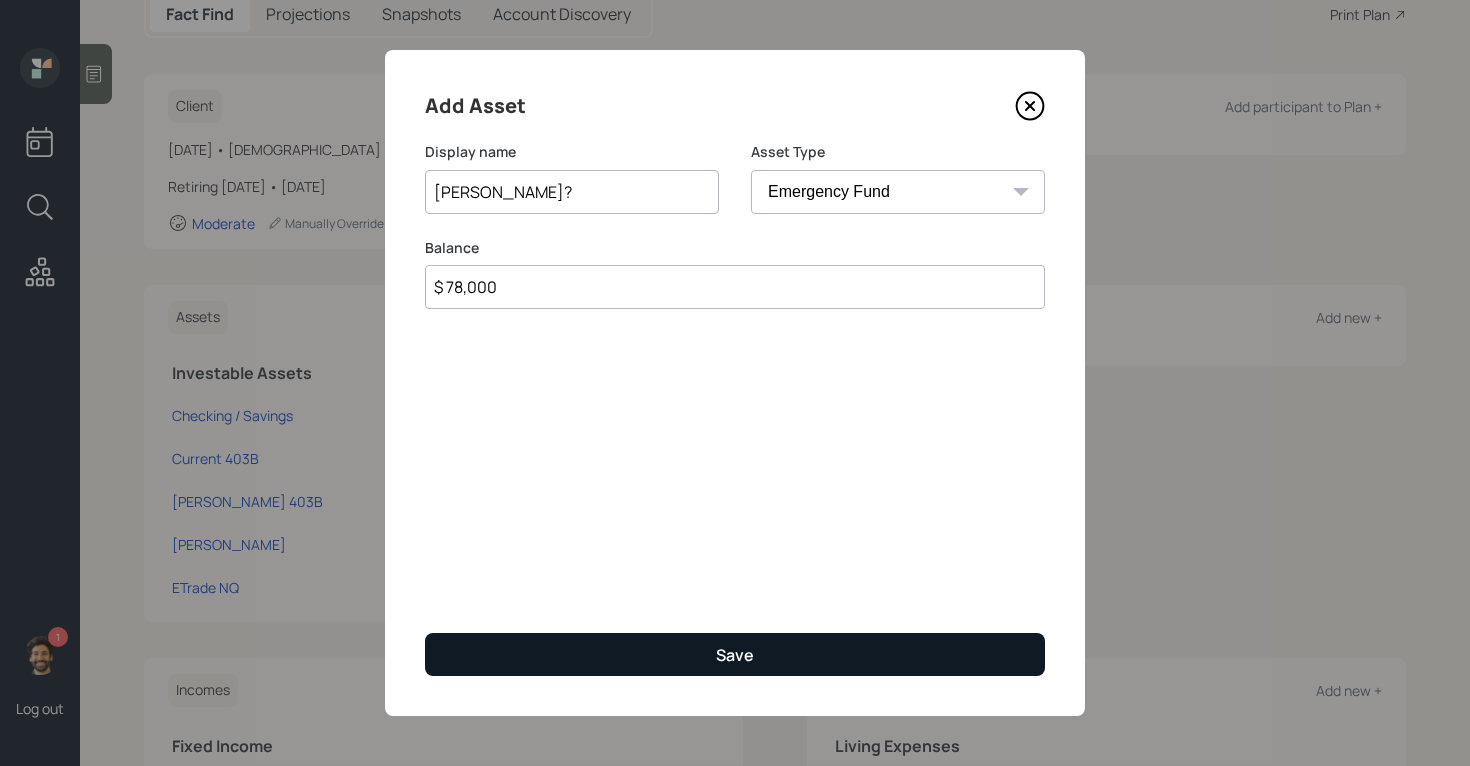 type on "$ 78,000" 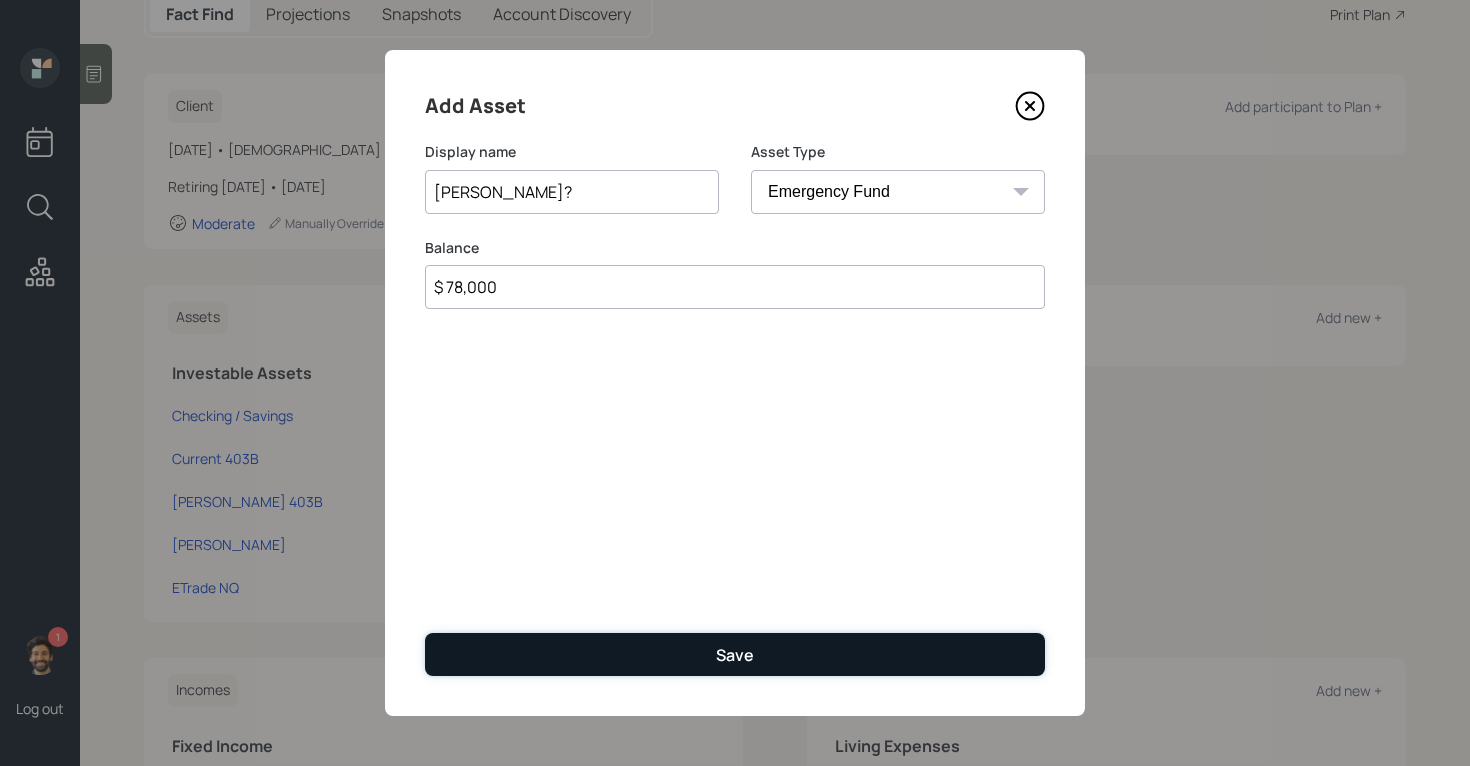 click on "Save" at bounding box center (735, 655) 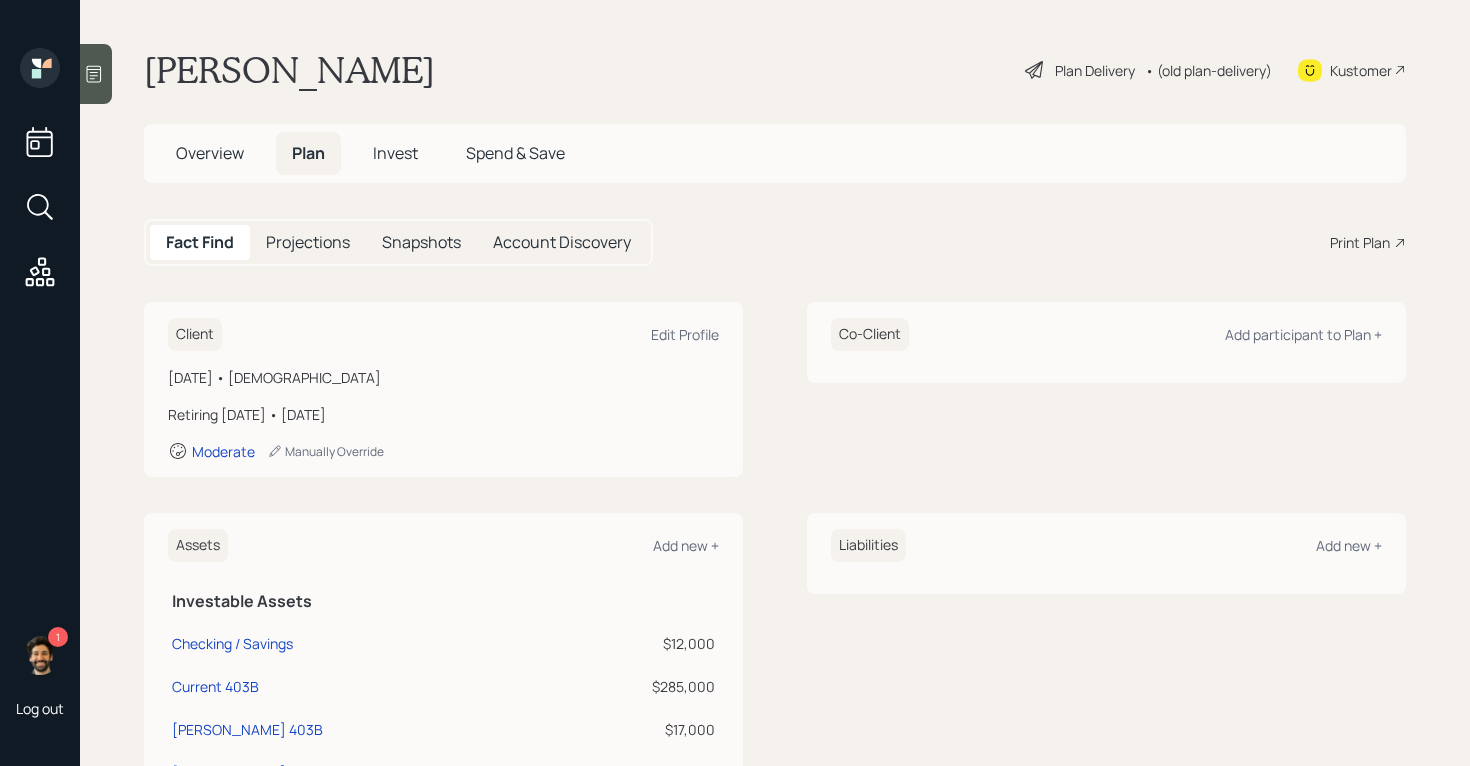 scroll, scrollTop: 0, scrollLeft: 0, axis: both 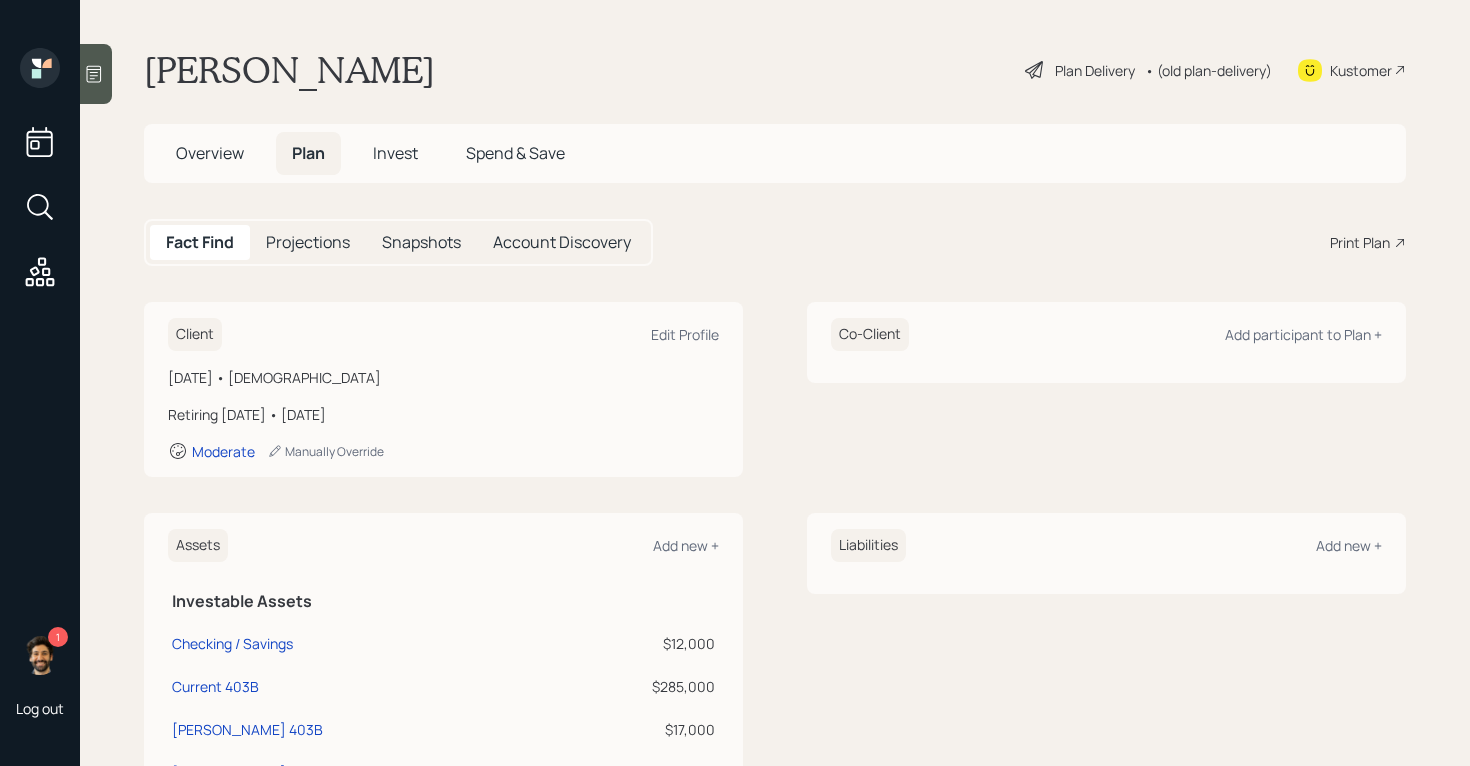click on "Invest" at bounding box center [395, 153] 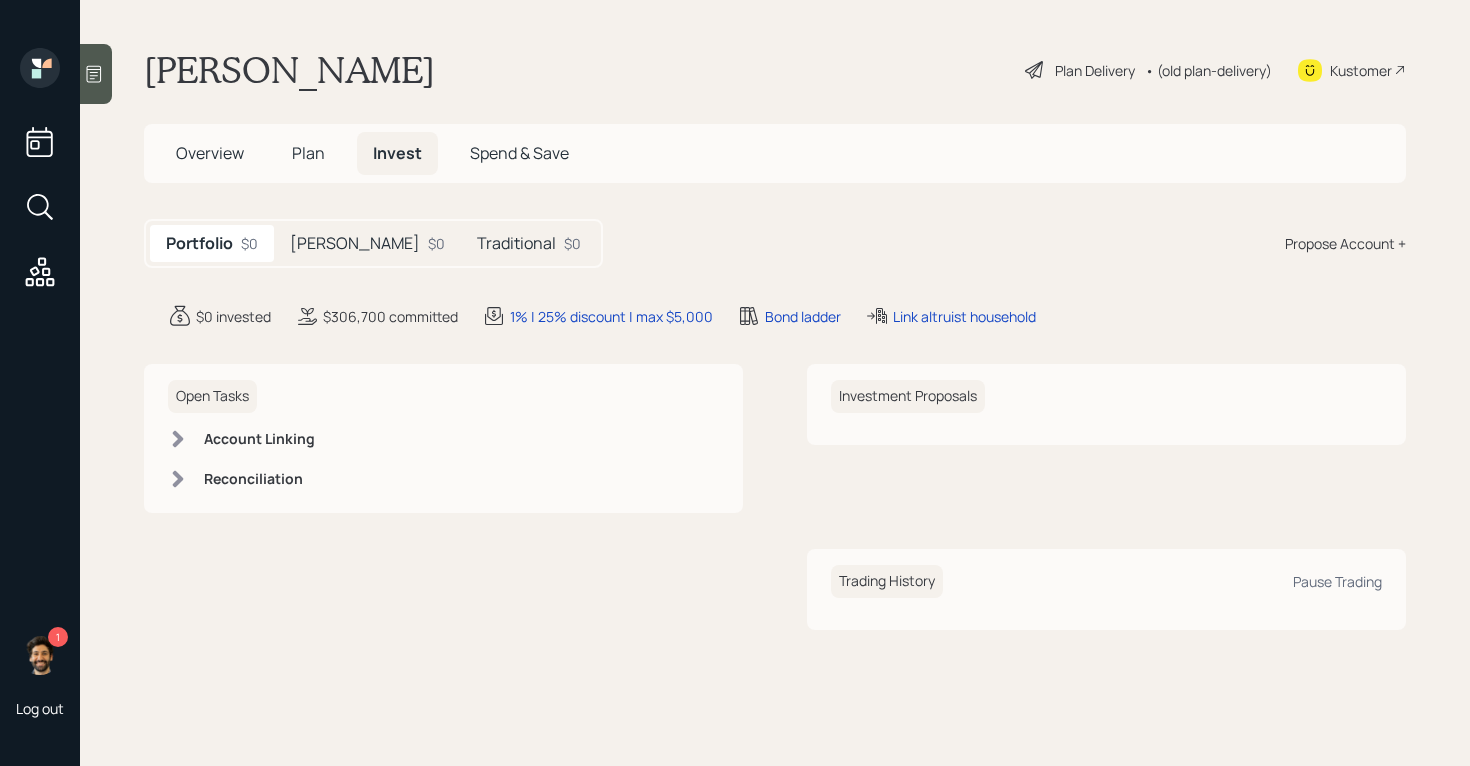 click on "$0" at bounding box center [436, 243] 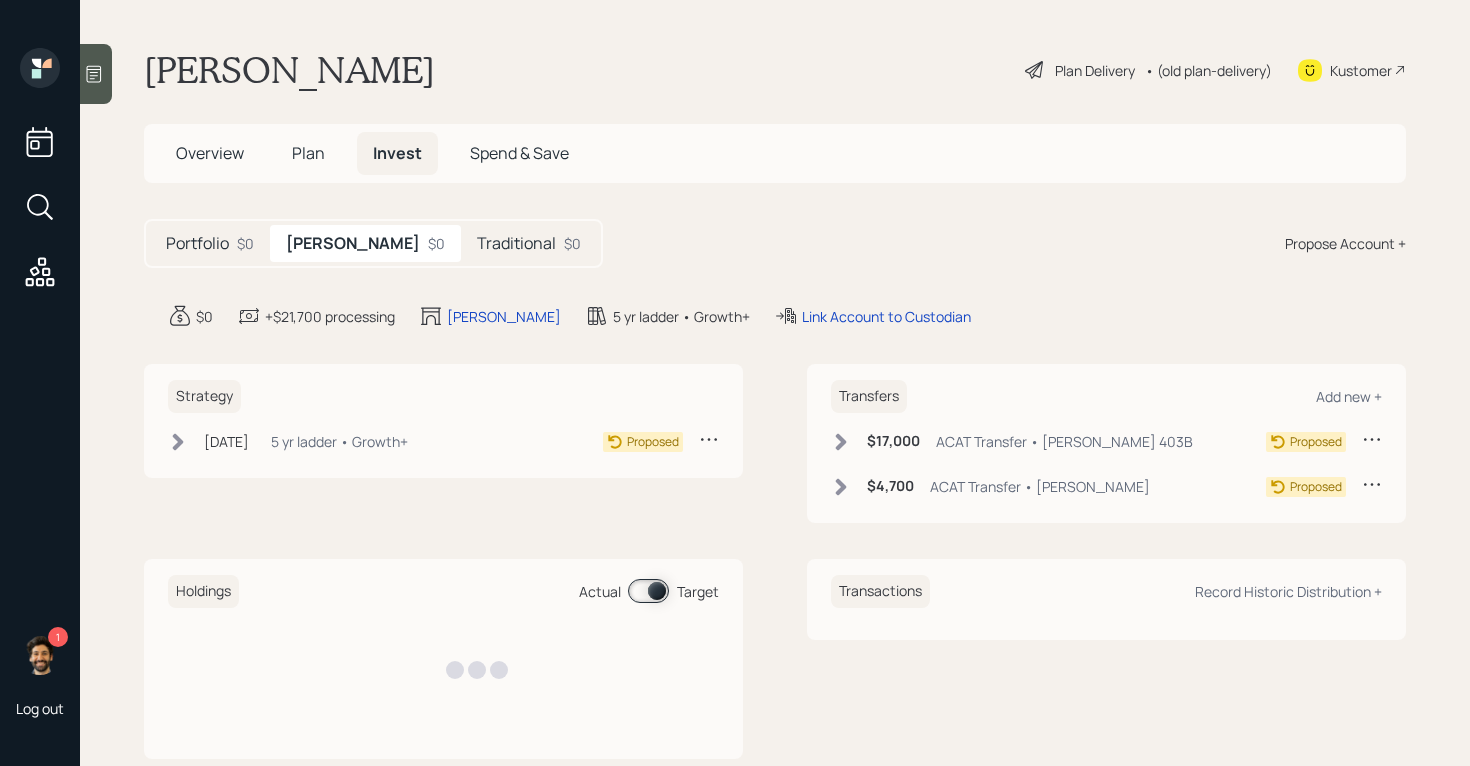 click on "Traditional" at bounding box center [516, 243] 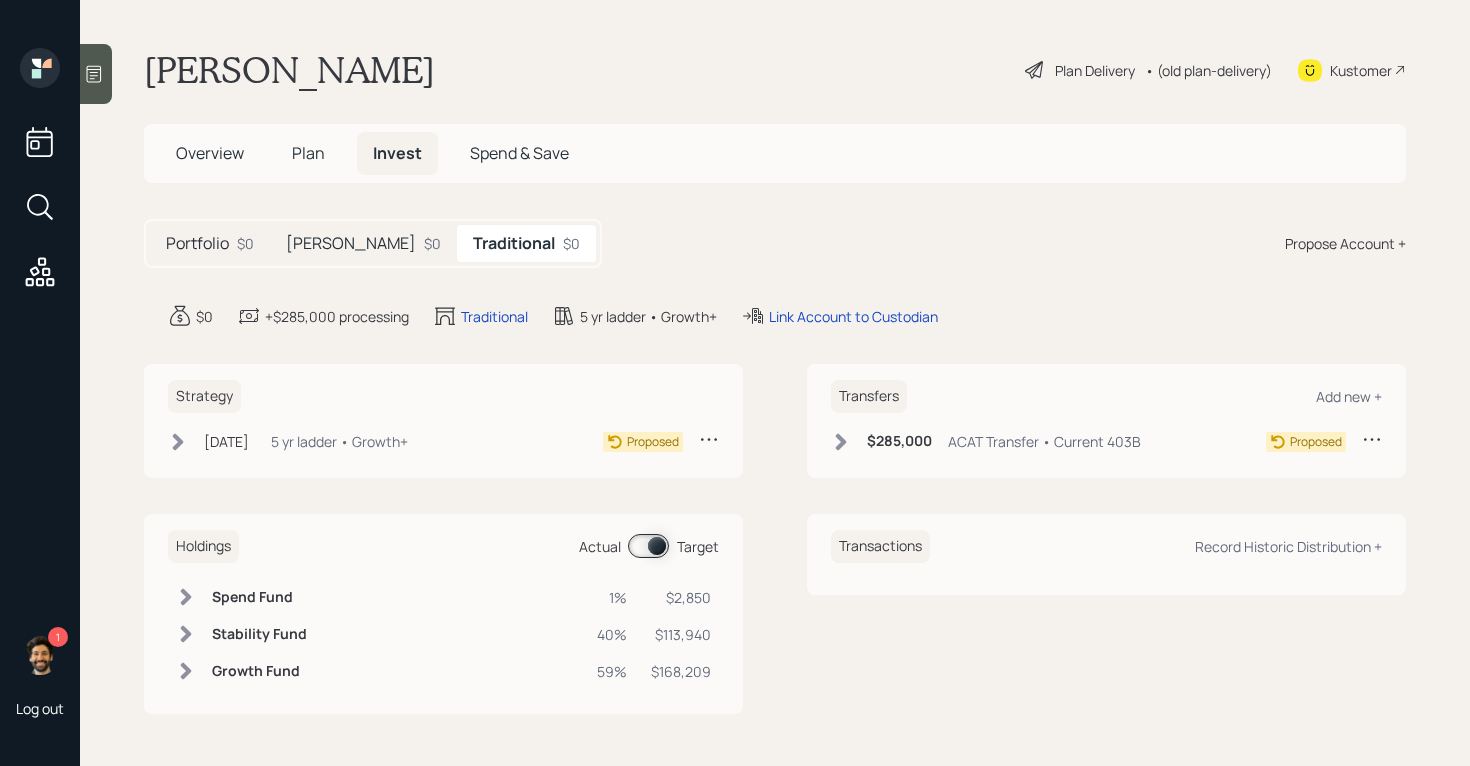 click on "• (old plan-delivery)" at bounding box center (1208, 70) 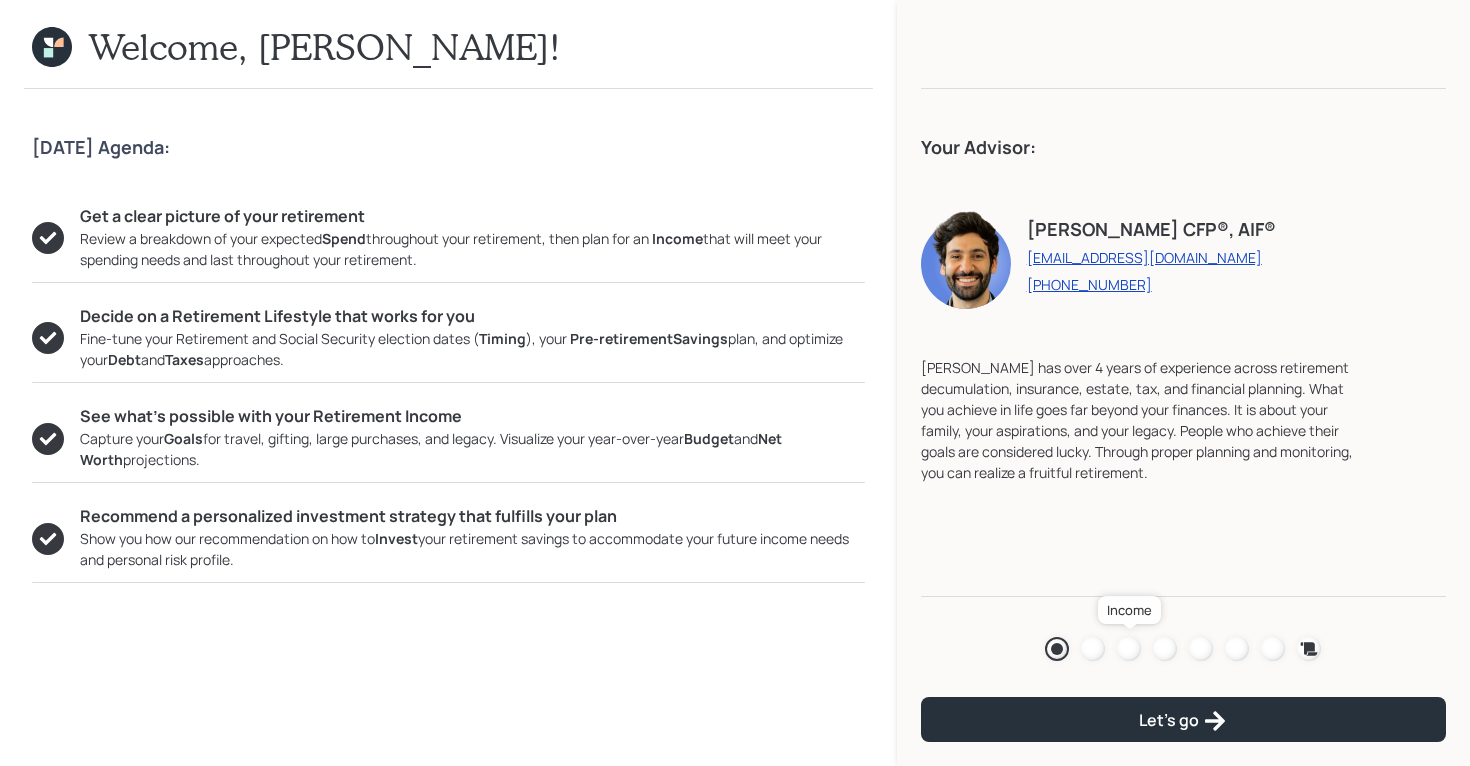click at bounding box center (1129, 649) 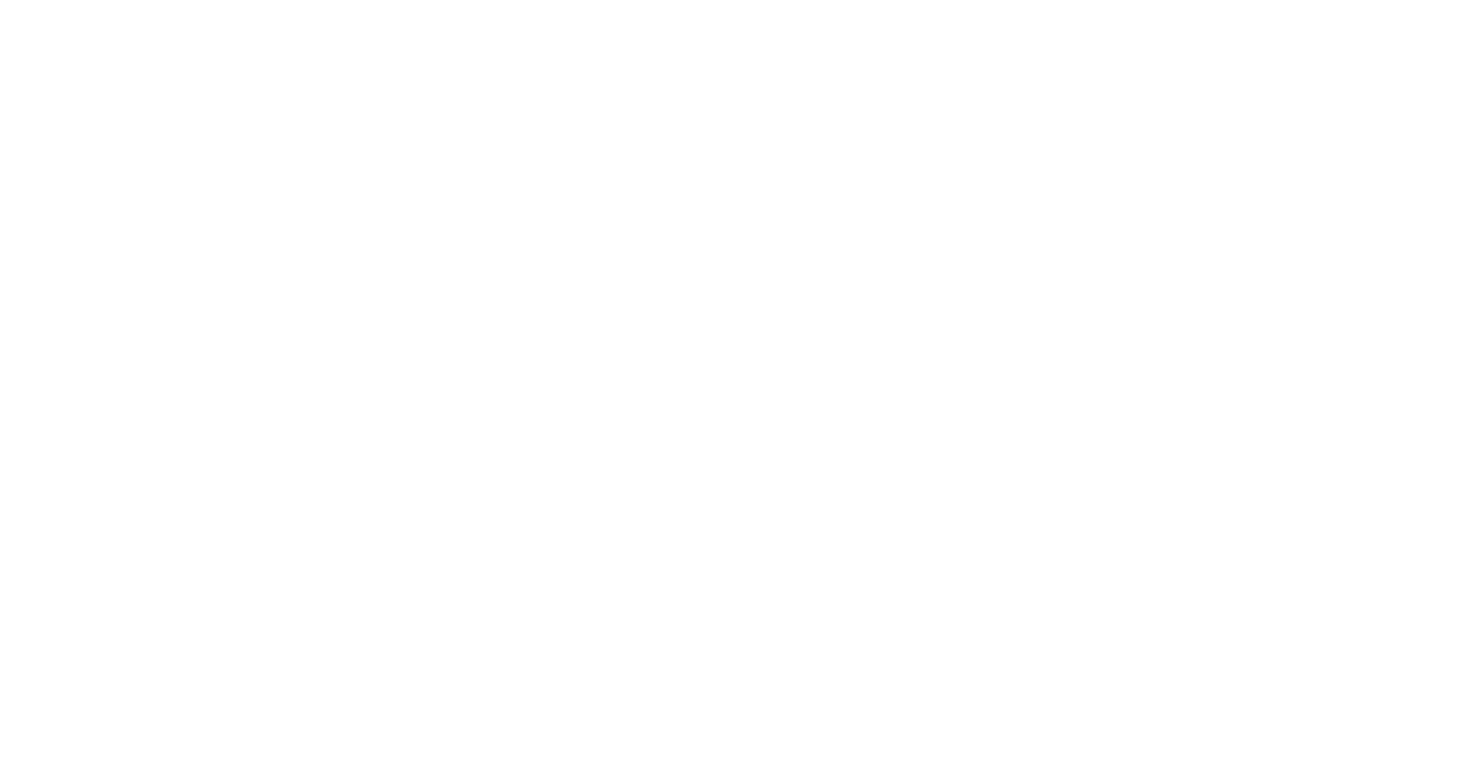 scroll, scrollTop: 0, scrollLeft: 0, axis: both 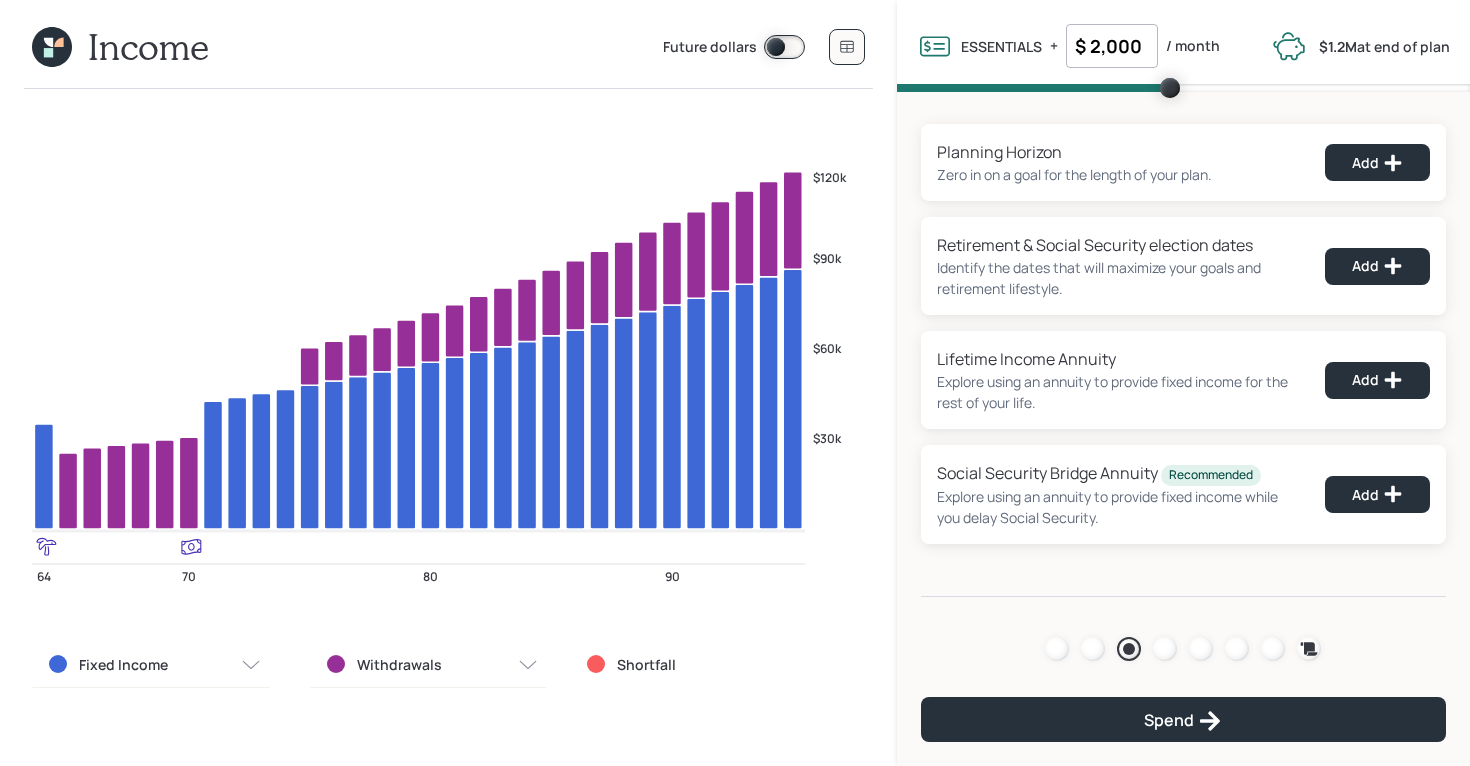click 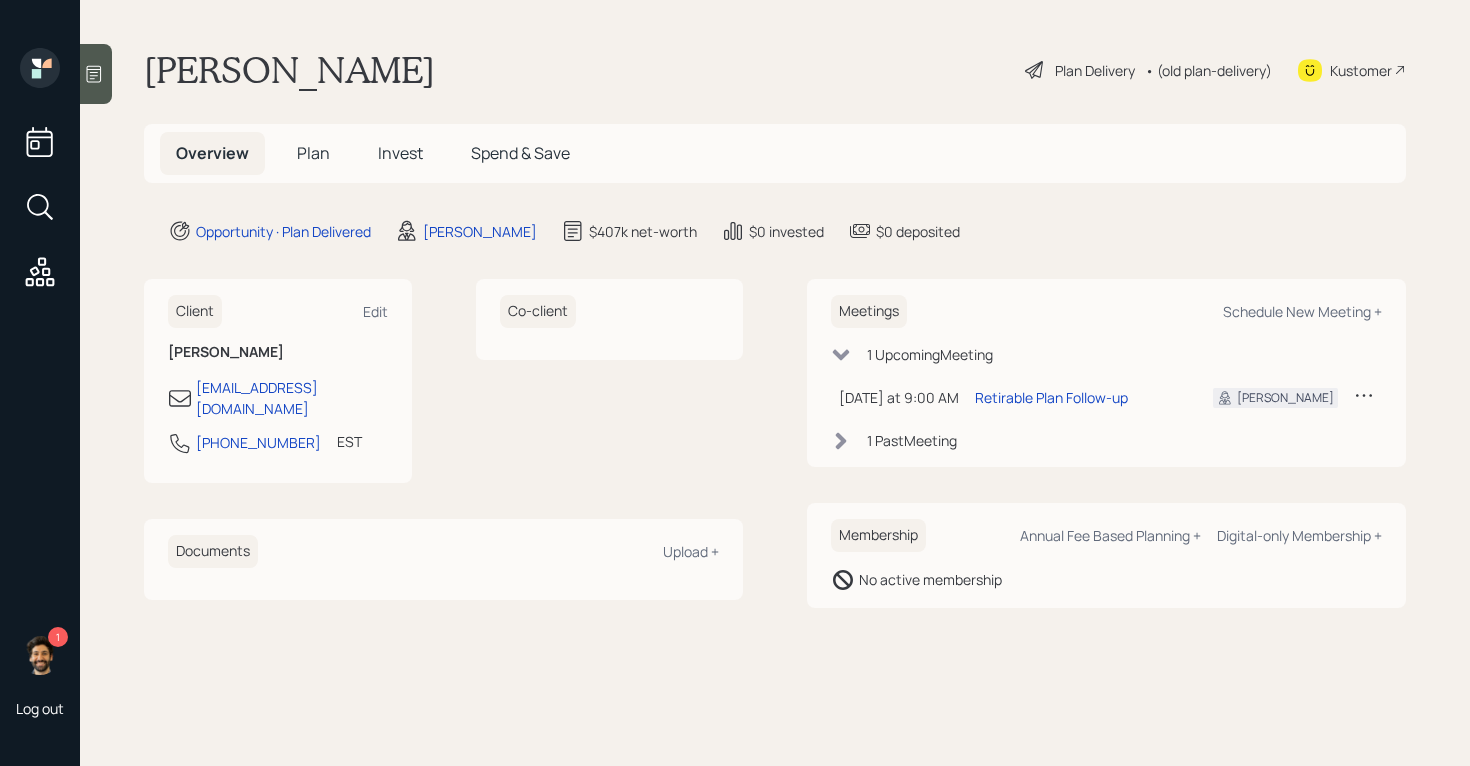click on "Plan" at bounding box center (313, 153) 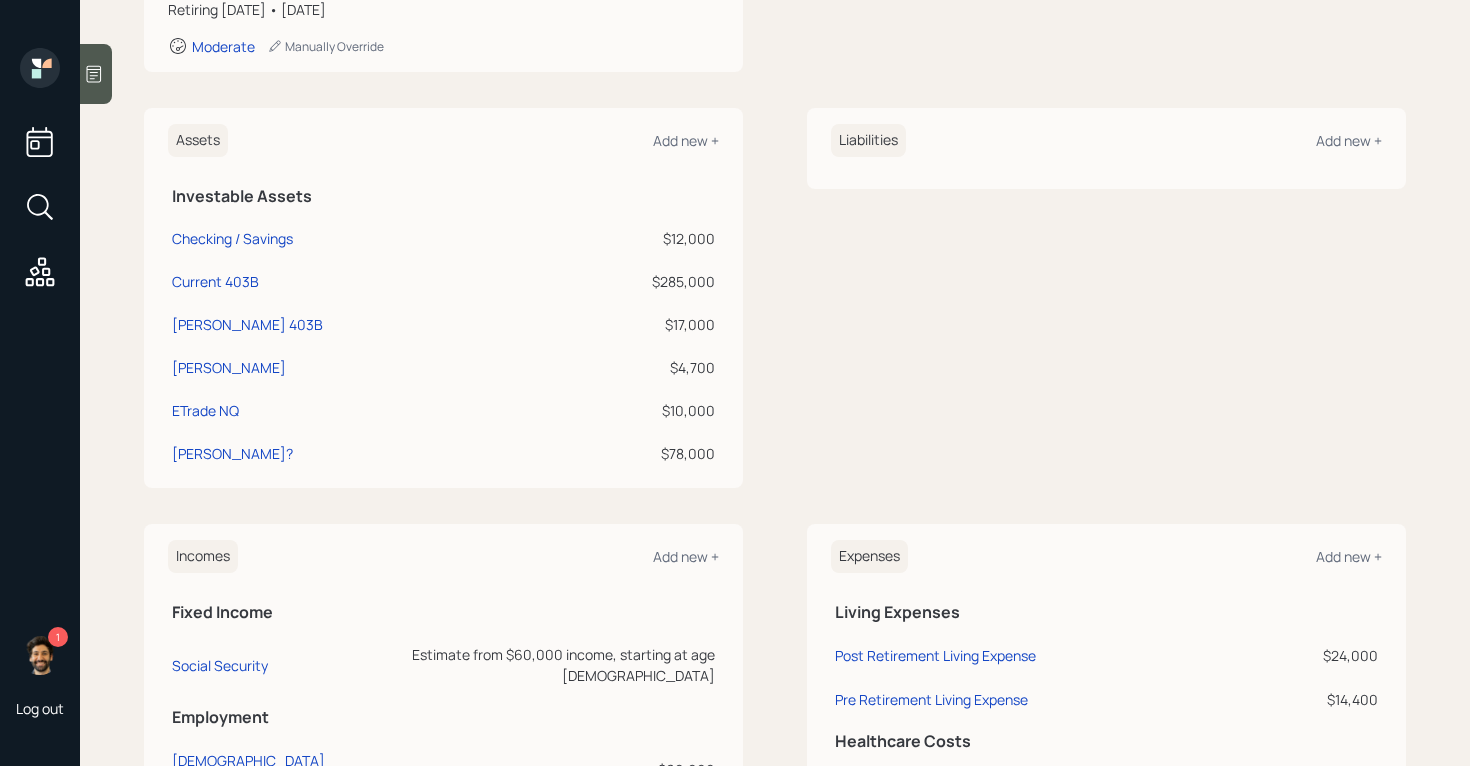 scroll, scrollTop: 521, scrollLeft: 0, axis: vertical 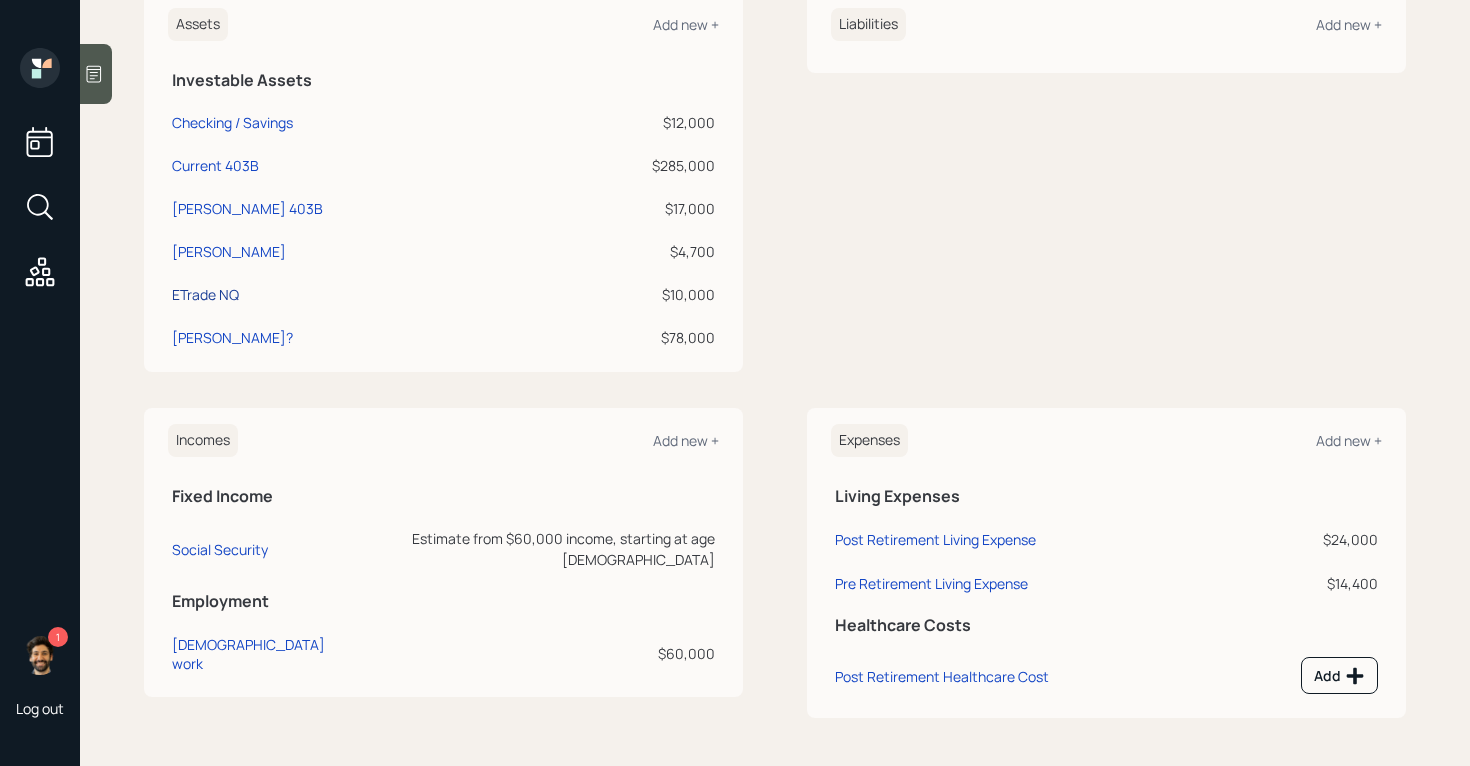 click on "ETrade NQ" at bounding box center (205, 294) 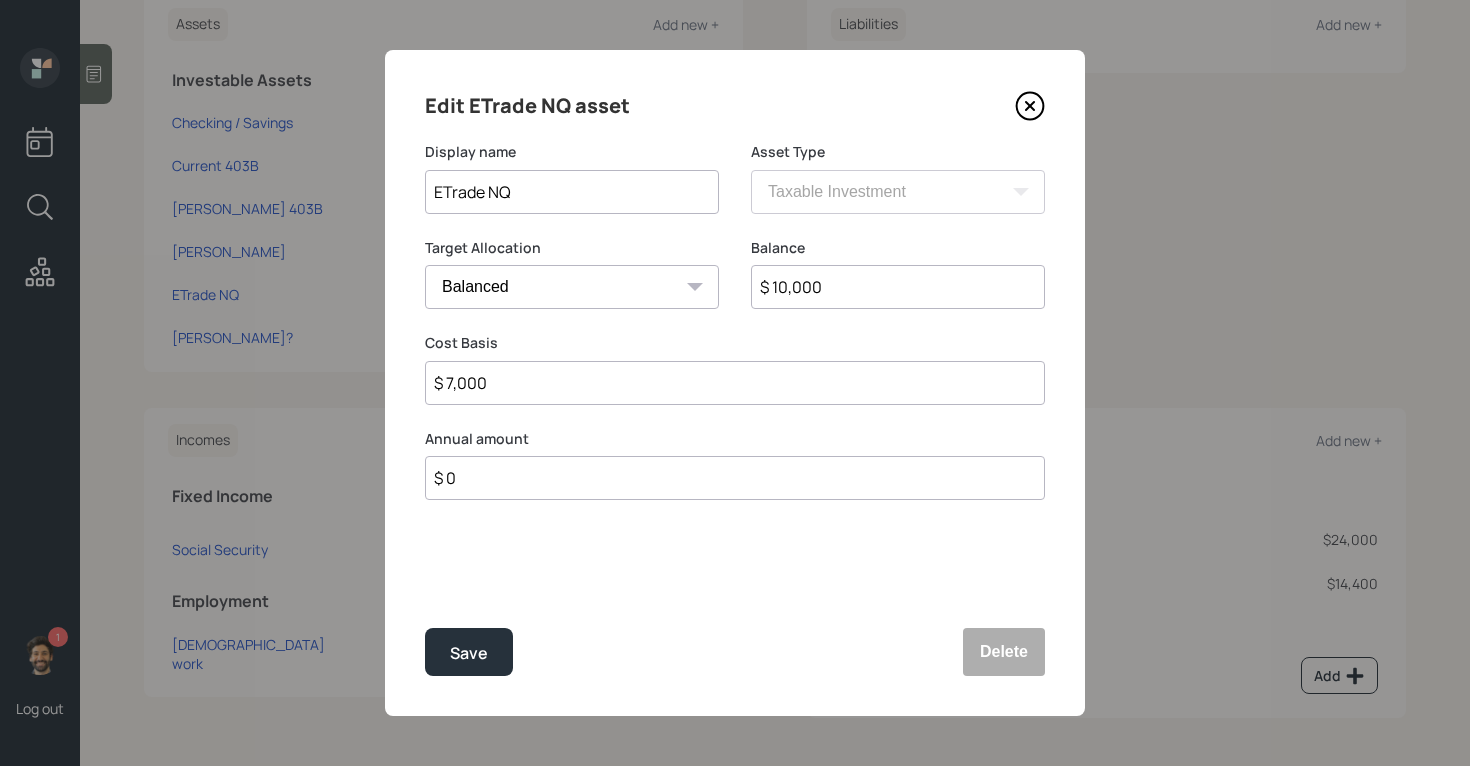 click on "Display name ETrade NQ" at bounding box center [572, 178] 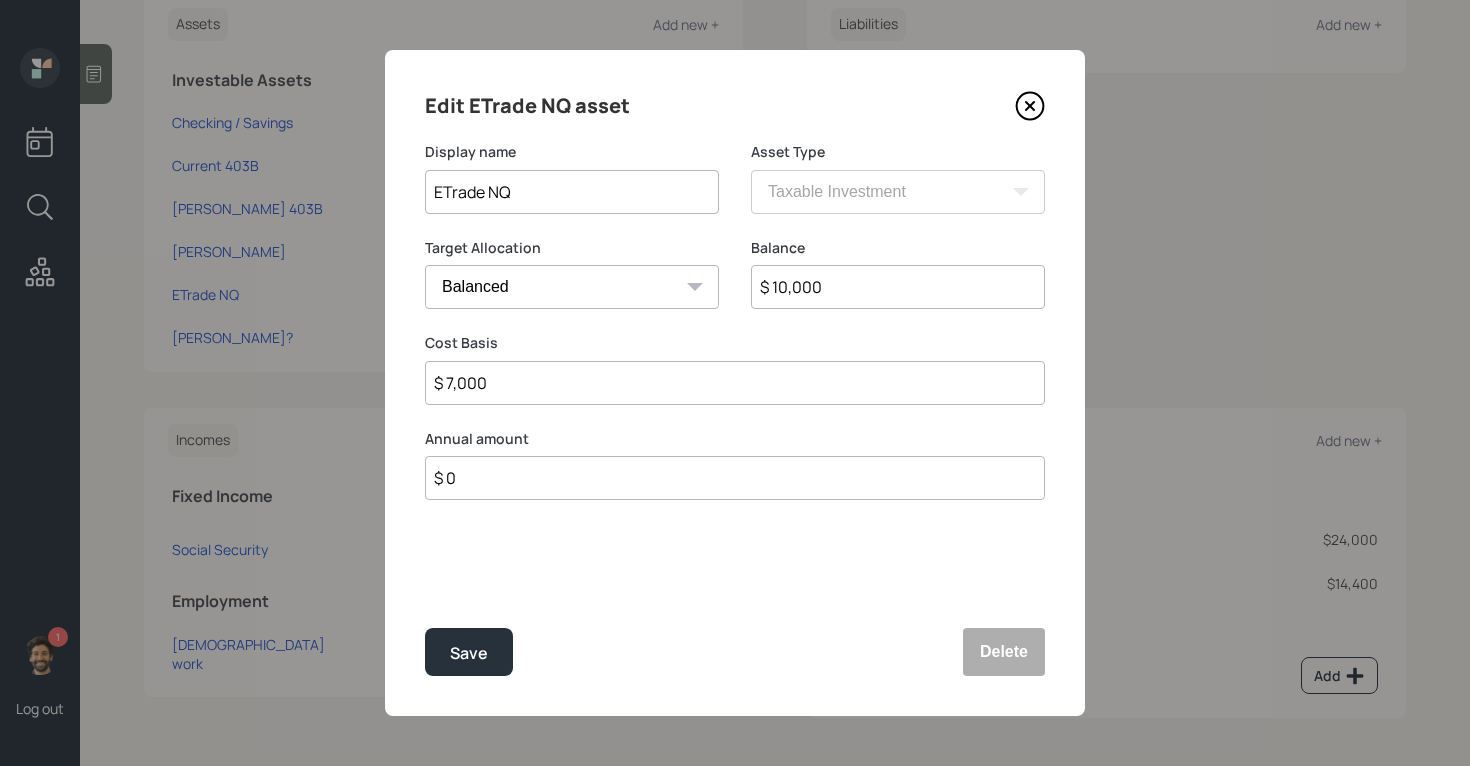 click on "ETrade NQ" at bounding box center (572, 192) 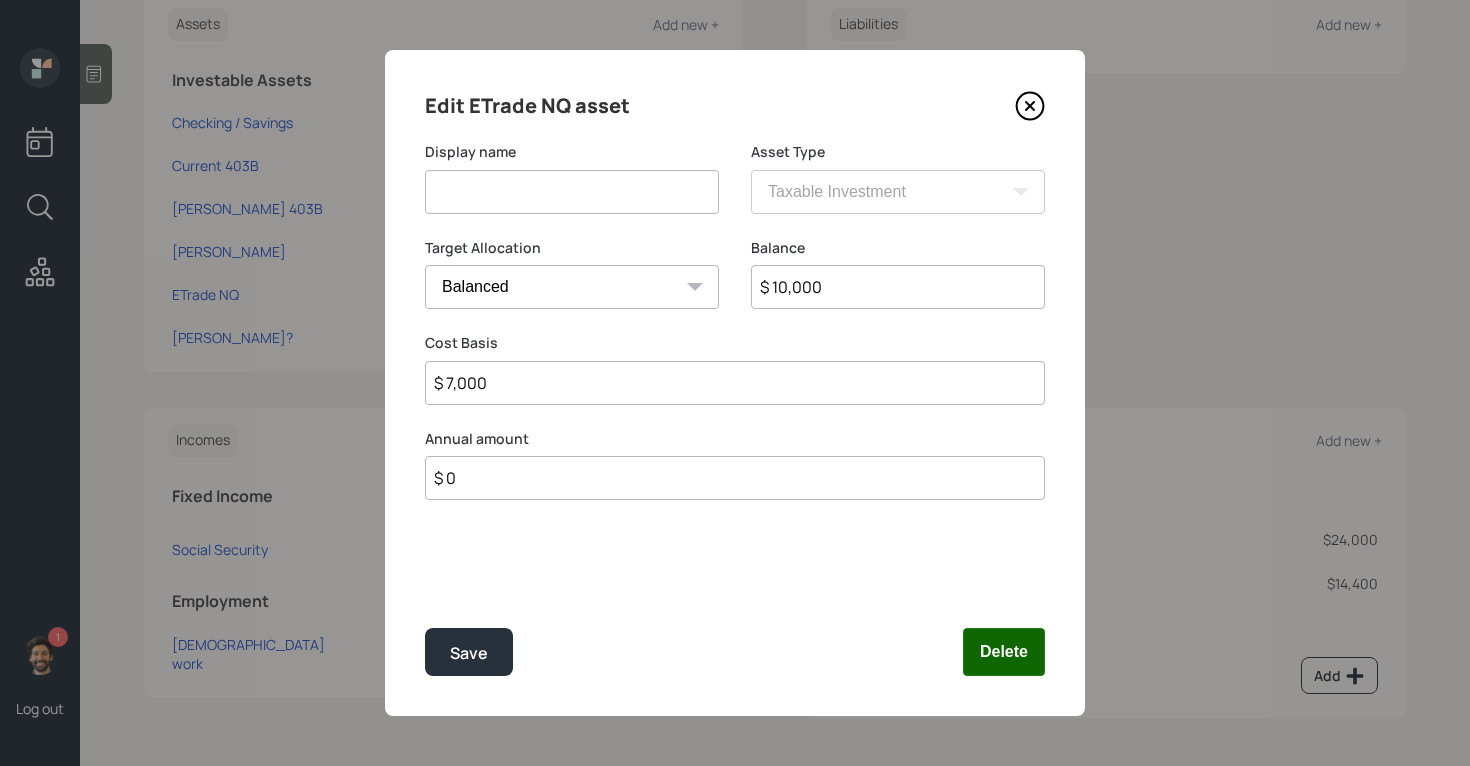 type 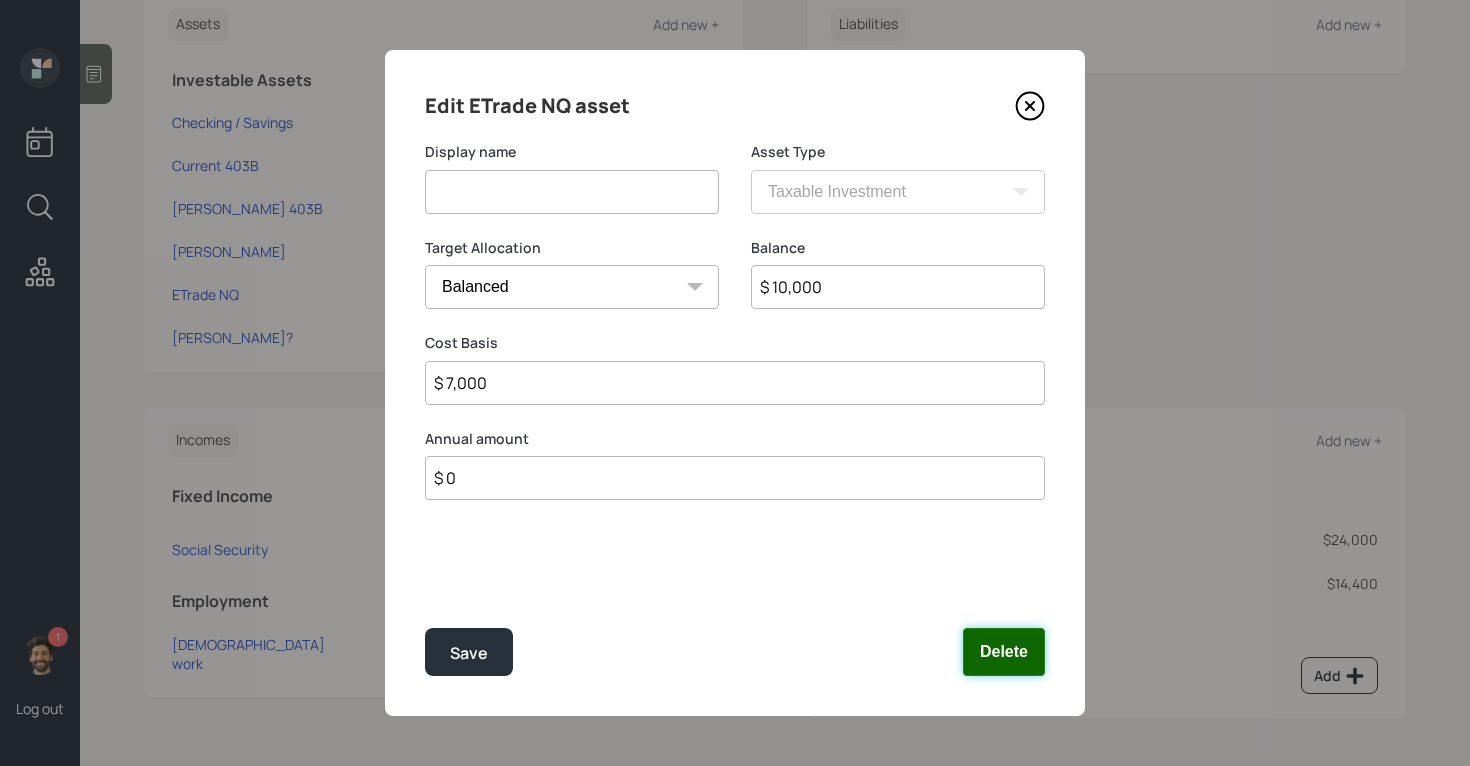 click on "Delete" at bounding box center [1004, 652] 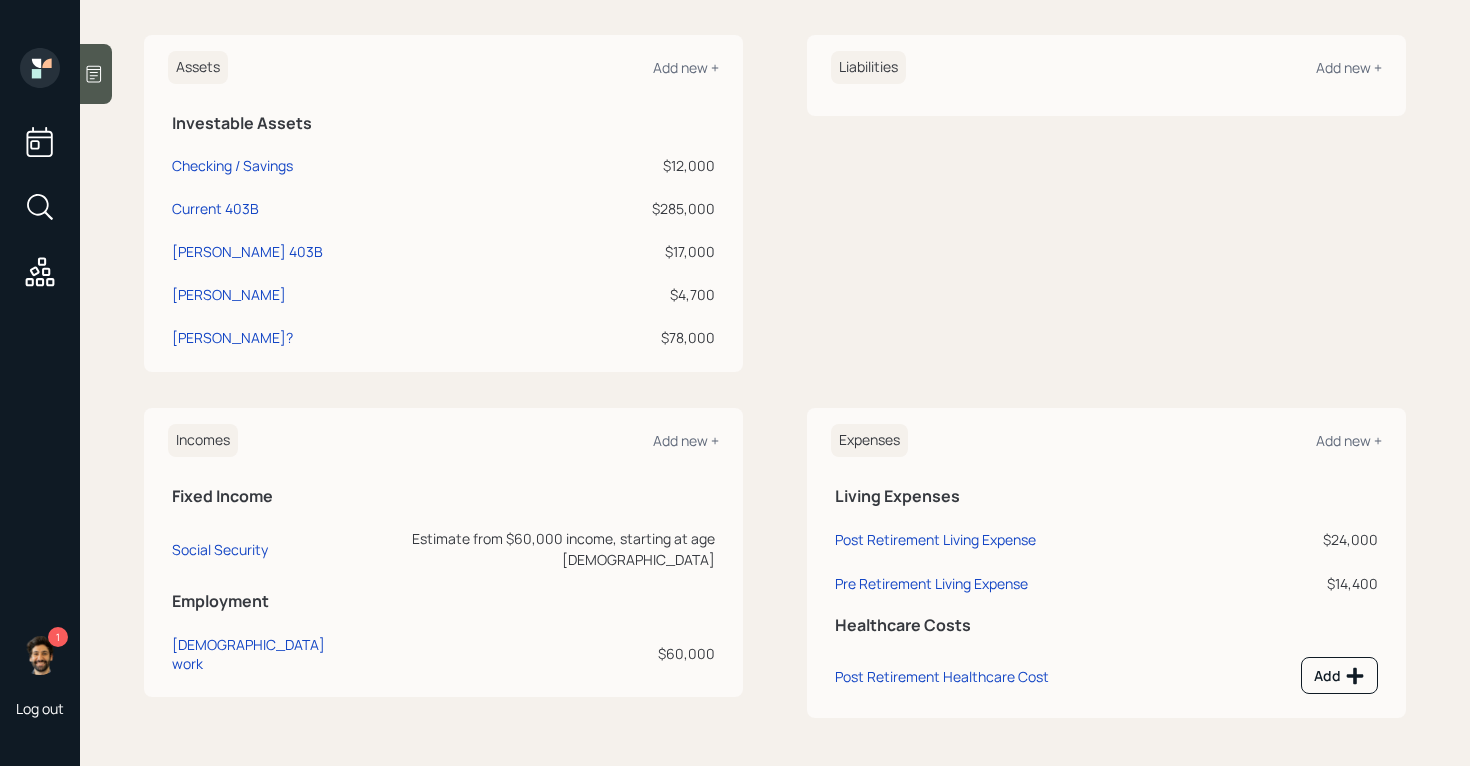 scroll, scrollTop: 216, scrollLeft: 0, axis: vertical 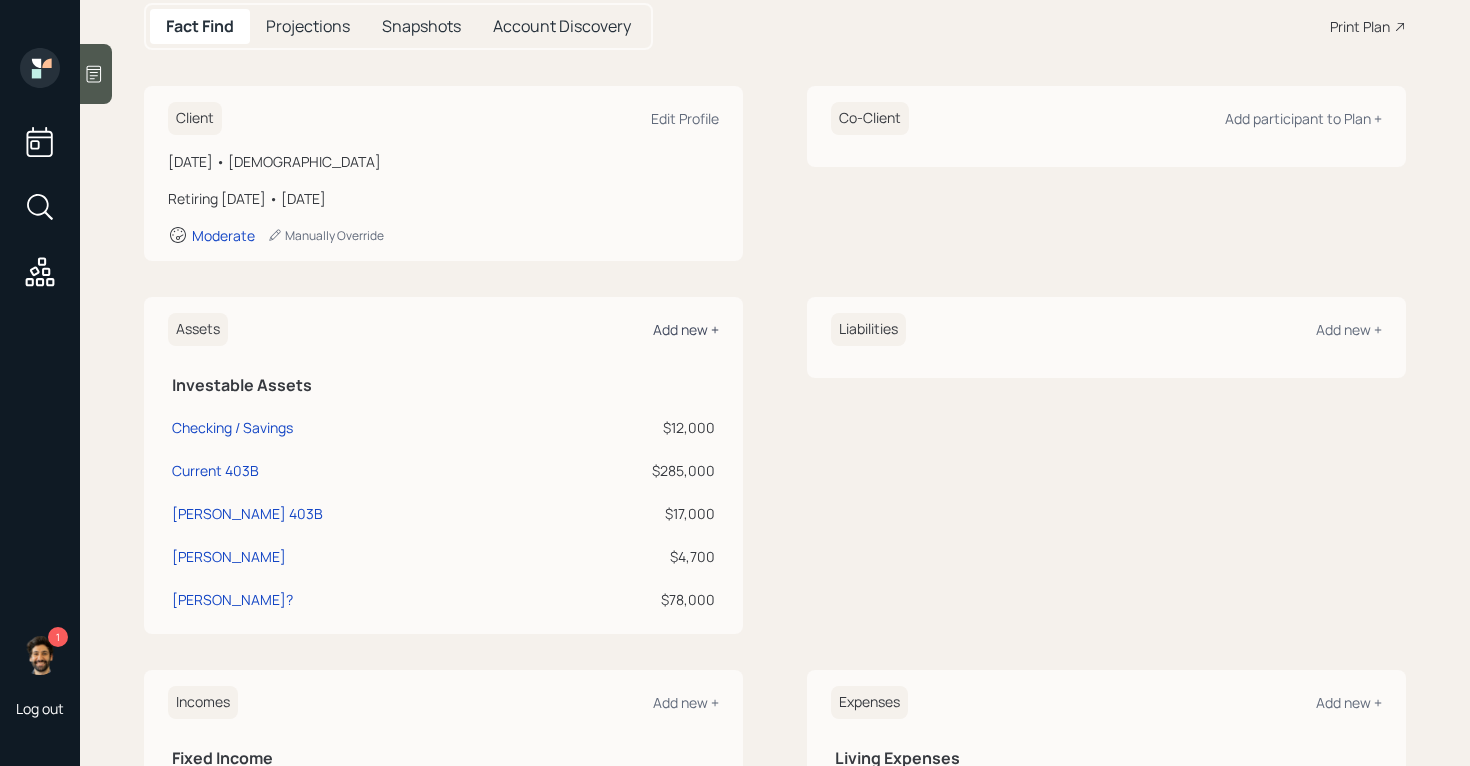 click on "Add new +" at bounding box center (686, 329) 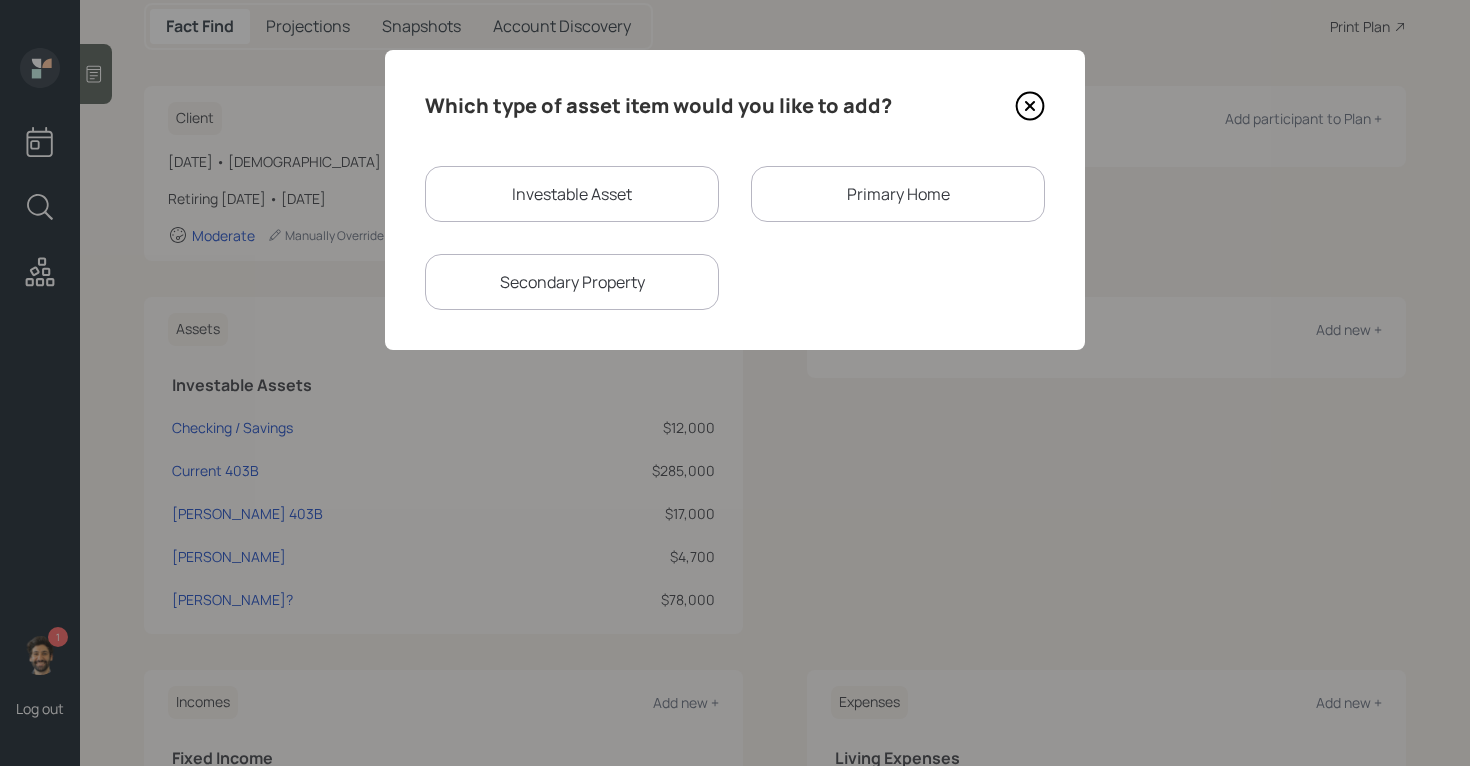 click on "Investable Asset" at bounding box center [572, 194] 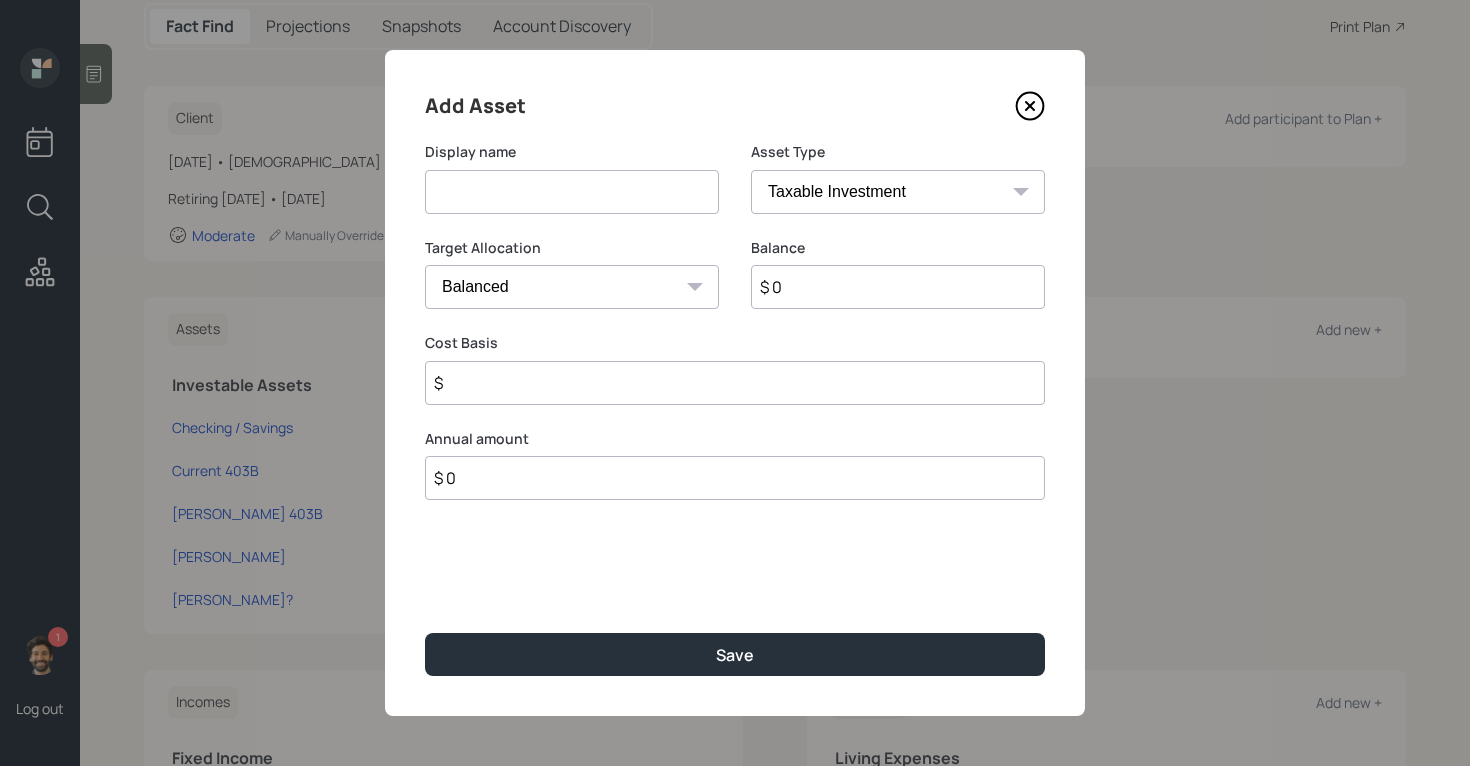 paste on "ETrade NQ" 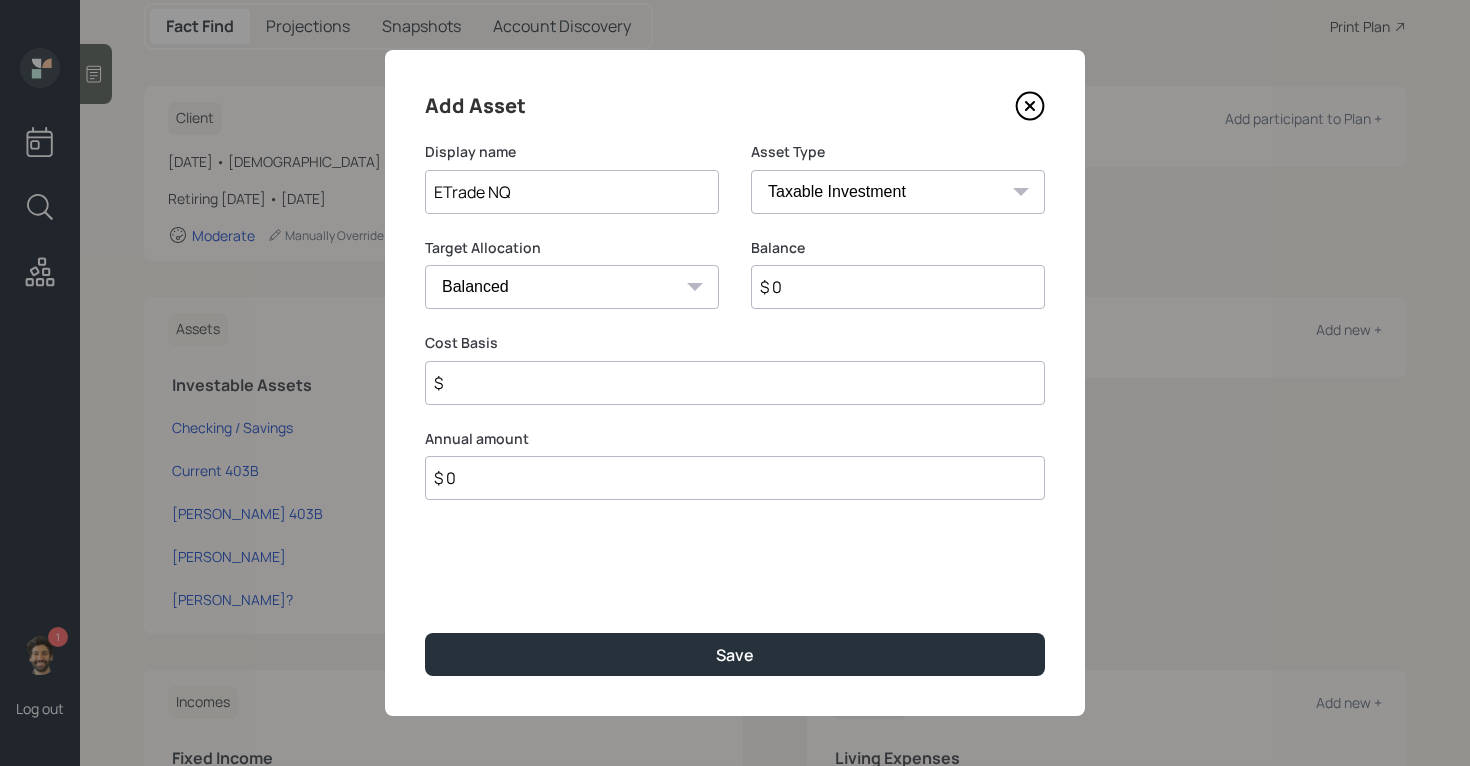 type on "ETrade NQ" 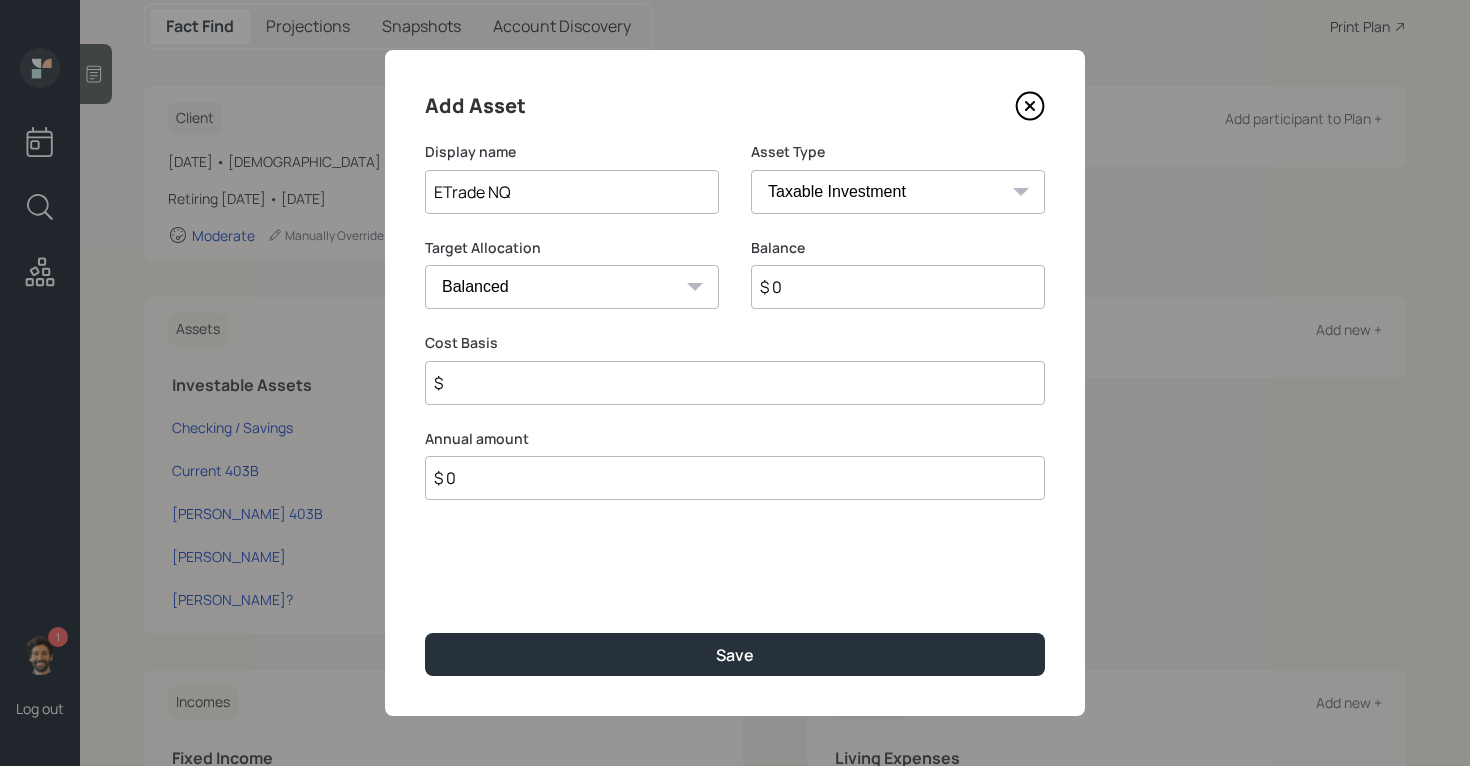 click on "SEP IRA IRA Roth IRA 401(k) Roth 401(k) 403(b) Roth 403(b) 457(b) Roth 457(b) Health Savings Account 529 Taxable Investment Checking / Savings Emergency Fund" at bounding box center [898, 192] 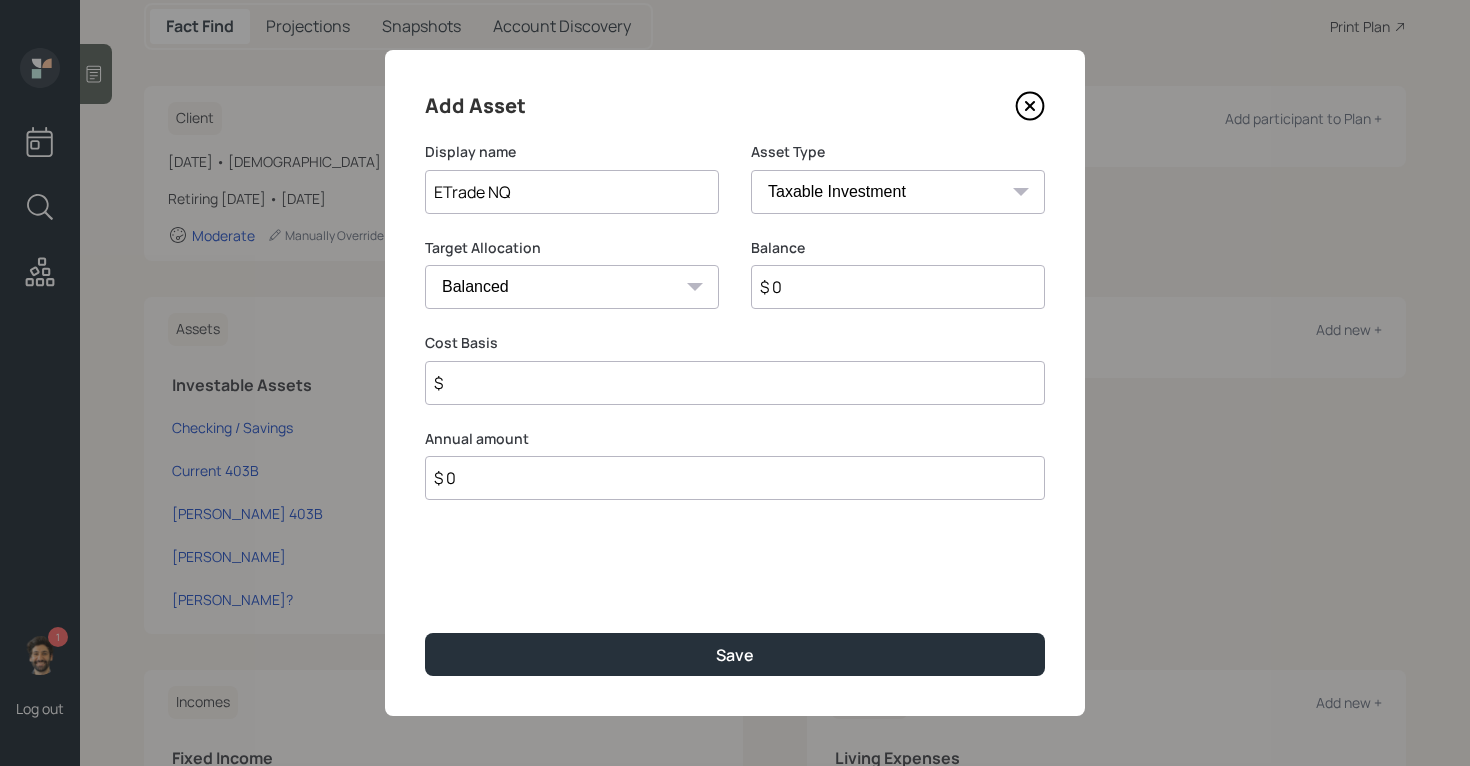 select on "emergency_fund" 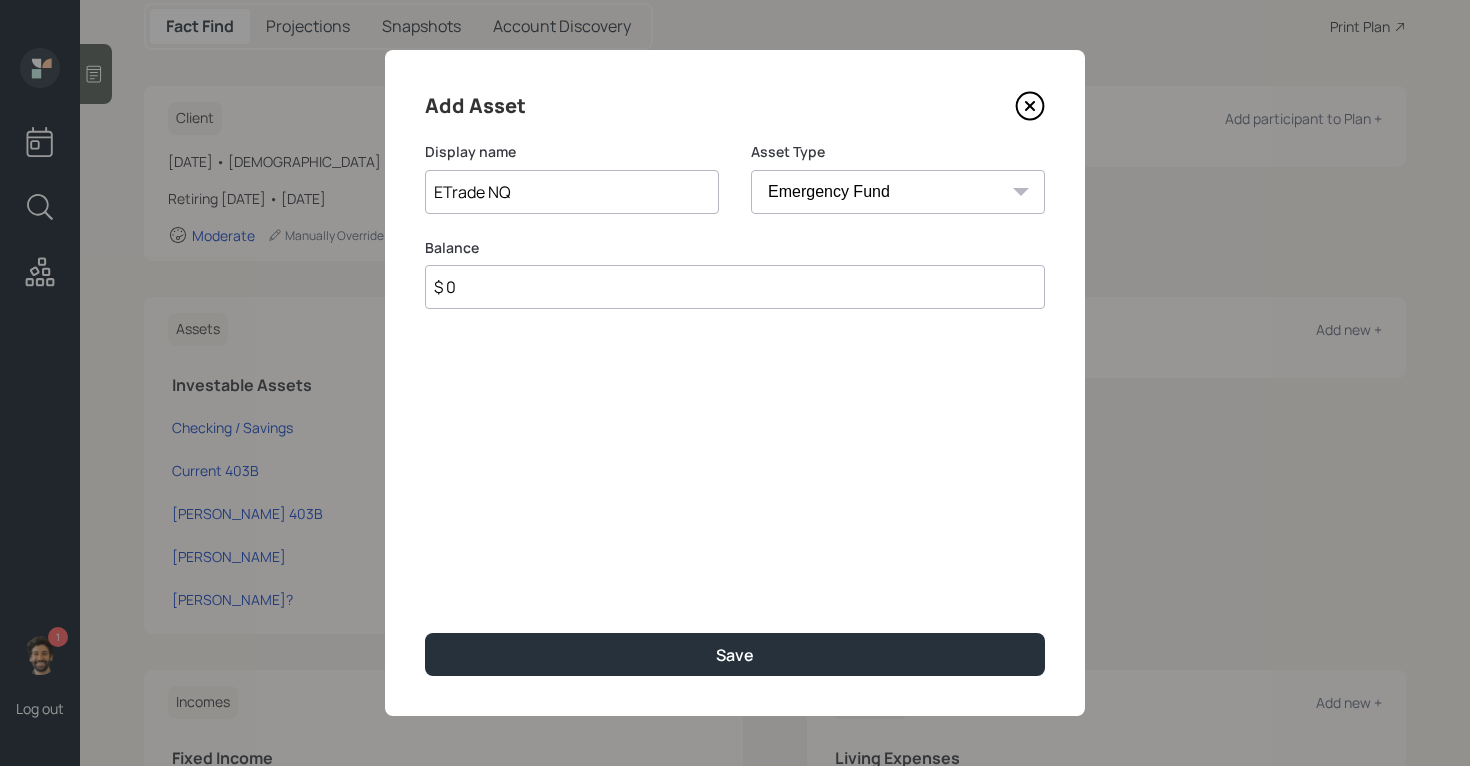 click on "$ 0" at bounding box center [735, 287] 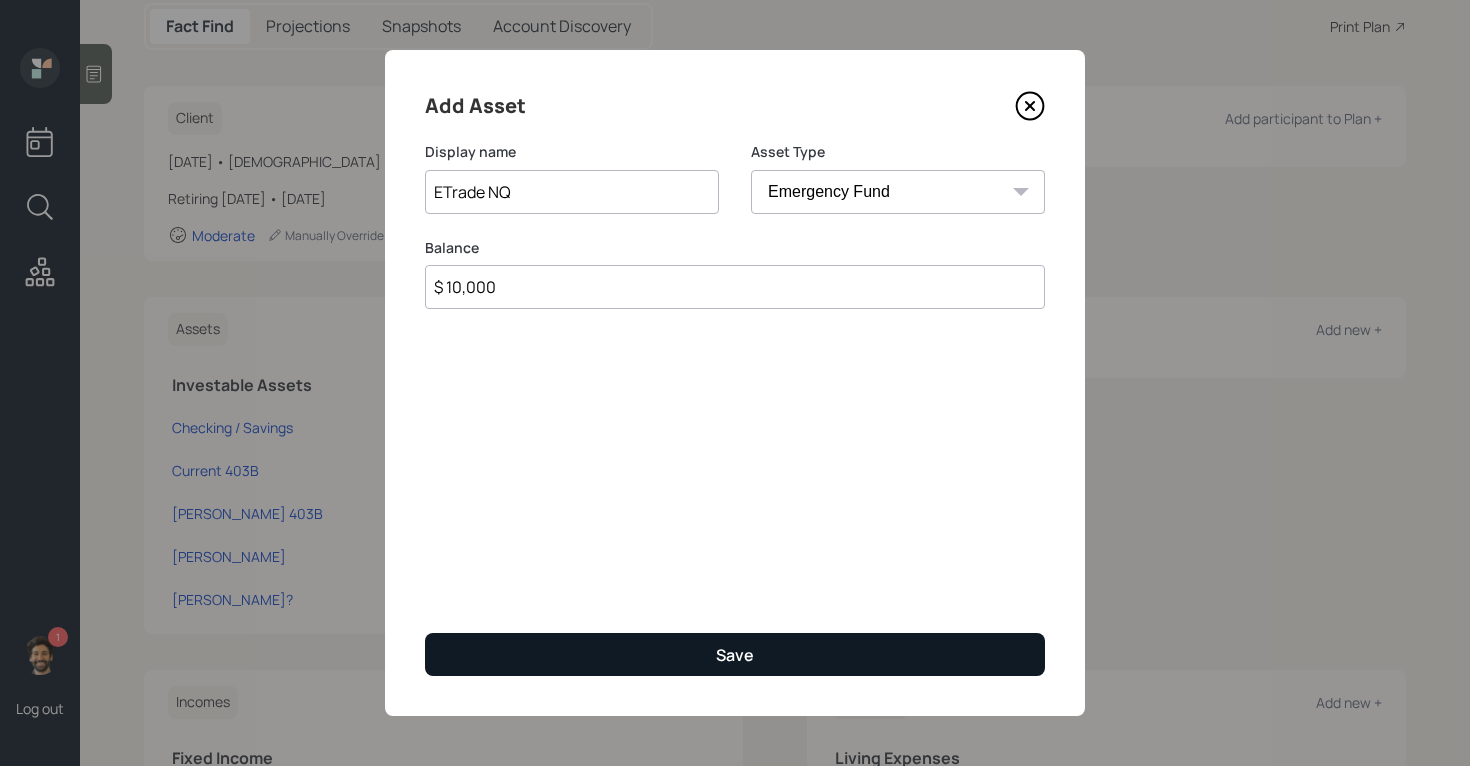type on "$ 10,000" 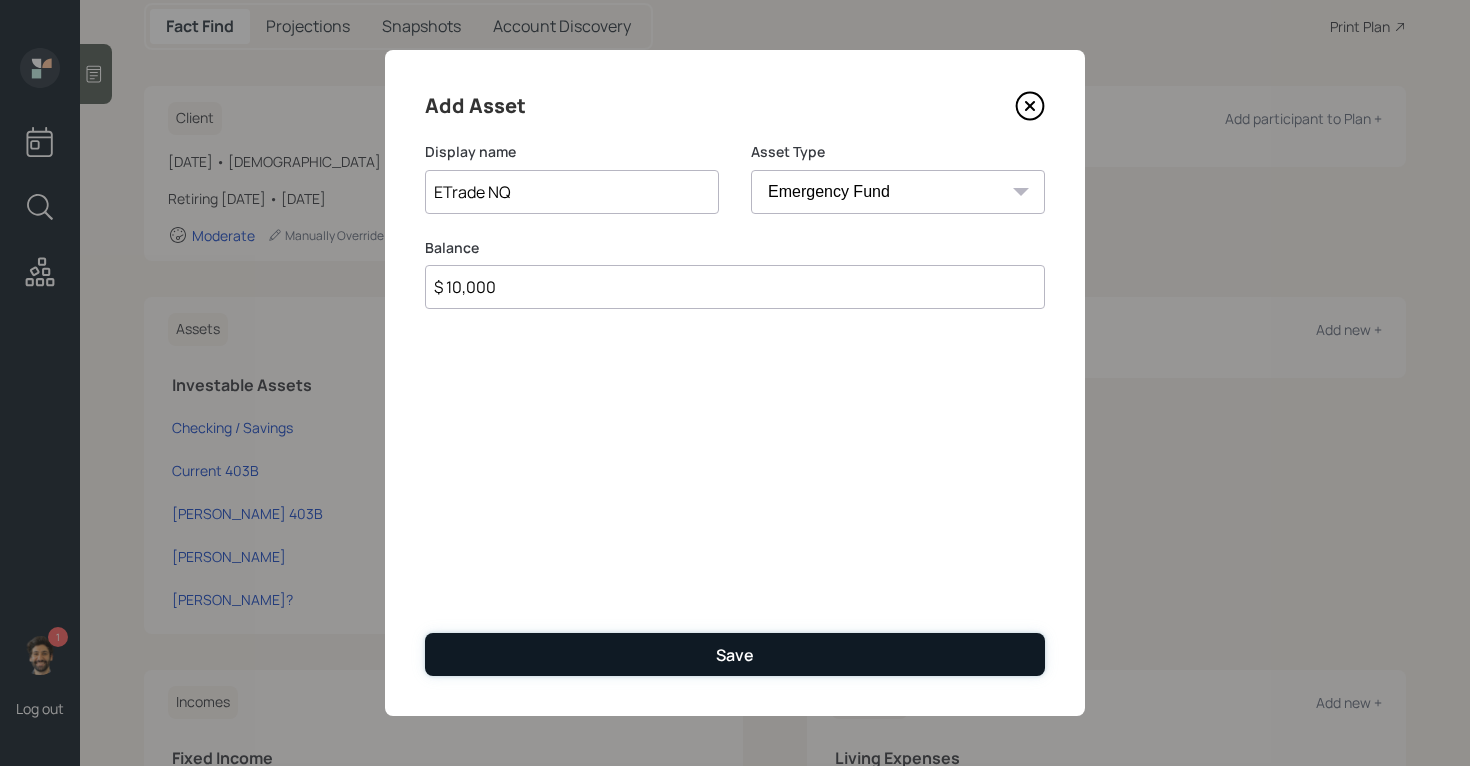 click on "Save" at bounding box center [735, 654] 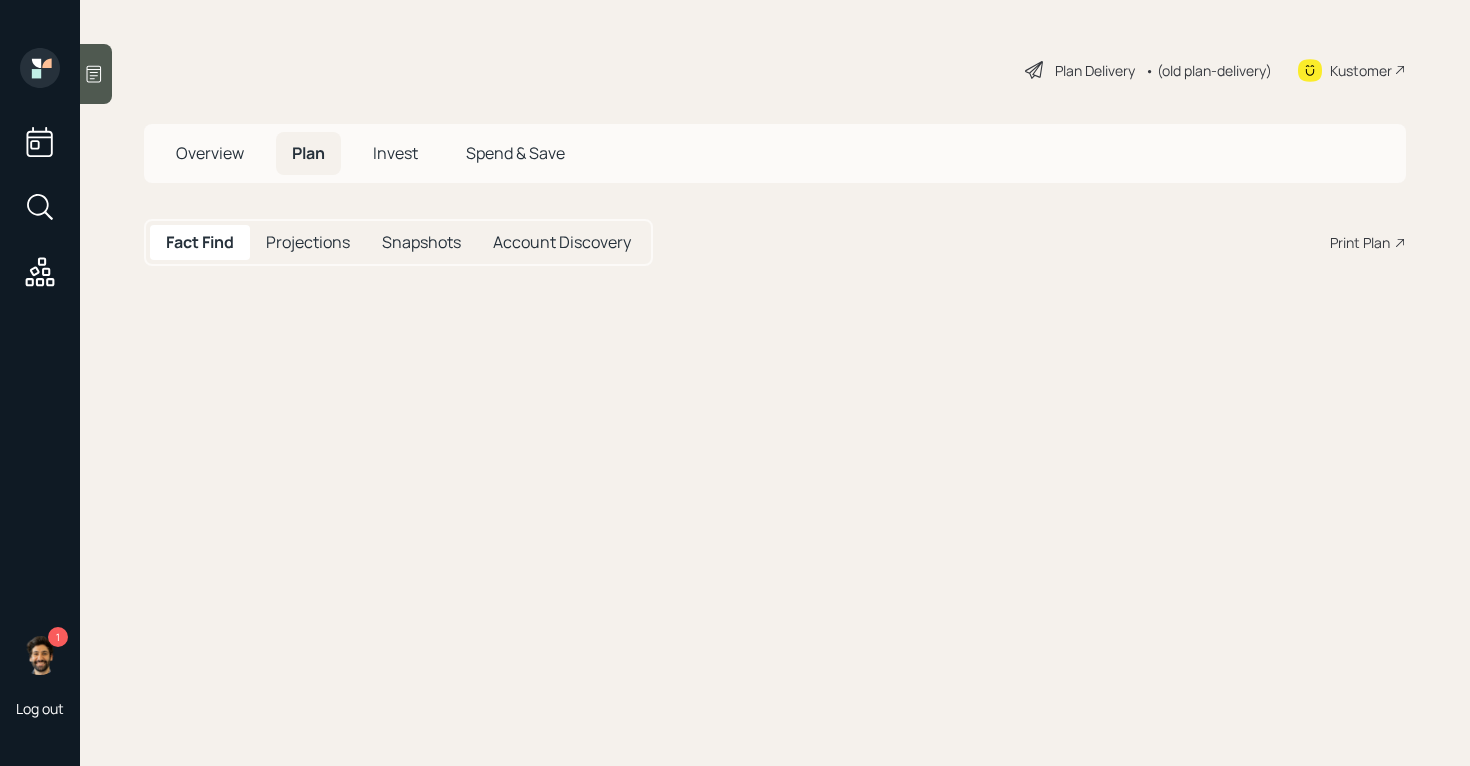 scroll, scrollTop: 0, scrollLeft: 0, axis: both 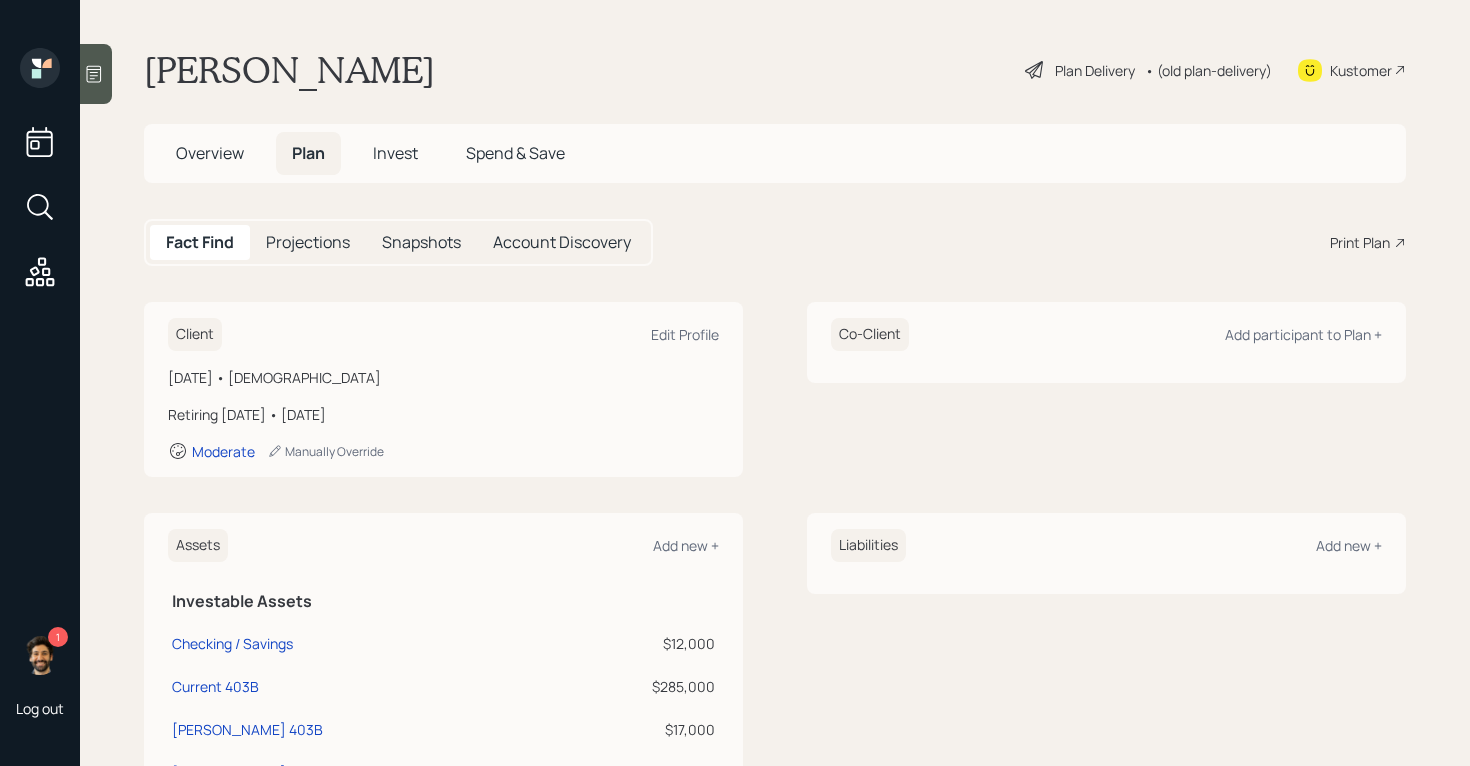 click on "• (old plan-delivery)" at bounding box center (1208, 70) 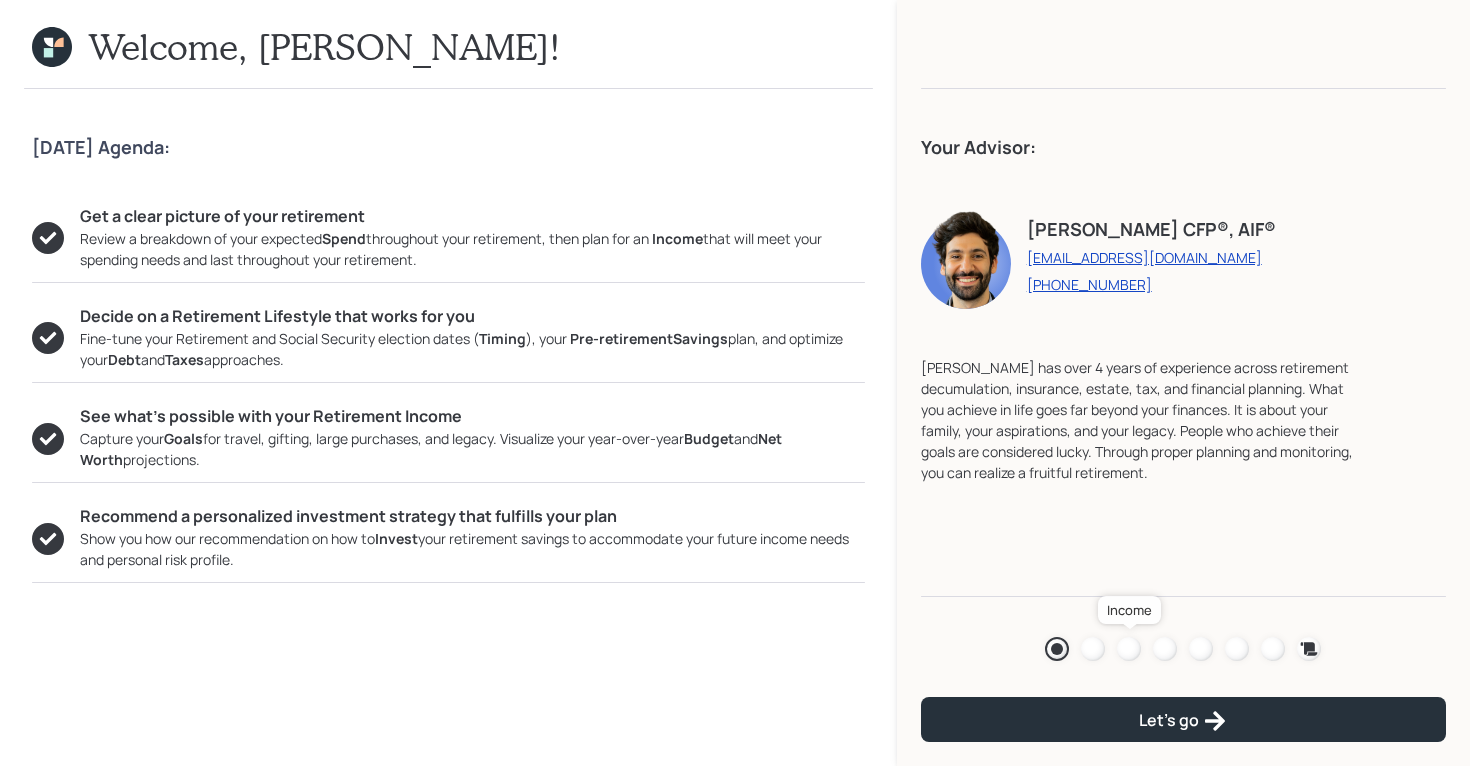 click at bounding box center [1129, 649] 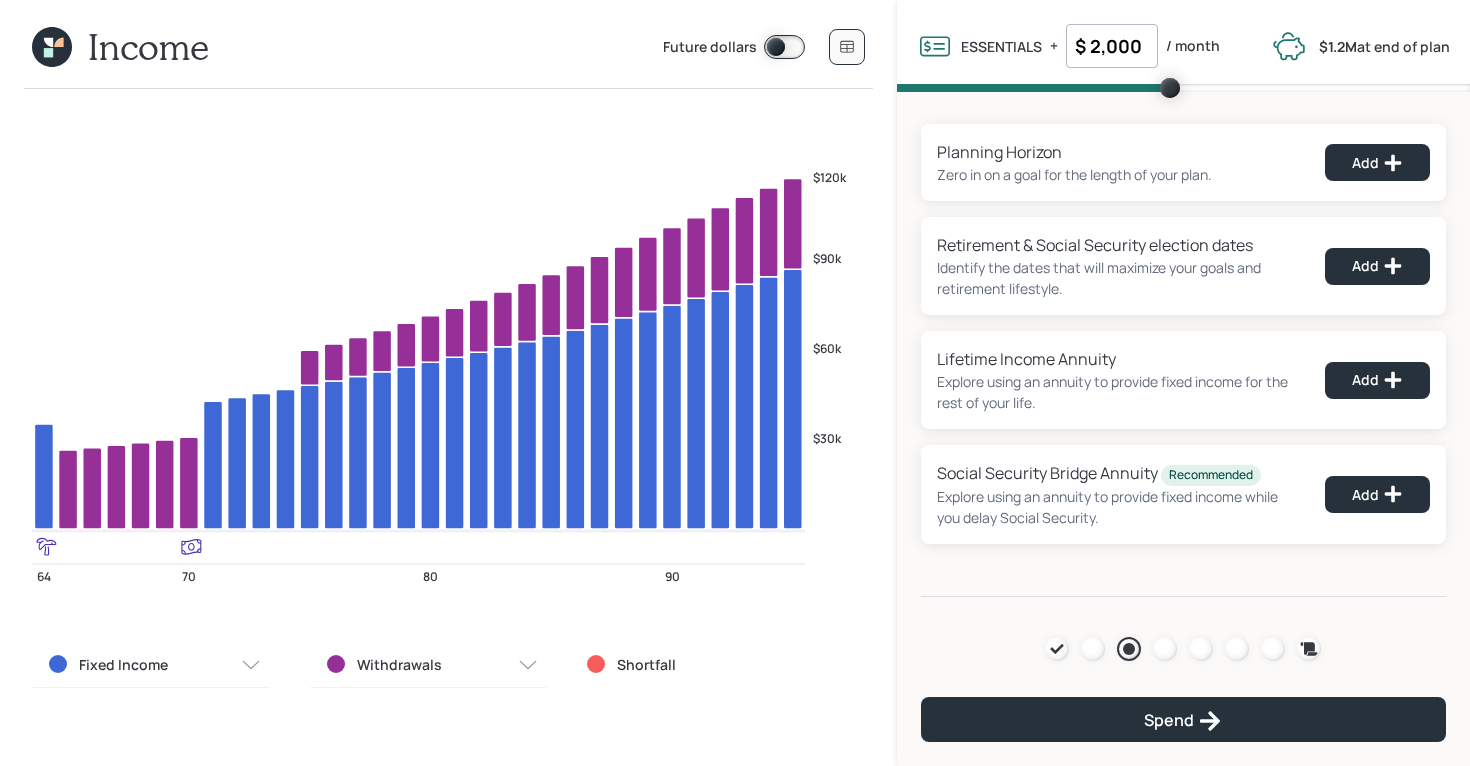 drag, startPoint x: 1143, startPoint y: 43, endPoint x: 1067, endPoint y: 43, distance: 76 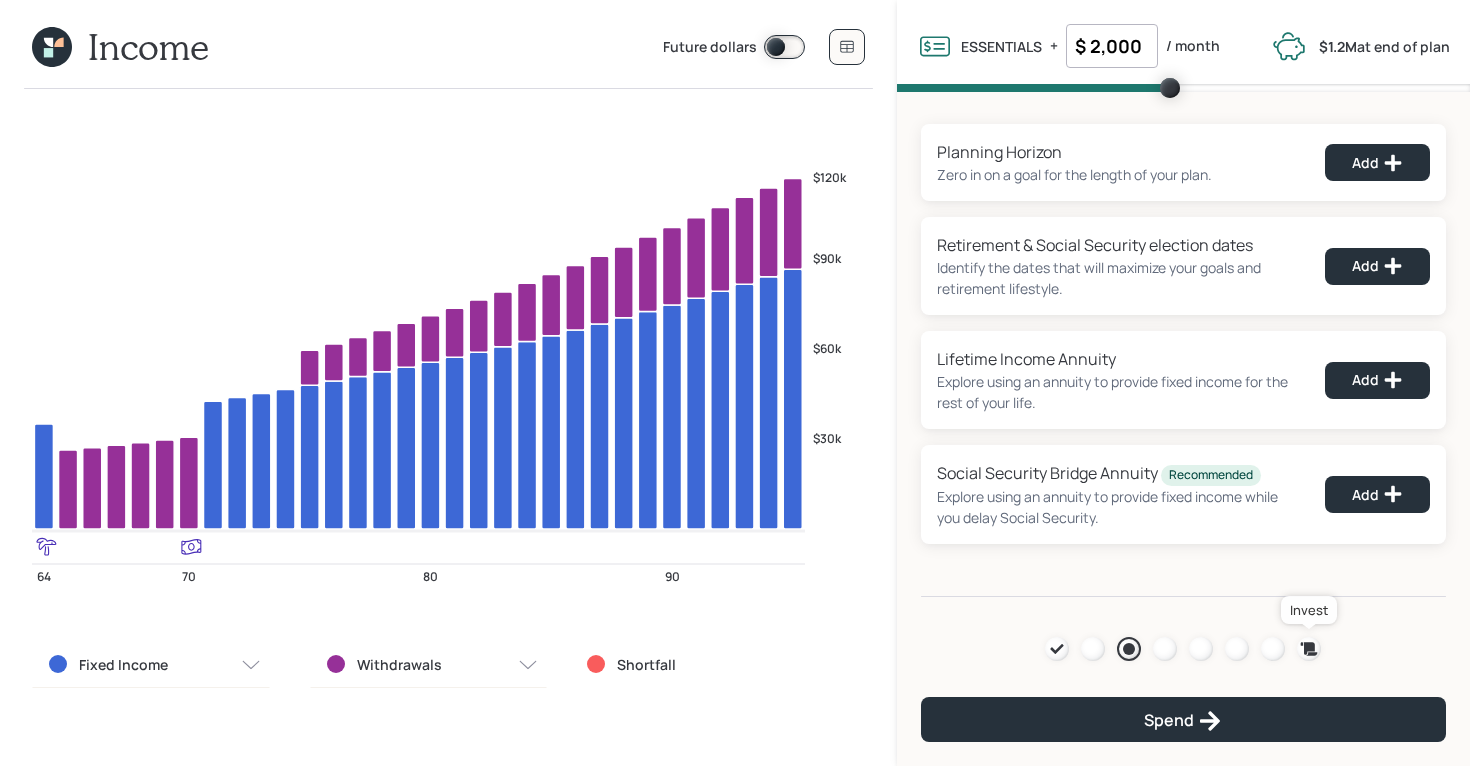 click 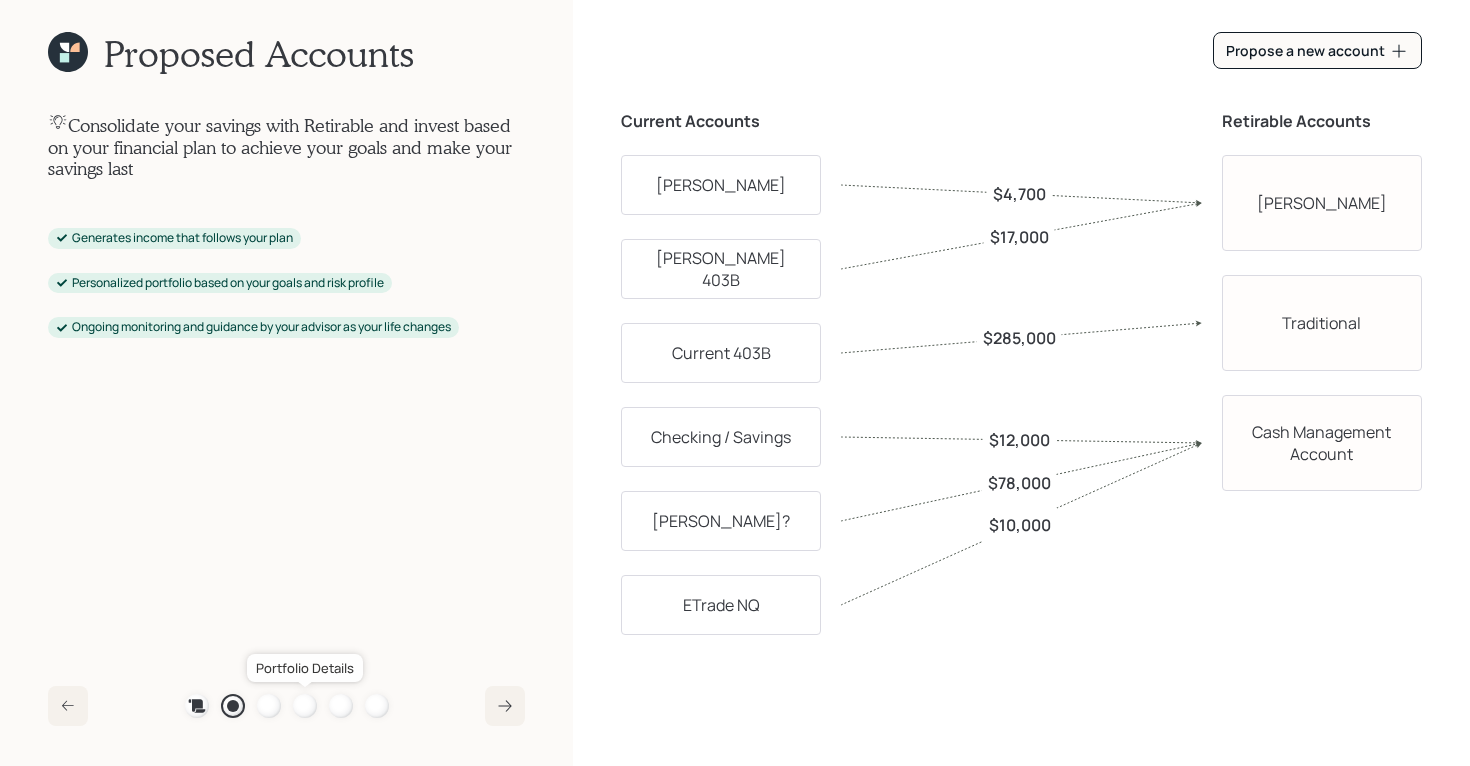 click at bounding box center [305, 706] 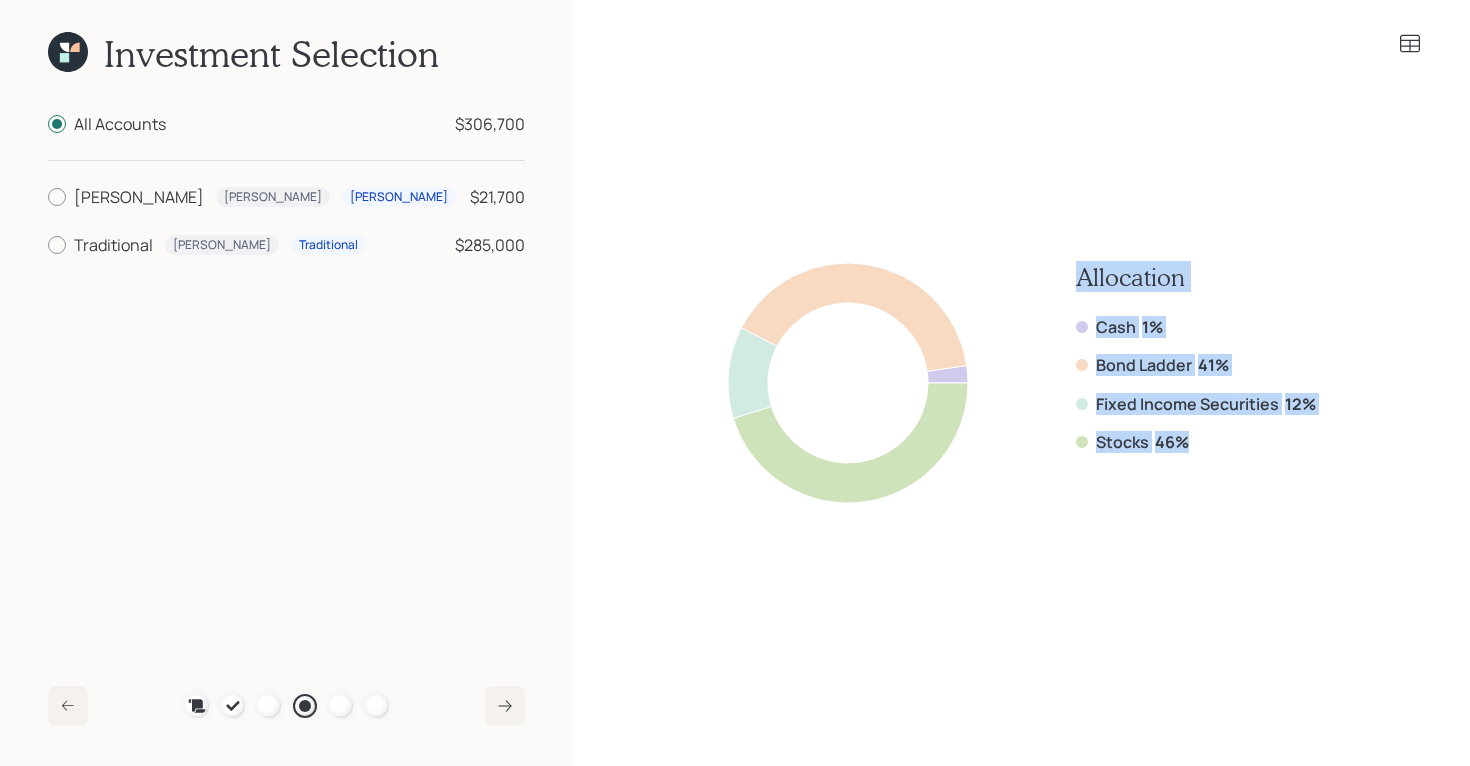 drag, startPoint x: 1214, startPoint y: 447, endPoint x: 1069, endPoint y: 266, distance: 231.91809 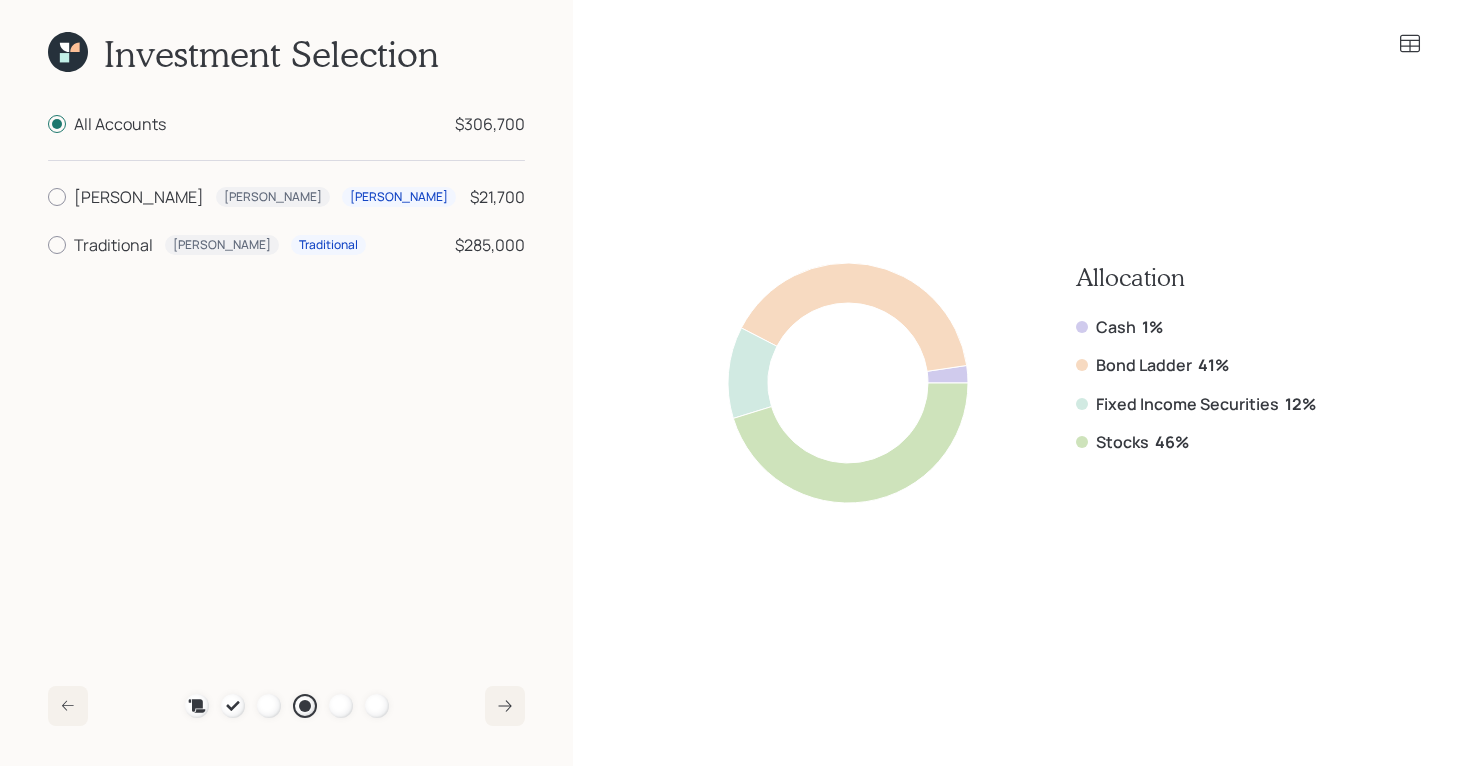 click on "All Accounts $306,700   [PERSON_NAME] [PERSON_NAME] $21,700 Traditional [PERSON_NAME] Traditional $285,000" at bounding box center [286, 383] 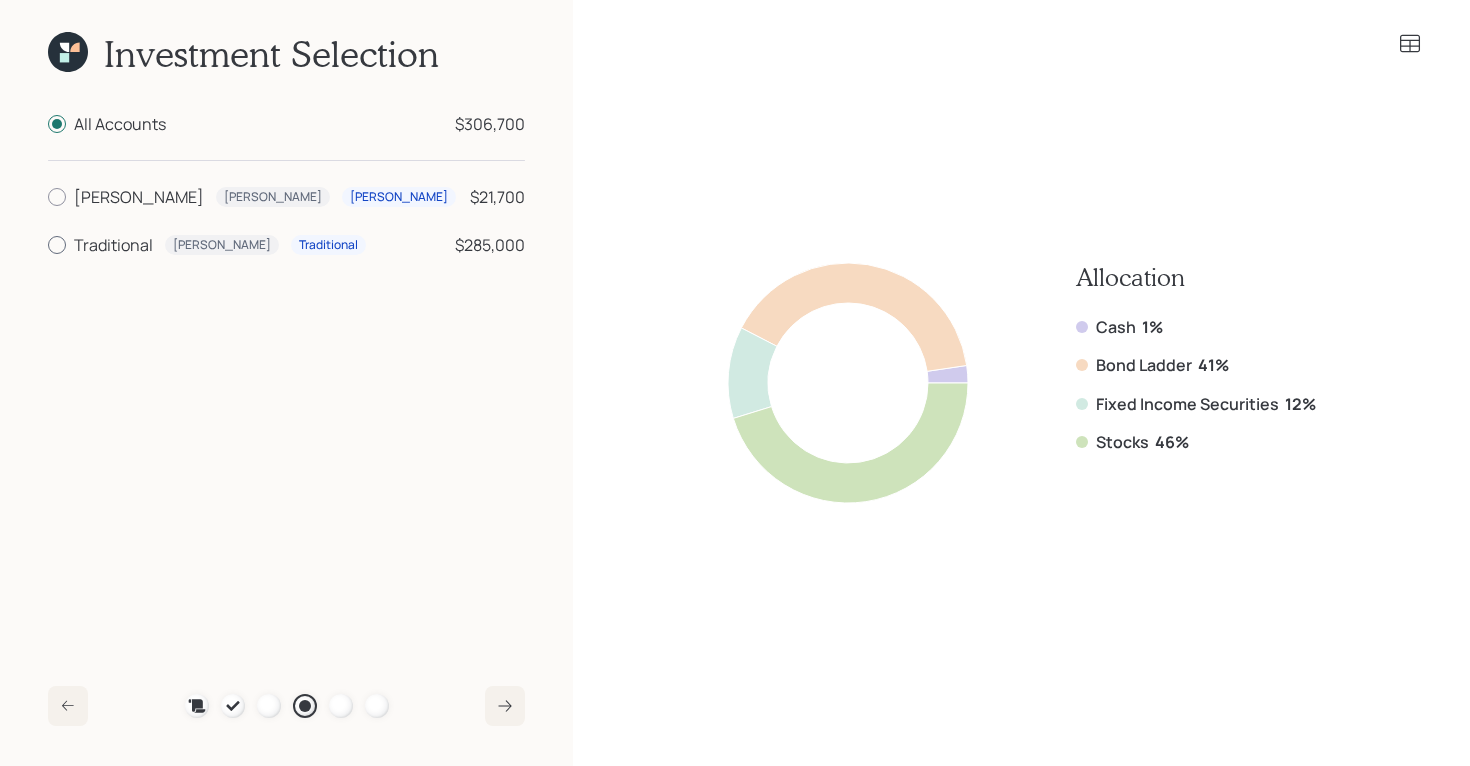click on "Traditional" at bounding box center (113, 245) 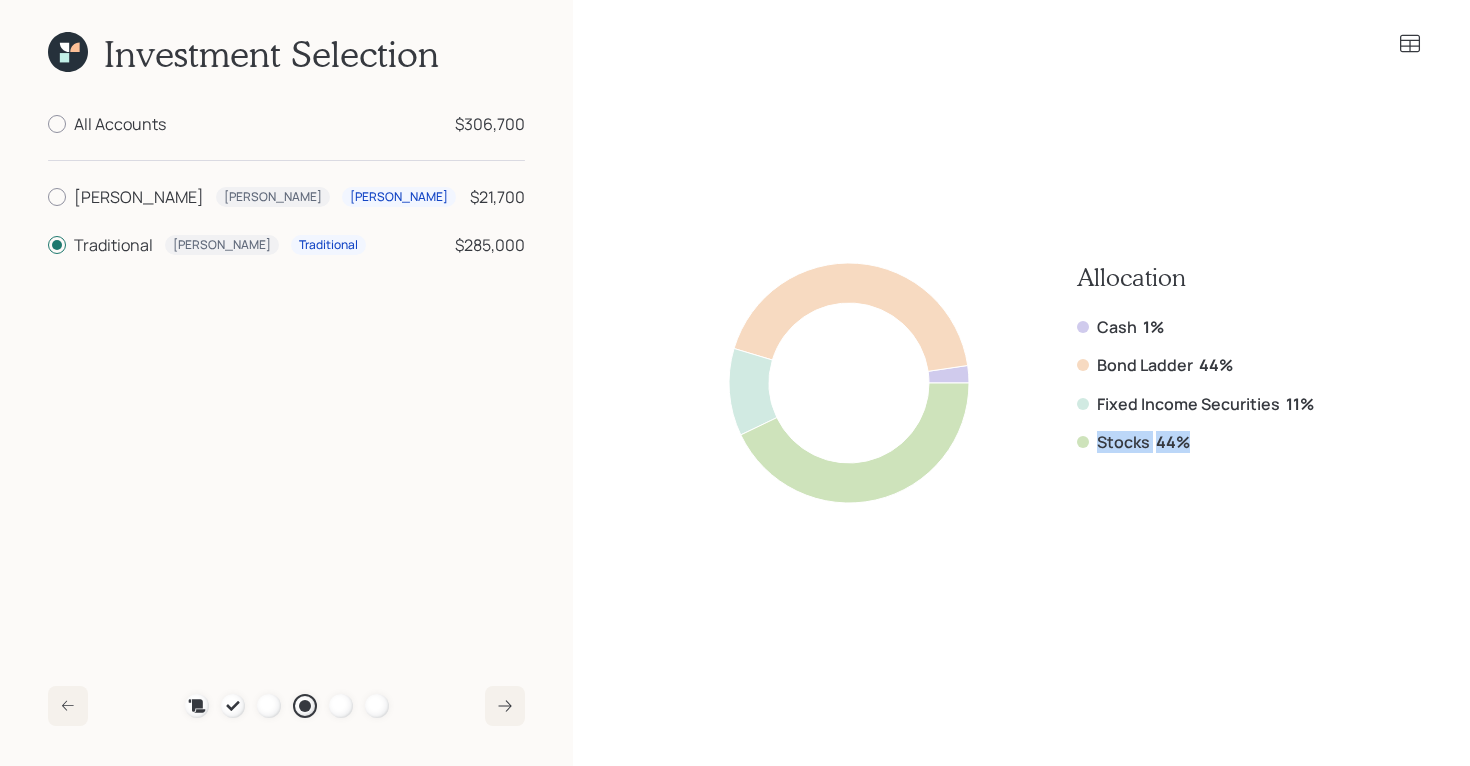 drag, startPoint x: 1194, startPoint y: 439, endPoint x: 1092, endPoint y: 435, distance: 102.0784 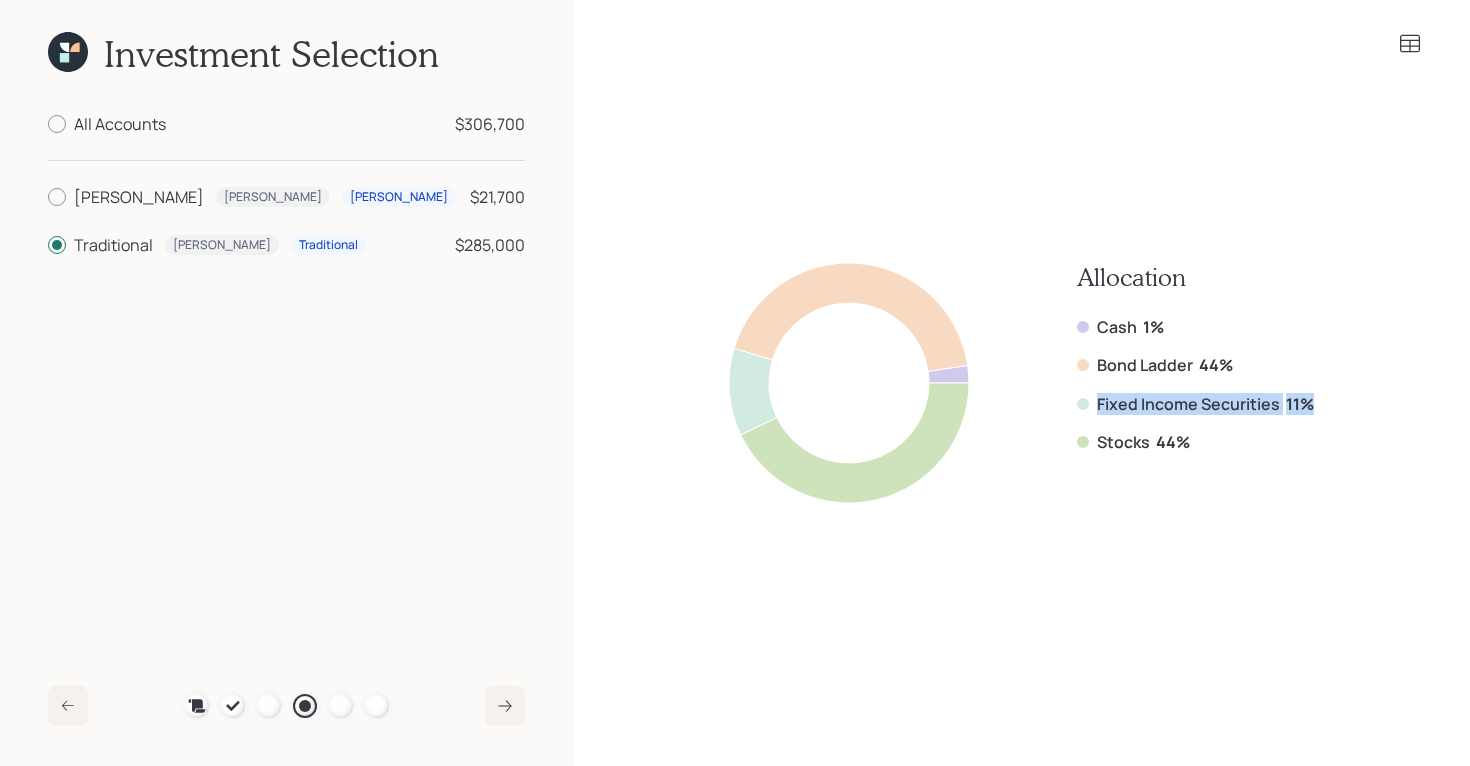 drag, startPoint x: 1322, startPoint y: 402, endPoint x: 1096, endPoint y: 404, distance: 226.00885 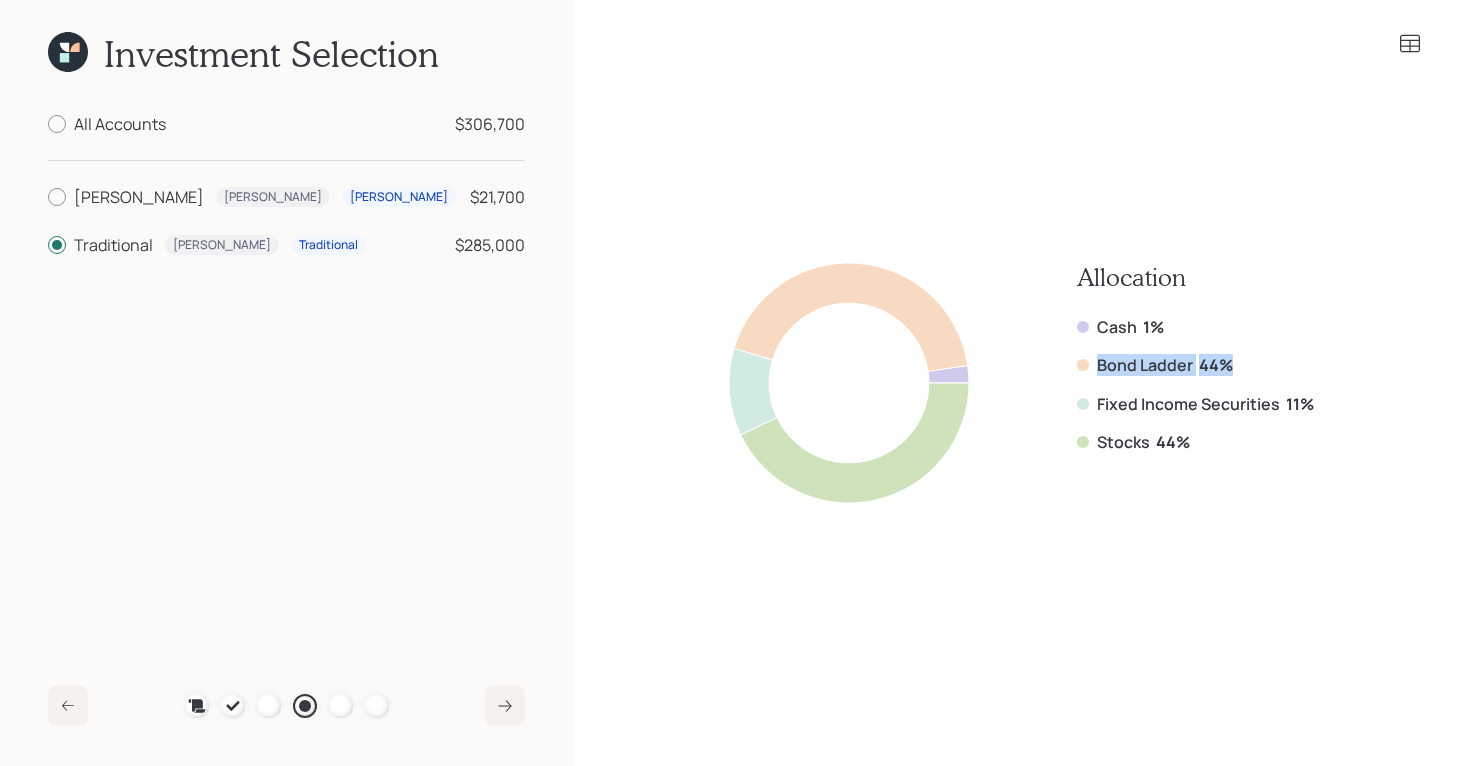 drag, startPoint x: 1236, startPoint y: 370, endPoint x: 1089, endPoint y: 370, distance: 147 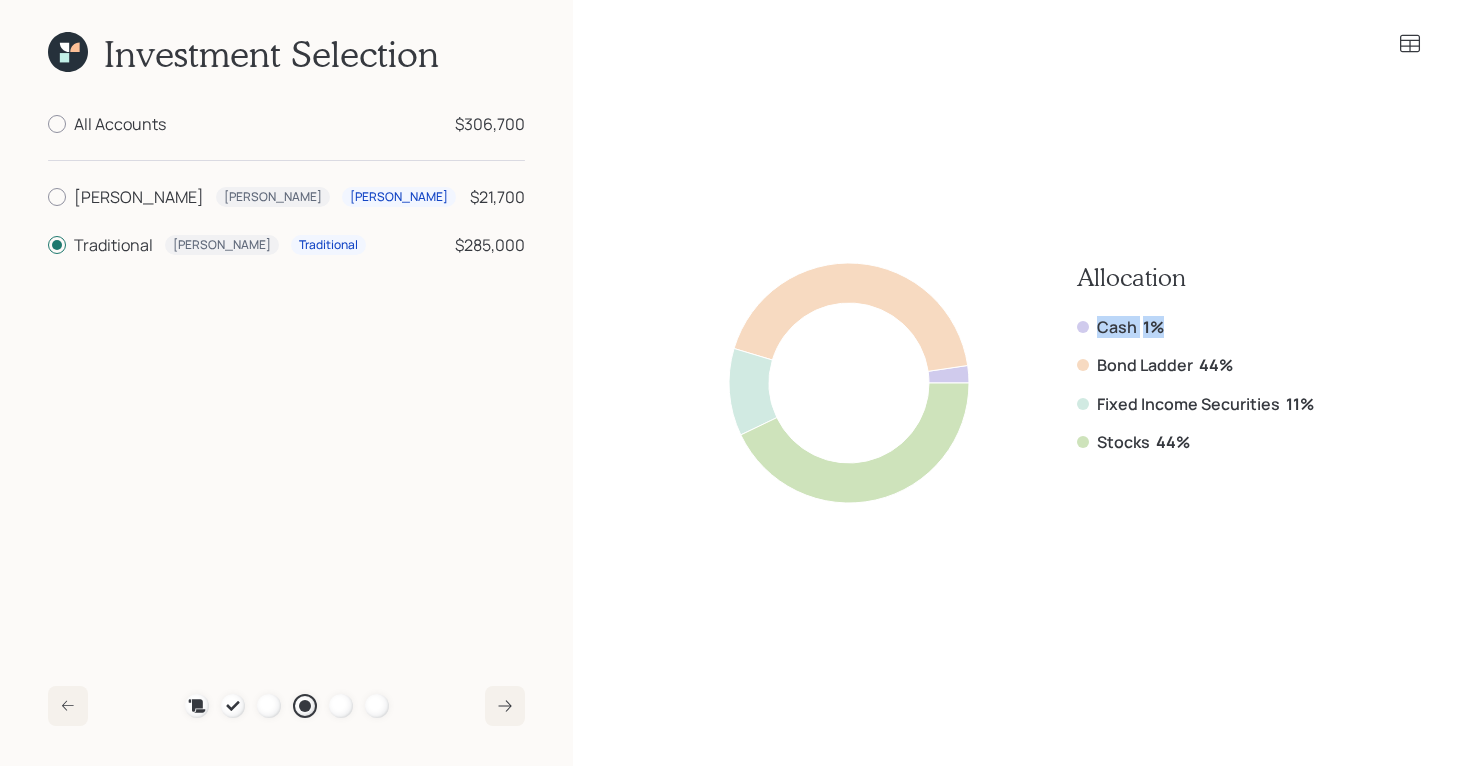 drag, startPoint x: 1168, startPoint y: 327, endPoint x: 1037, endPoint y: 327, distance: 131 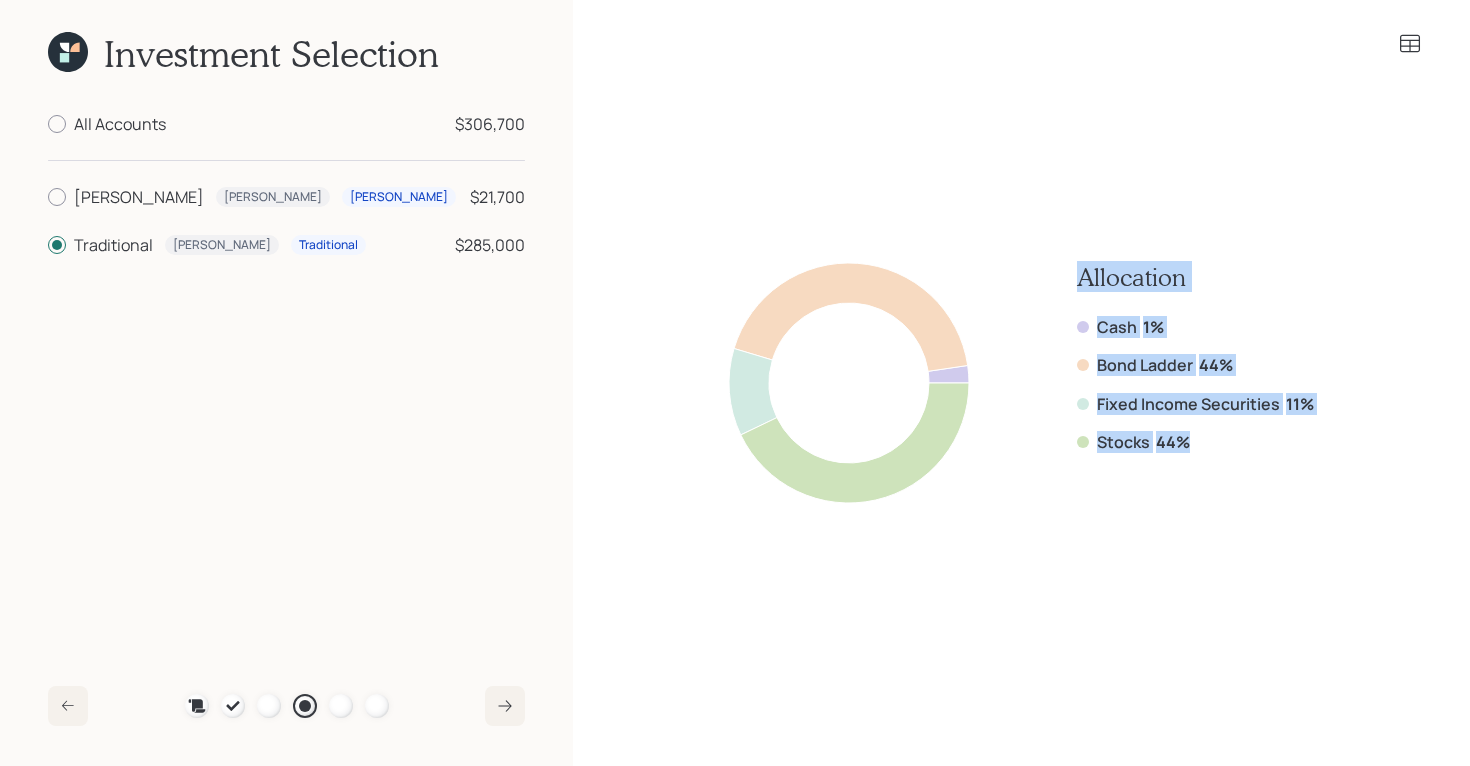 drag, startPoint x: 1199, startPoint y: 442, endPoint x: 1069, endPoint y: 275, distance: 211.63412 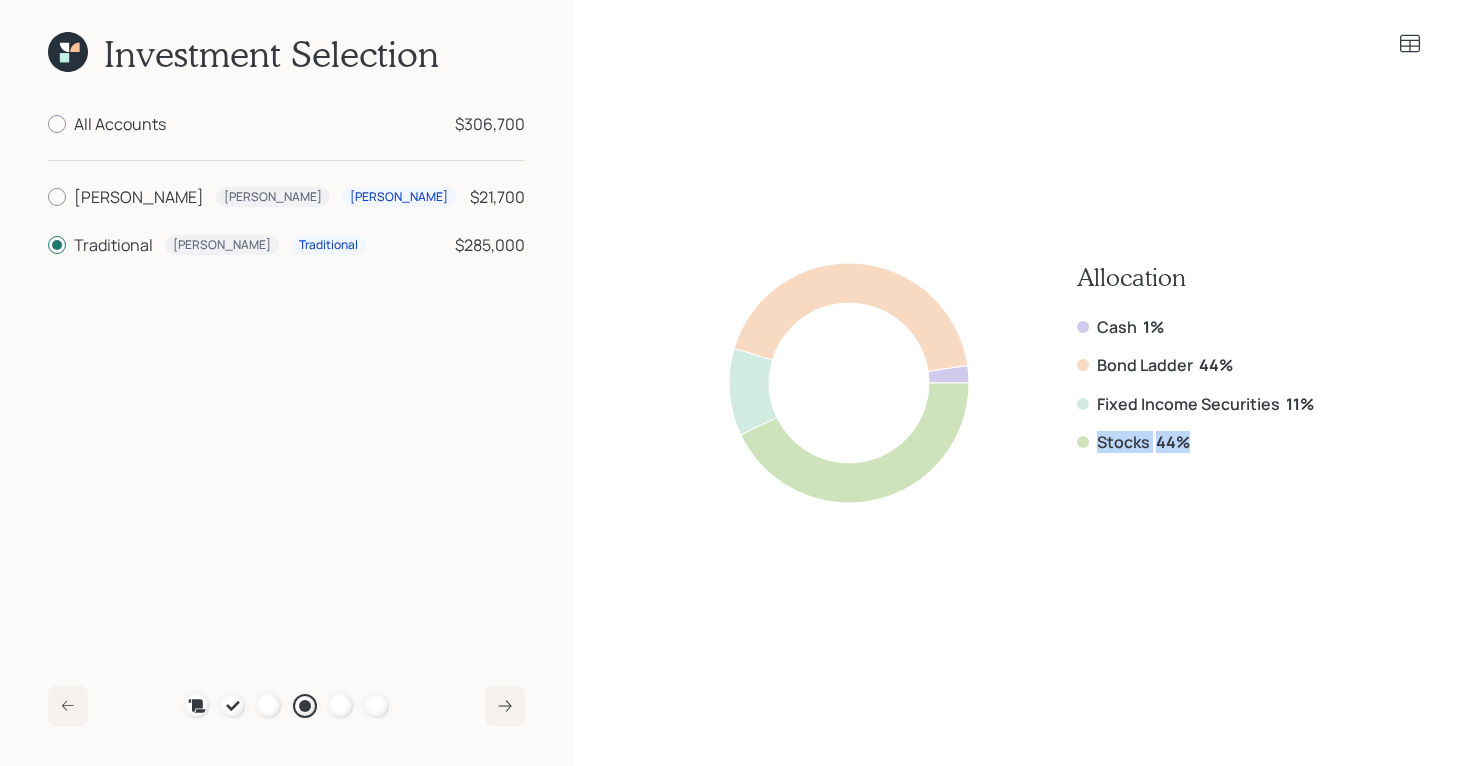 drag, startPoint x: 1194, startPoint y: 439, endPoint x: 1088, endPoint y: 441, distance: 106.01887 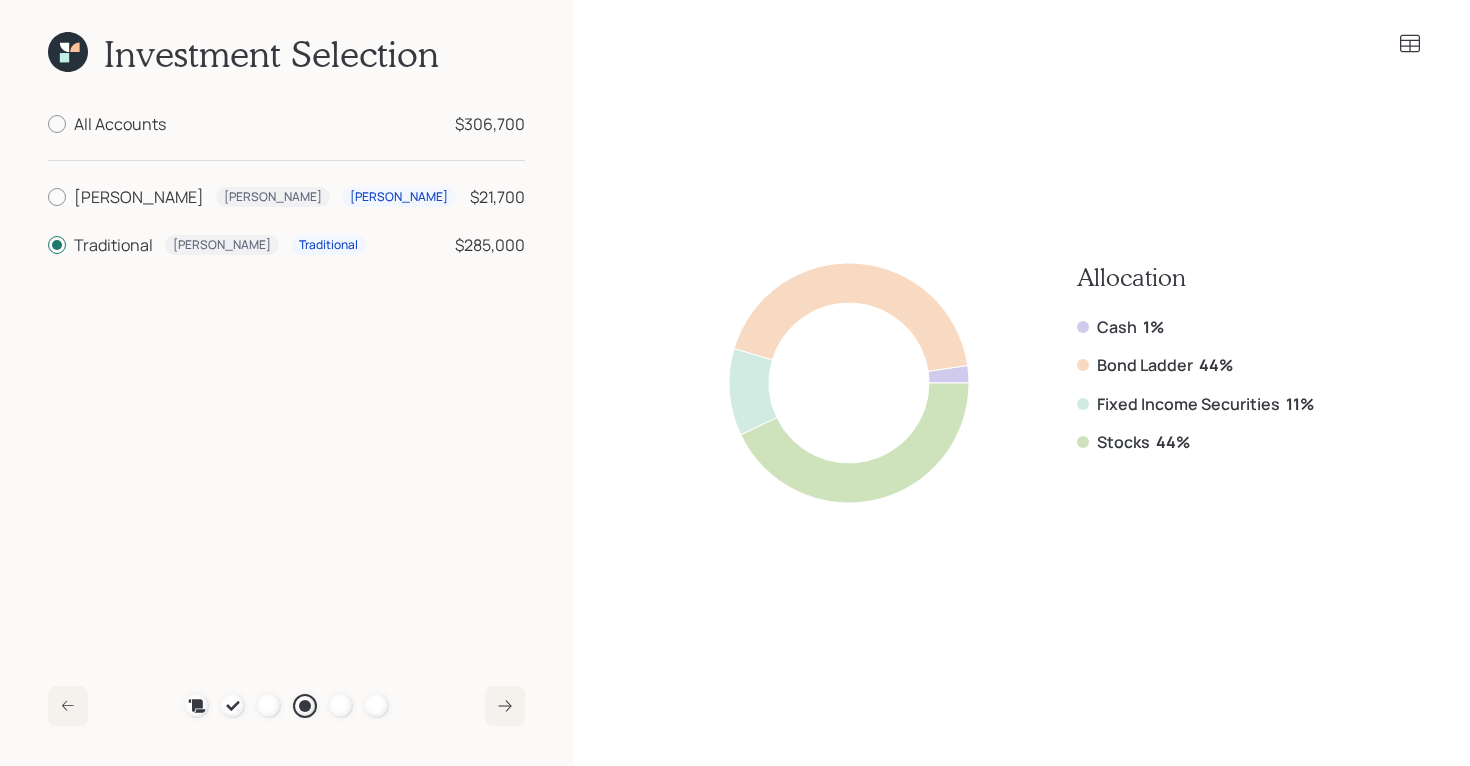 click 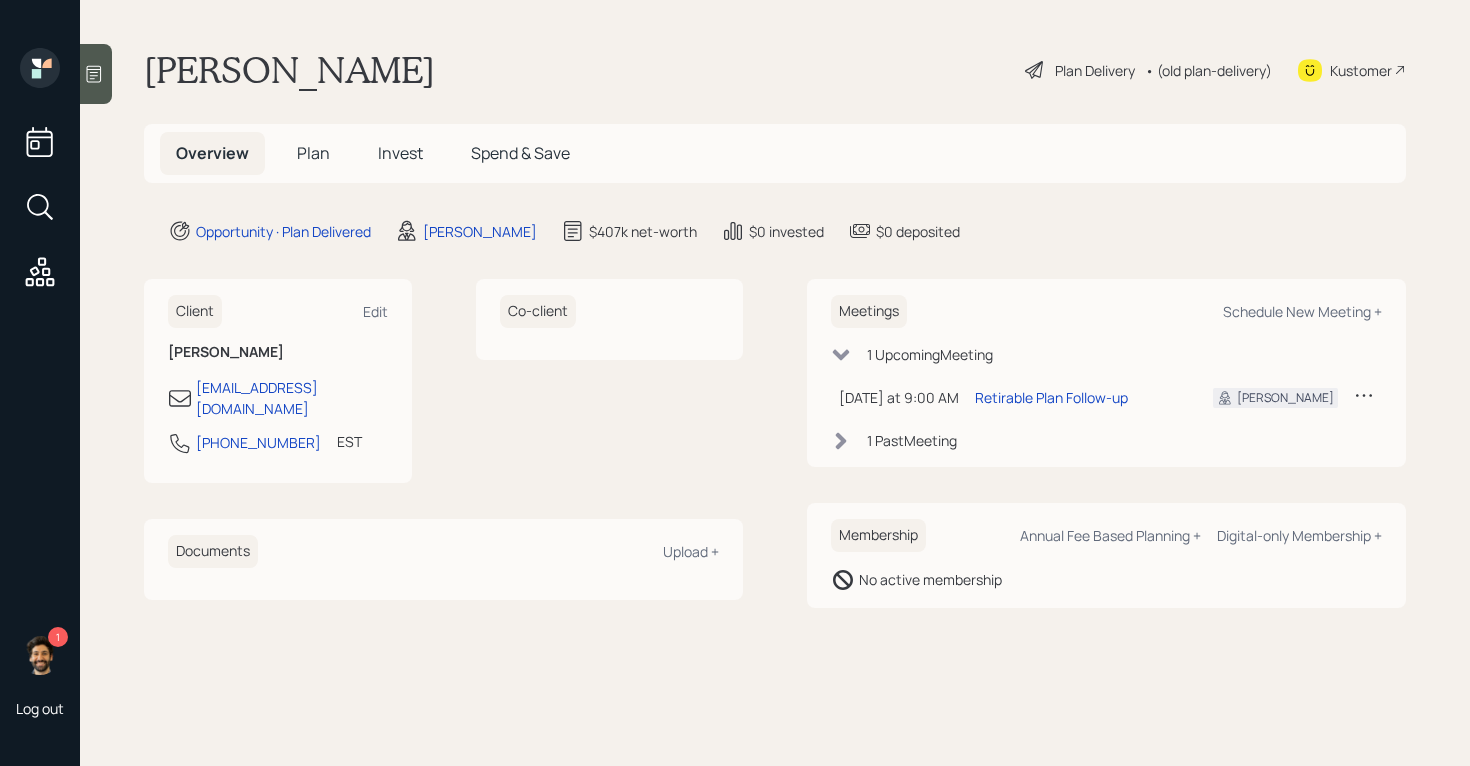 click on "• (old plan-delivery)" at bounding box center (1208, 70) 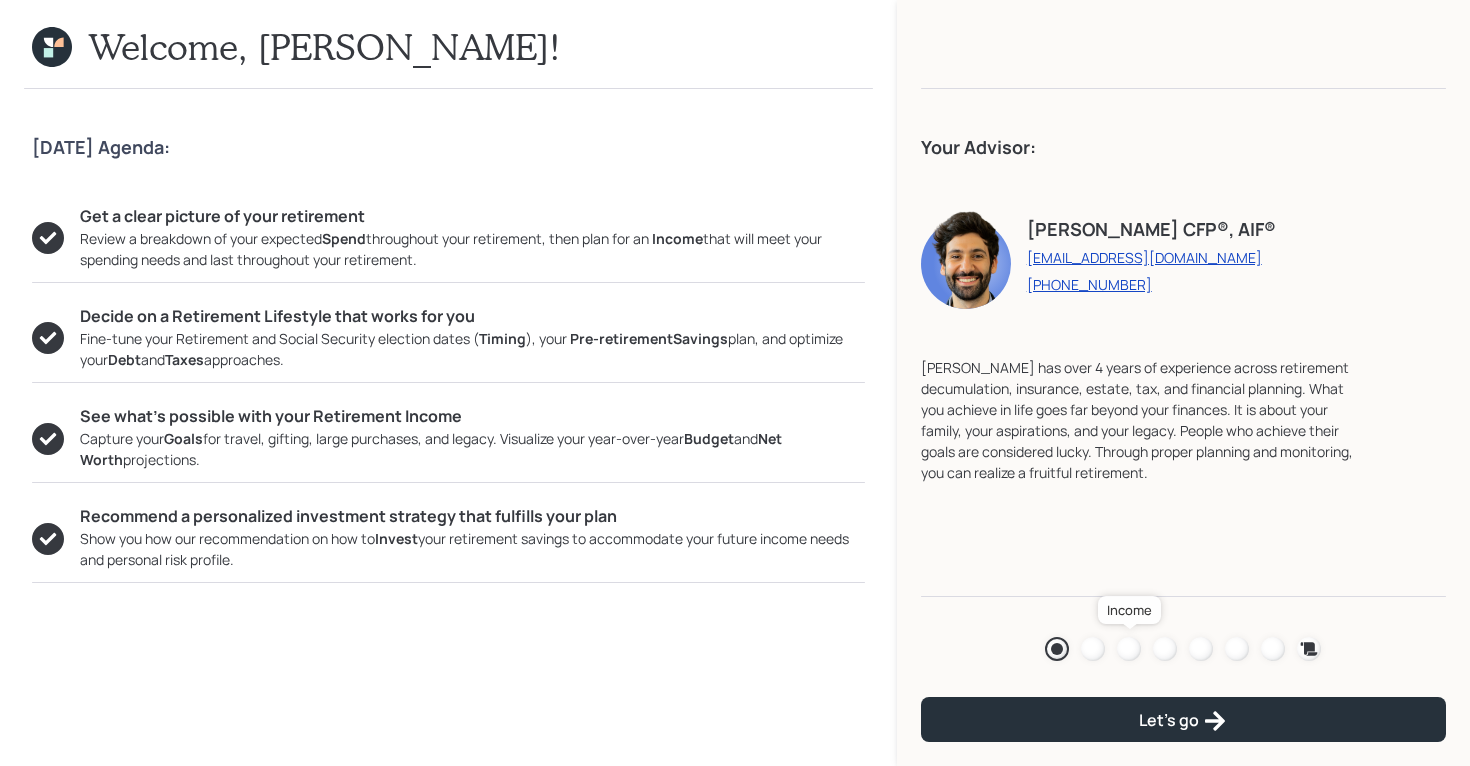click at bounding box center (1129, 649) 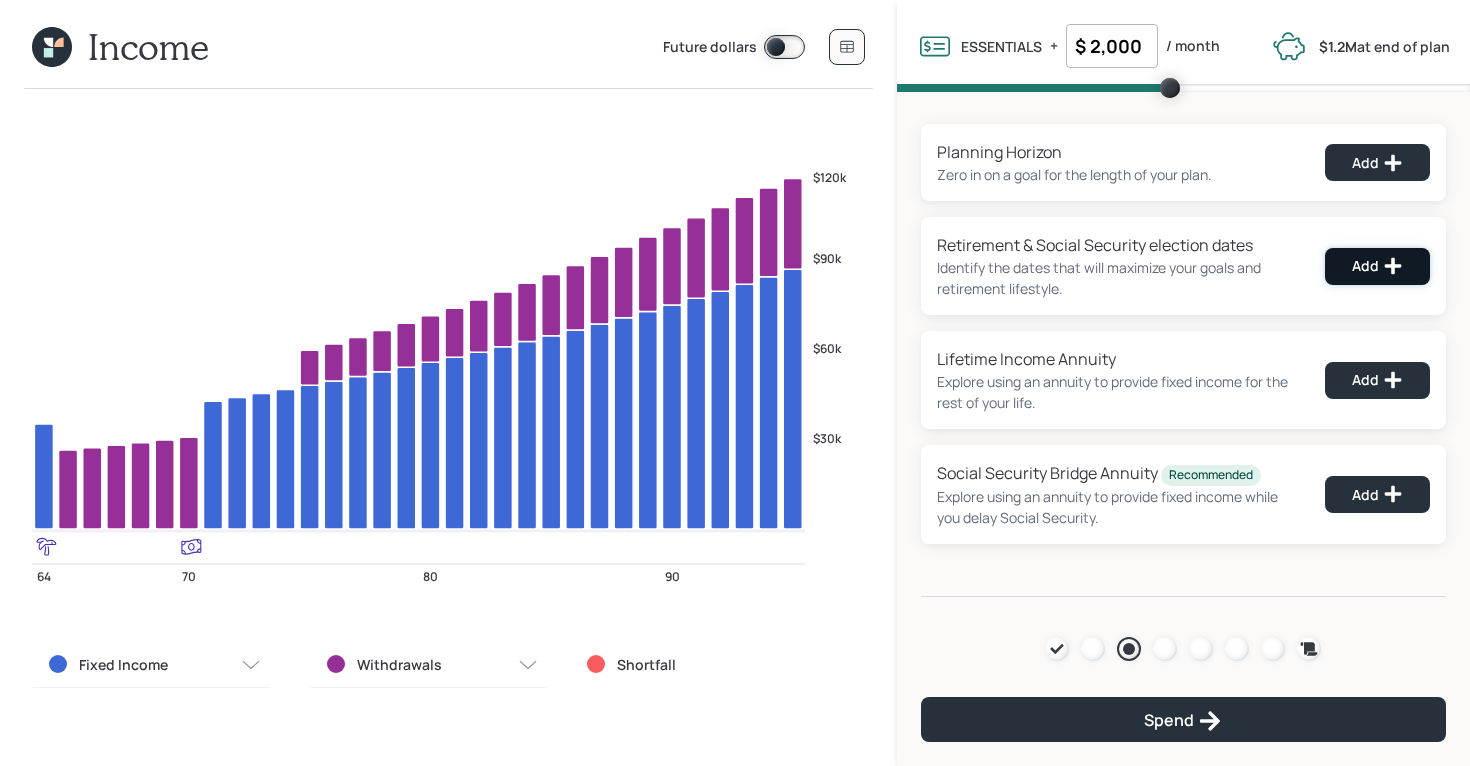 click on "Add" at bounding box center (1377, 266) 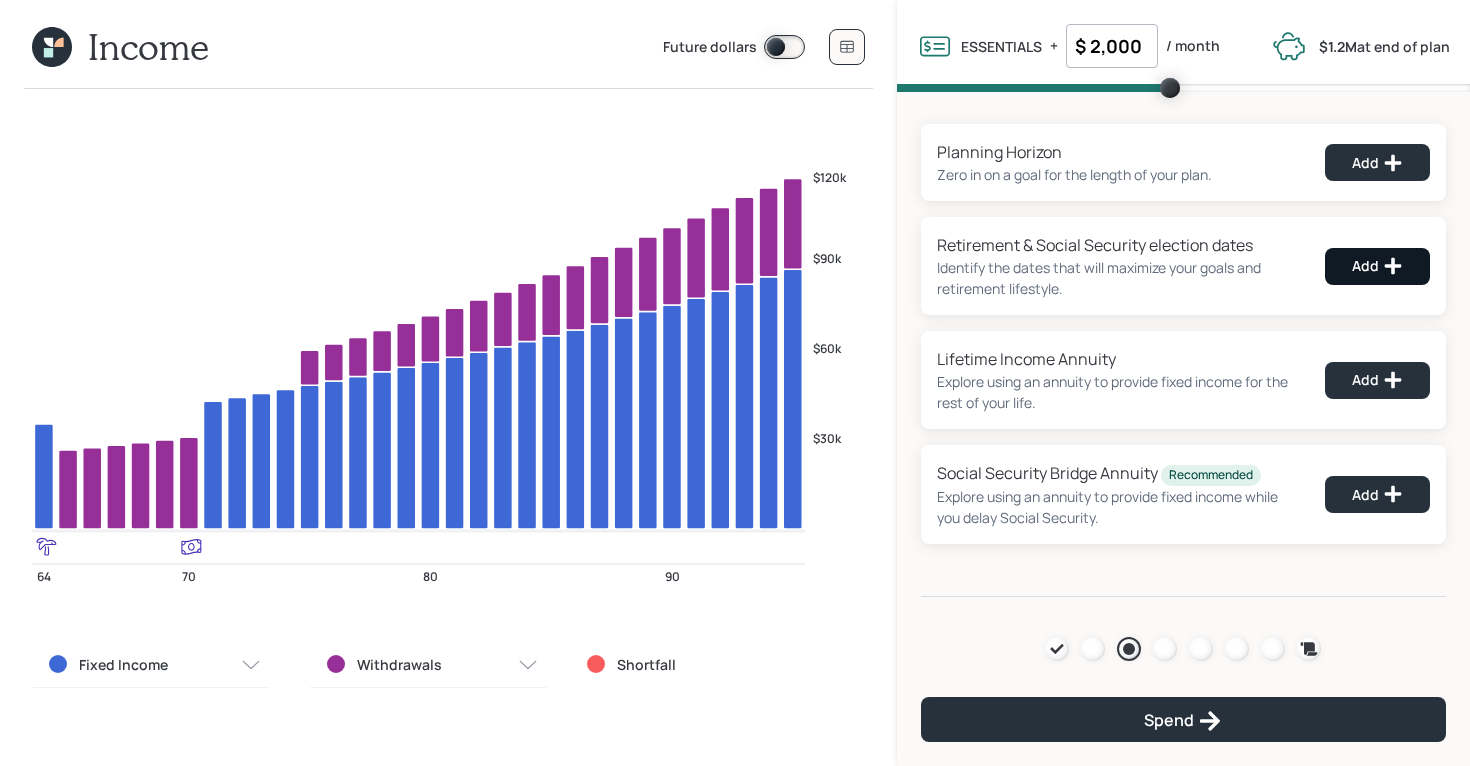 select on "8" 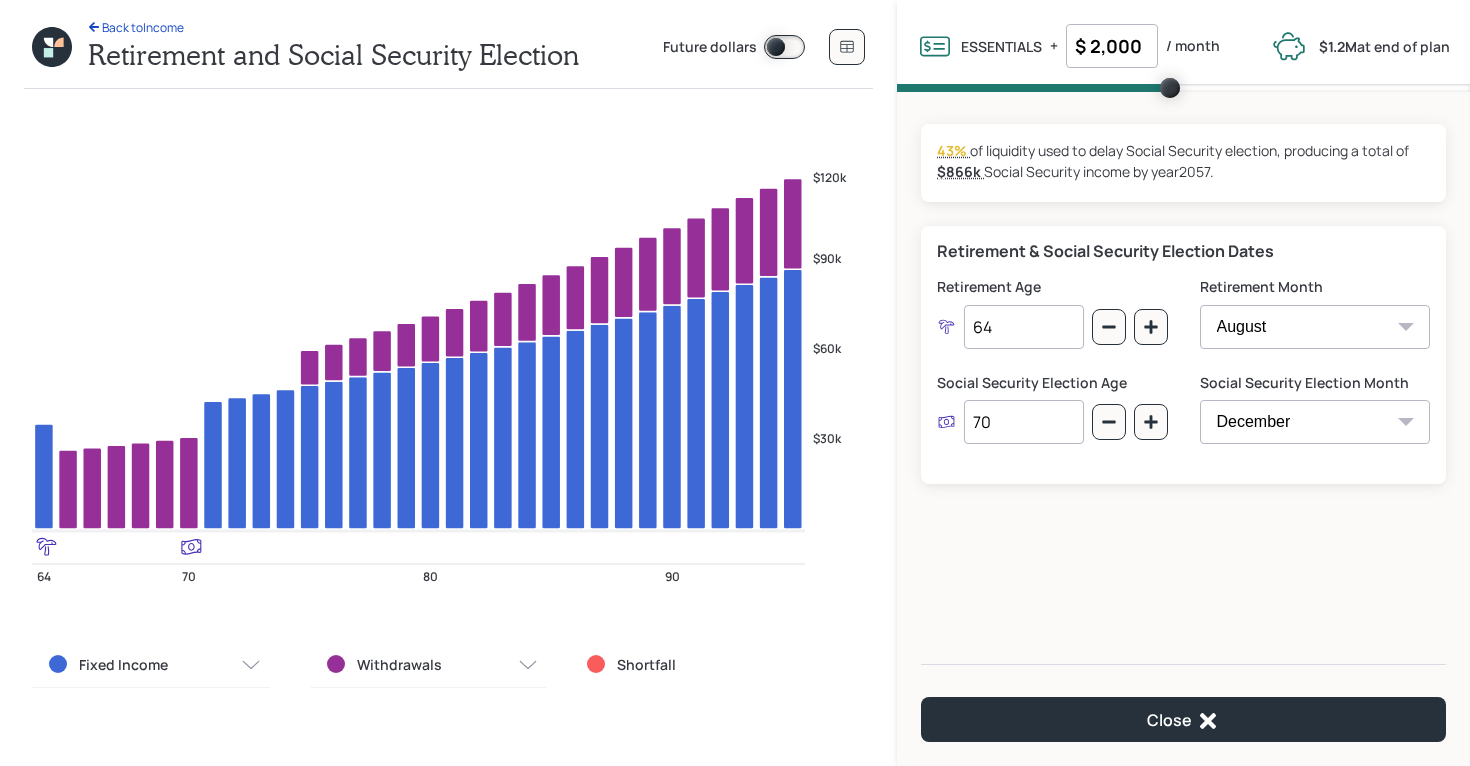 drag, startPoint x: 1057, startPoint y: 426, endPoint x: 927, endPoint y: 432, distance: 130.13838 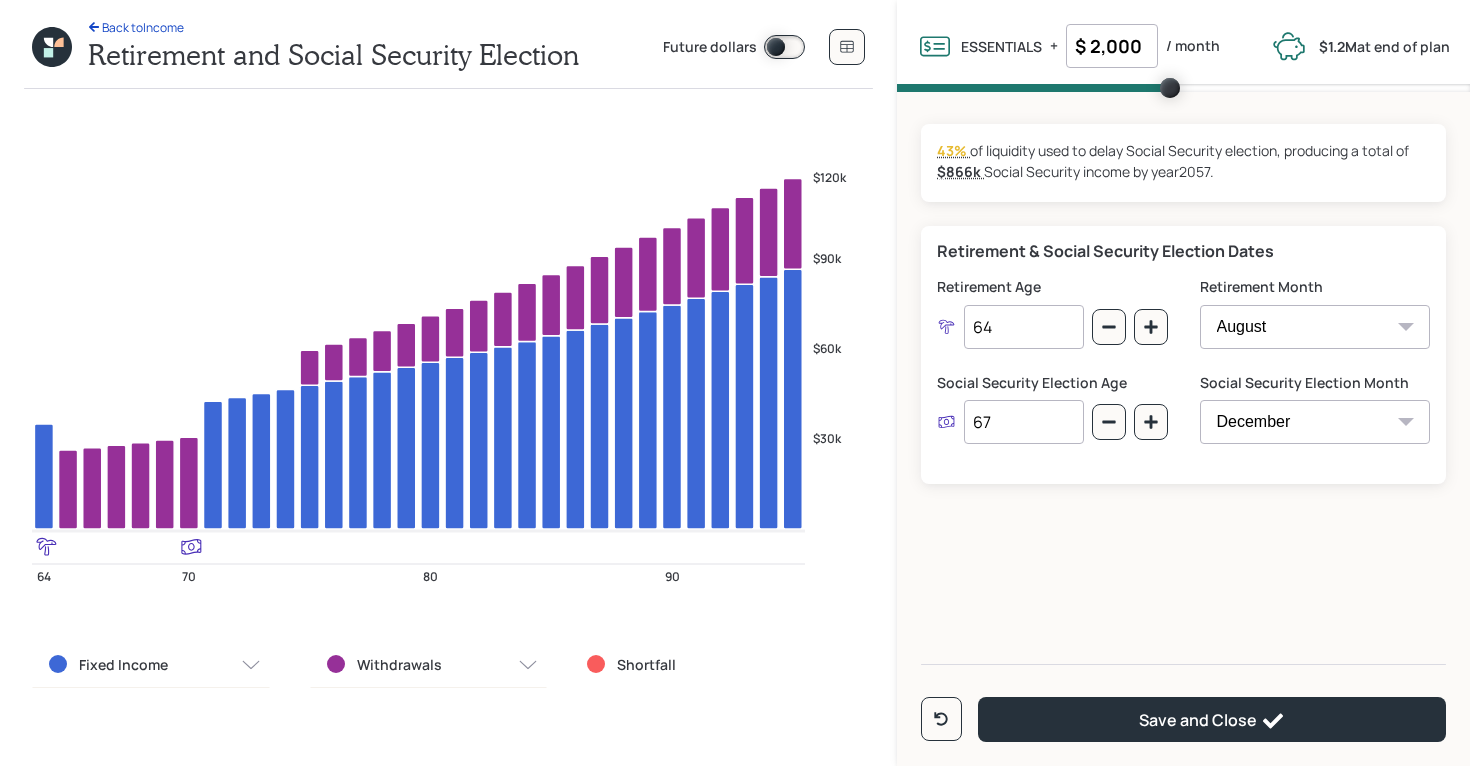 type on "67" 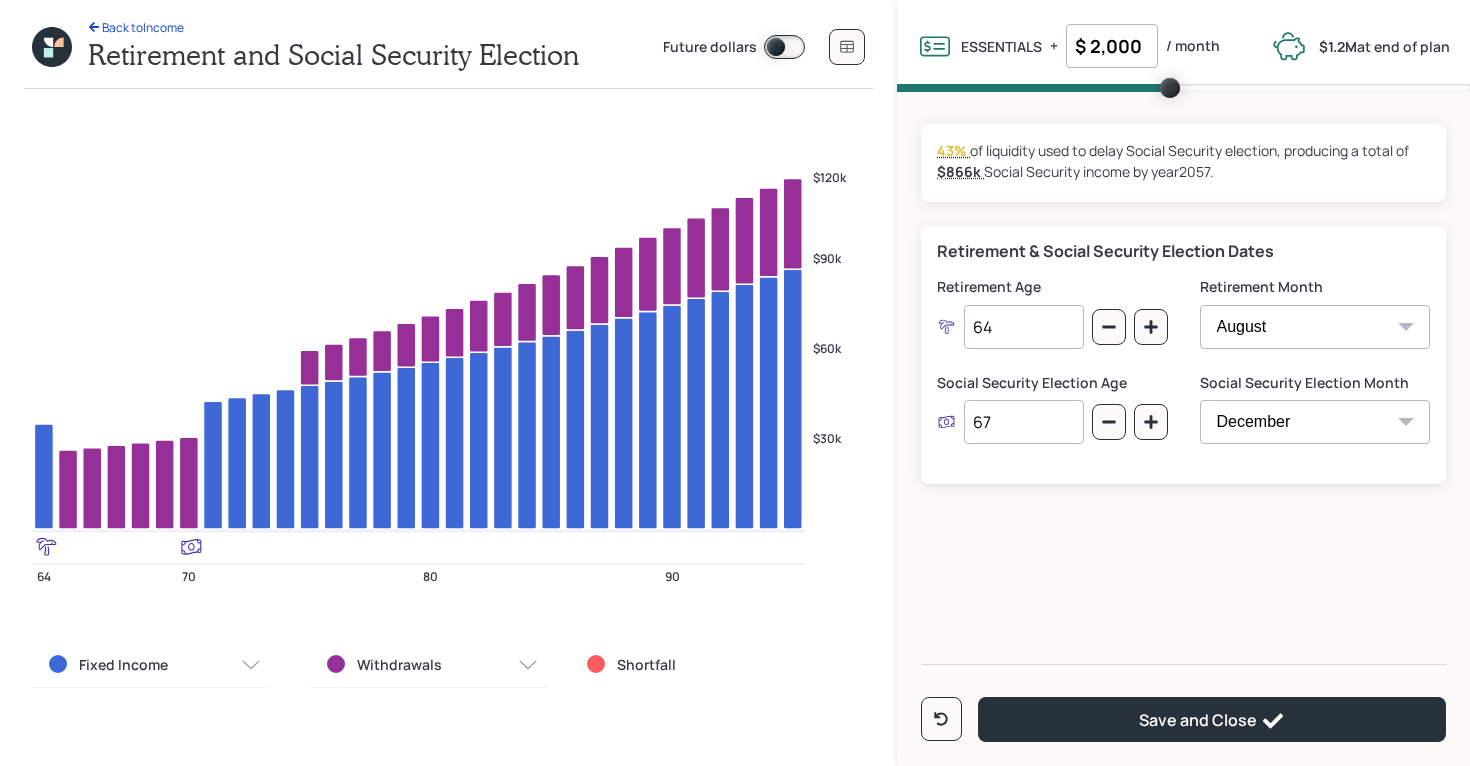 click on "Social Security Election Age" at bounding box center (1052, 383) 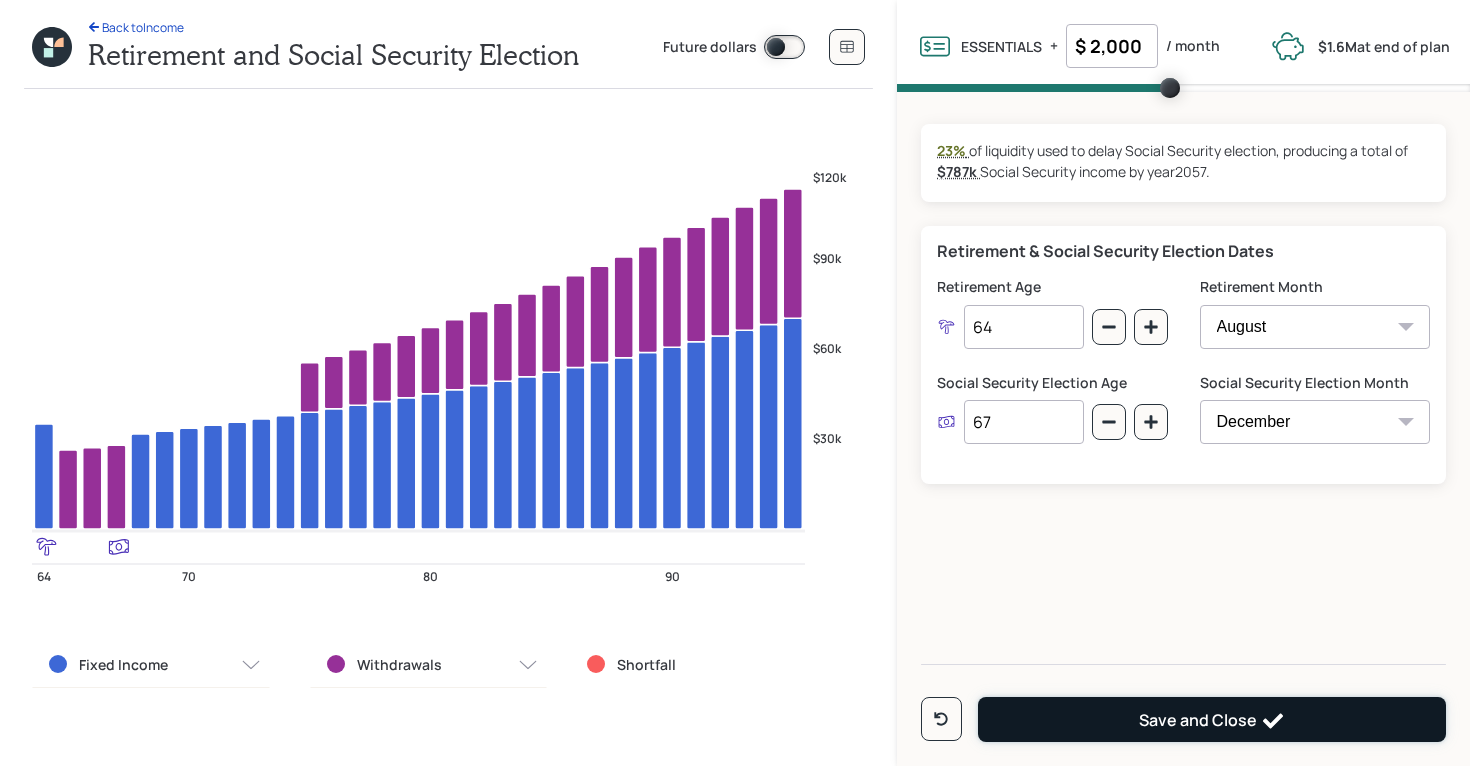 click on "Save and Close" at bounding box center [1212, 719] 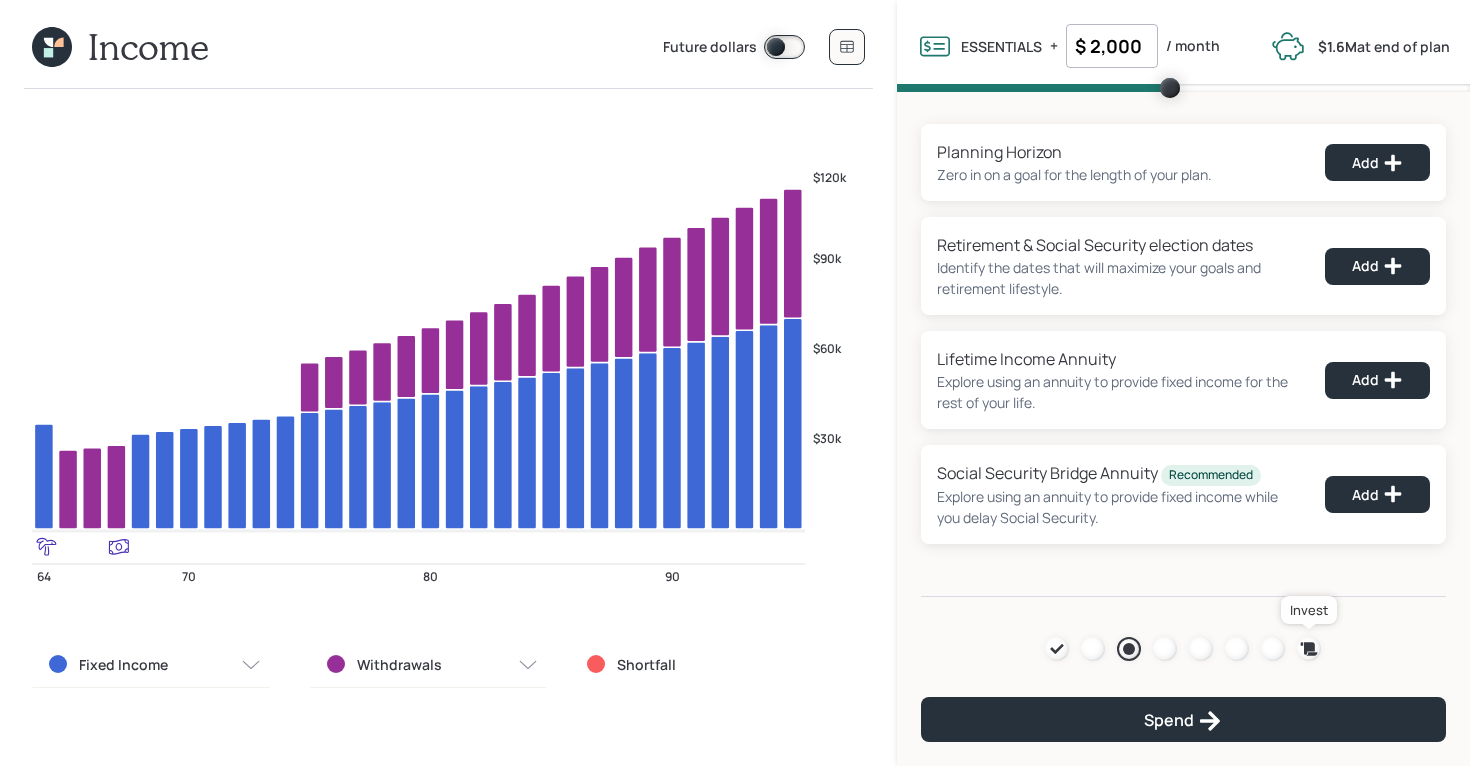 click 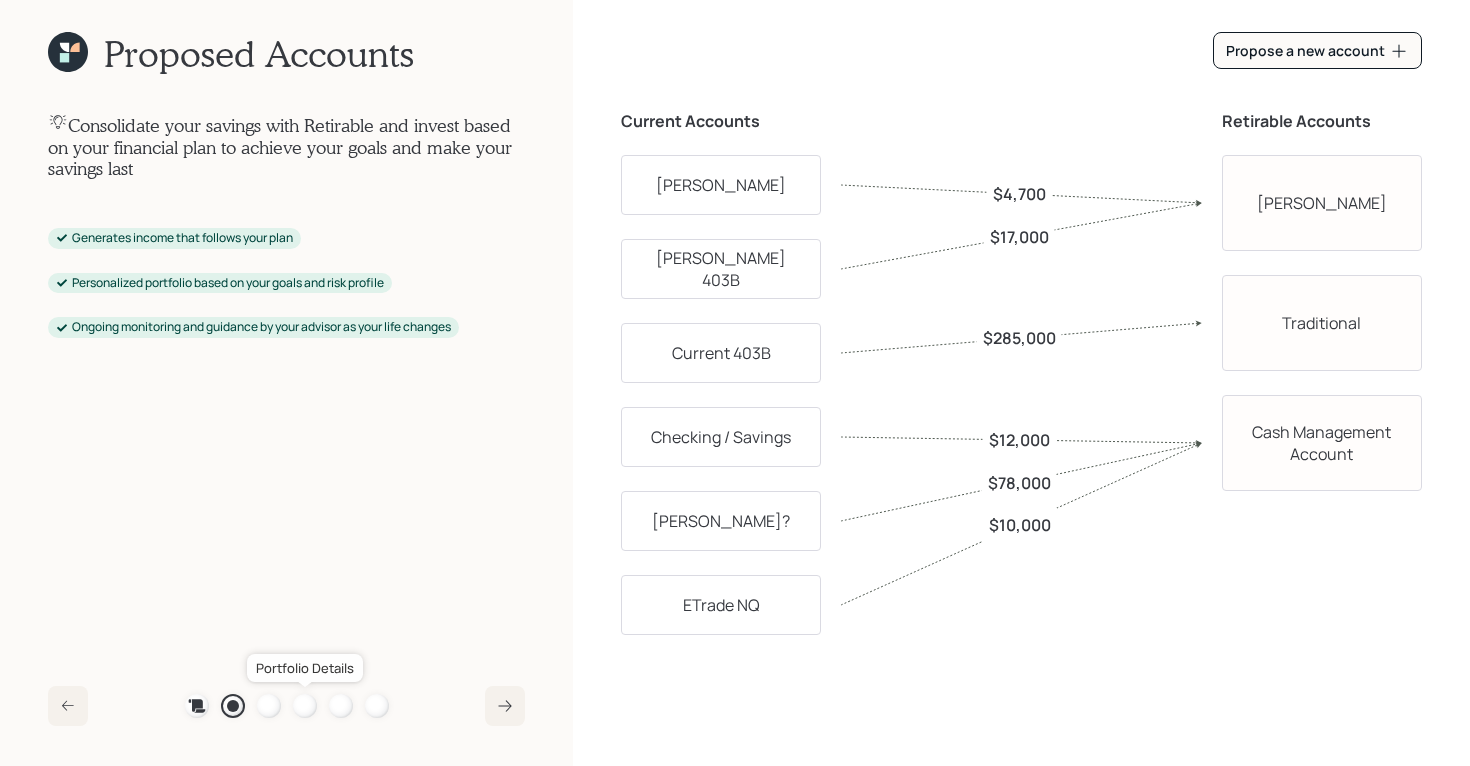 click at bounding box center [305, 706] 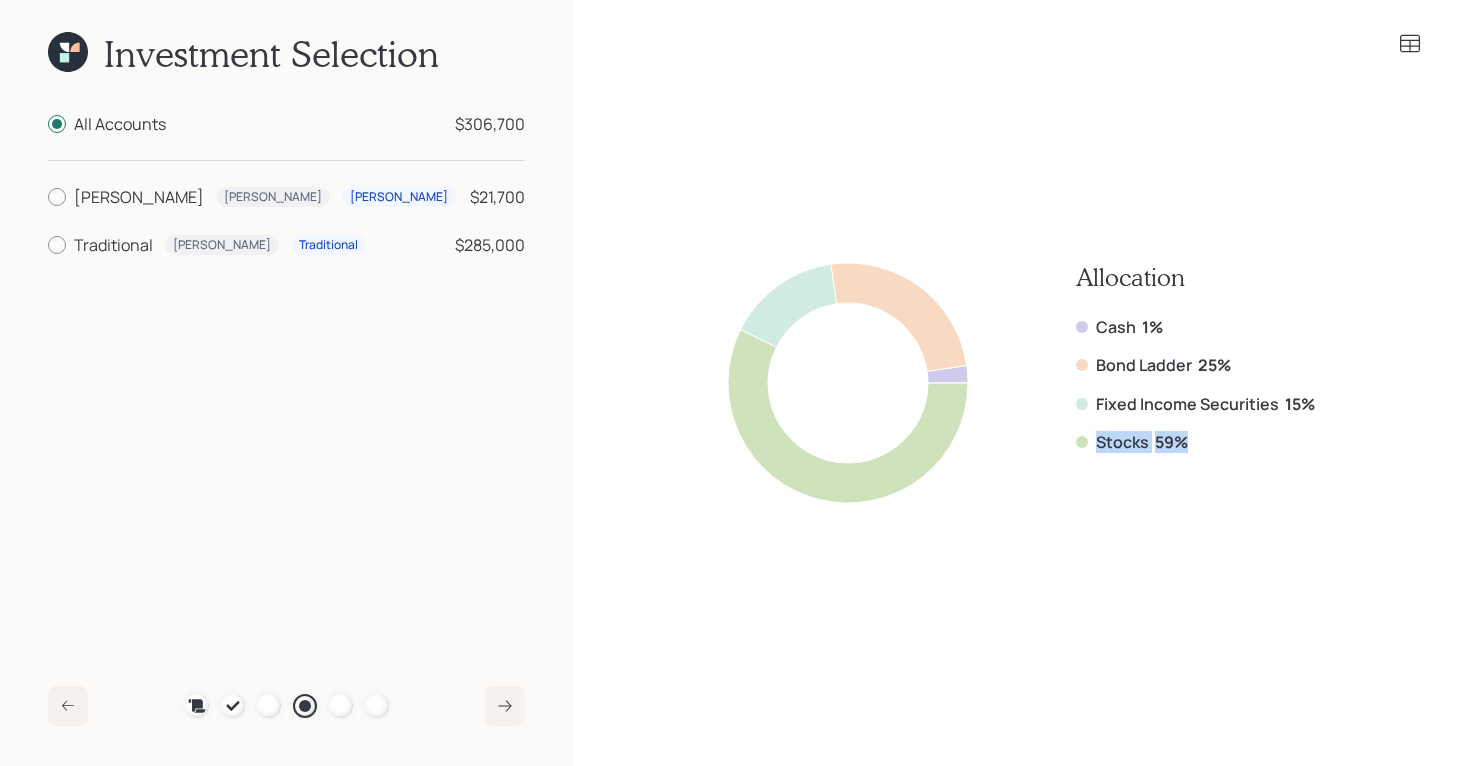 drag, startPoint x: 1205, startPoint y: 447, endPoint x: 1062, endPoint y: 437, distance: 143.34923 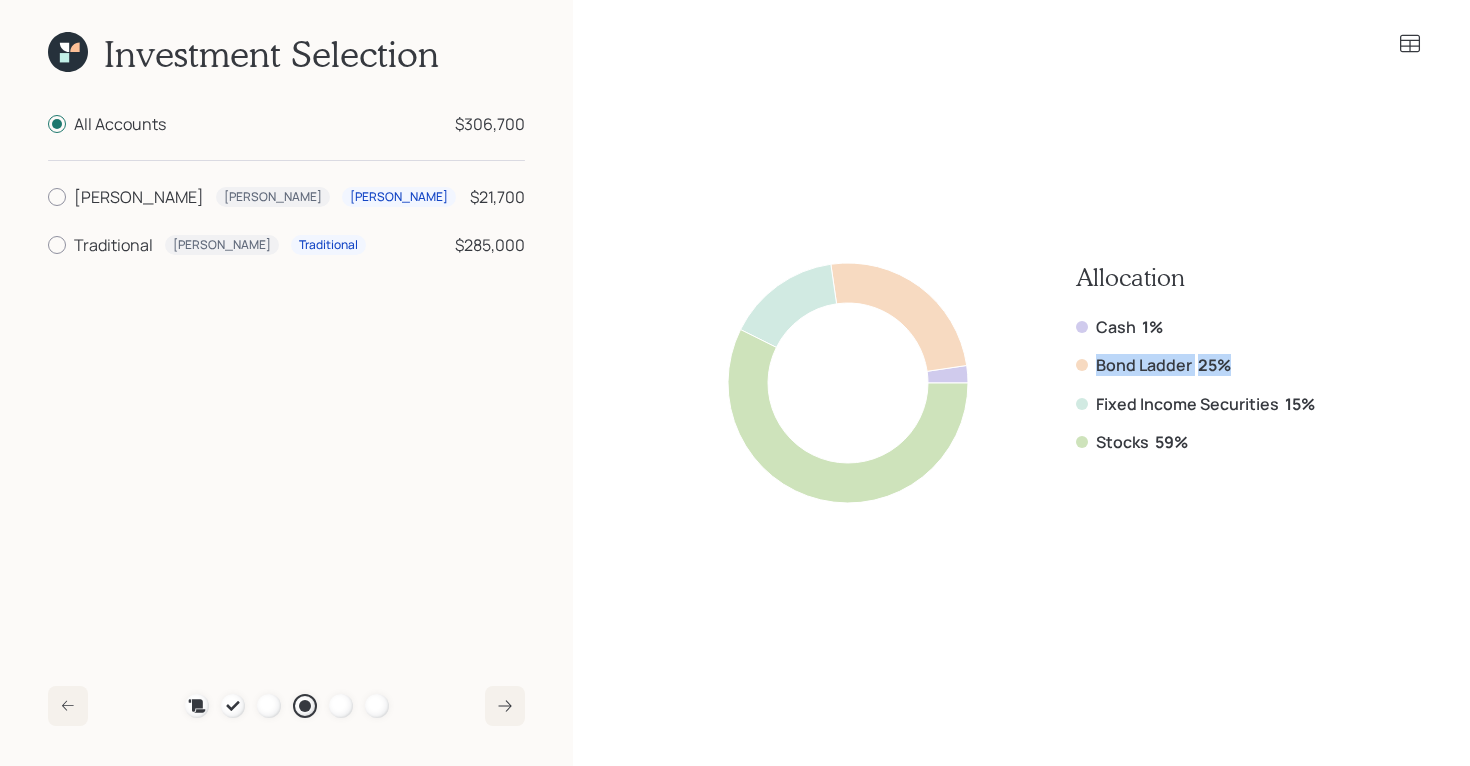 drag, startPoint x: 1239, startPoint y: 367, endPoint x: 1076, endPoint y: 362, distance: 163.07668 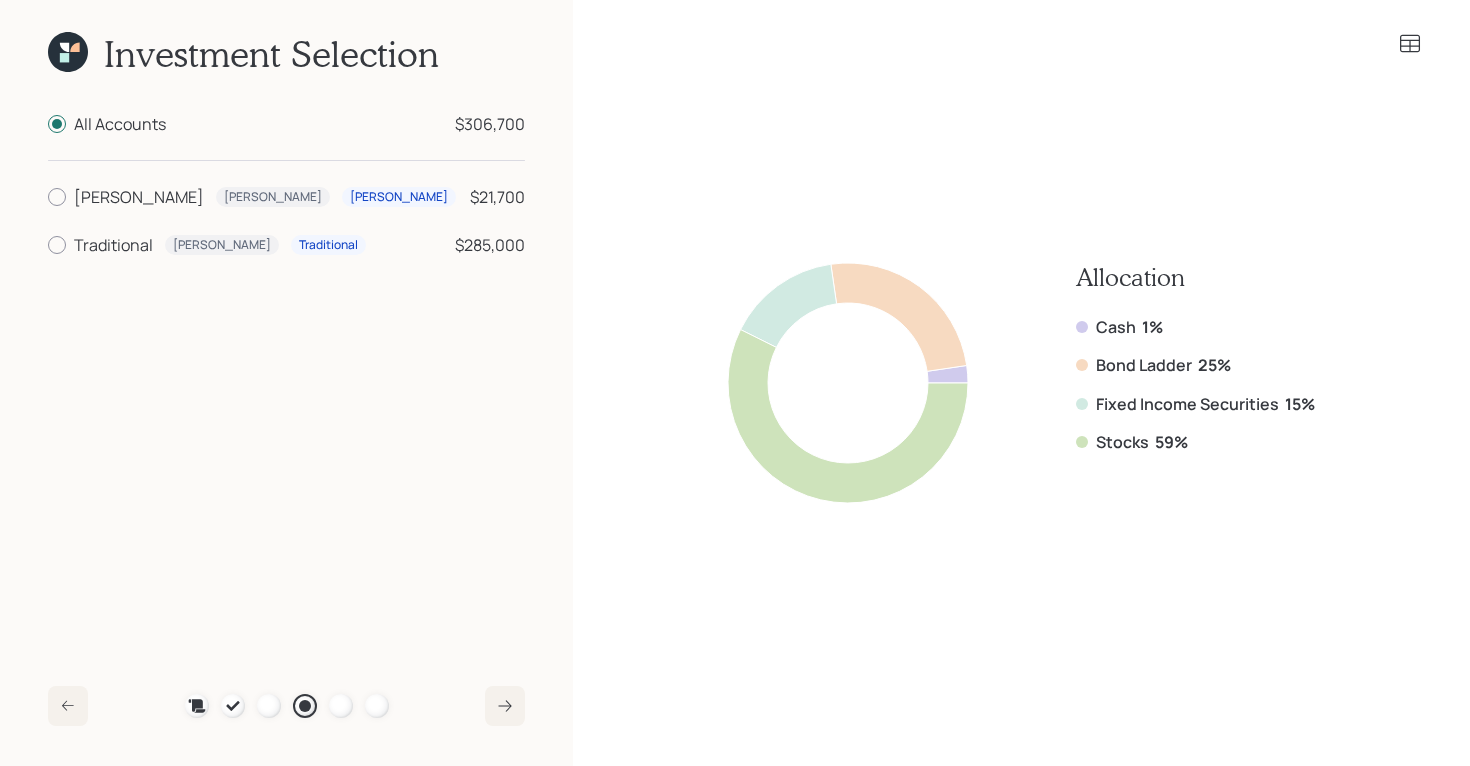 click 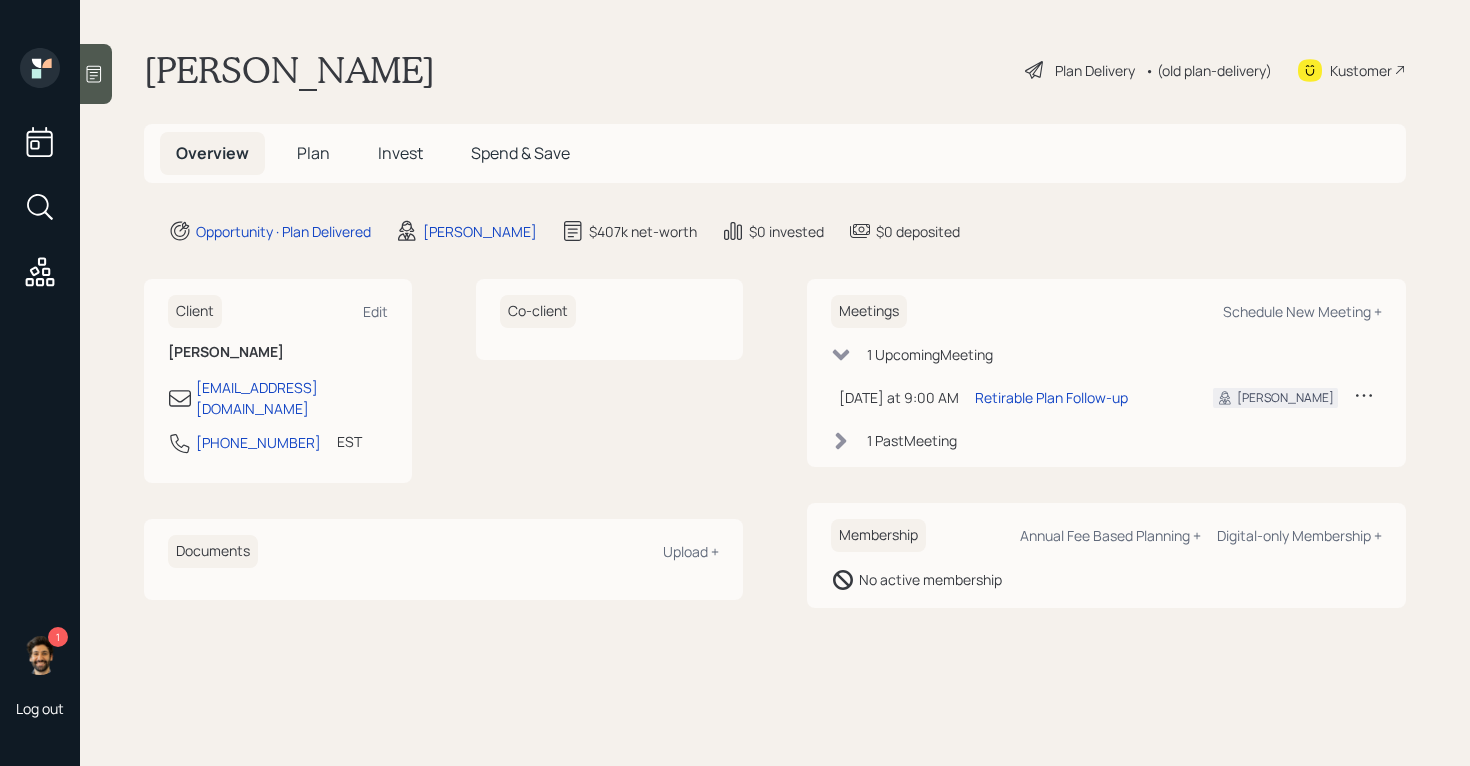 click on "• (old plan-delivery)" at bounding box center [1208, 70] 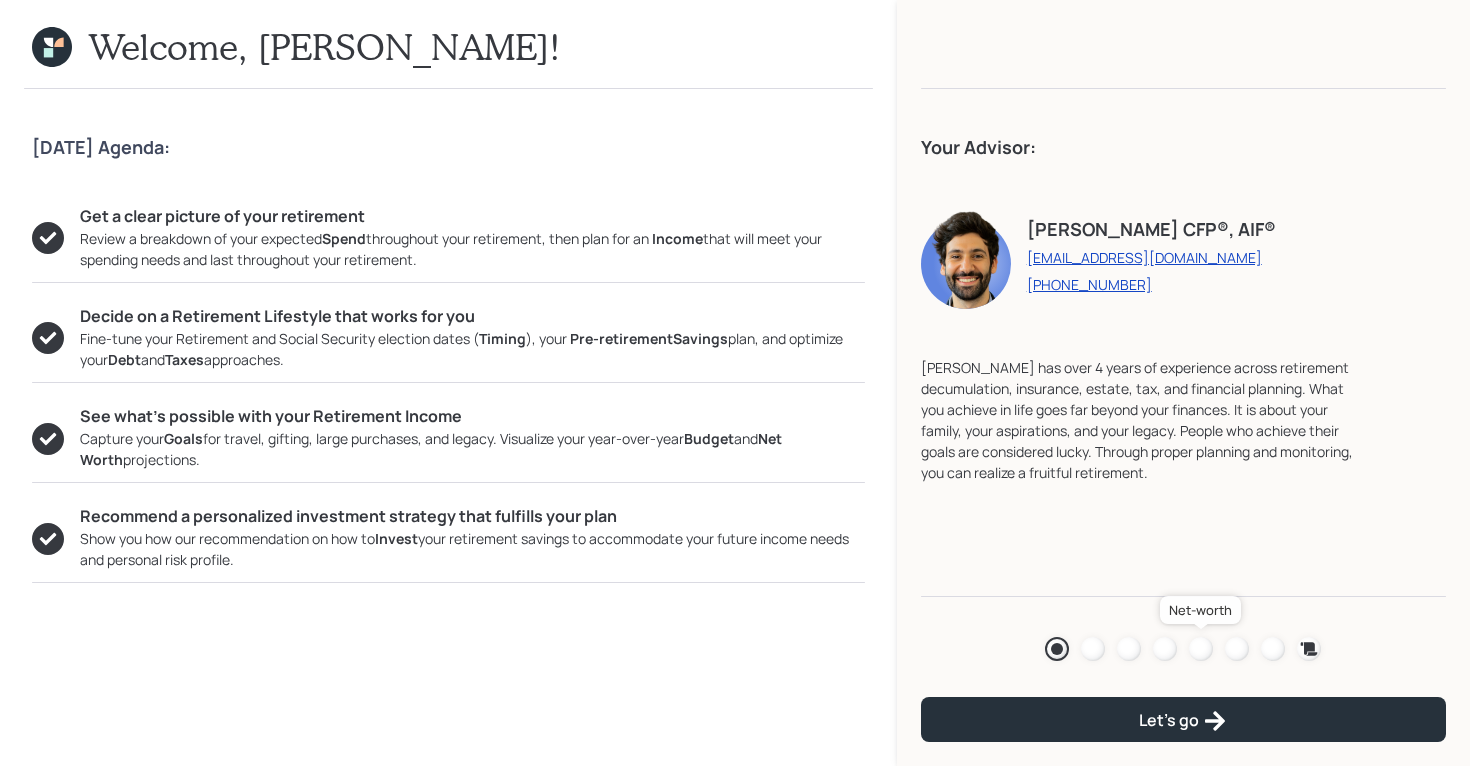 click at bounding box center (1201, 649) 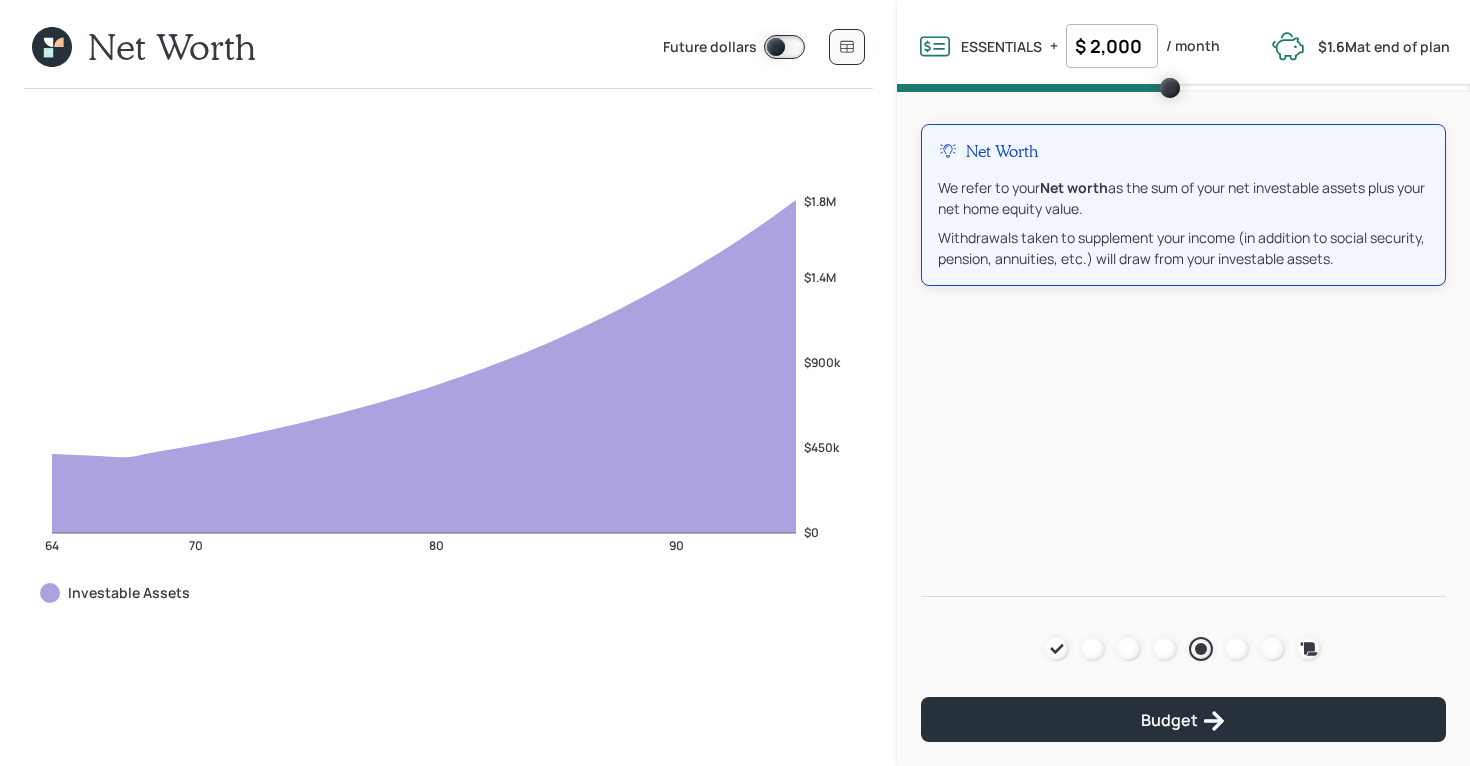 click at bounding box center (784, 47) 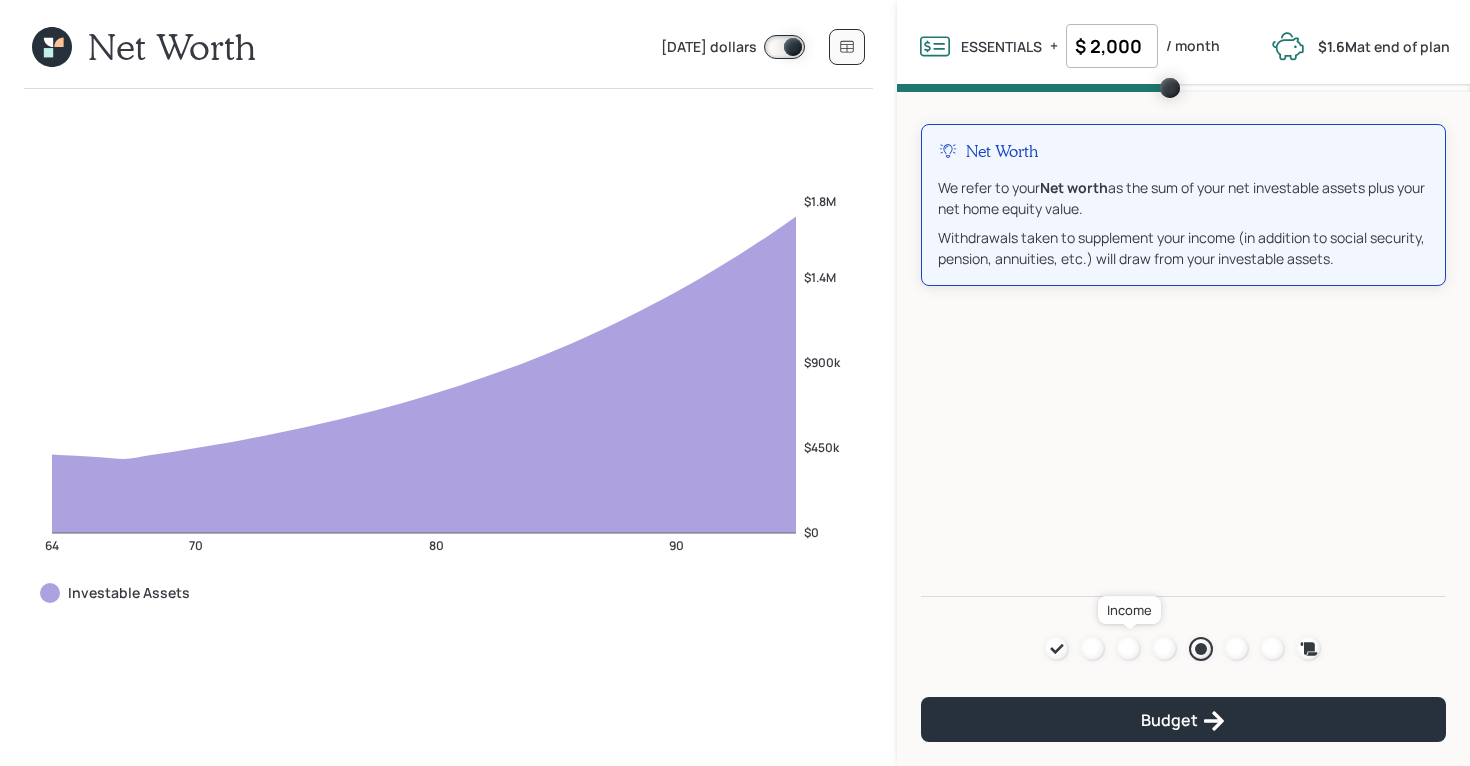click at bounding box center [1129, 649] 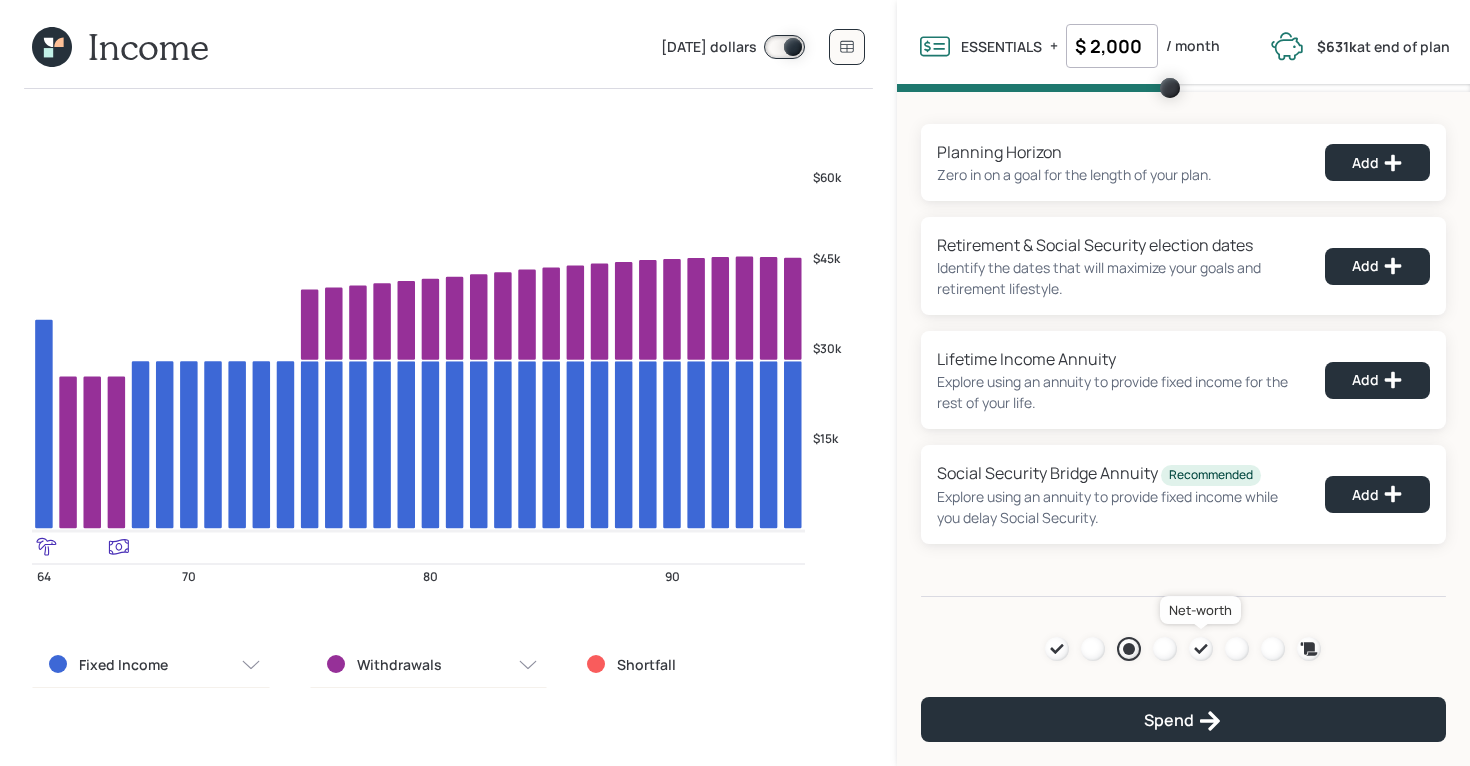 click 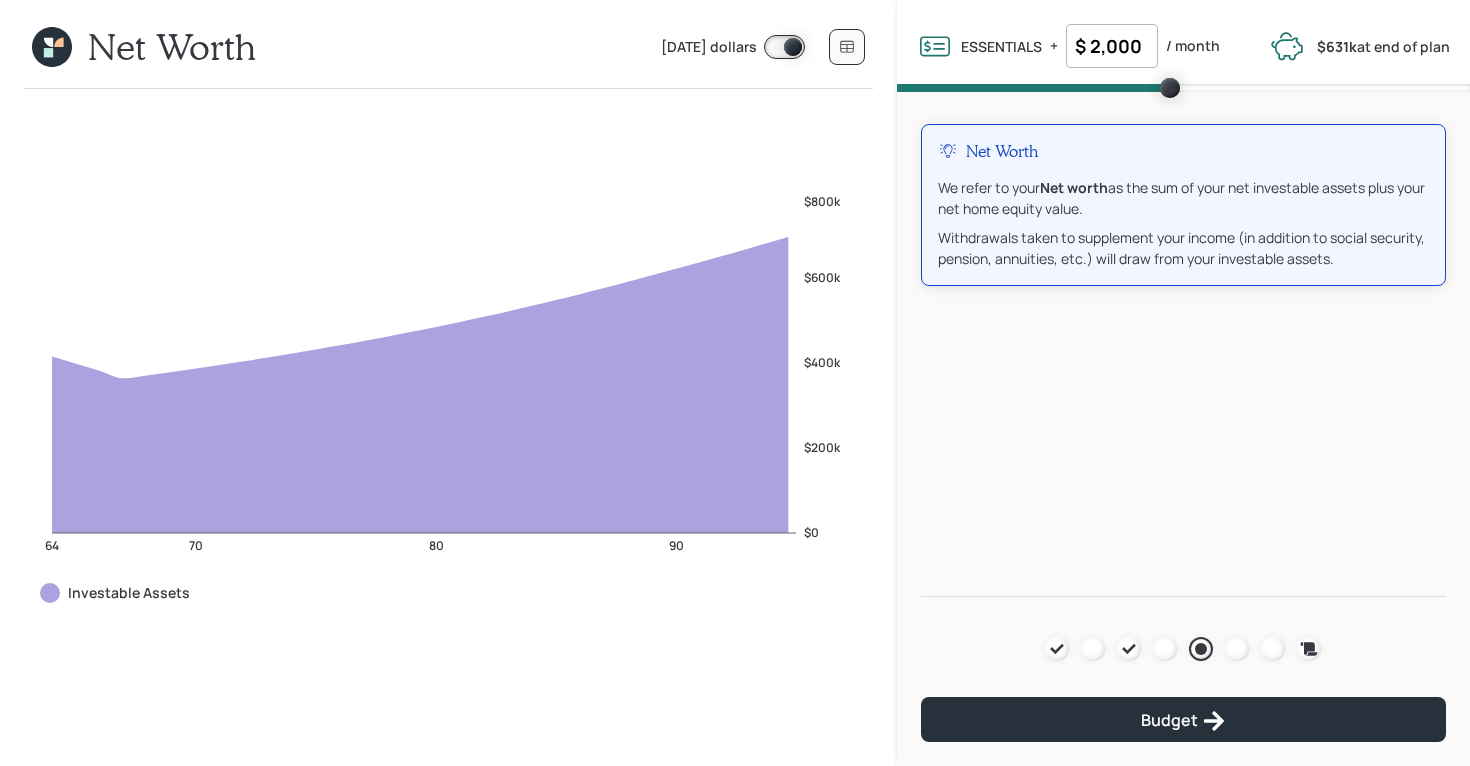 click on "Today's dollars" at bounding box center [709, 48] 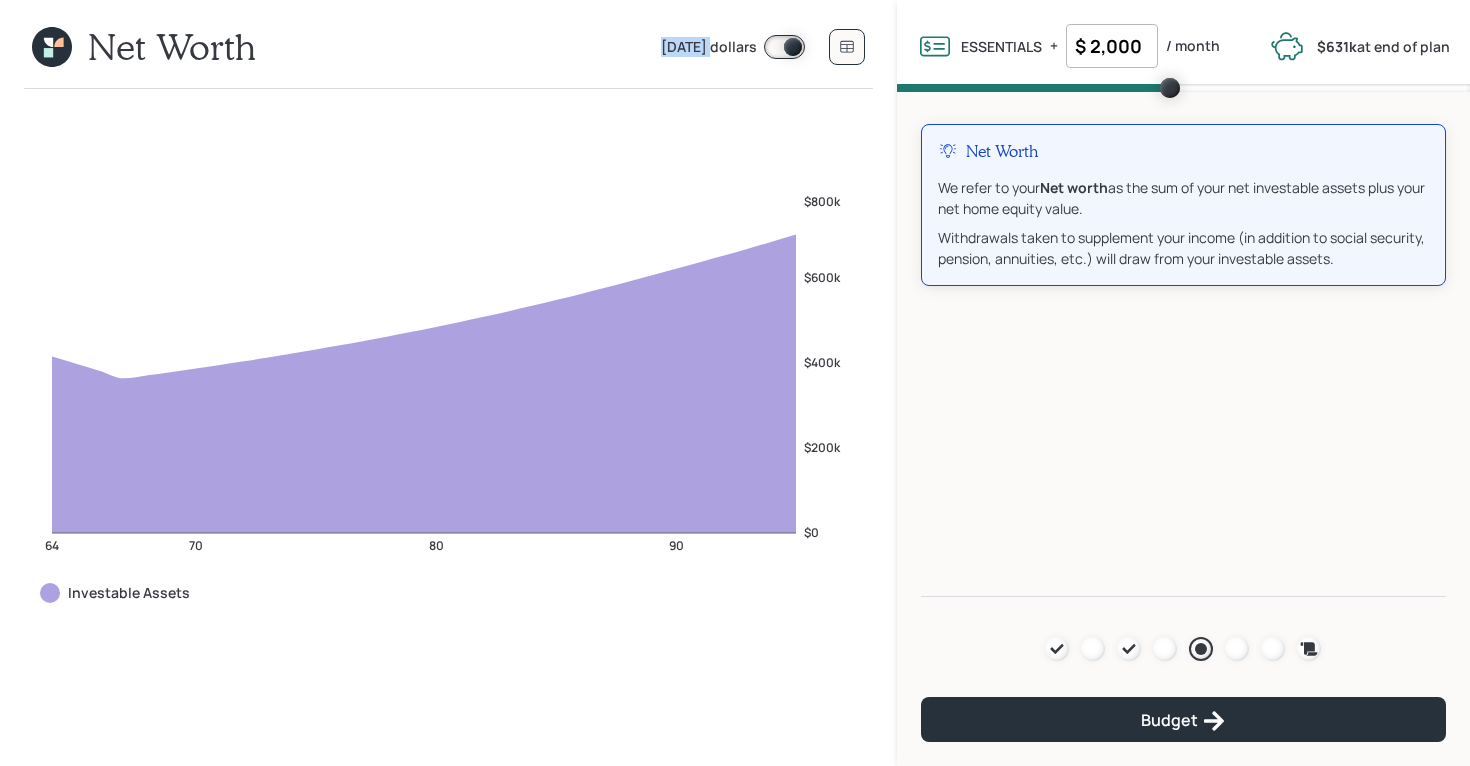 click on "Today's dollars" at bounding box center (709, 48) 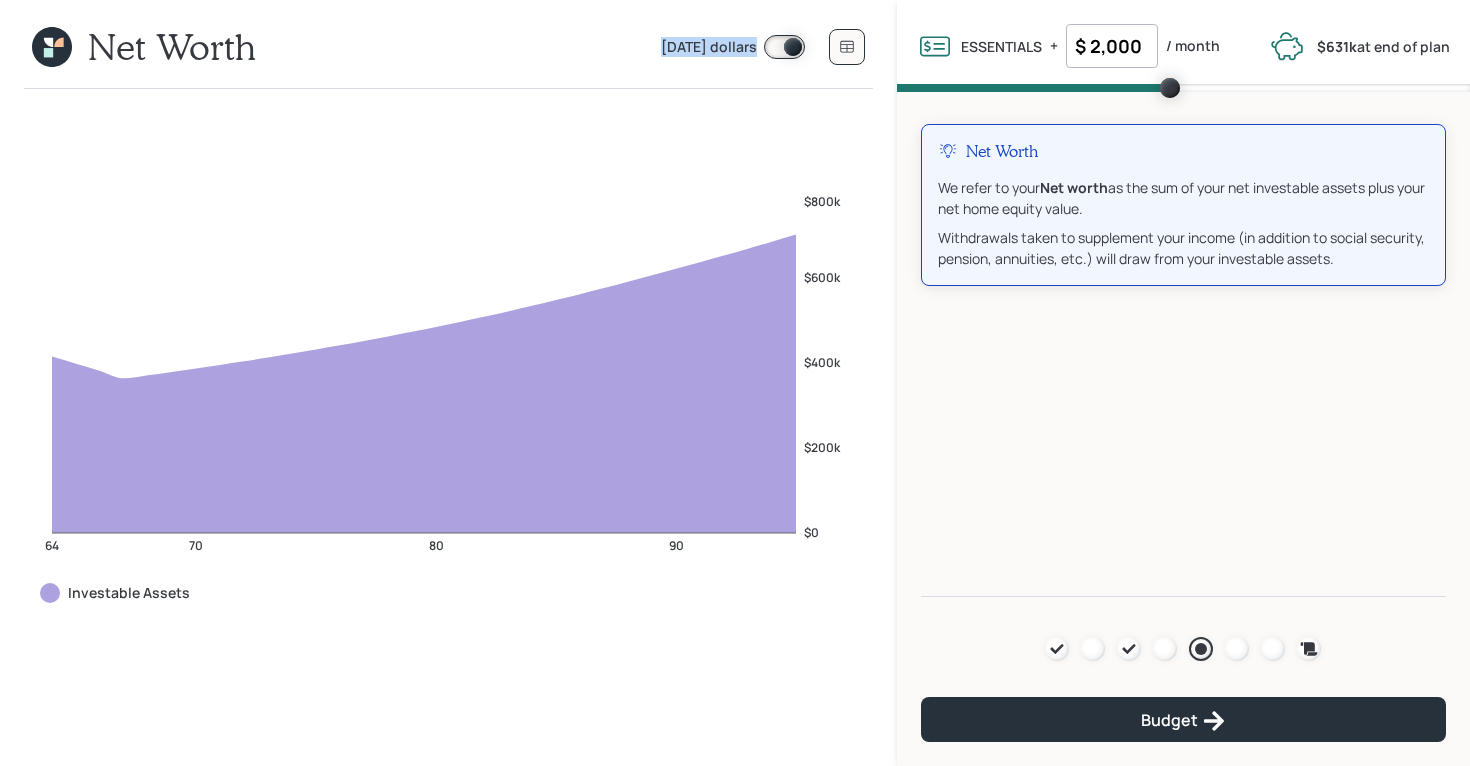 click on "Today's dollars" at bounding box center (709, 48) 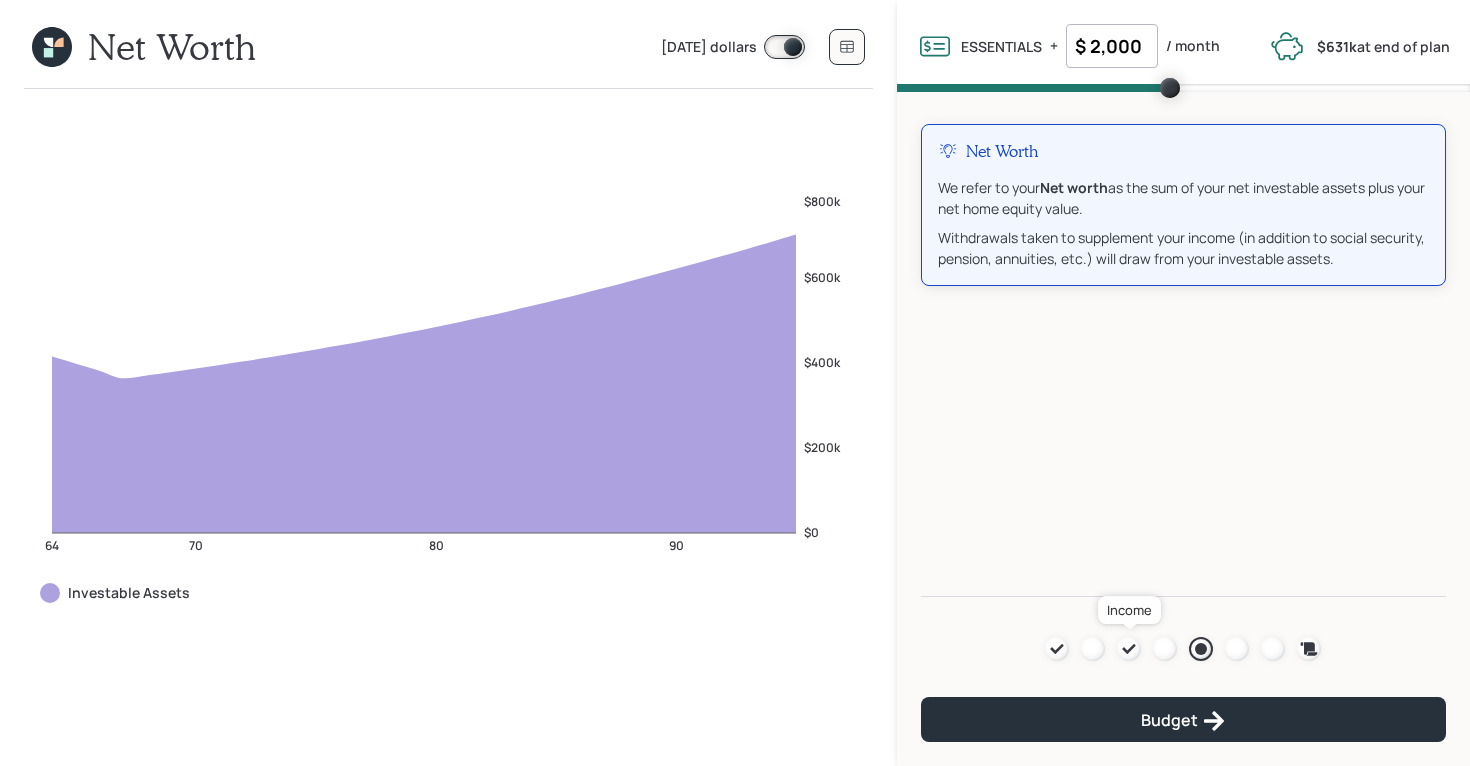 click 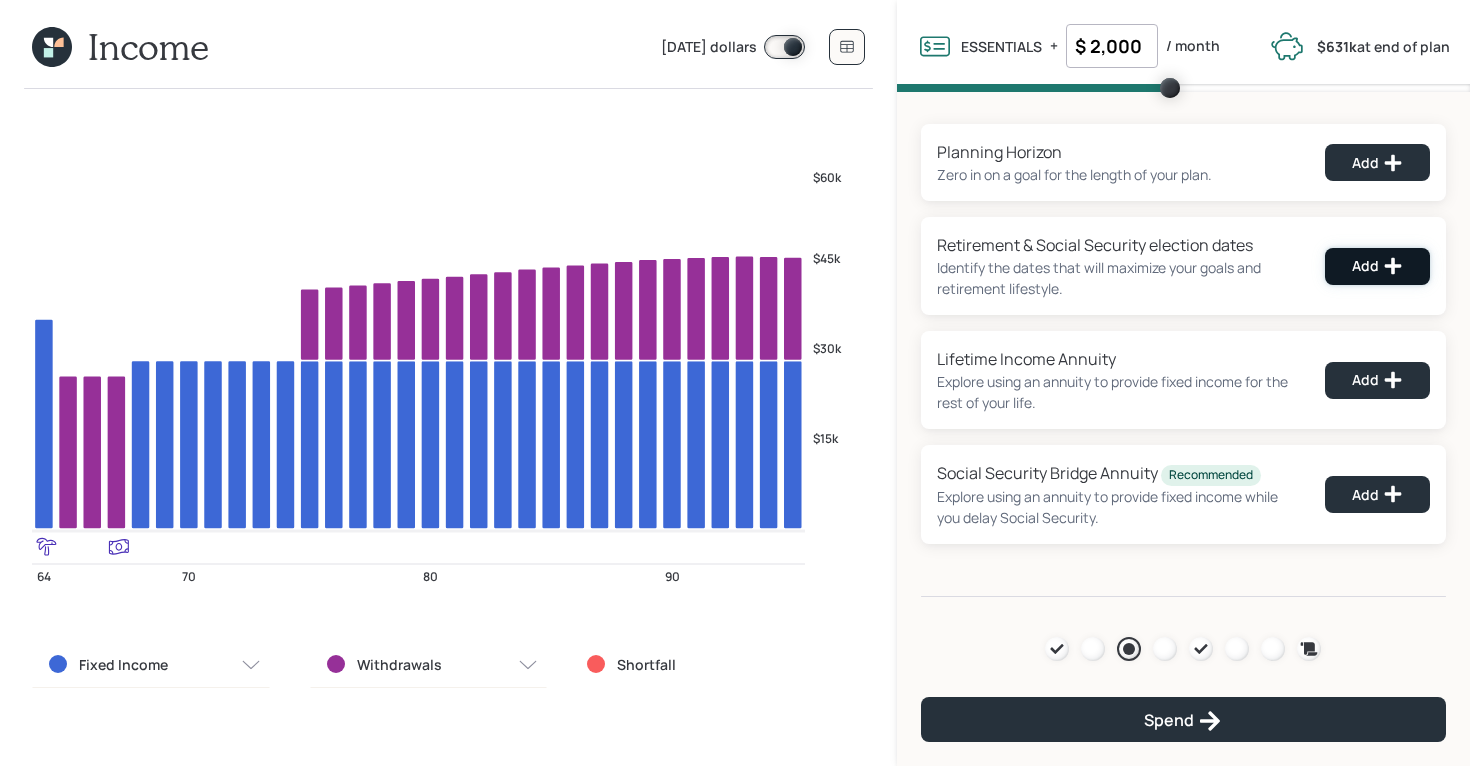 click on "Add" at bounding box center [1377, 266] 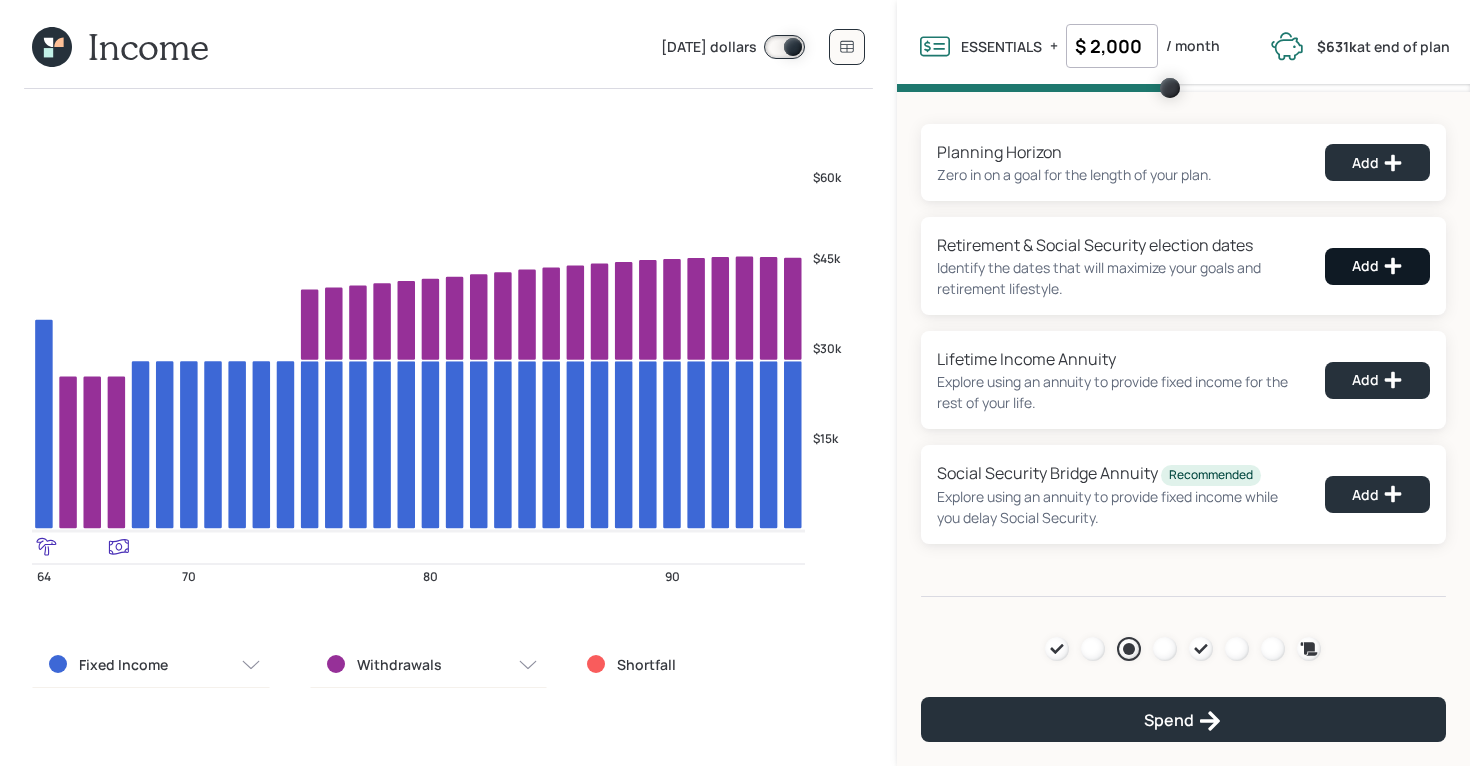select on "8" 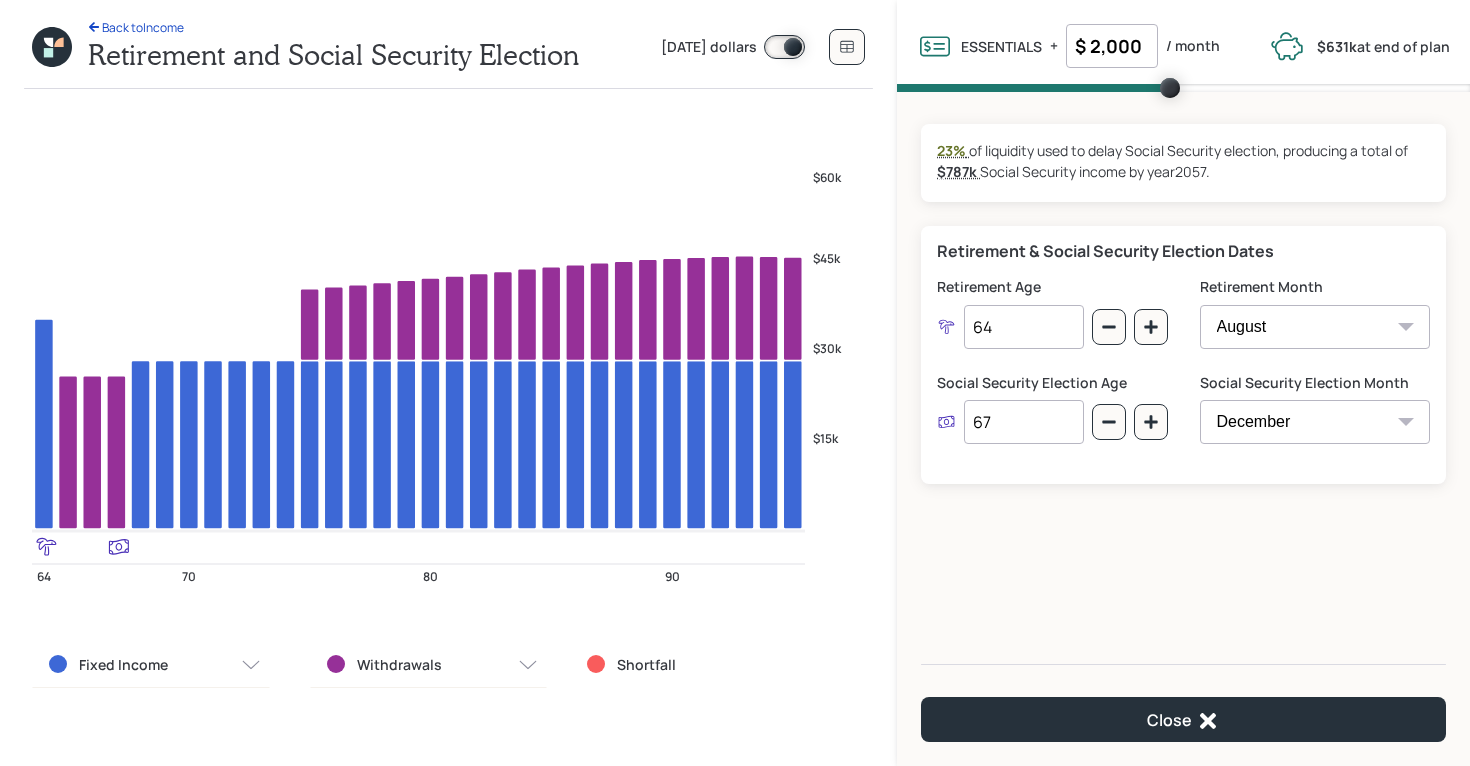 drag, startPoint x: 1016, startPoint y: 421, endPoint x: 876, endPoint y: 421, distance: 140 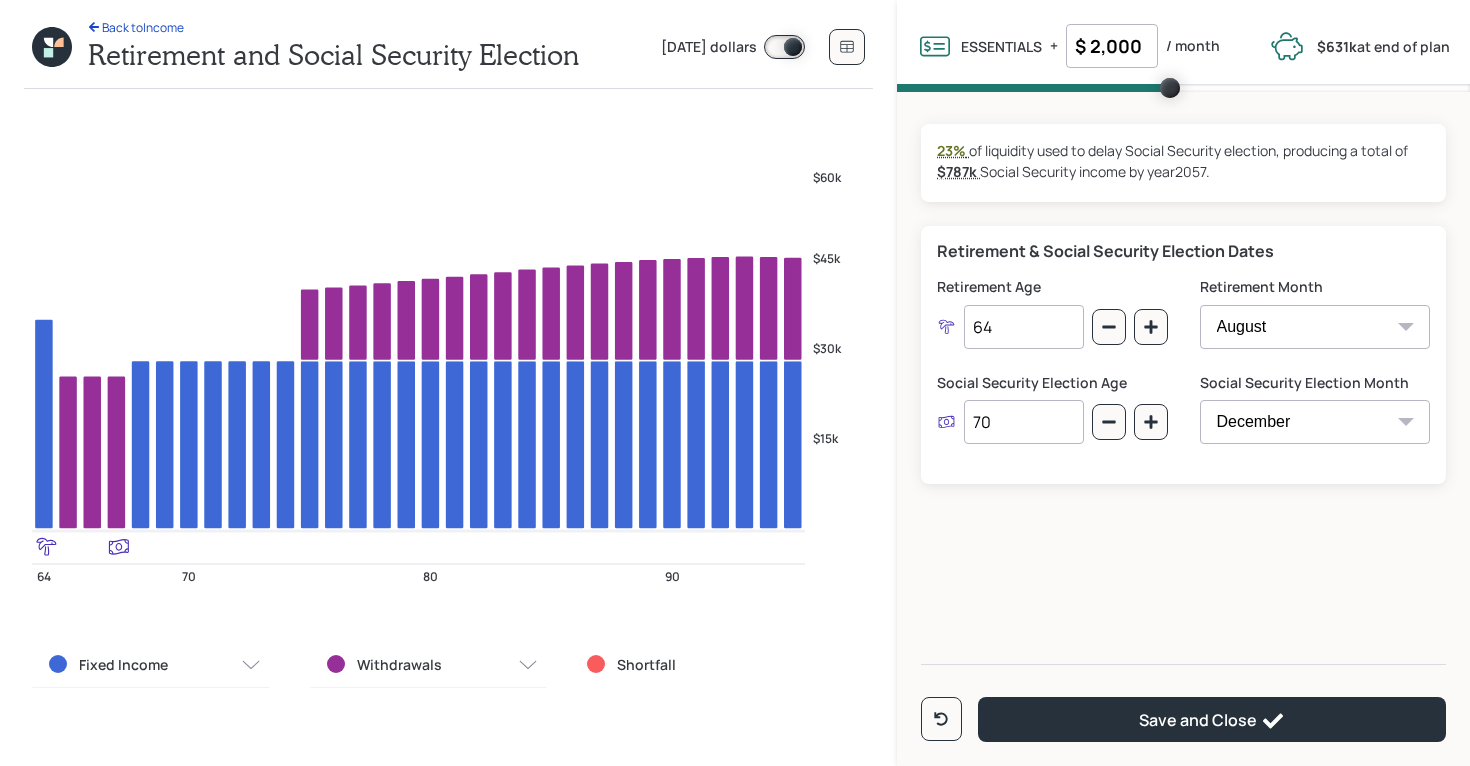 type on "70" 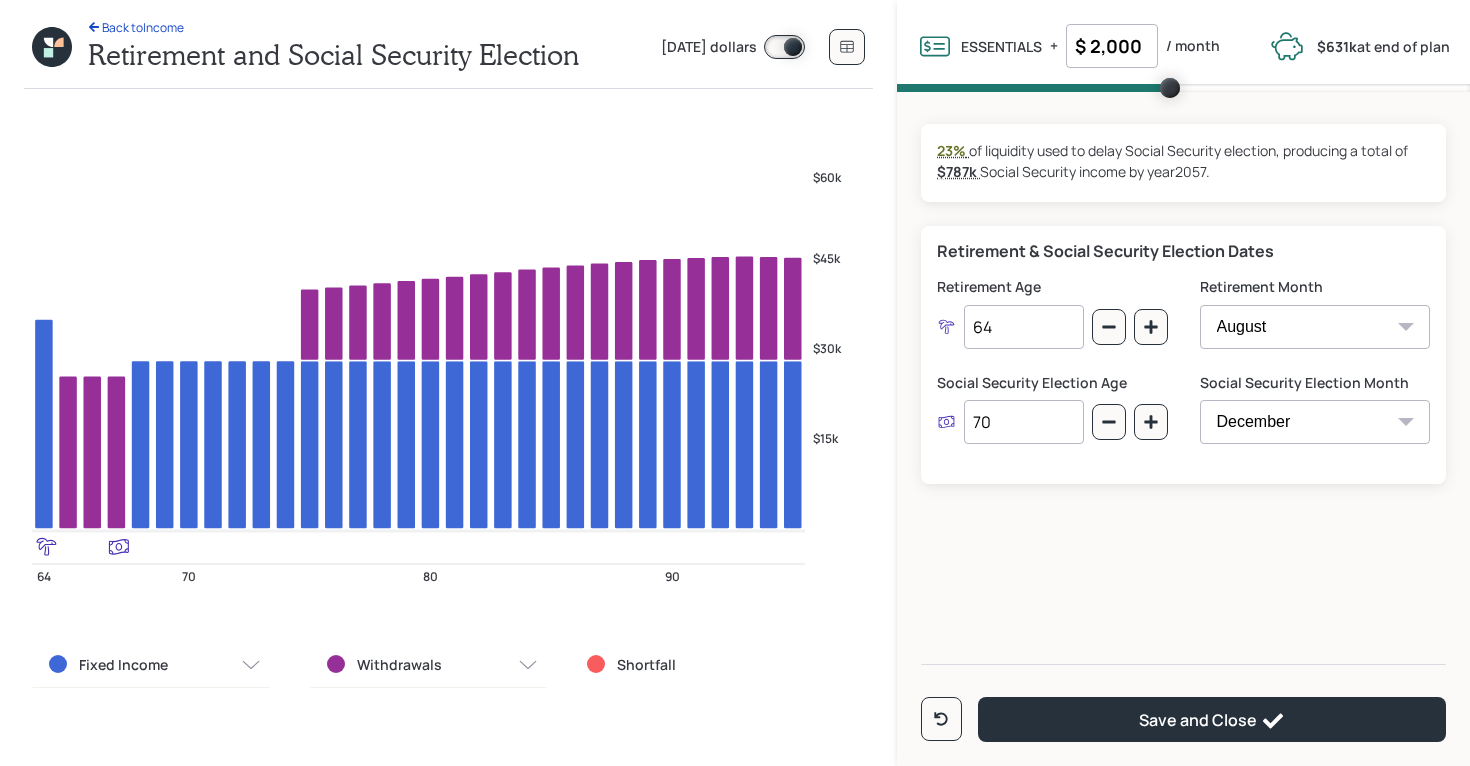 click on "Retirement & Social Security Election Dates Retirement Age 64 Retirement Month January February March April May June July August September October November December Social Security Election Age 70 Social Security Election Month January February March April May June July August September October November December" at bounding box center [1183, 355] 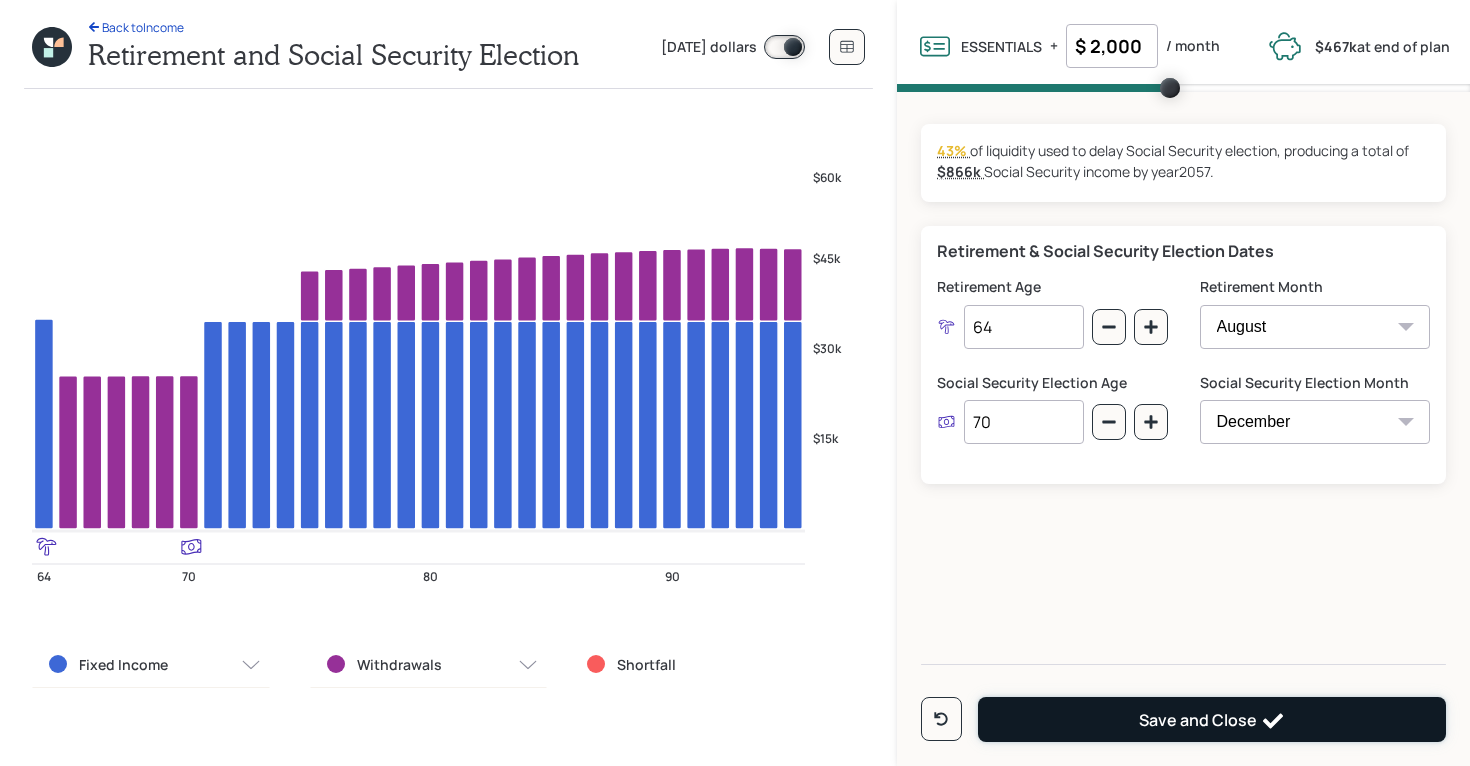 click on "Save and Close" at bounding box center [1212, 719] 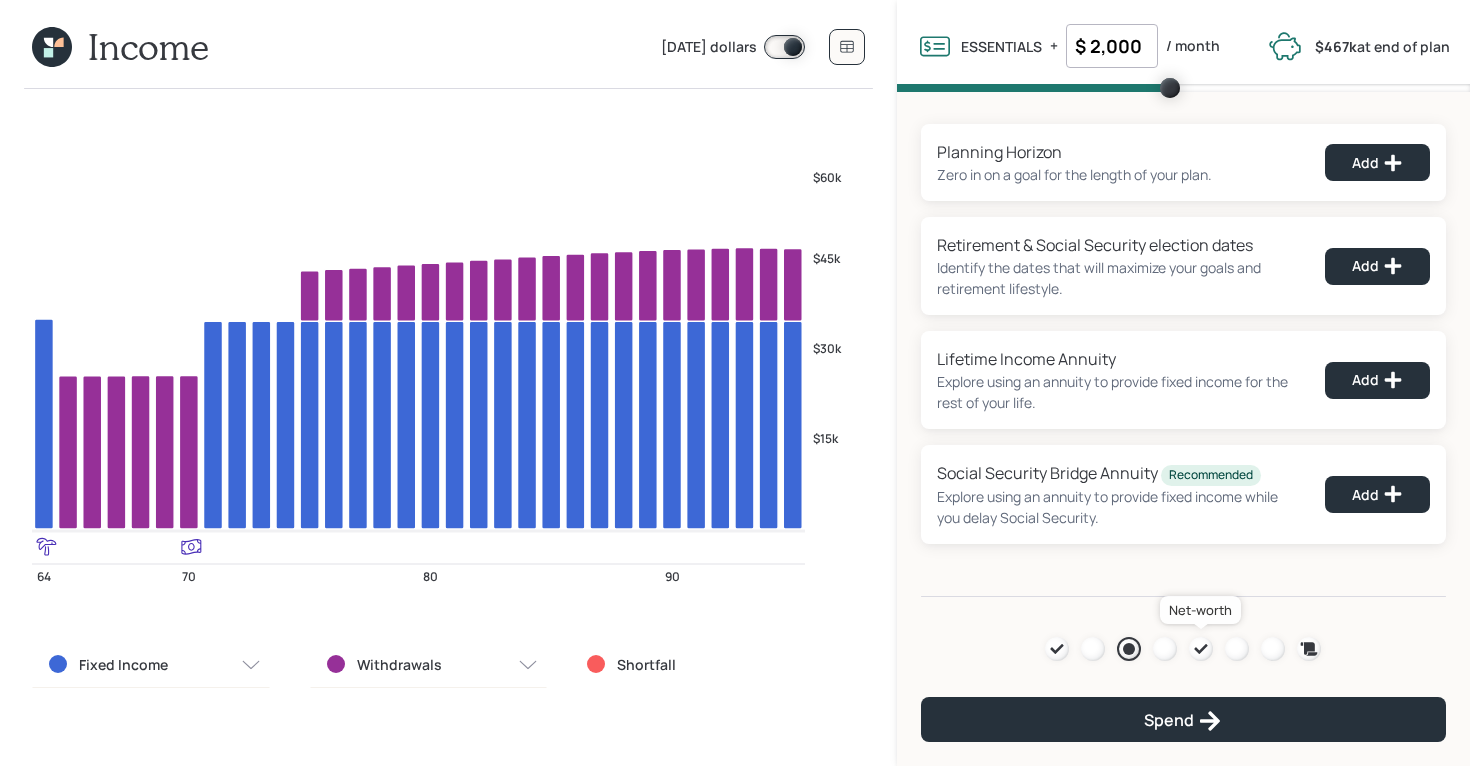 click 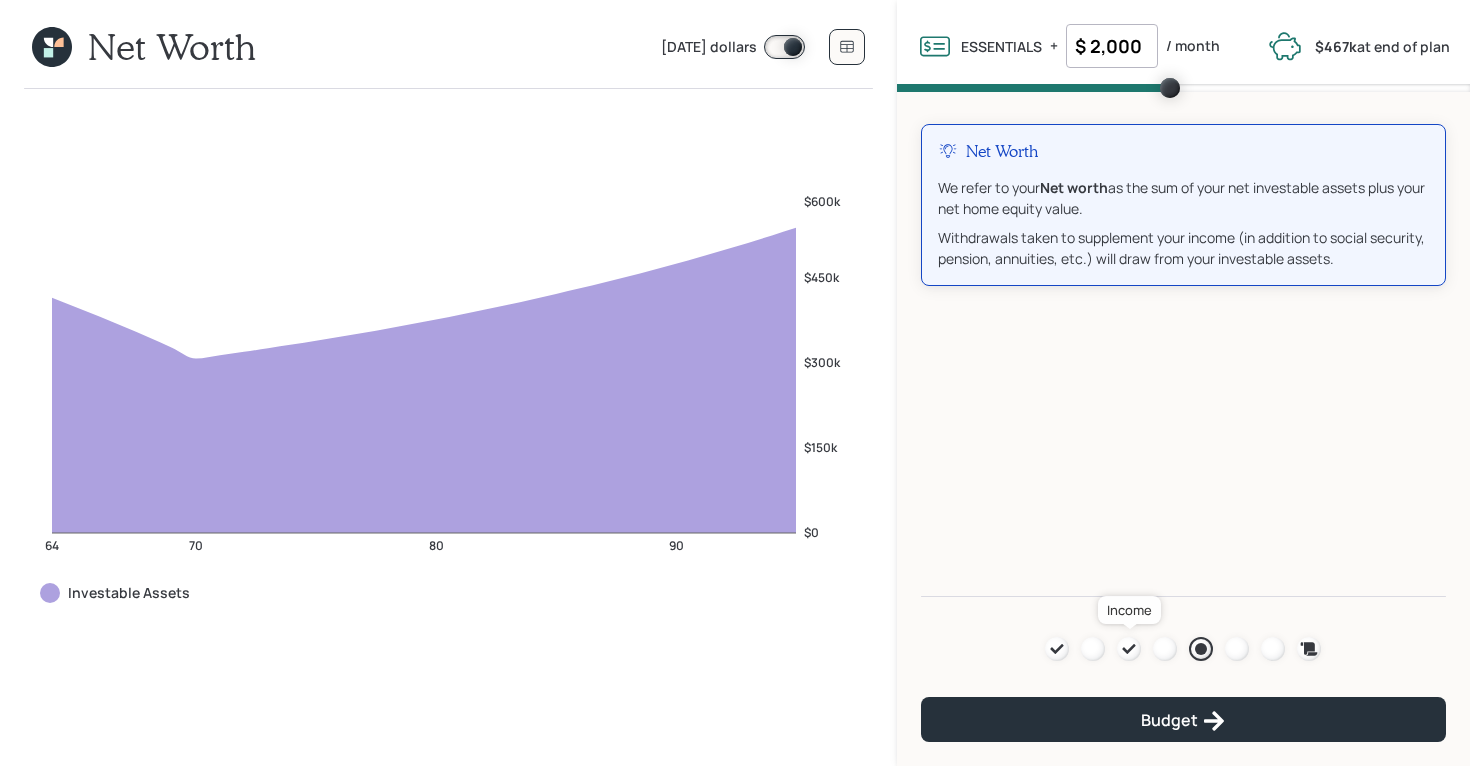 click 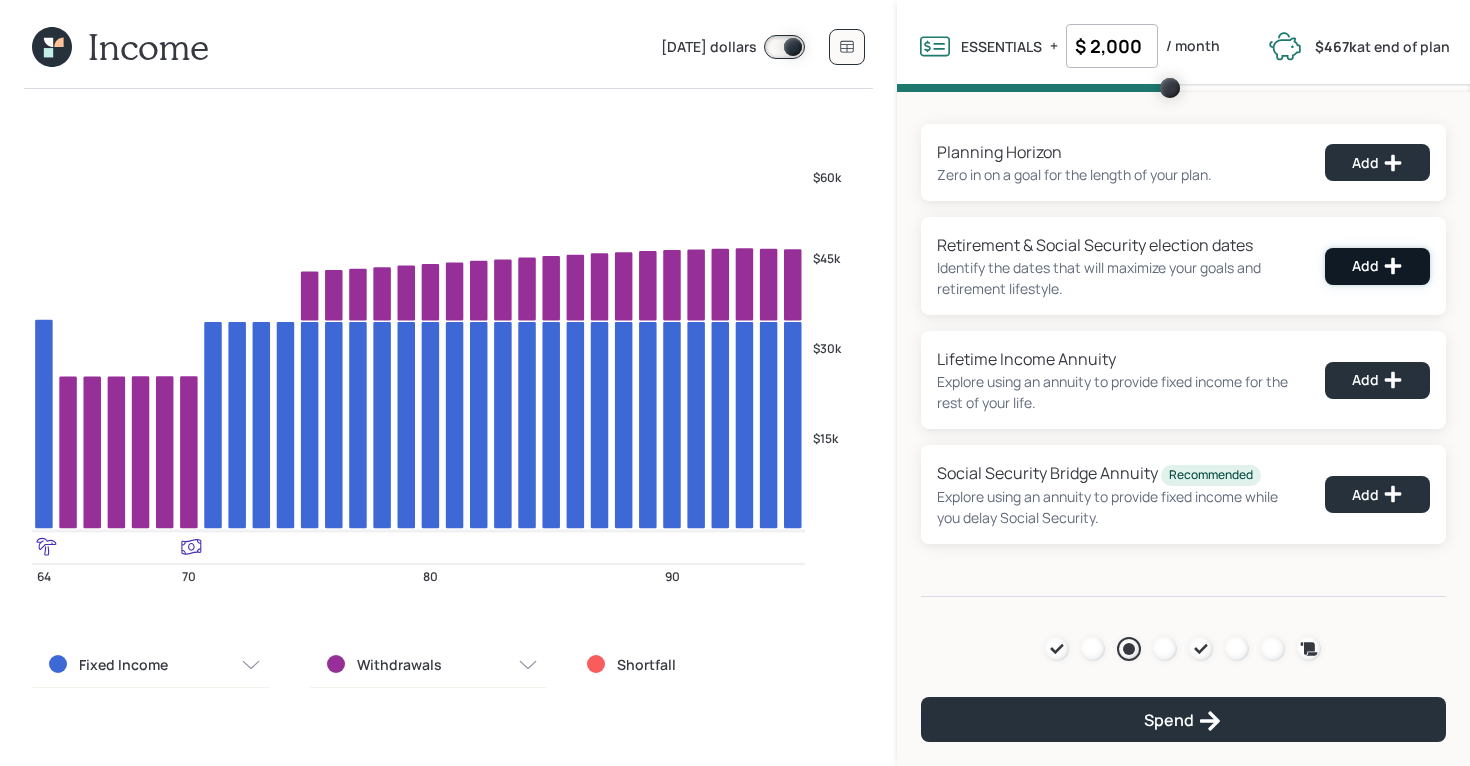 click 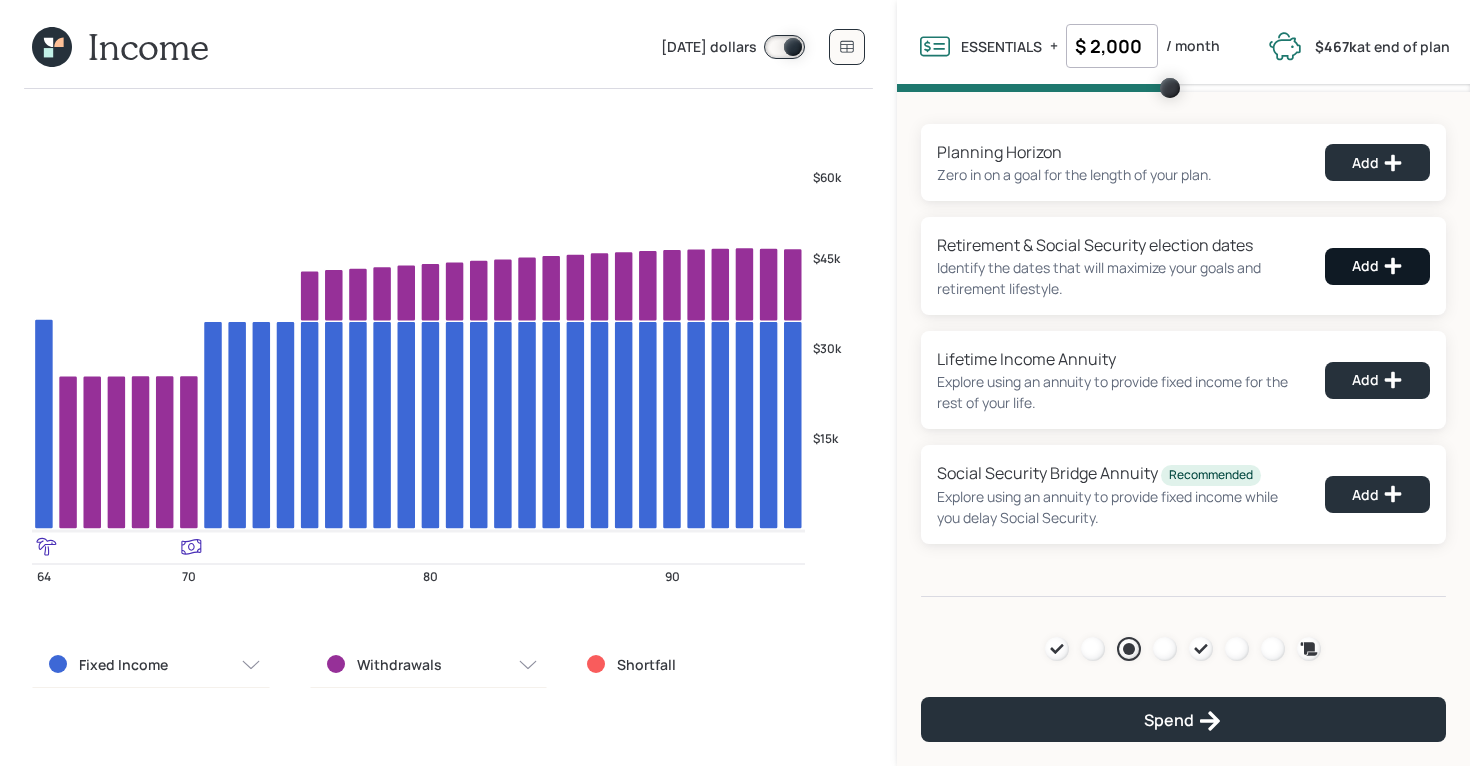 select on "8" 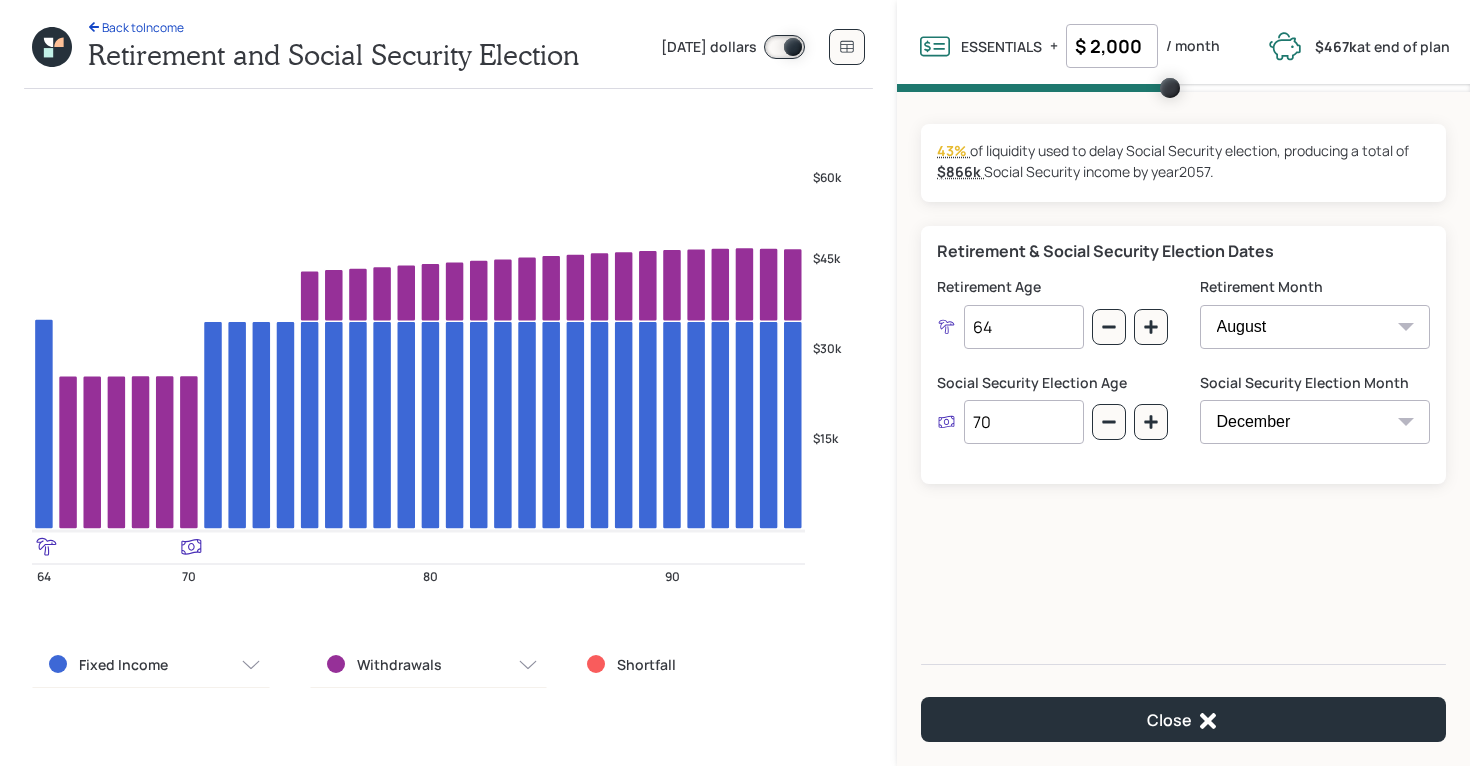 drag, startPoint x: 1002, startPoint y: 428, endPoint x: 883, endPoint y: 428, distance: 119 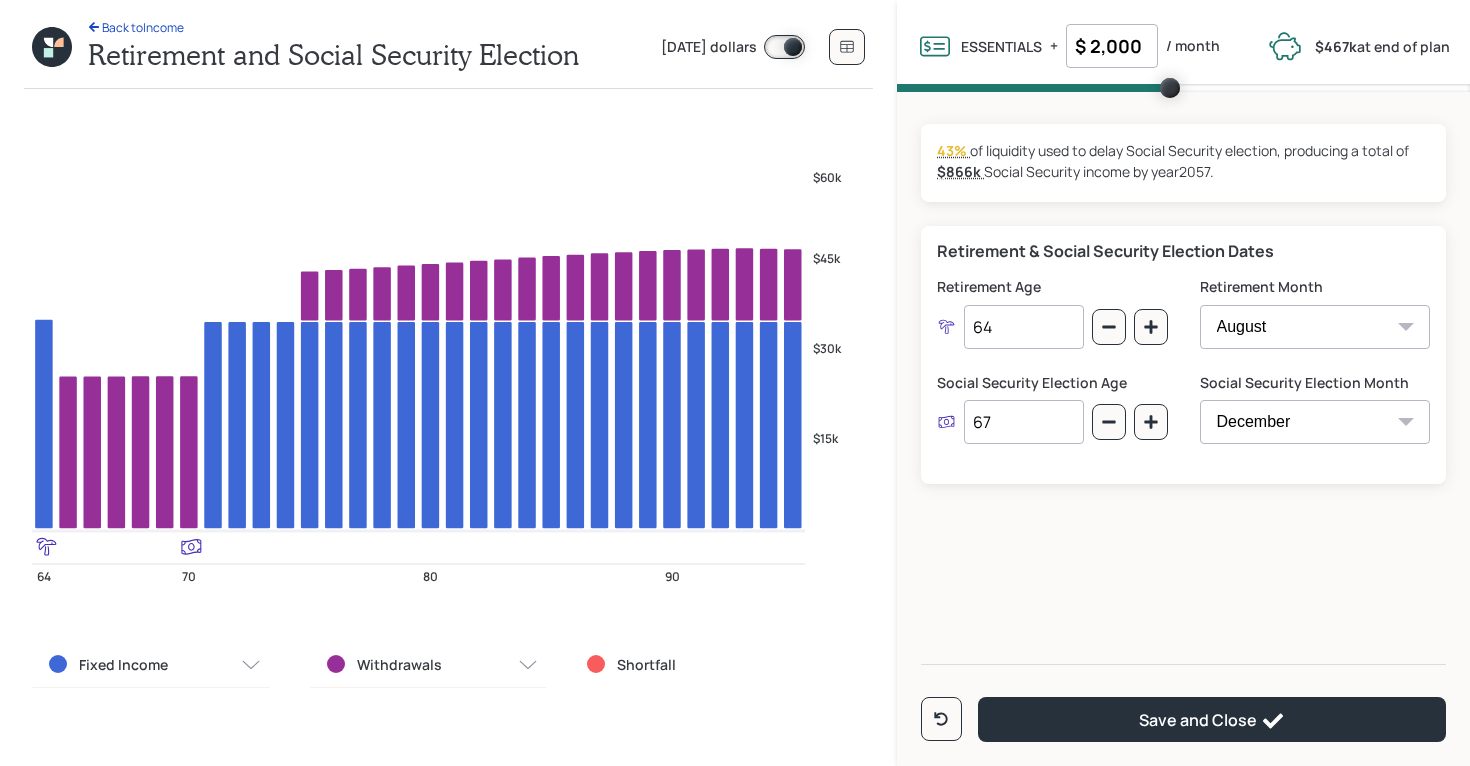 type on "67" 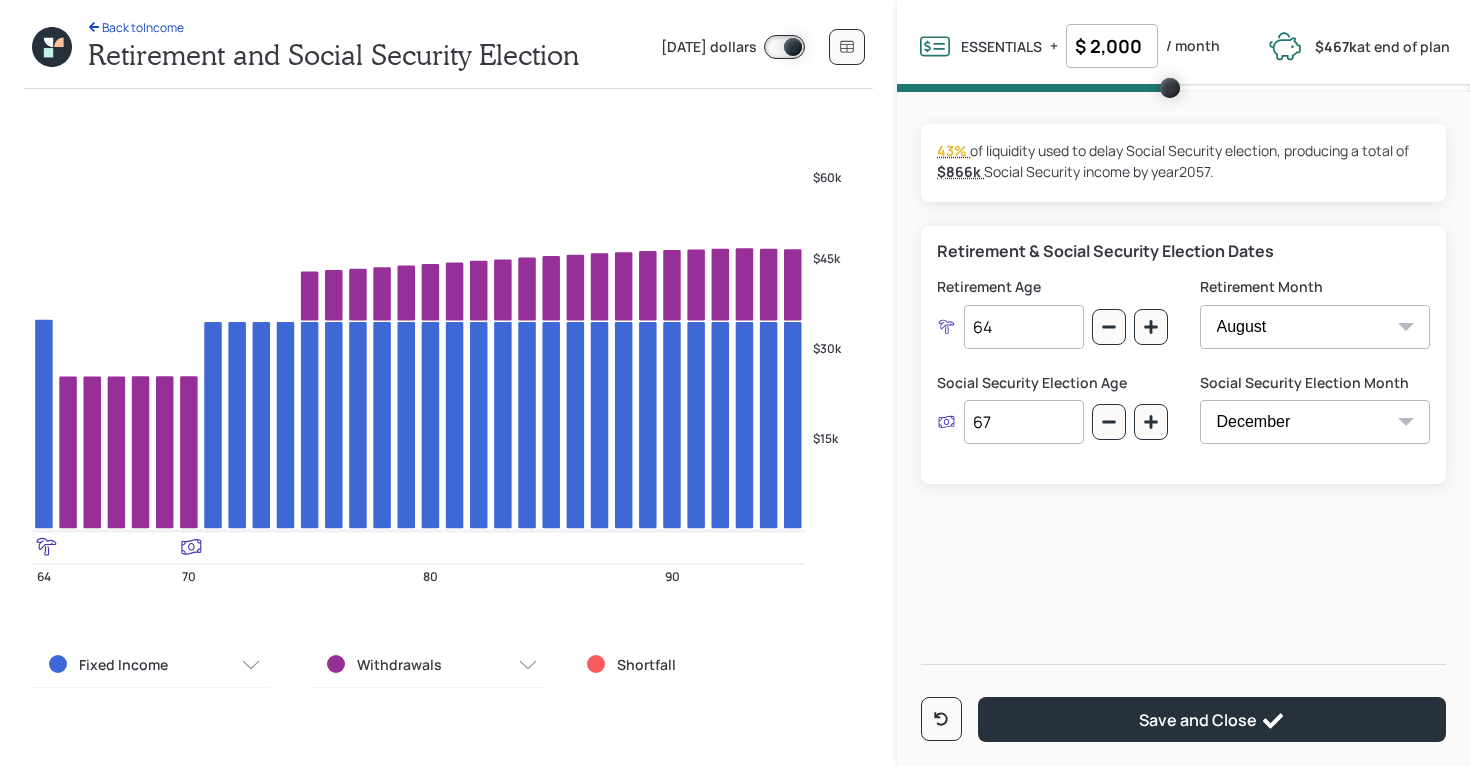 click on "43%   $133k used from your $307k current retirement savings   of liquidity used to delay Social Security election, producing a total of   $866k   $2,886 anticipated monthly at end of planning horizon Social Security income by year  2057 . Retirement & Social Security Election Dates Retirement Age 64 Retirement Month January February March April May June July August September October November December Social Security Election Age 67 Social Security Election Month January February March April May June July August September October November December Save and Close" at bounding box center (1183, 370) 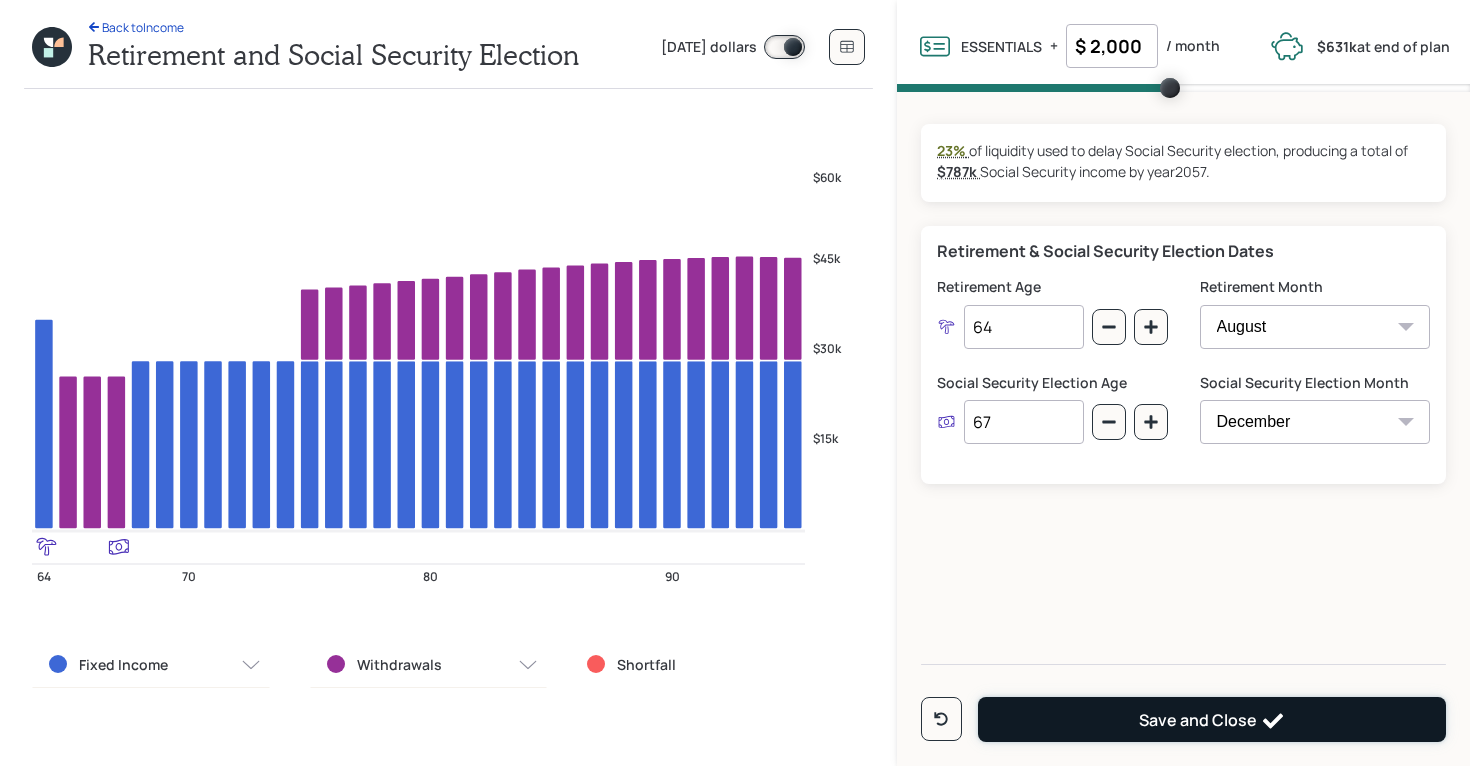 click on "Save and Close" at bounding box center [1212, 719] 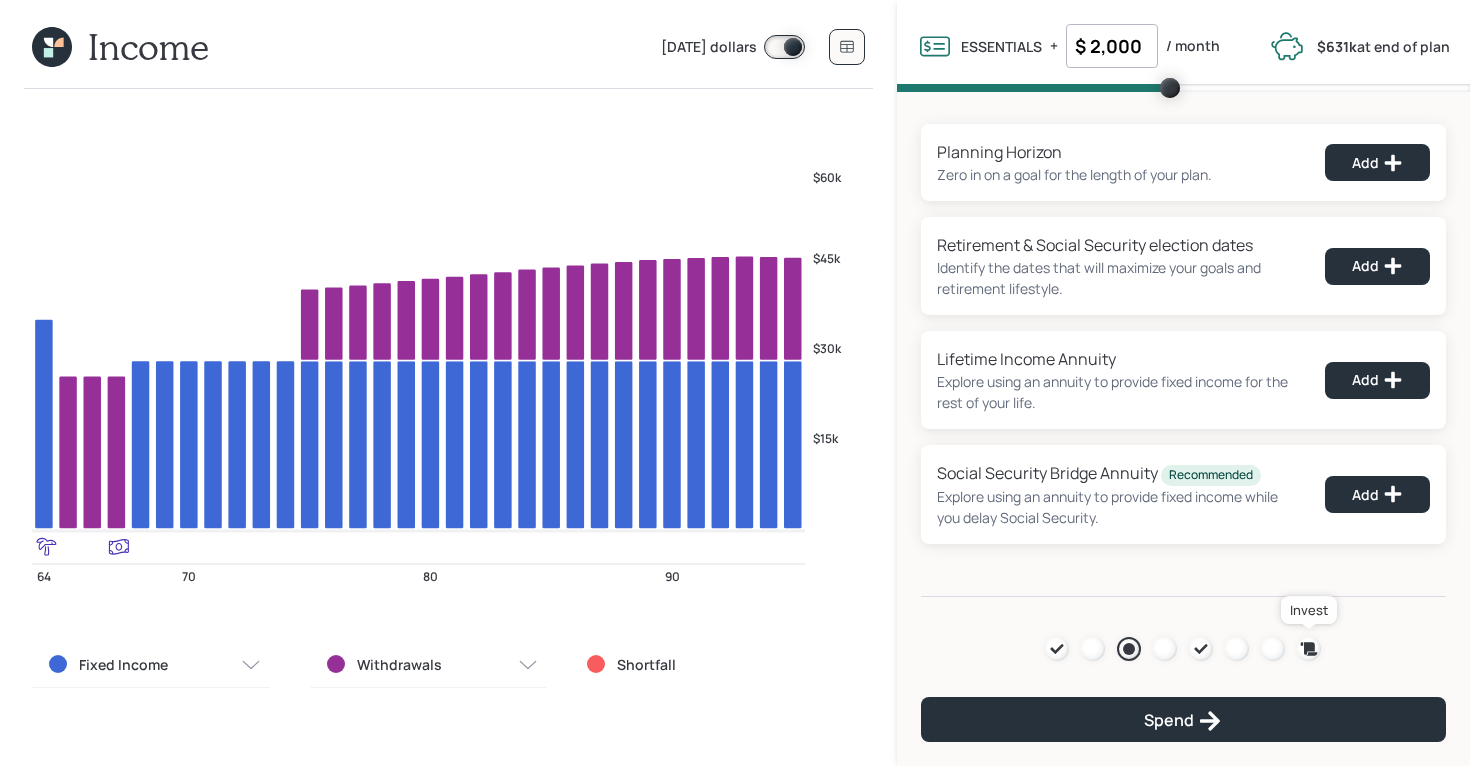 click 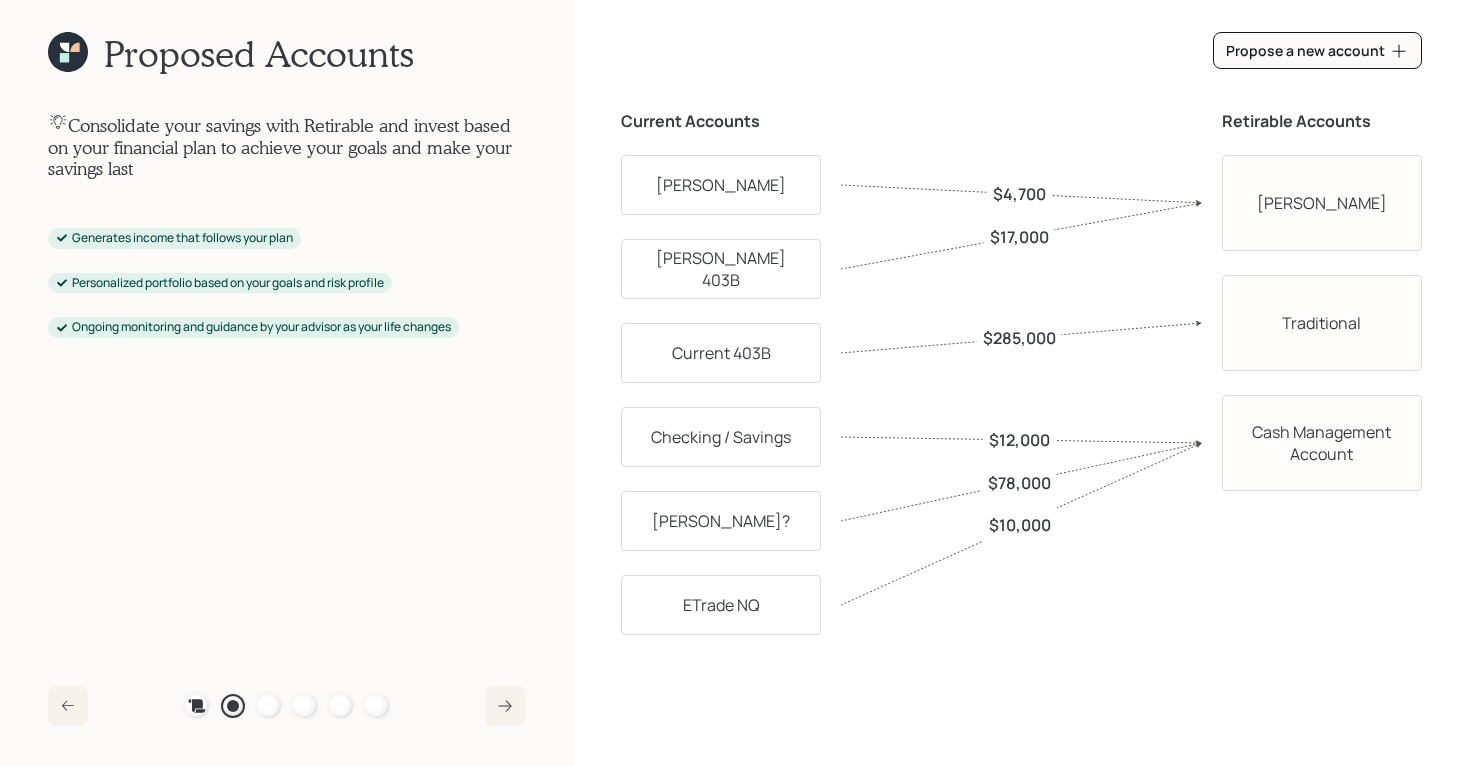 click on "Plan Recommended Accounts Investment Strategy Portfolio Details Pricing Become a Client" at bounding box center [287, 706] 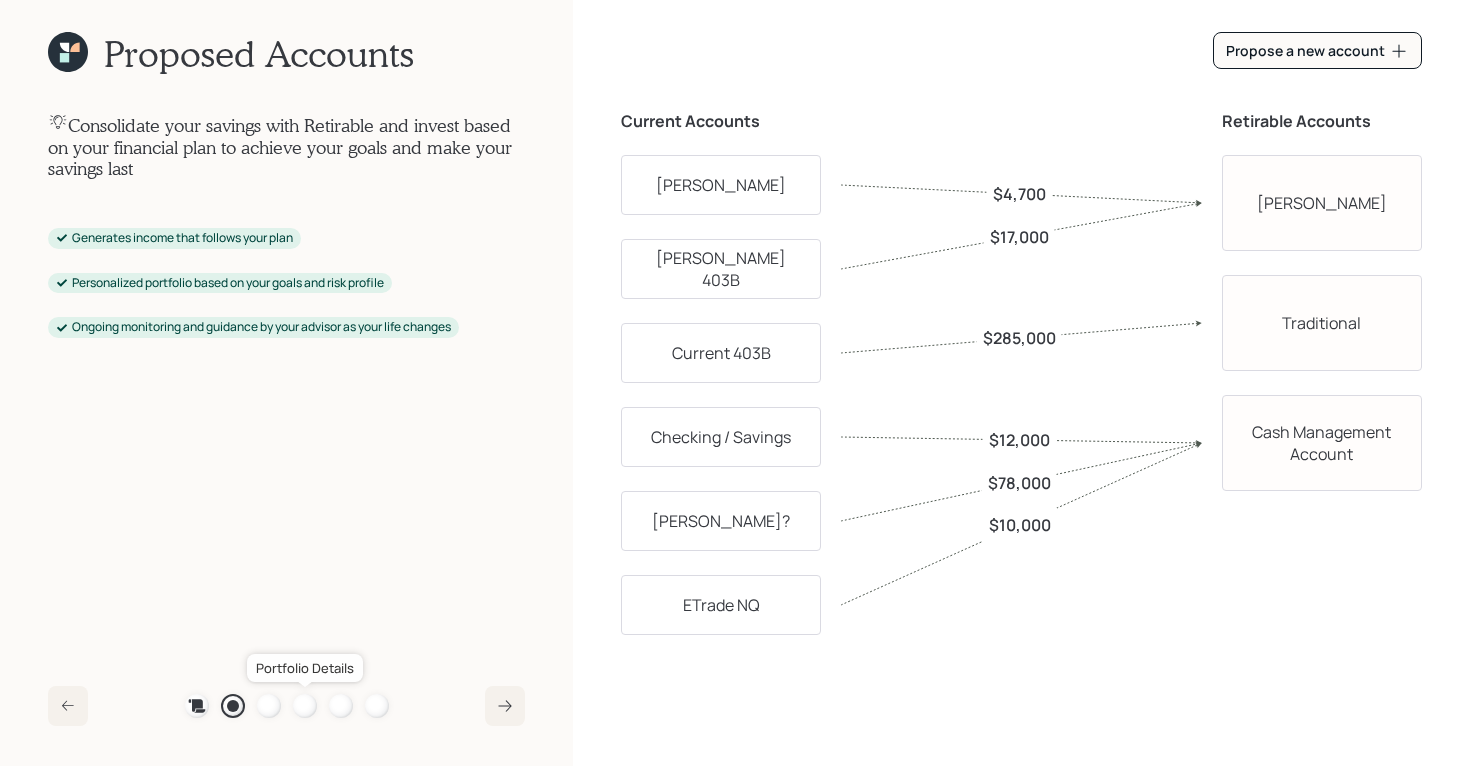 click at bounding box center (305, 706) 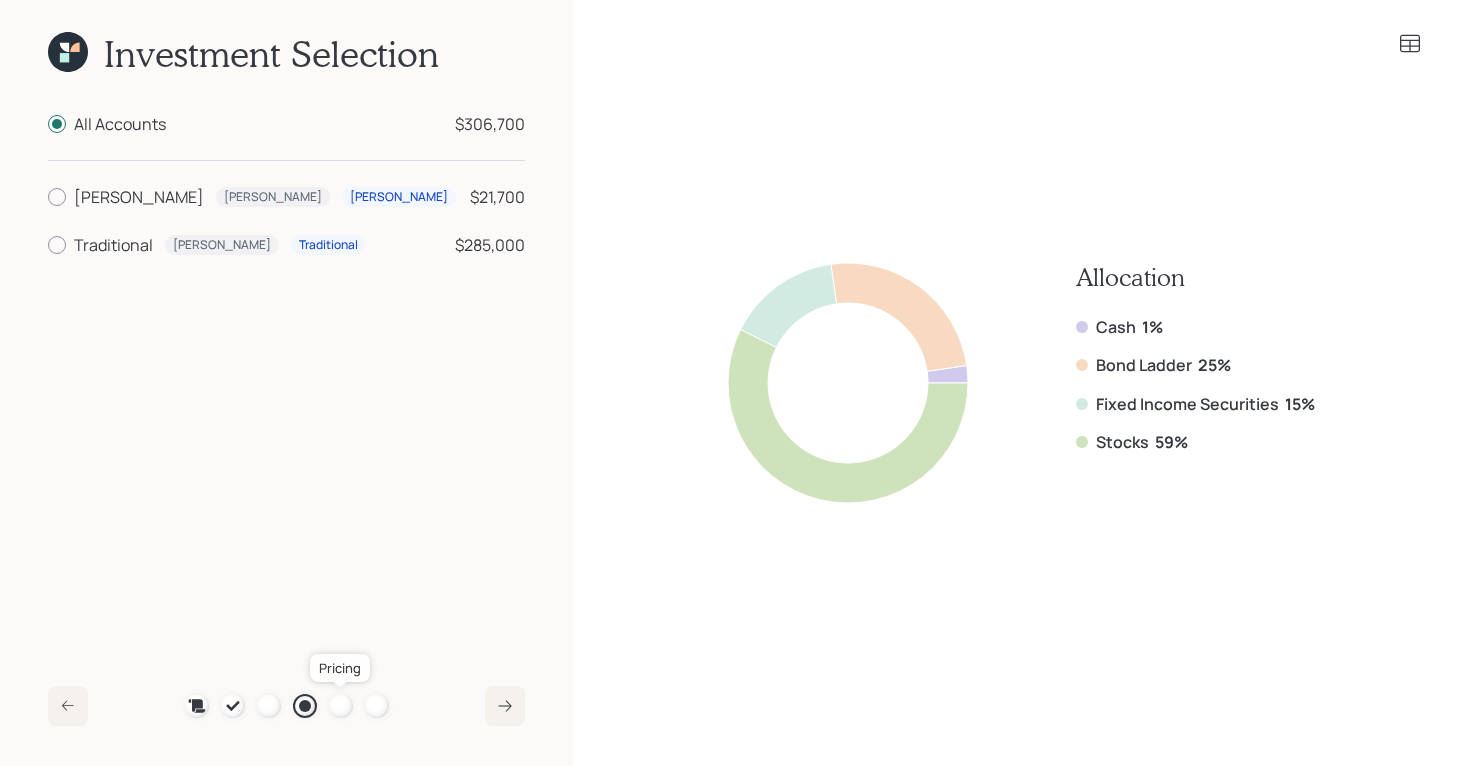 click at bounding box center (341, 706) 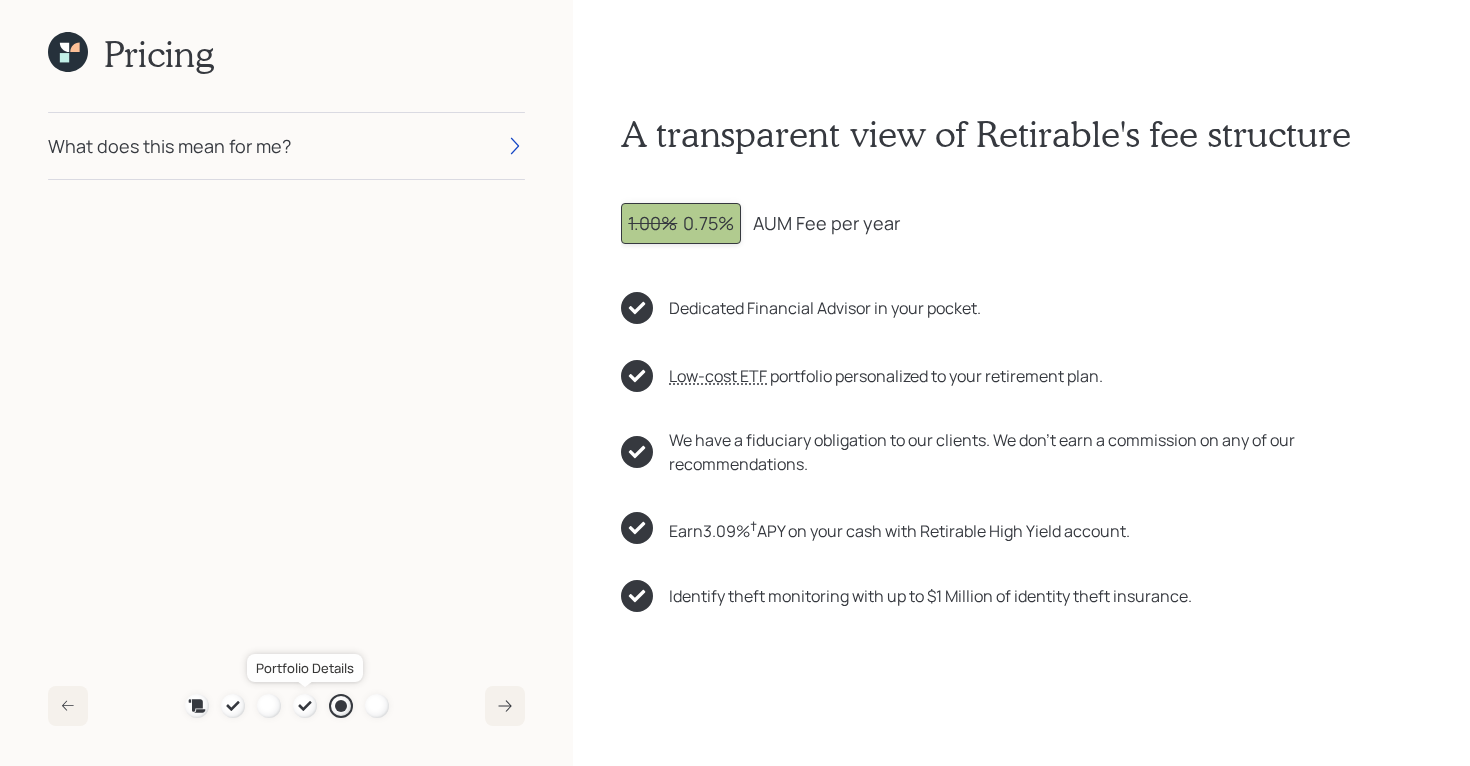 click 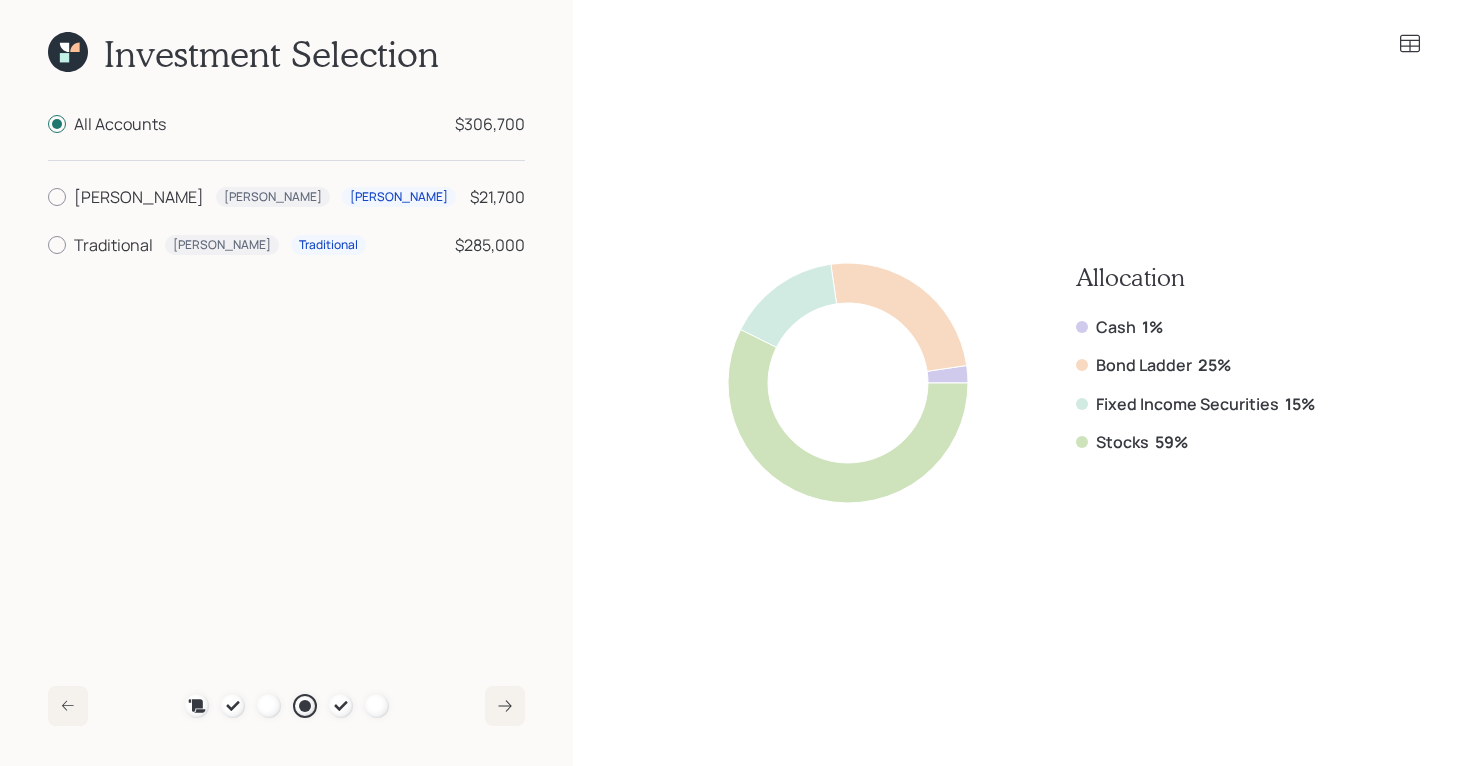 click 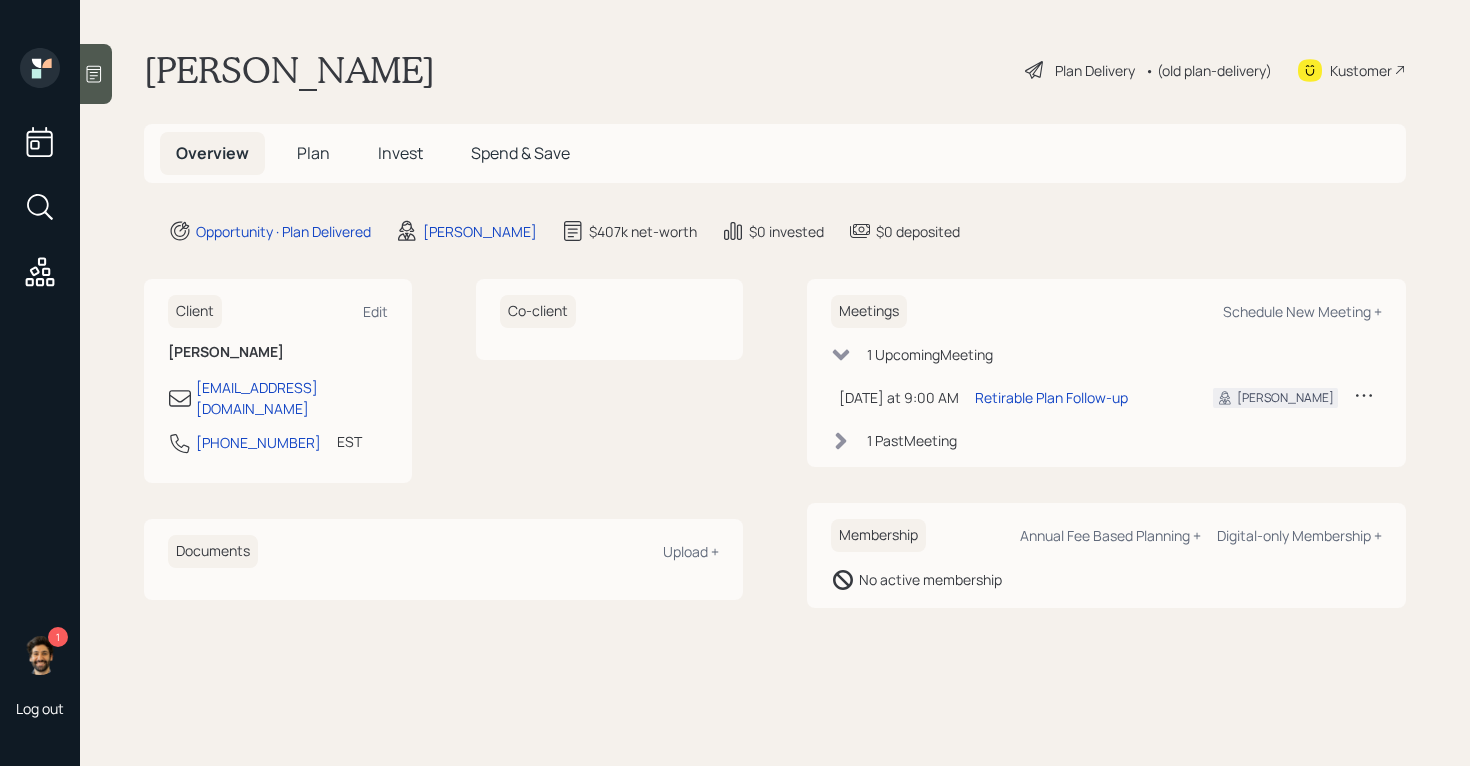 click on "• (old plan-delivery)" at bounding box center (1208, 70) 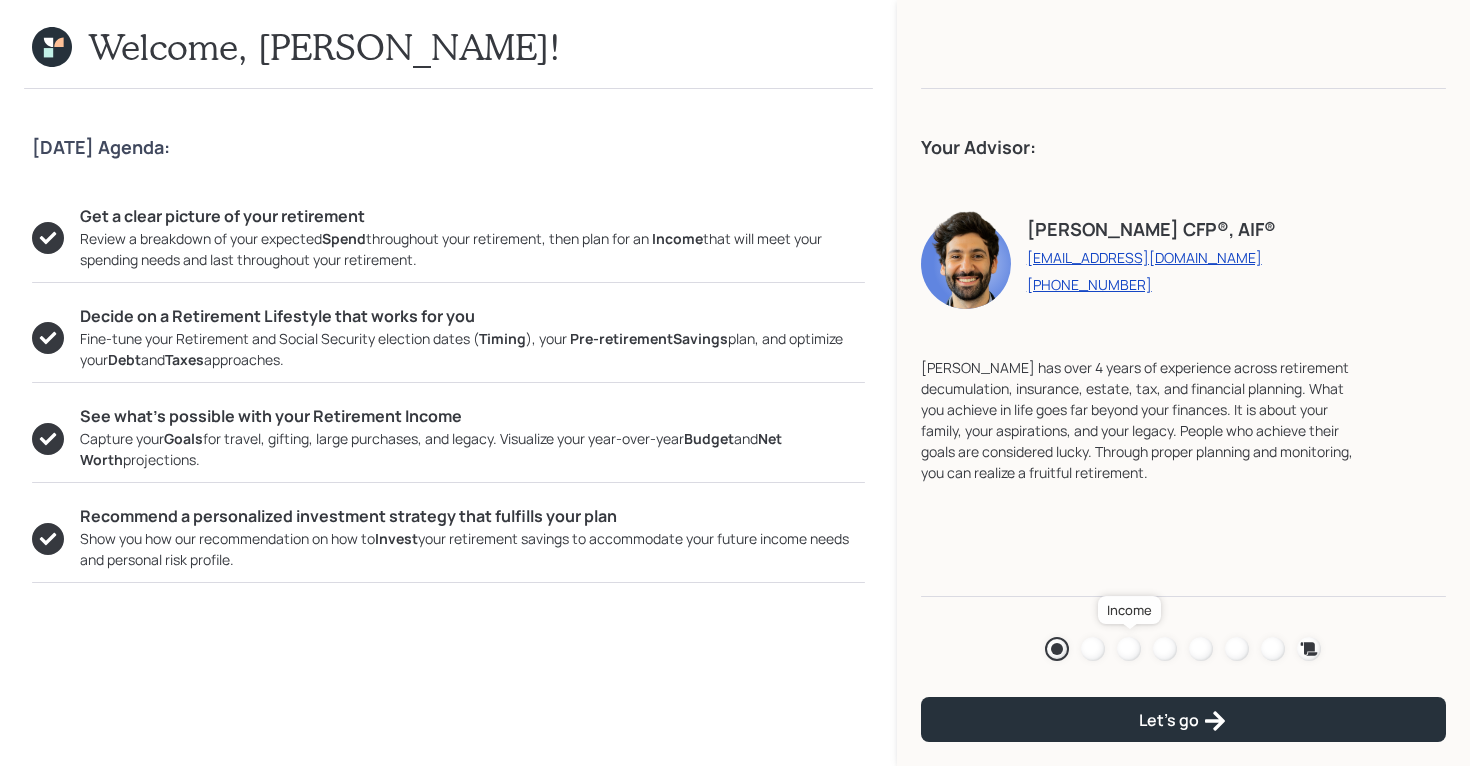 click at bounding box center (1129, 649) 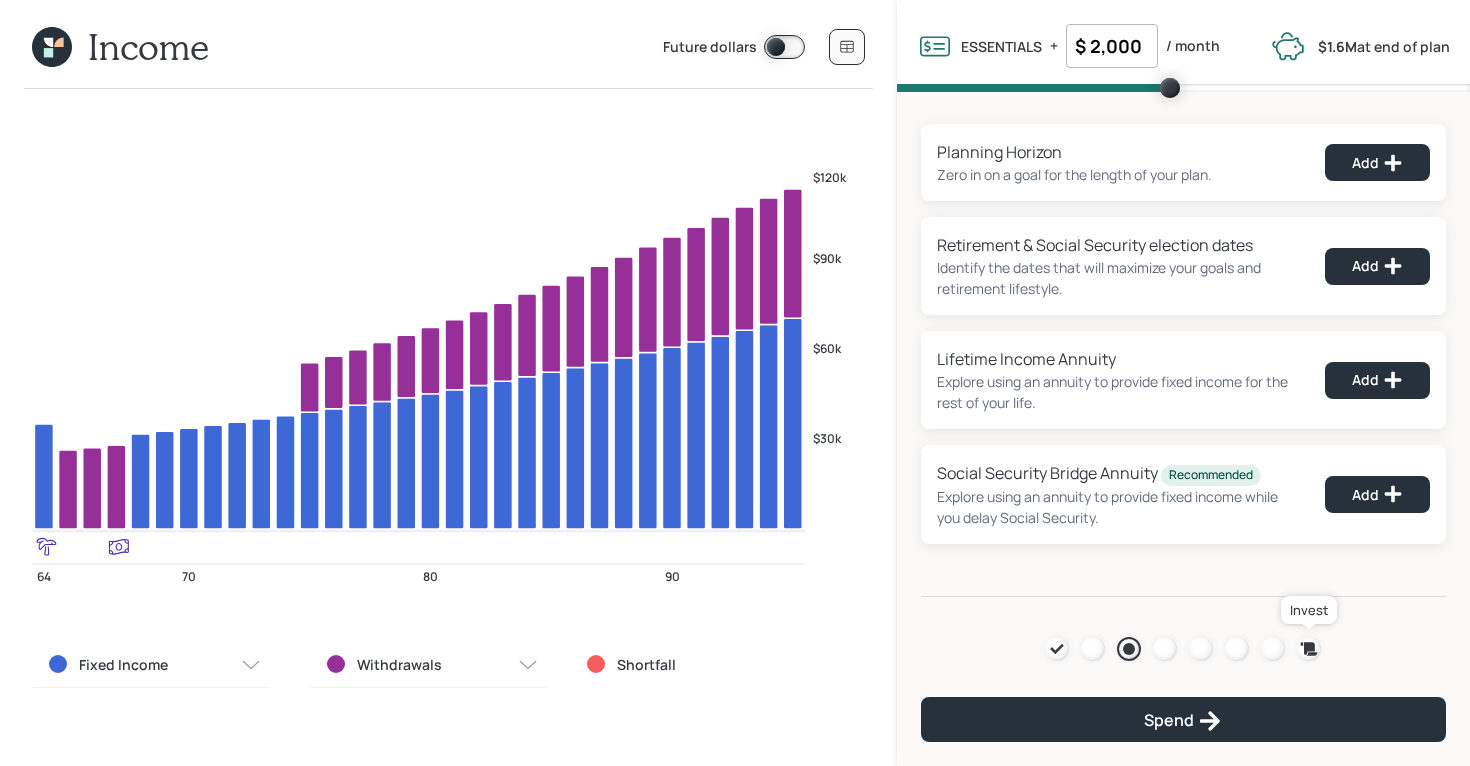 click 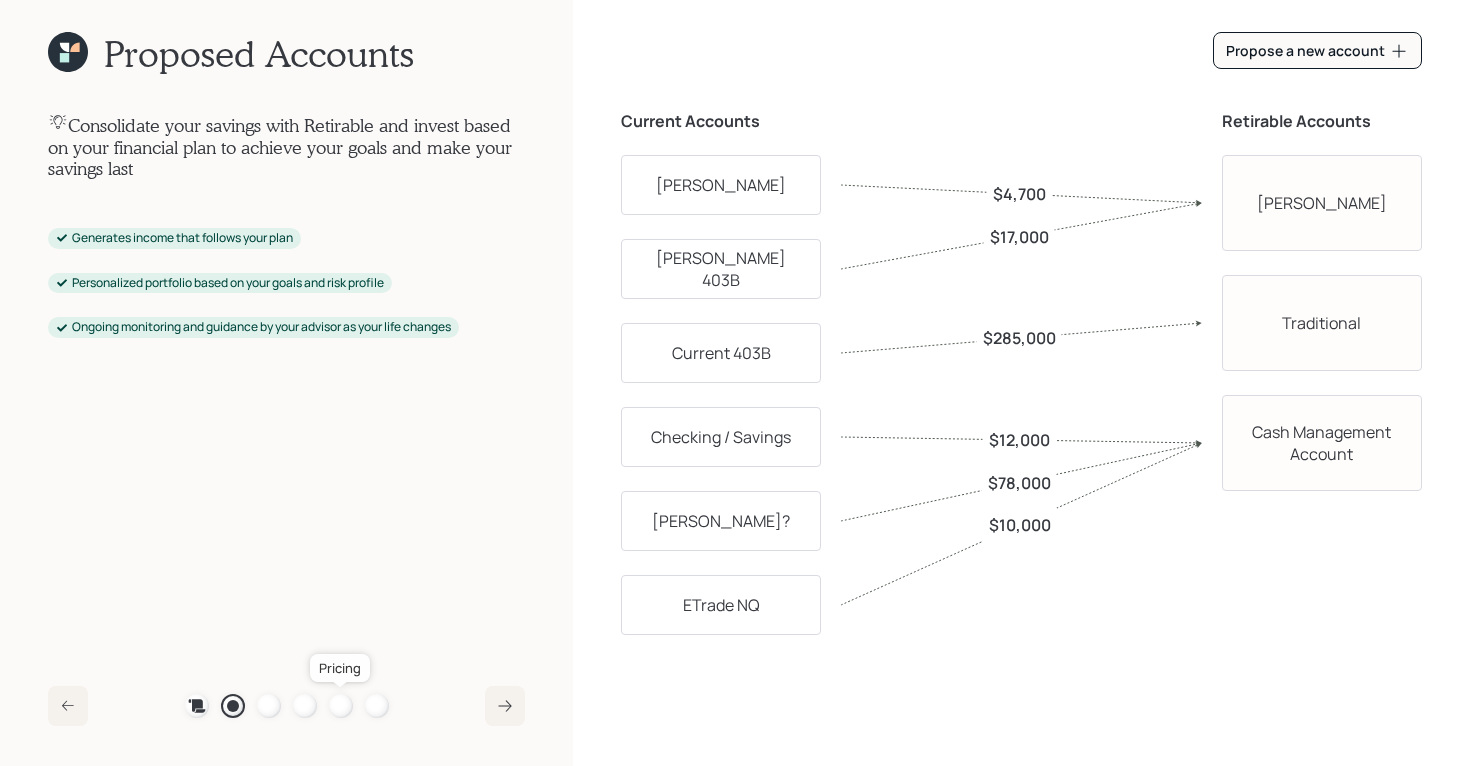 click at bounding box center (341, 706) 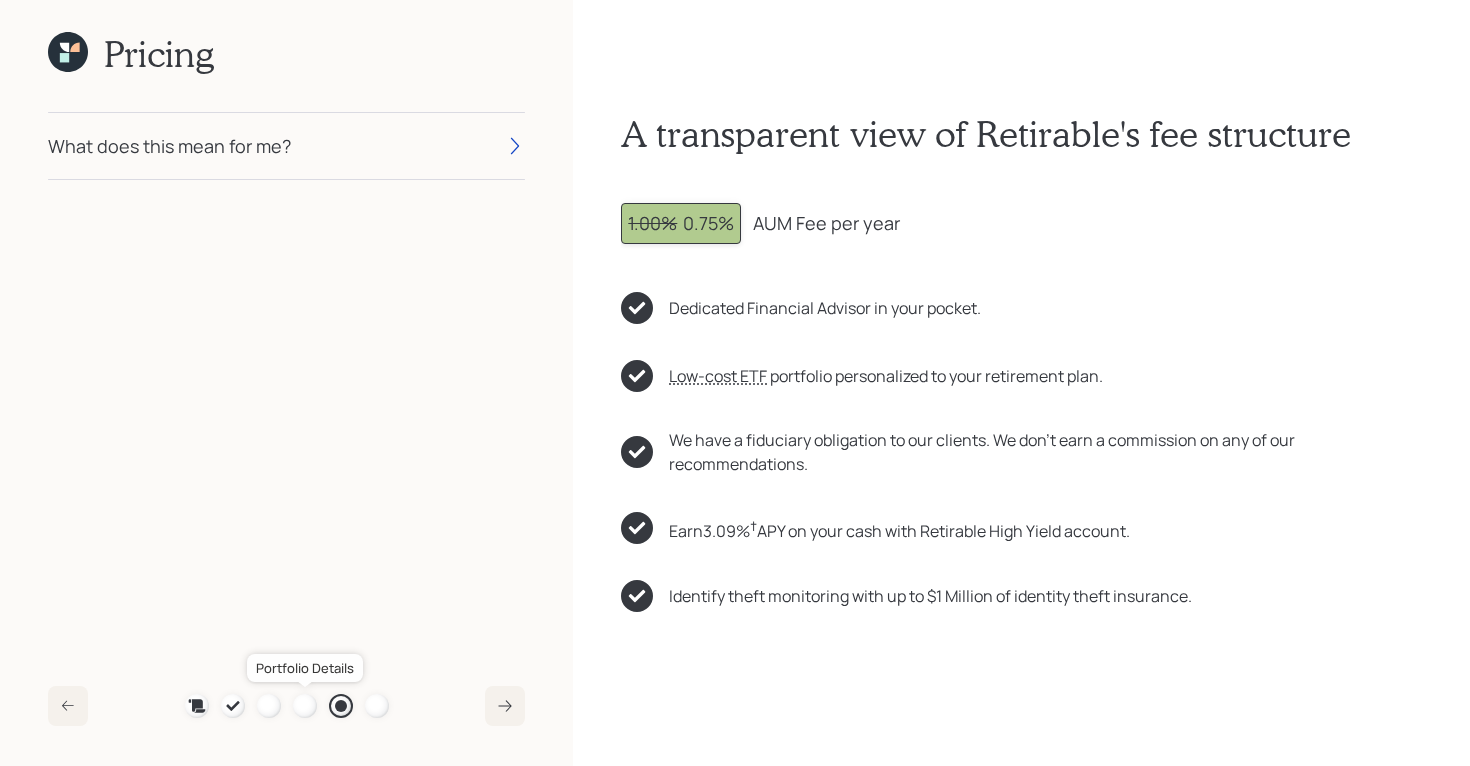 click at bounding box center (305, 706) 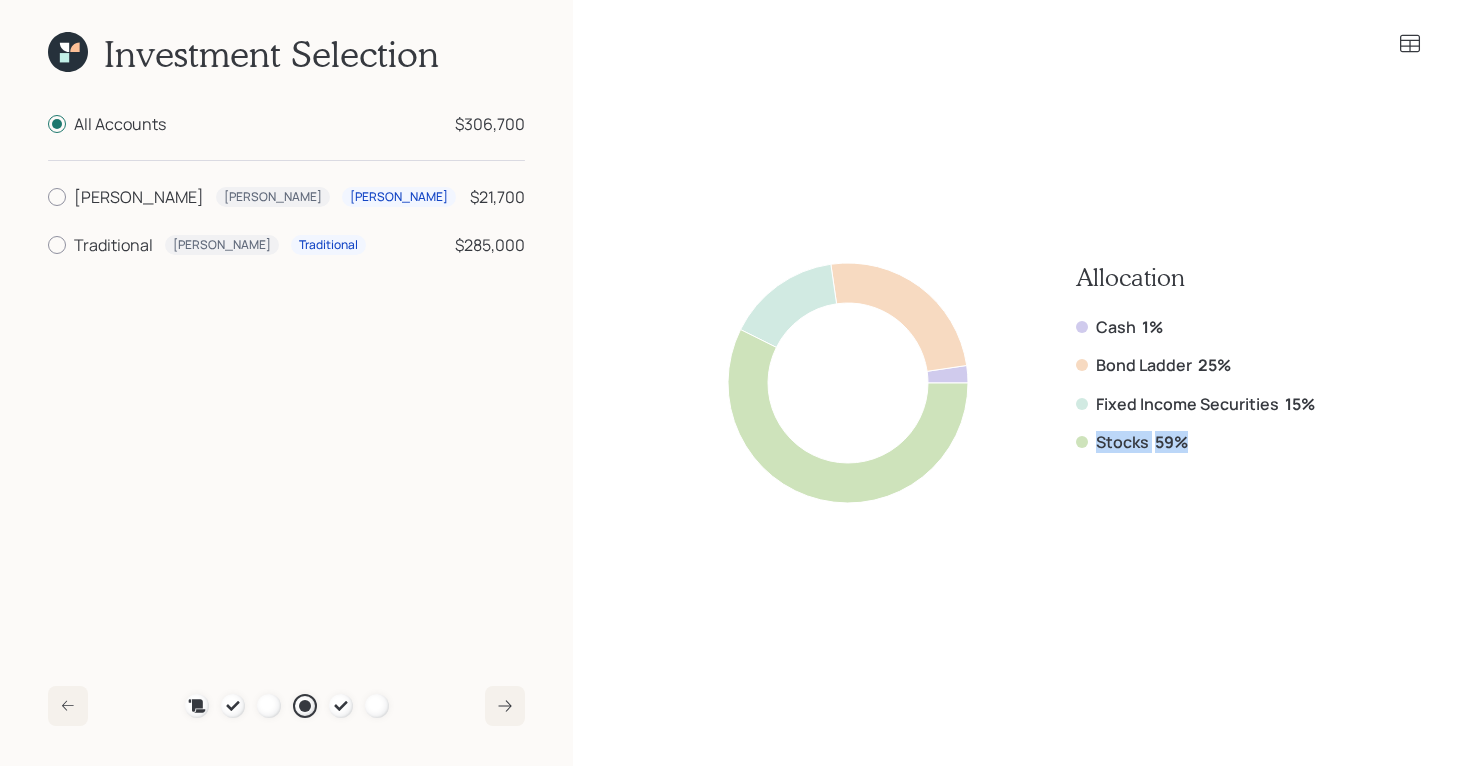 drag, startPoint x: 1204, startPoint y: 445, endPoint x: 1088, endPoint y: 446, distance: 116.00431 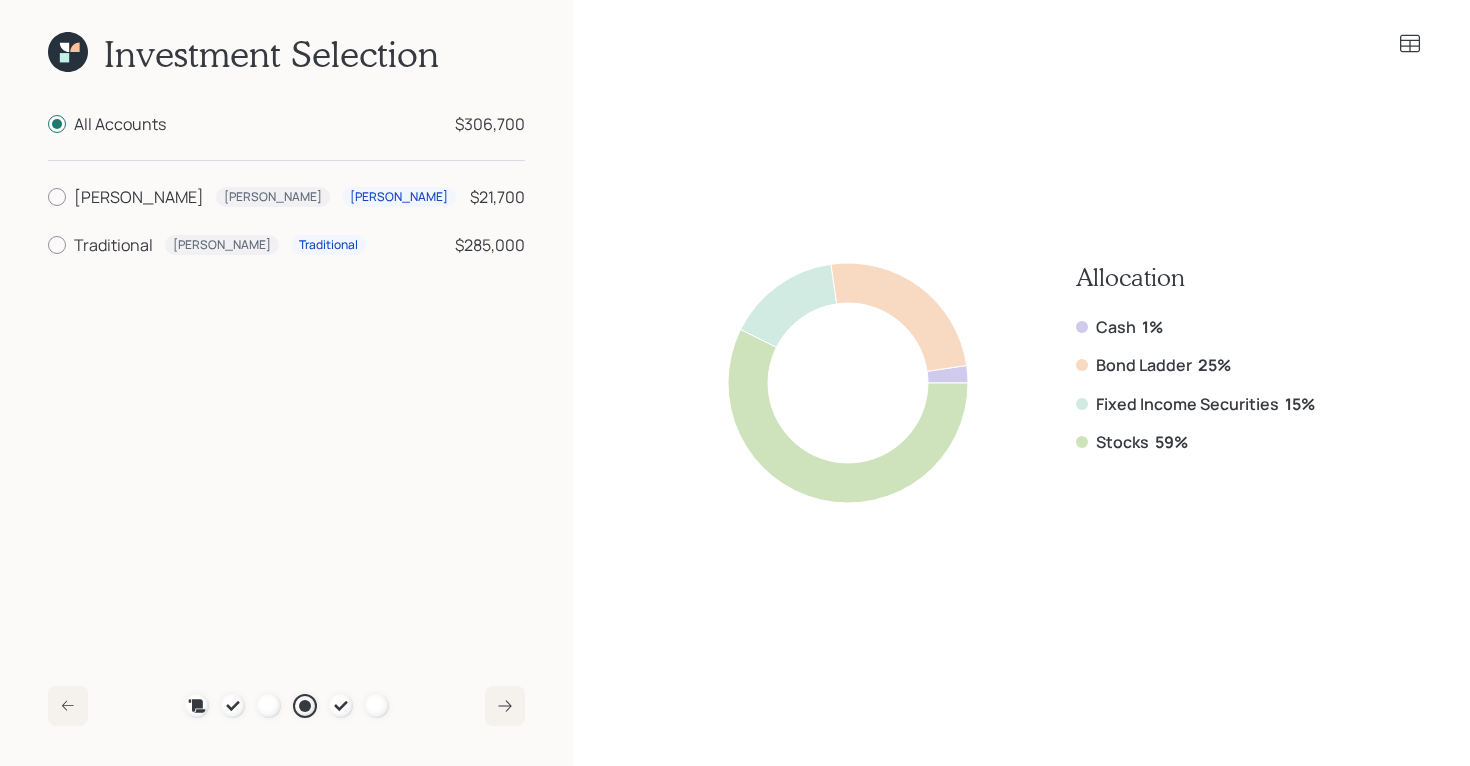 click 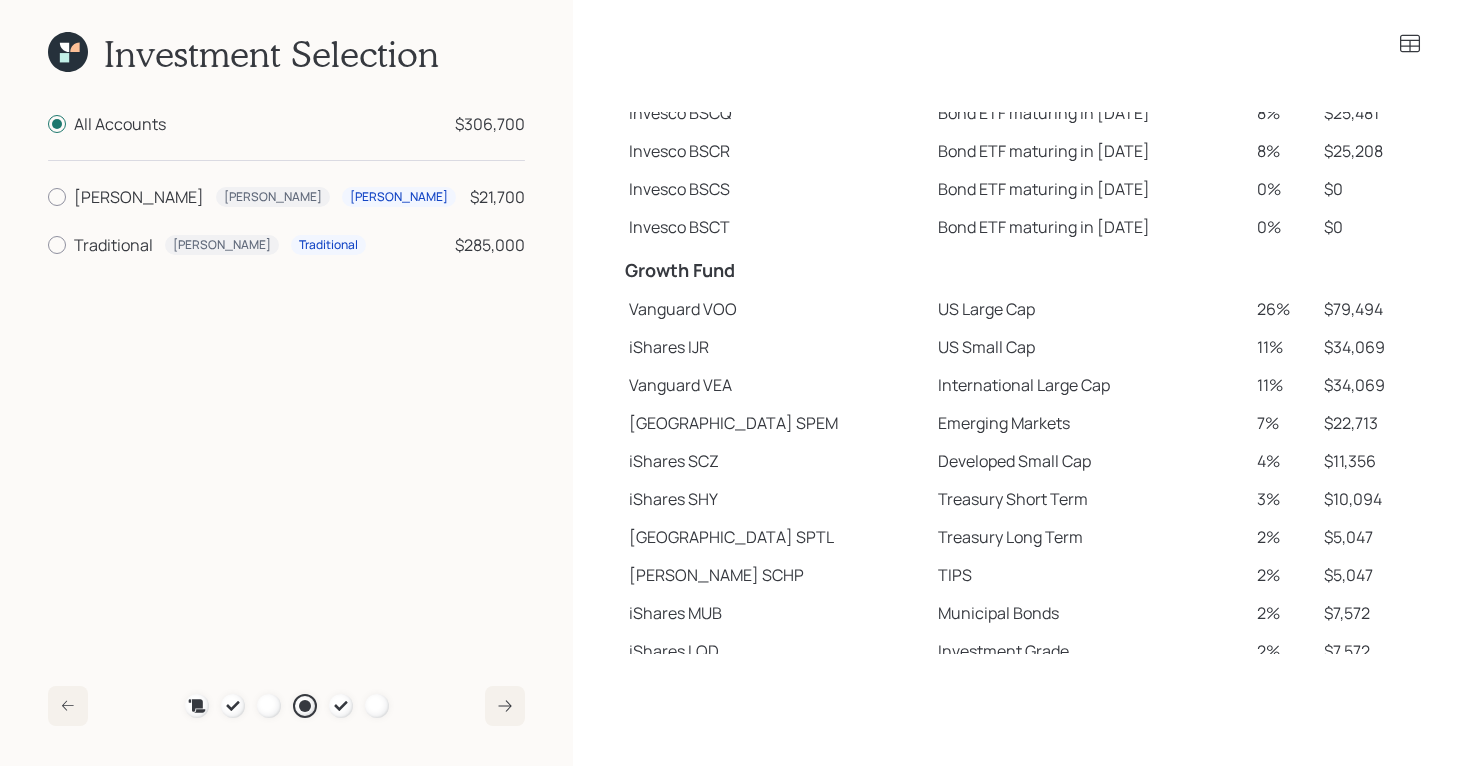 scroll, scrollTop: 0, scrollLeft: 0, axis: both 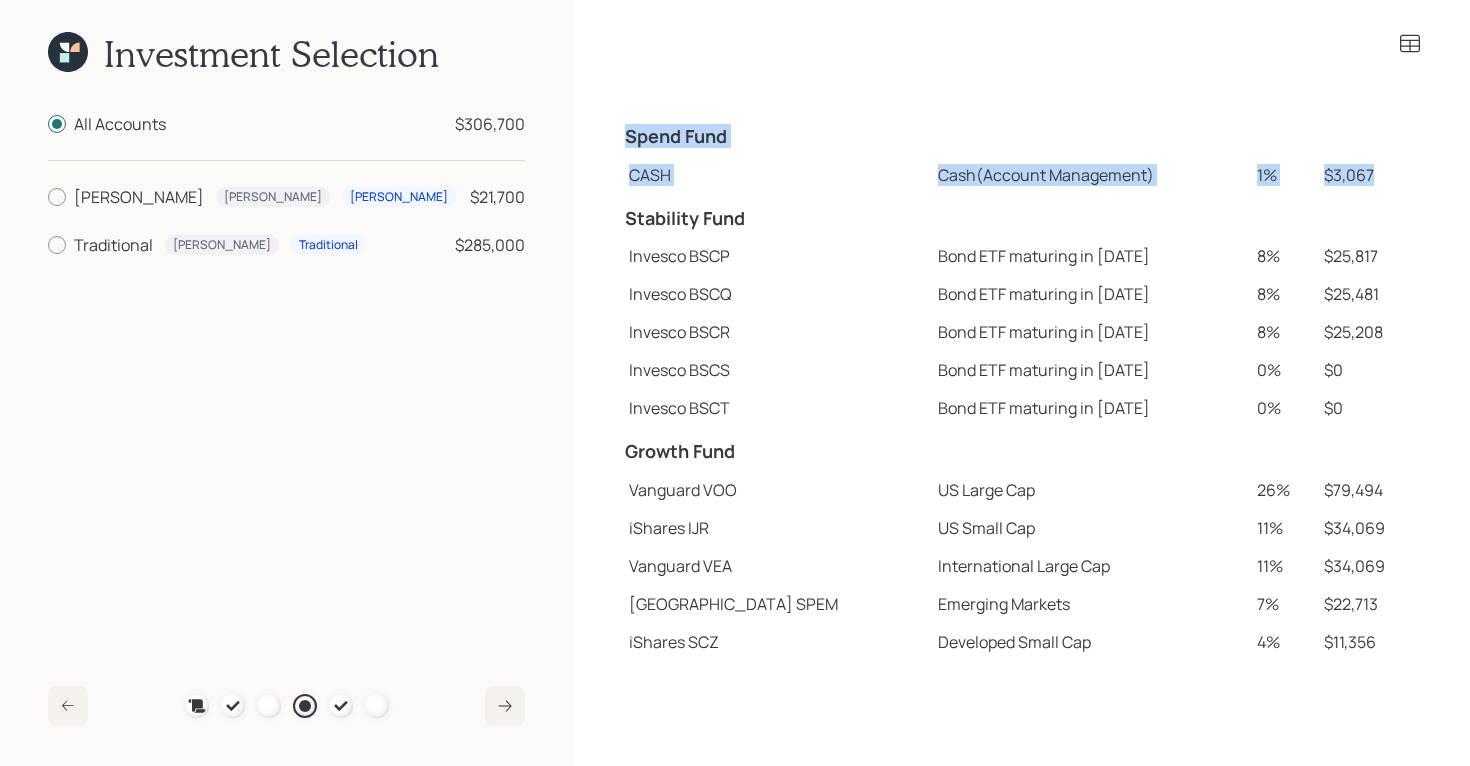drag, startPoint x: 623, startPoint y: 132, endPoint x: 1361, endPoint y: 192, distance: 740.435 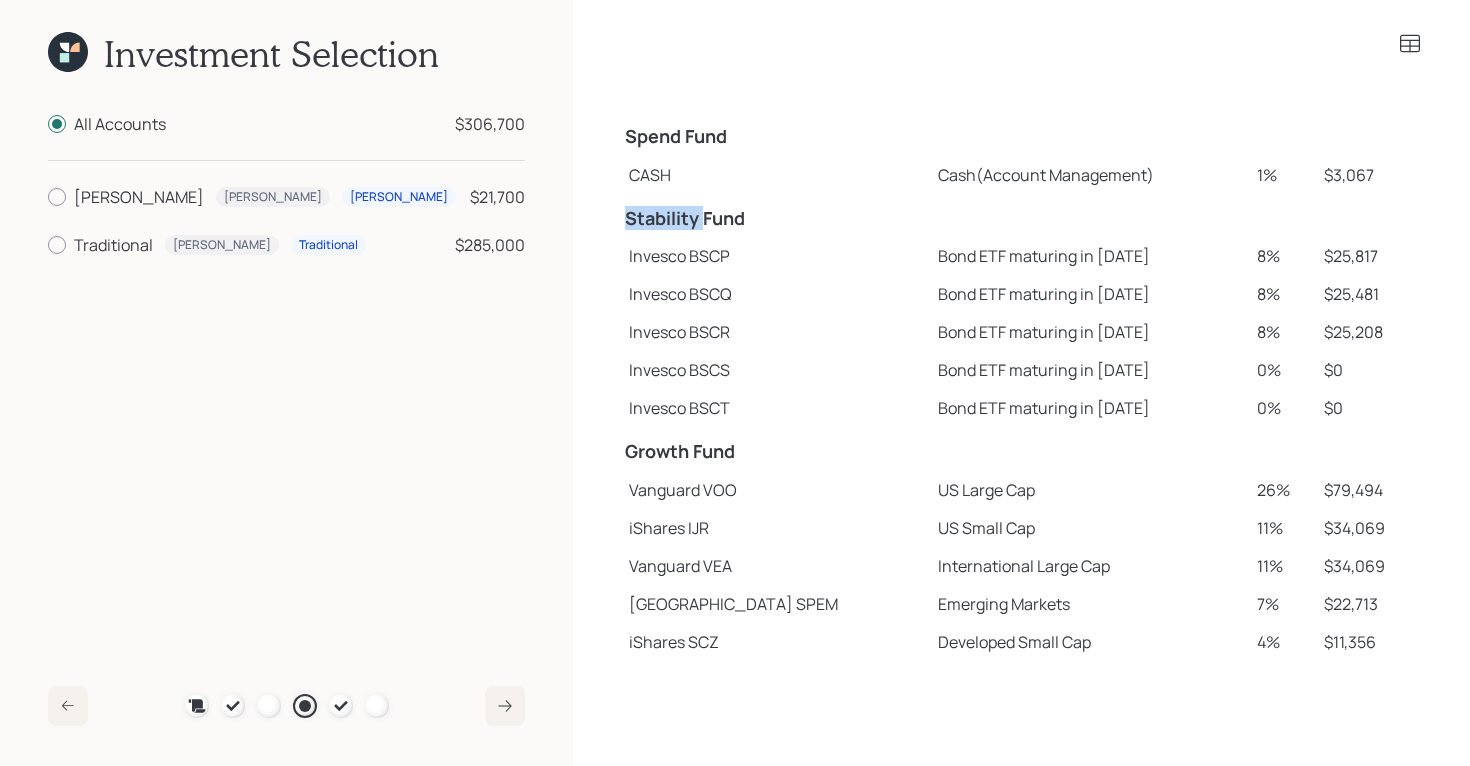 drag, startPoint x: 622, startPoint y: 225, endPoint x: 702, endPoint y: 229, distance: 80.09994 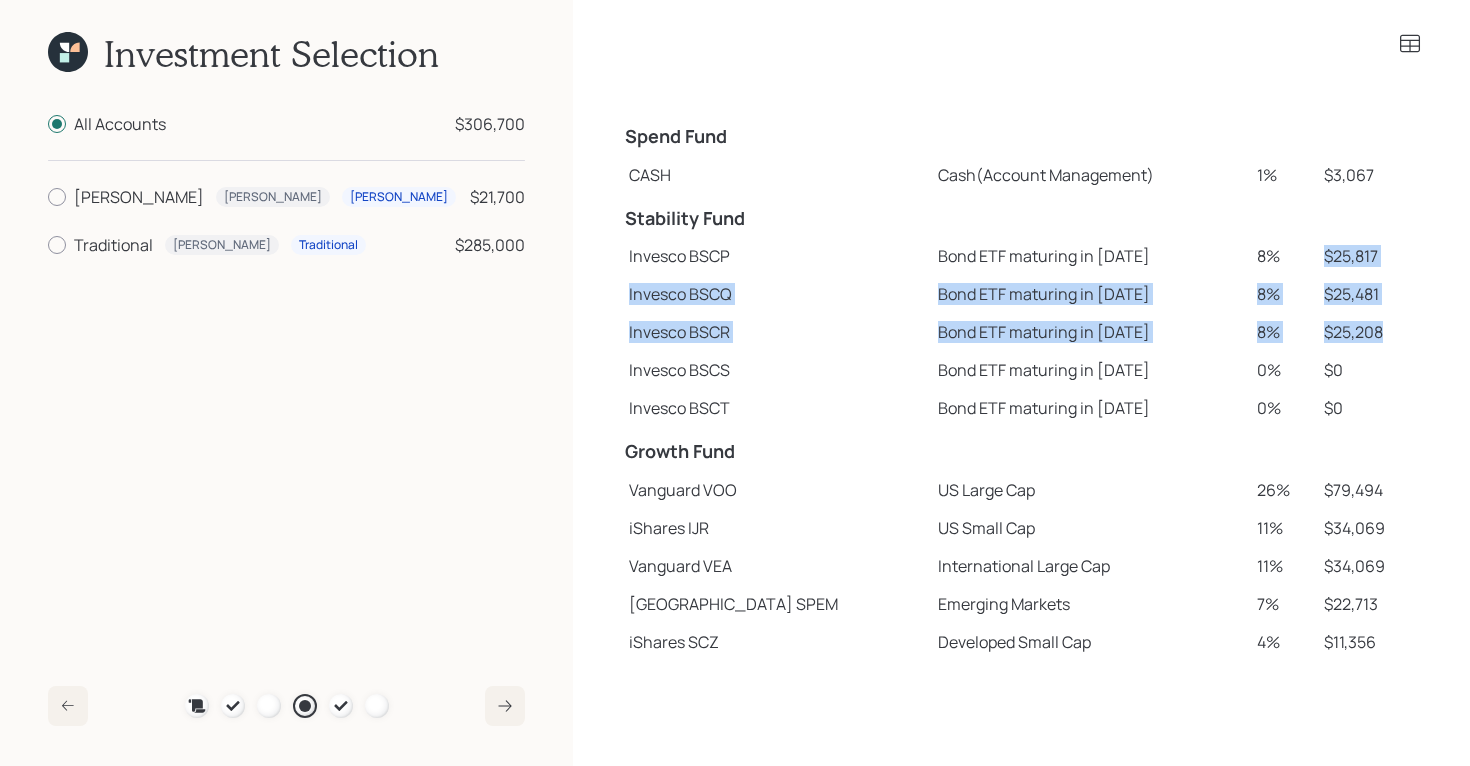 drag, startPoint x: 1378, startPoint y: 329, endPoint x: 1290, endPoint y: 260, distance: 111.82576 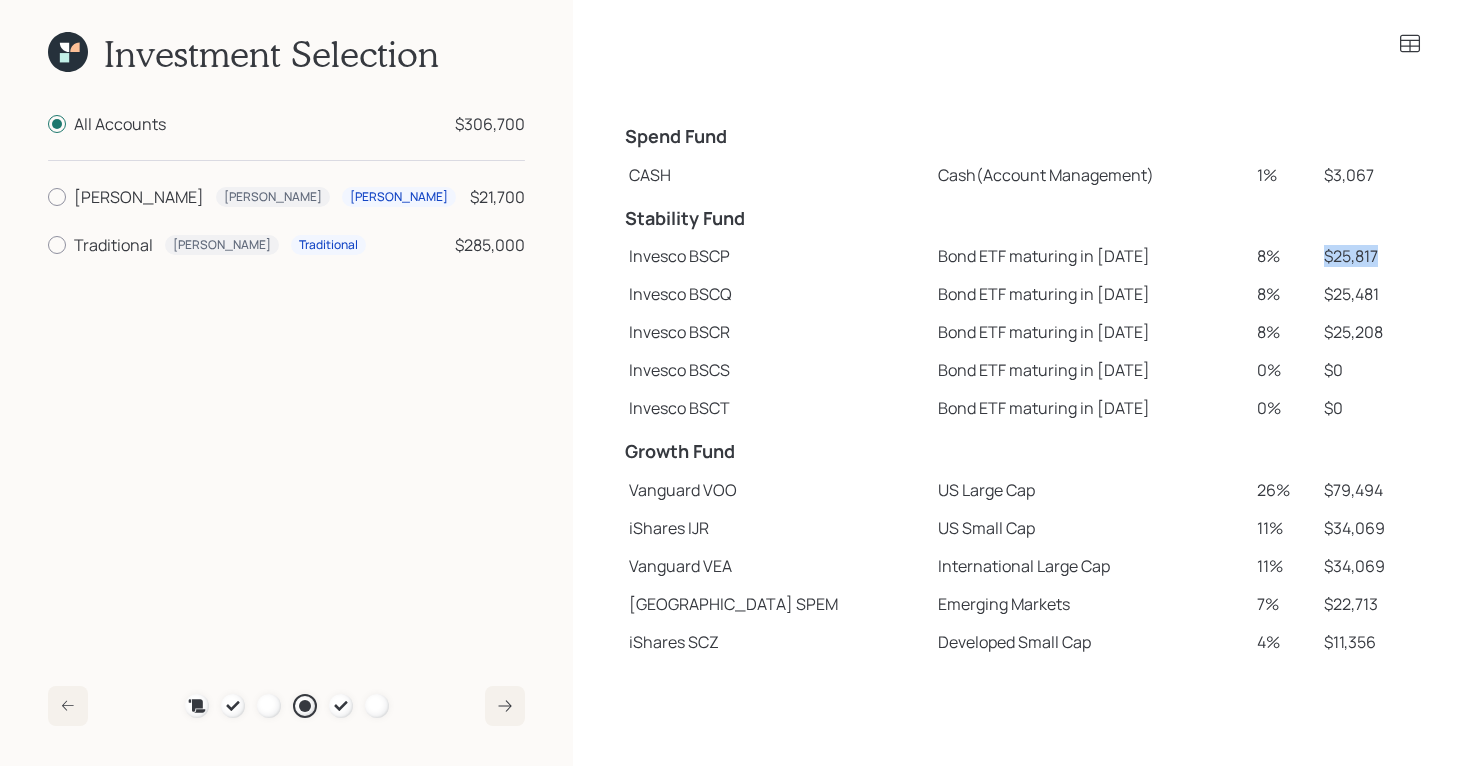 drag, startPoint x: 1369, startPoint y: 254, endPoint x: 1289, endPoint y: 255, distance: 80.00625 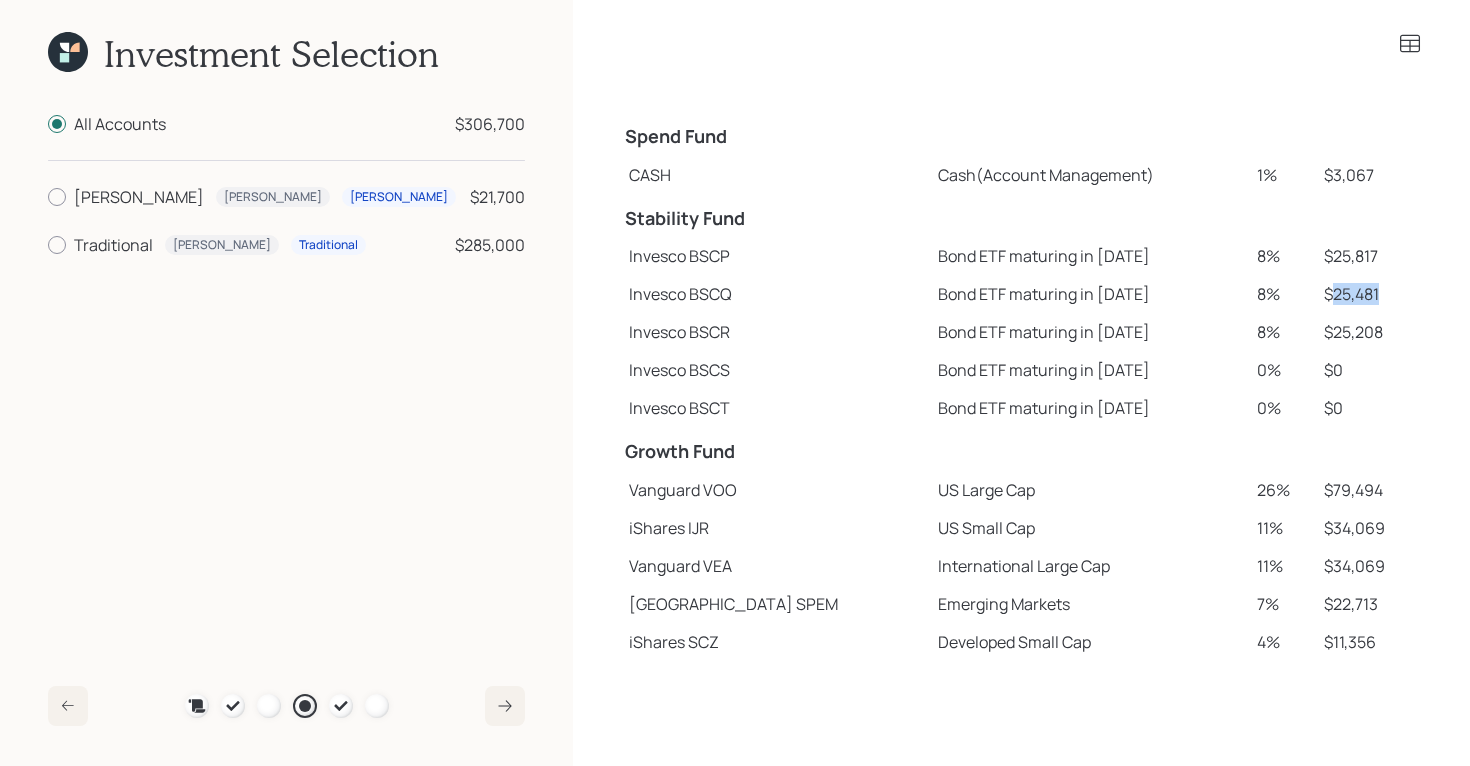 drag, startPoint x: 1376, startPoint y: 291, endPoint x: 1316, endPoint y: 292, distance: 60.00833 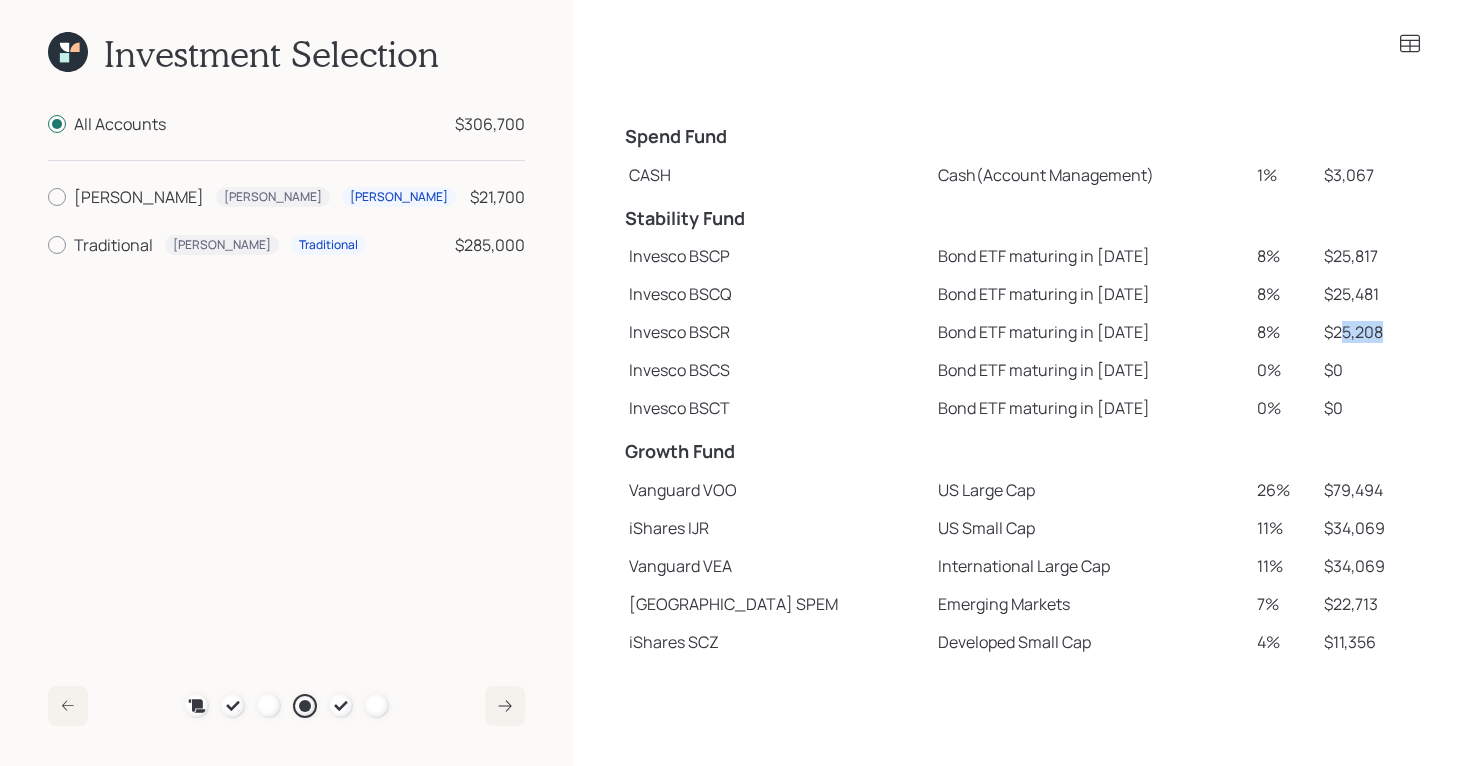drag, startPoint x: 1377, startPoint y: 333, endPoint x: 1320, endPoint y: 332, distance: 57.00877 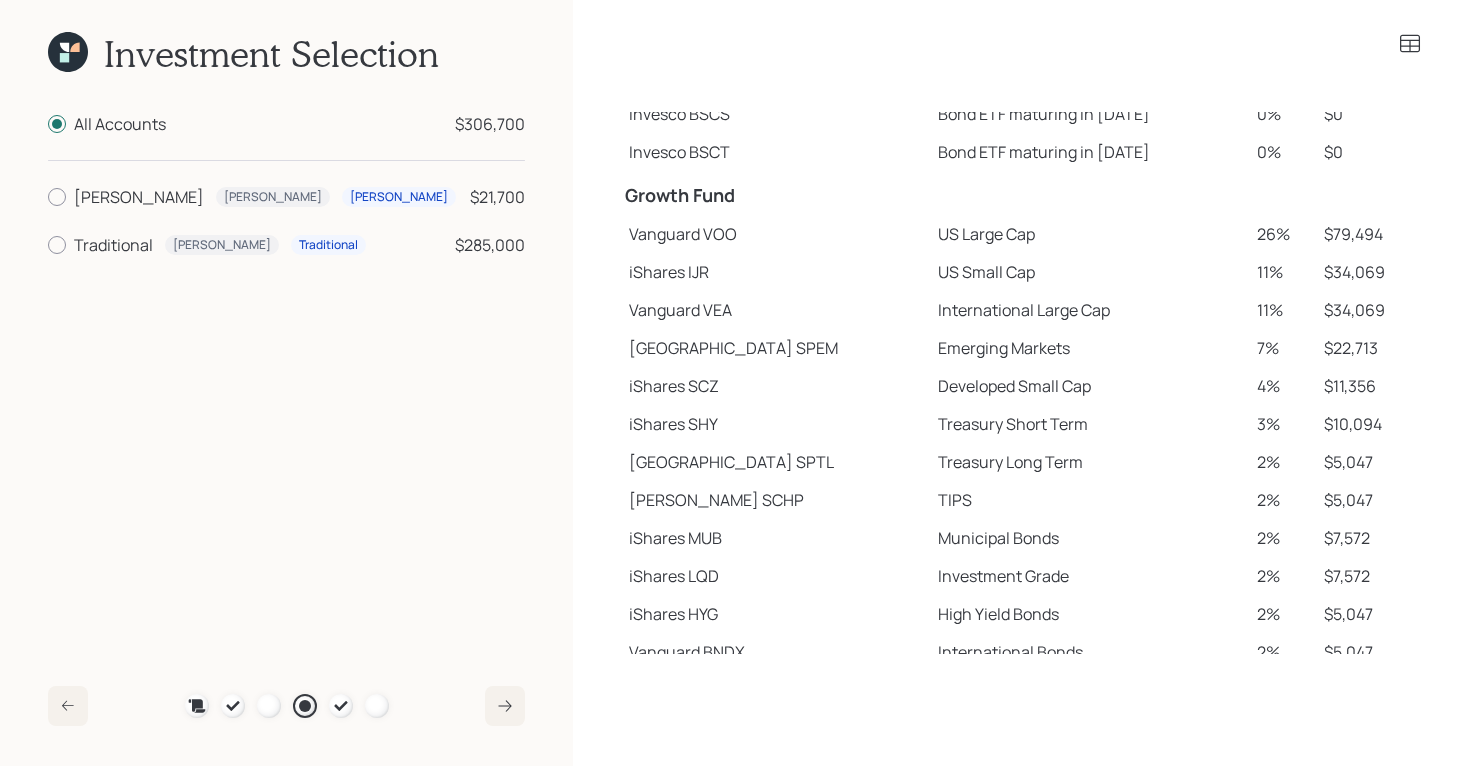 scroll, scrollTop: 273, scrollLeft: 0, axis: vertical 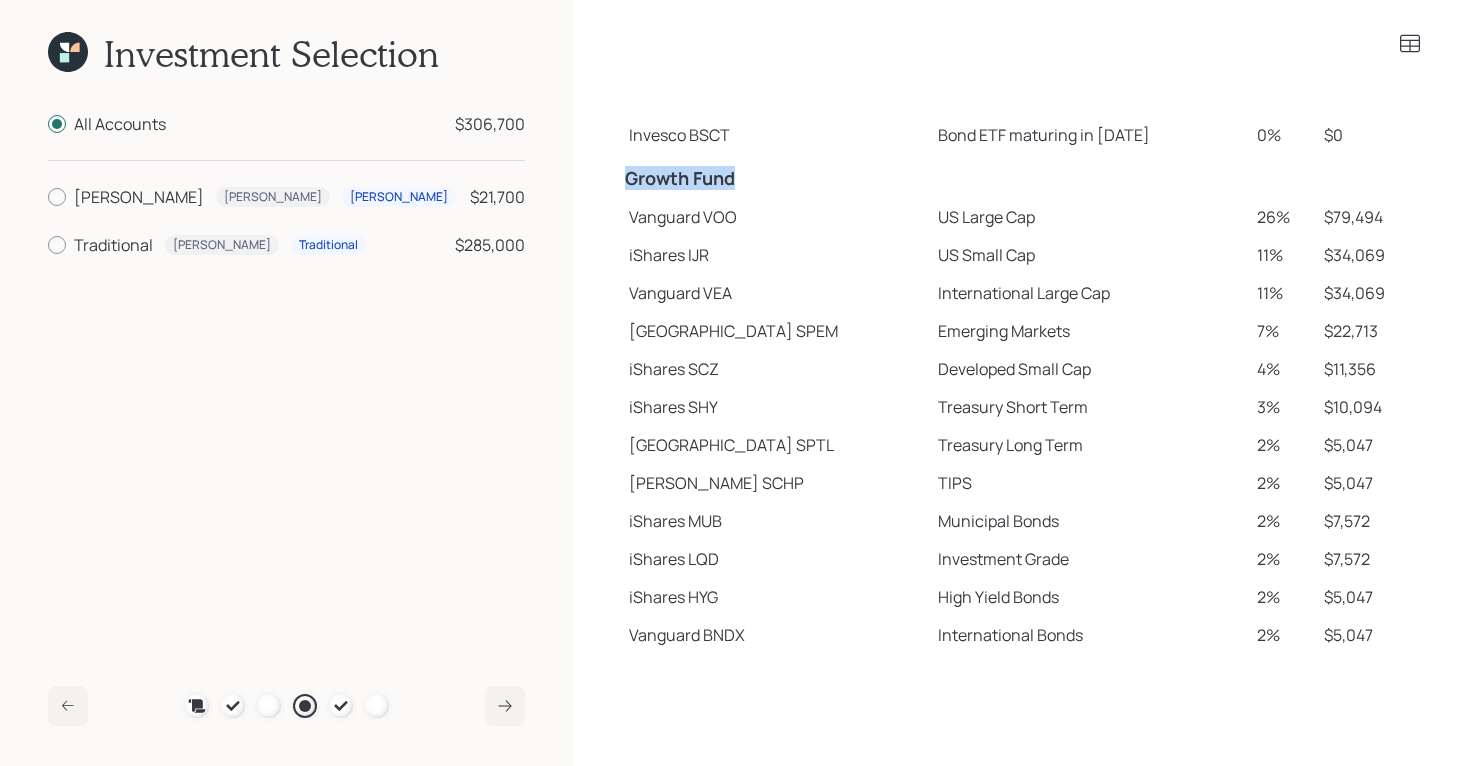 drag, startPoint x: 625, startPoint y: 176, endPoint x: 737, endPoint y: 184, distance: 112.28535 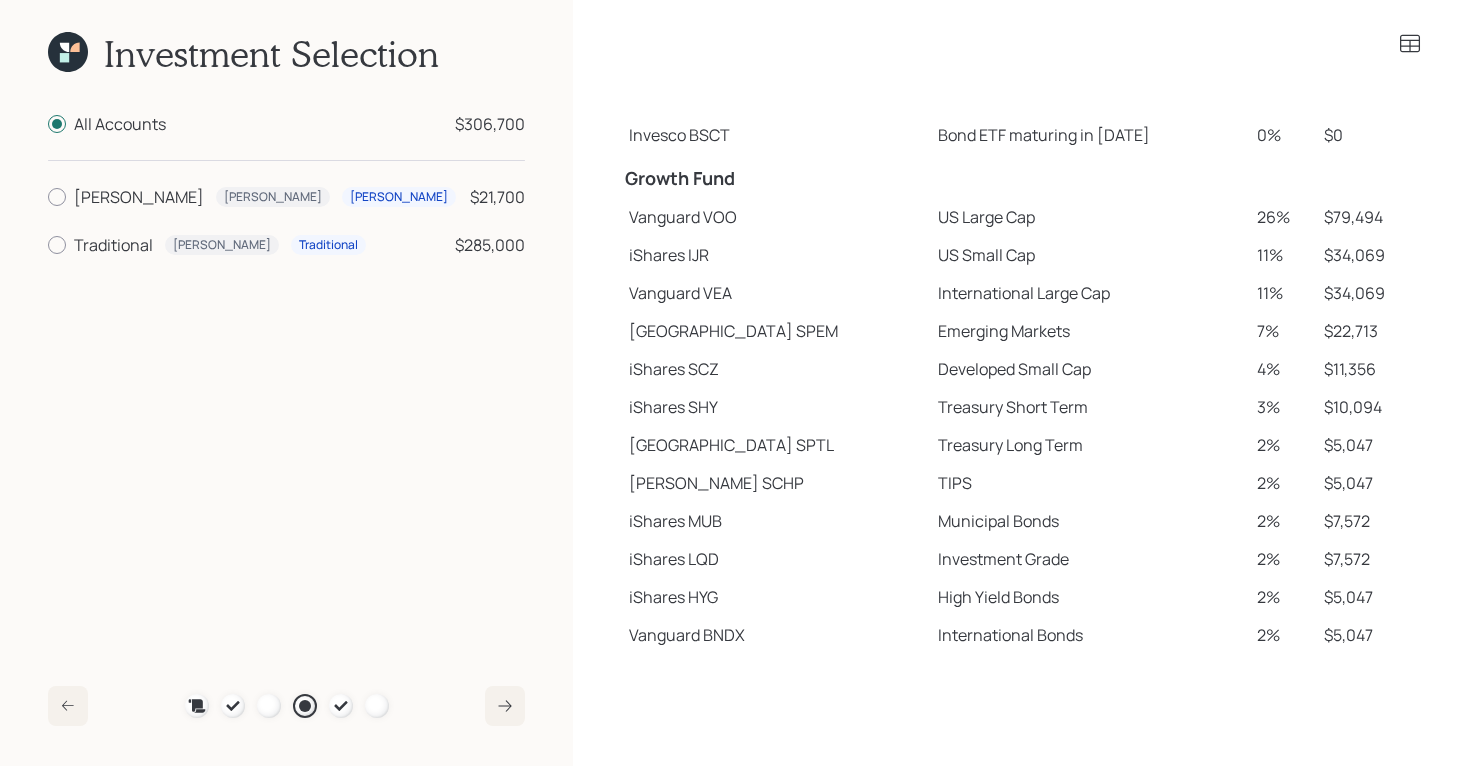 click 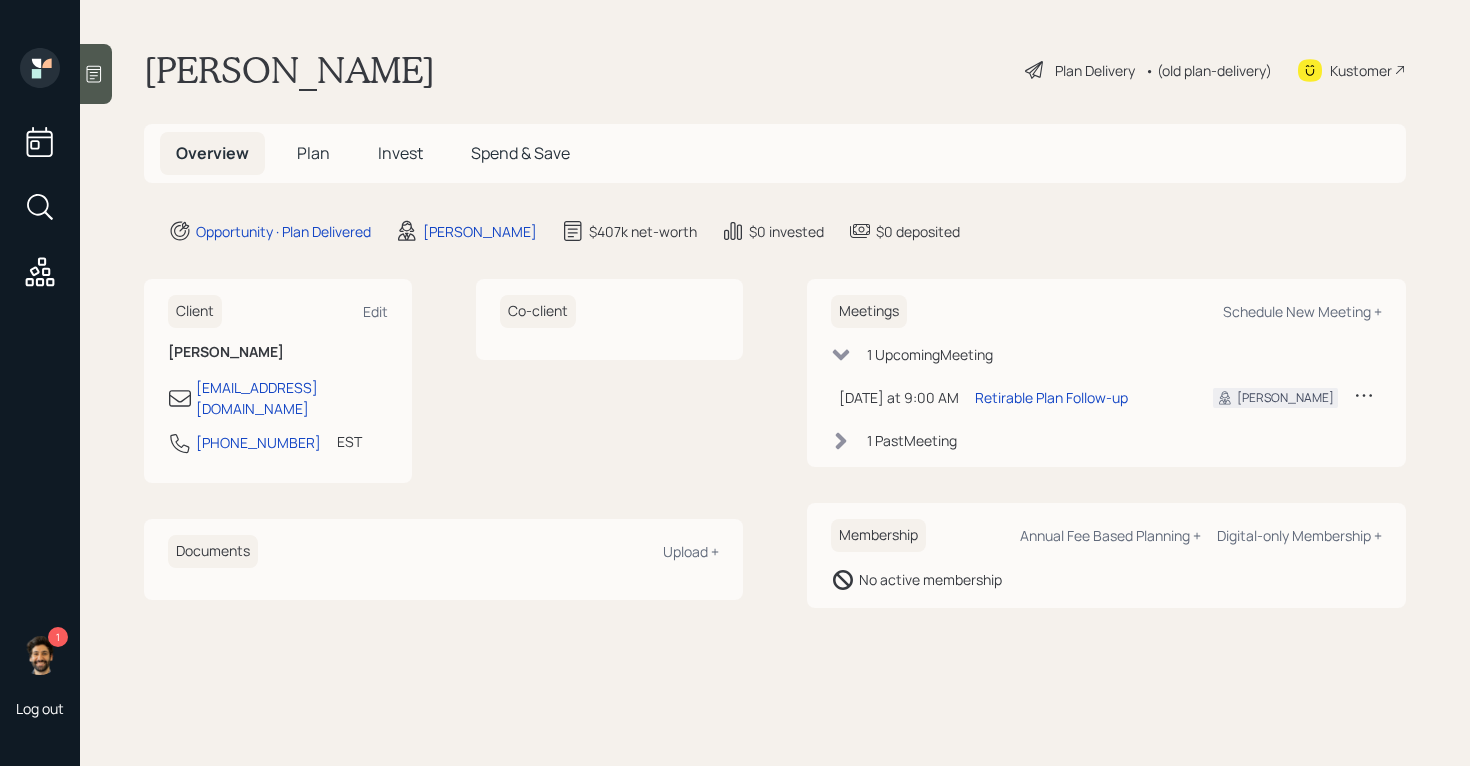 click on "Plan" at bounding box center (313, 153) 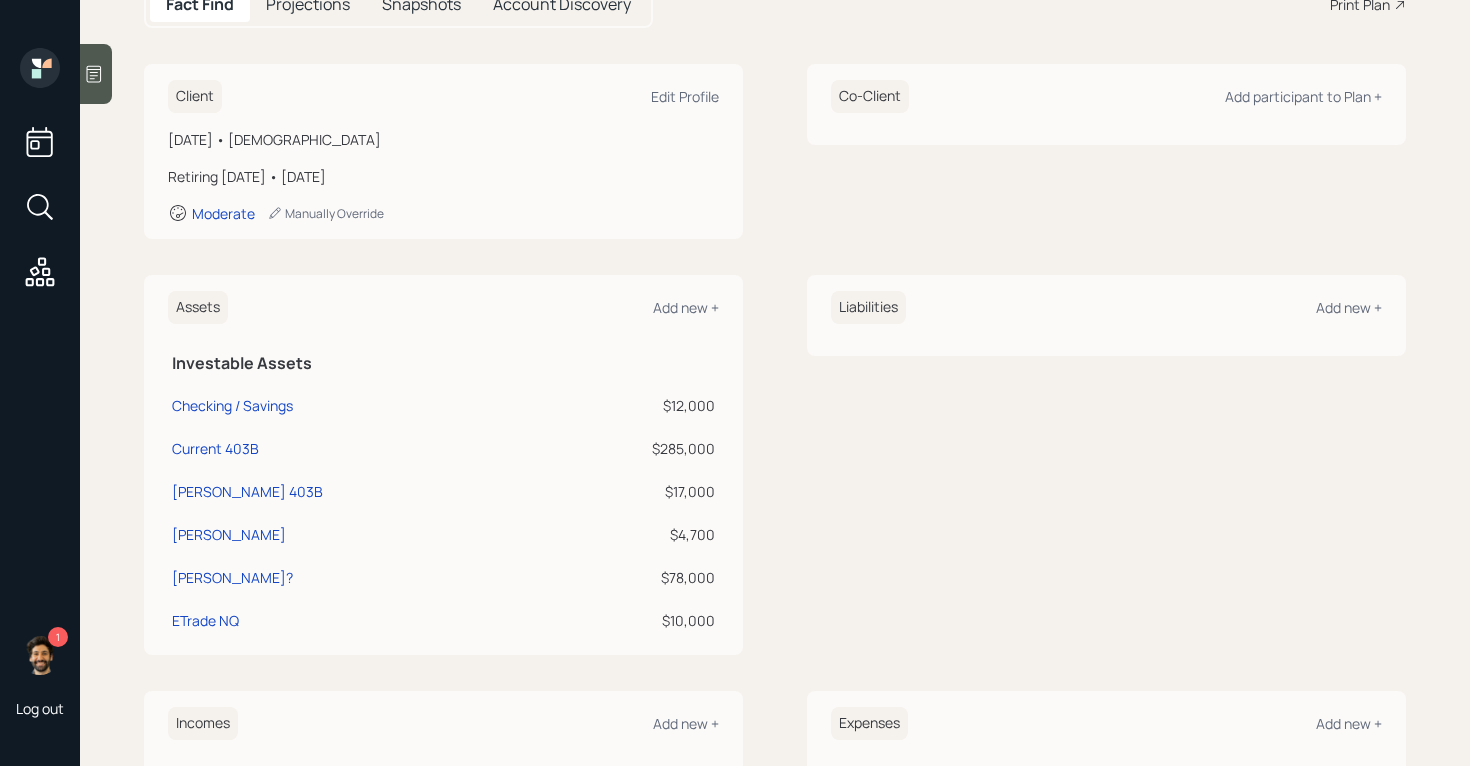 scroll, scrollTop: 271, scrollLeft: 0, axis: vertical 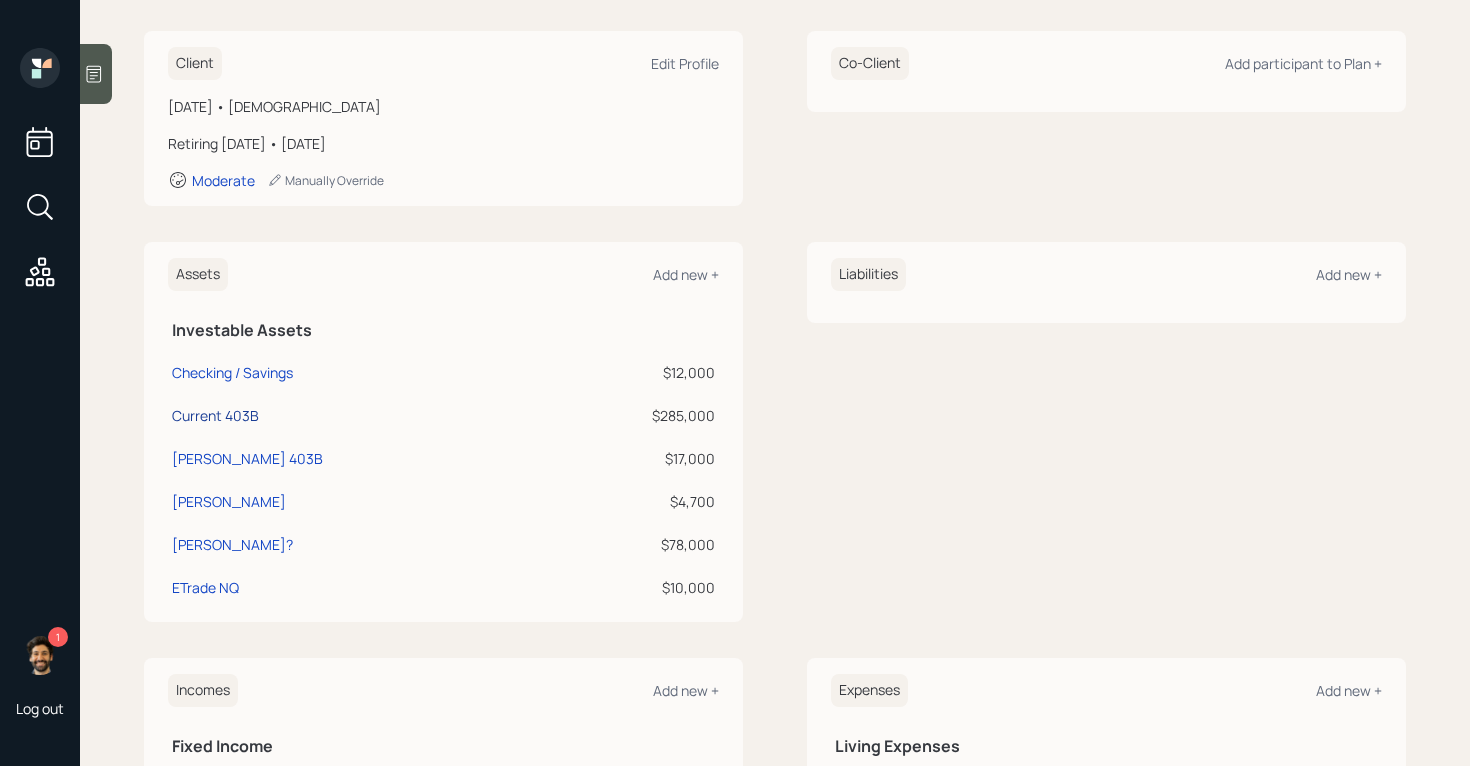 click on "Current 403B" at bounding box center [215, 415] 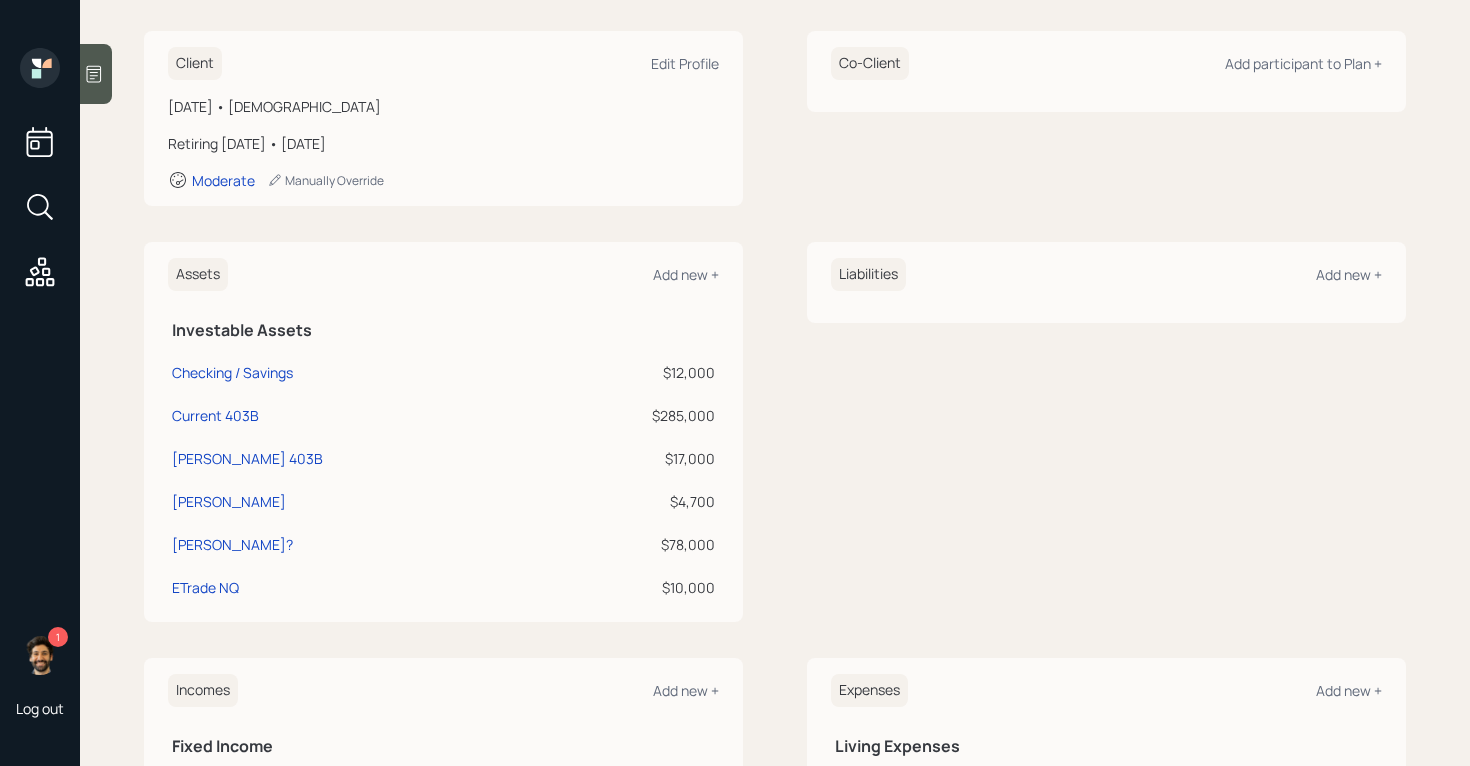 select on "public_school_sponsored" 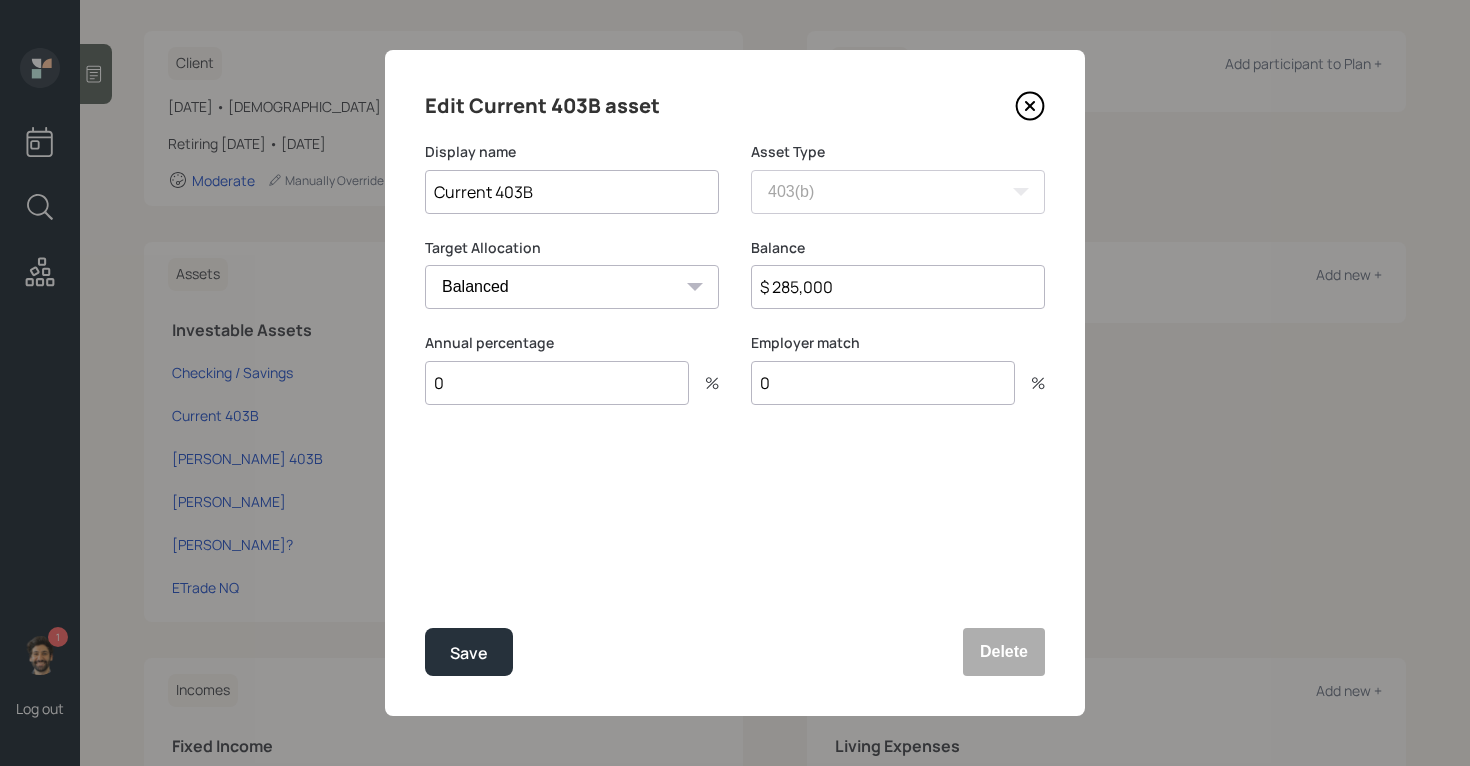 click on "$ 285,000" at bounding box center [898, 287] 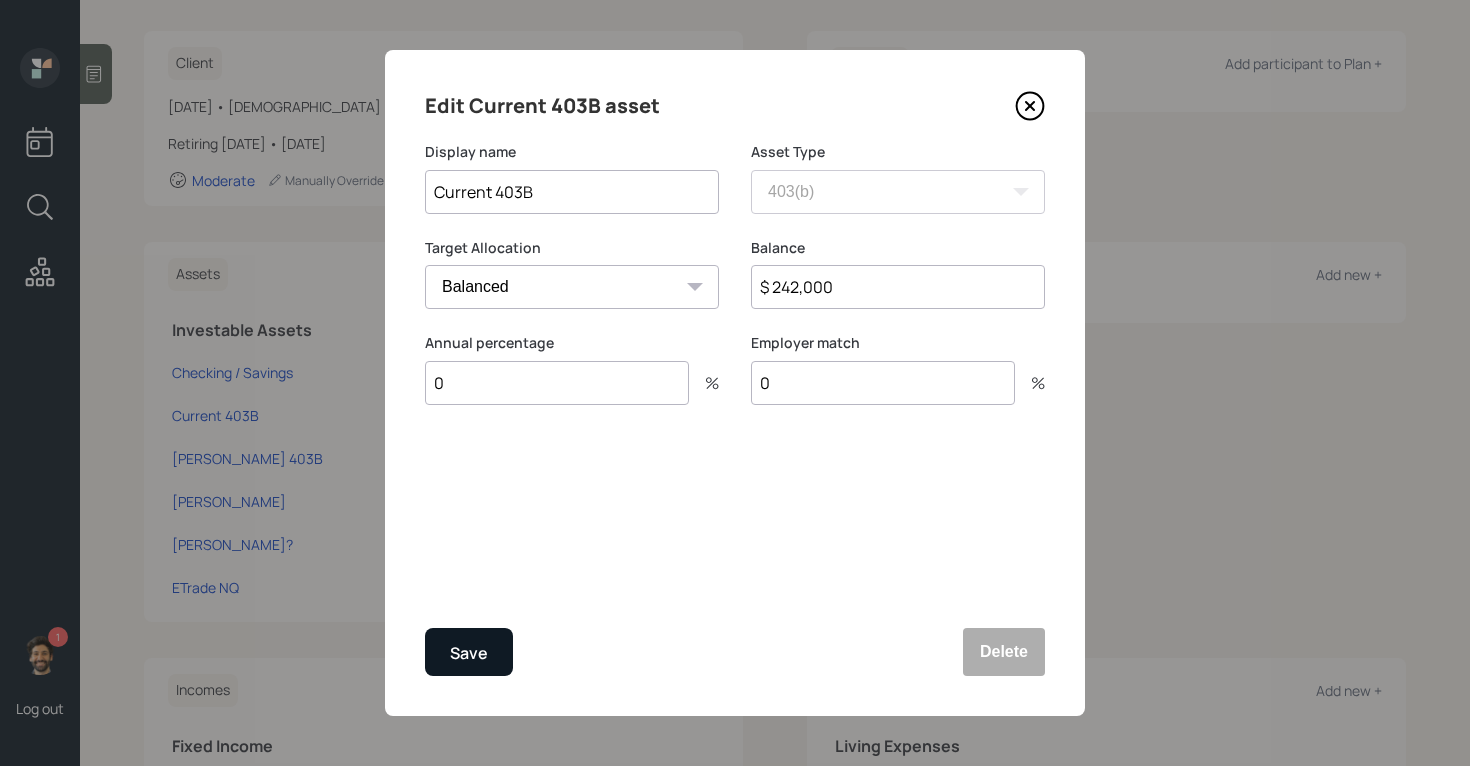type on "$ 242,000" 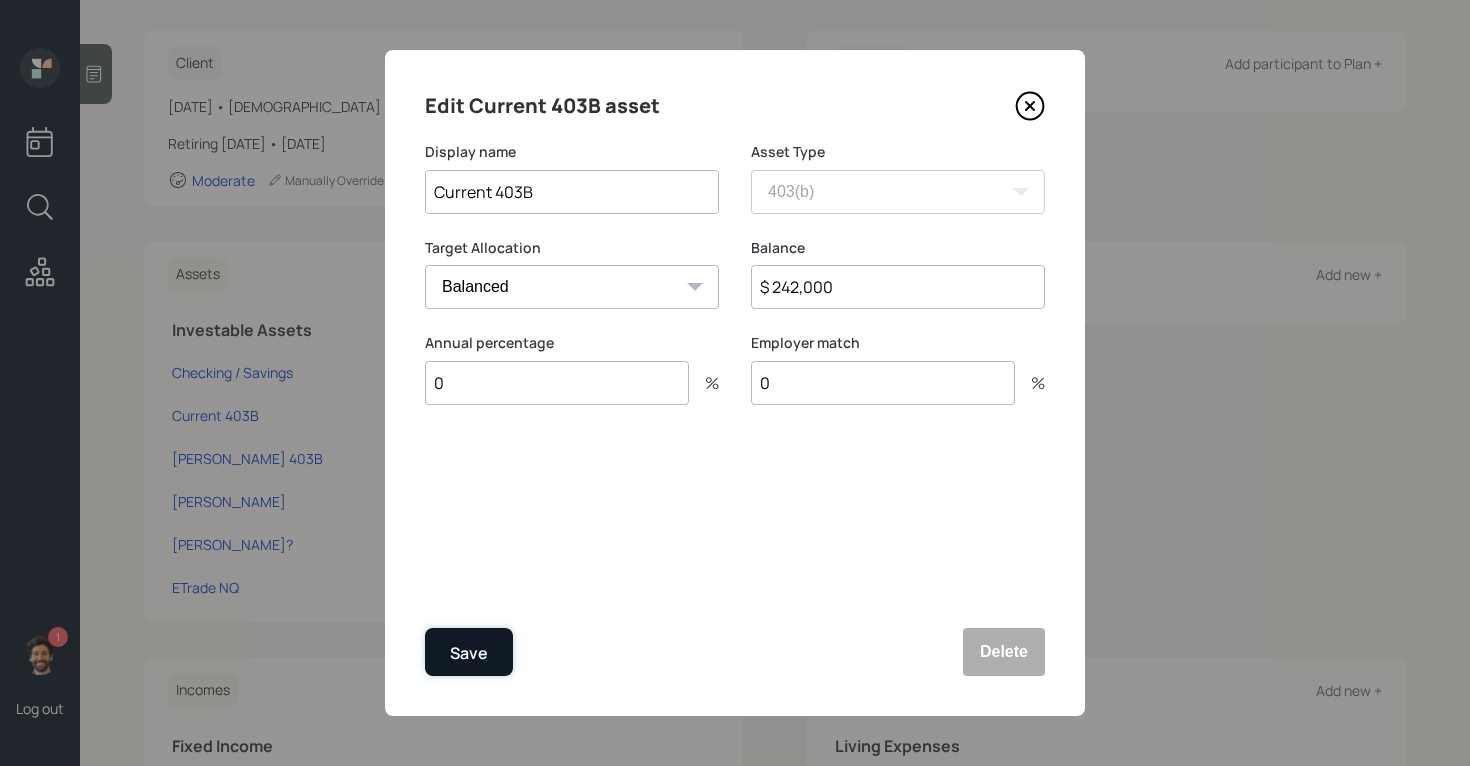 click on "Save" at bounding box center [469, 653] 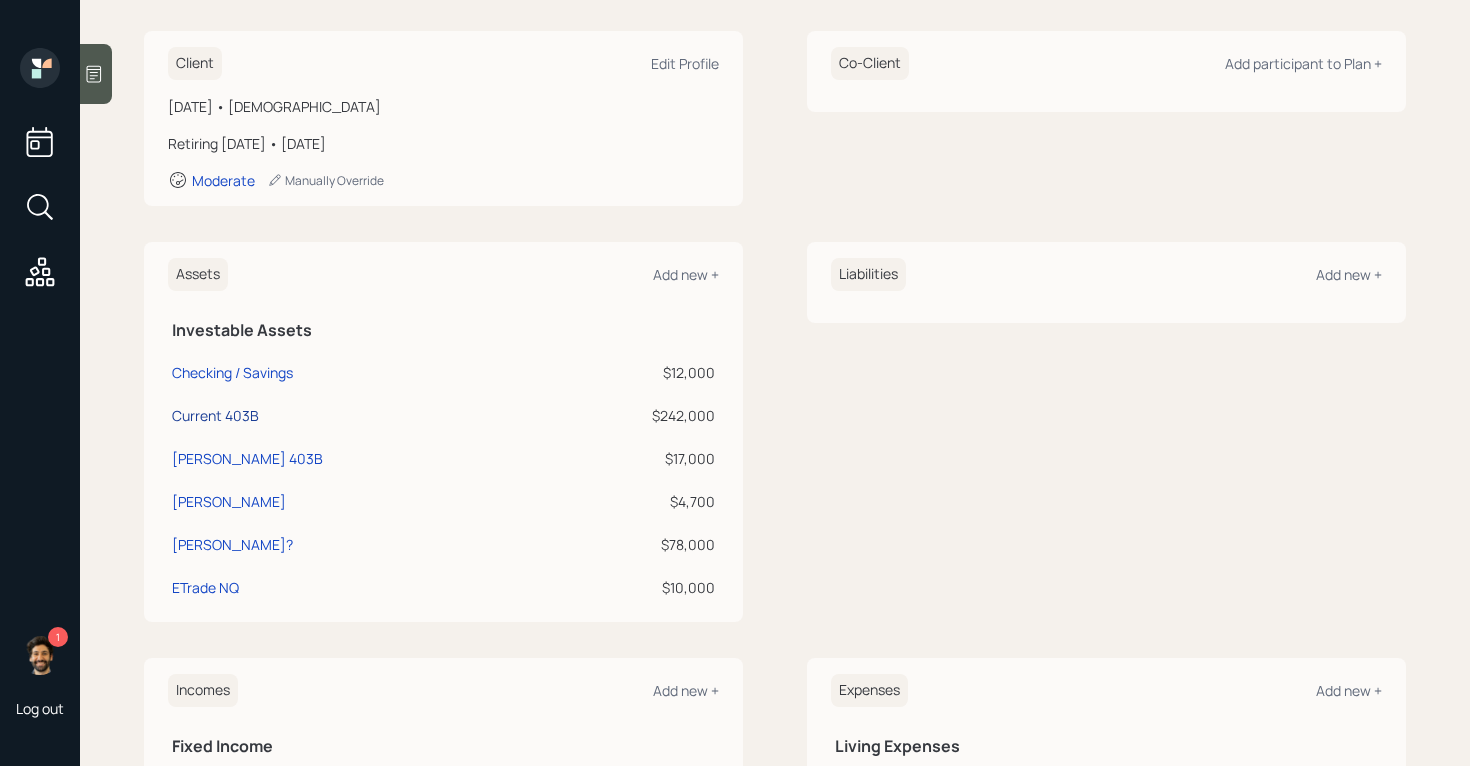 click on "Current 403B" at bounding box center [215, 415] 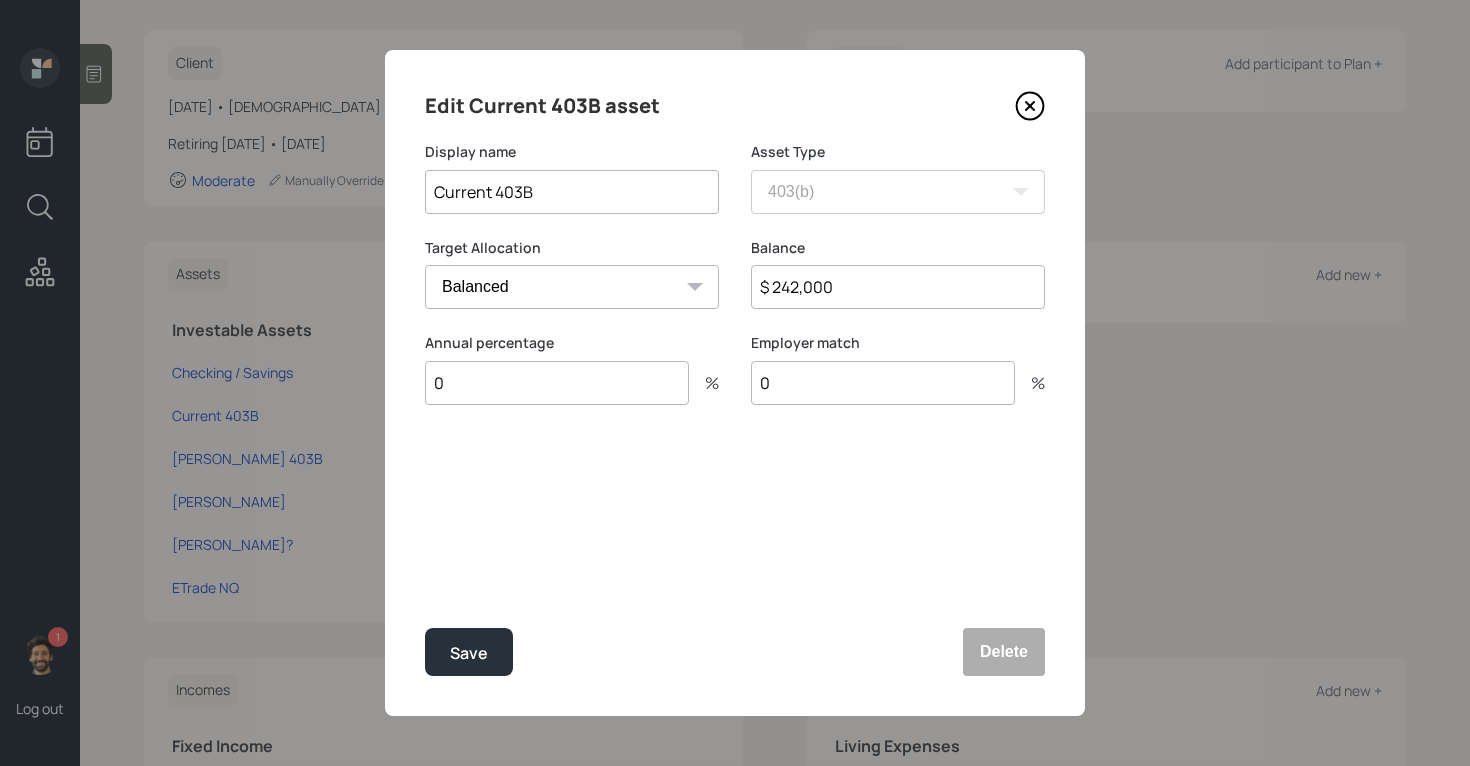click on "Current 403B" at bounding box center (572, 192) 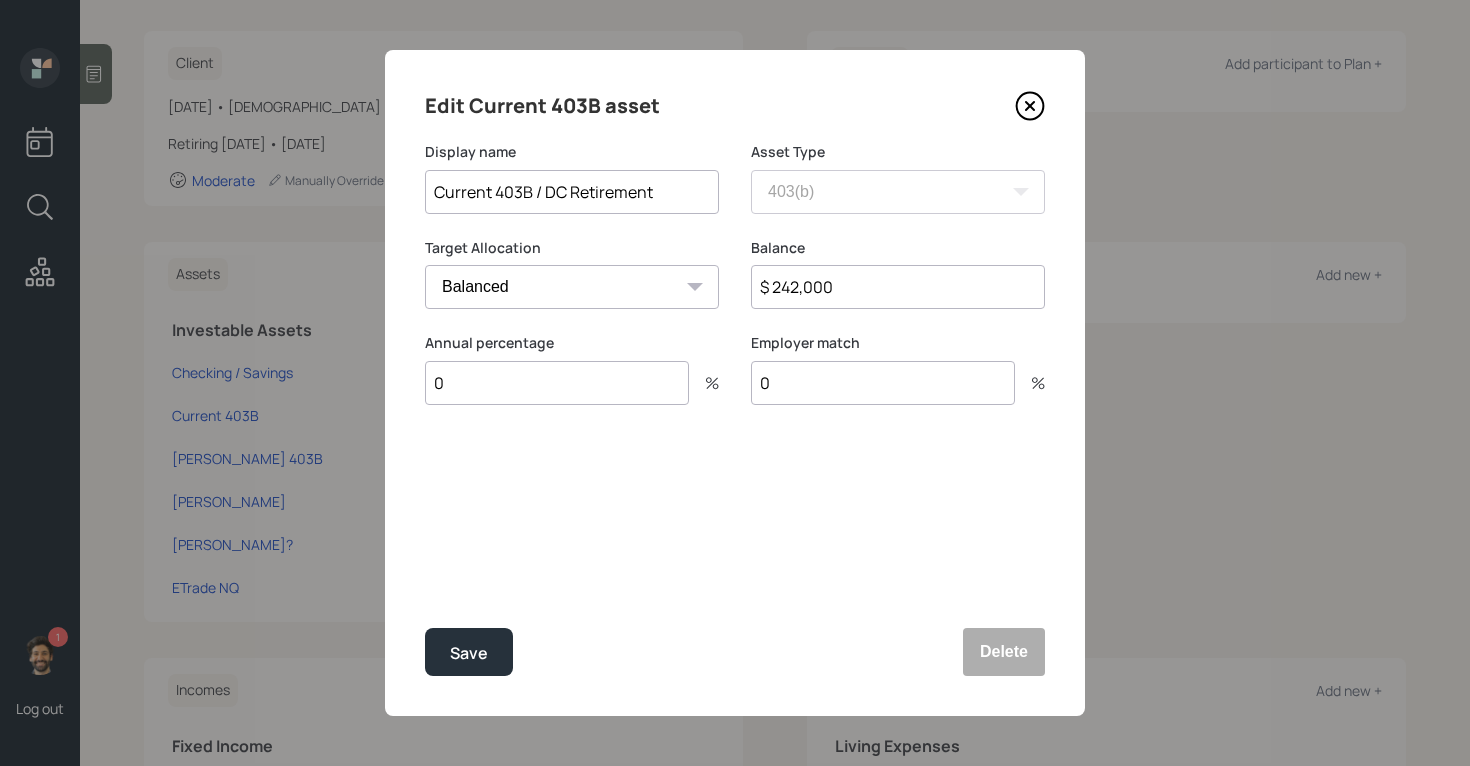 type on "Current 403B / DC Retirement" 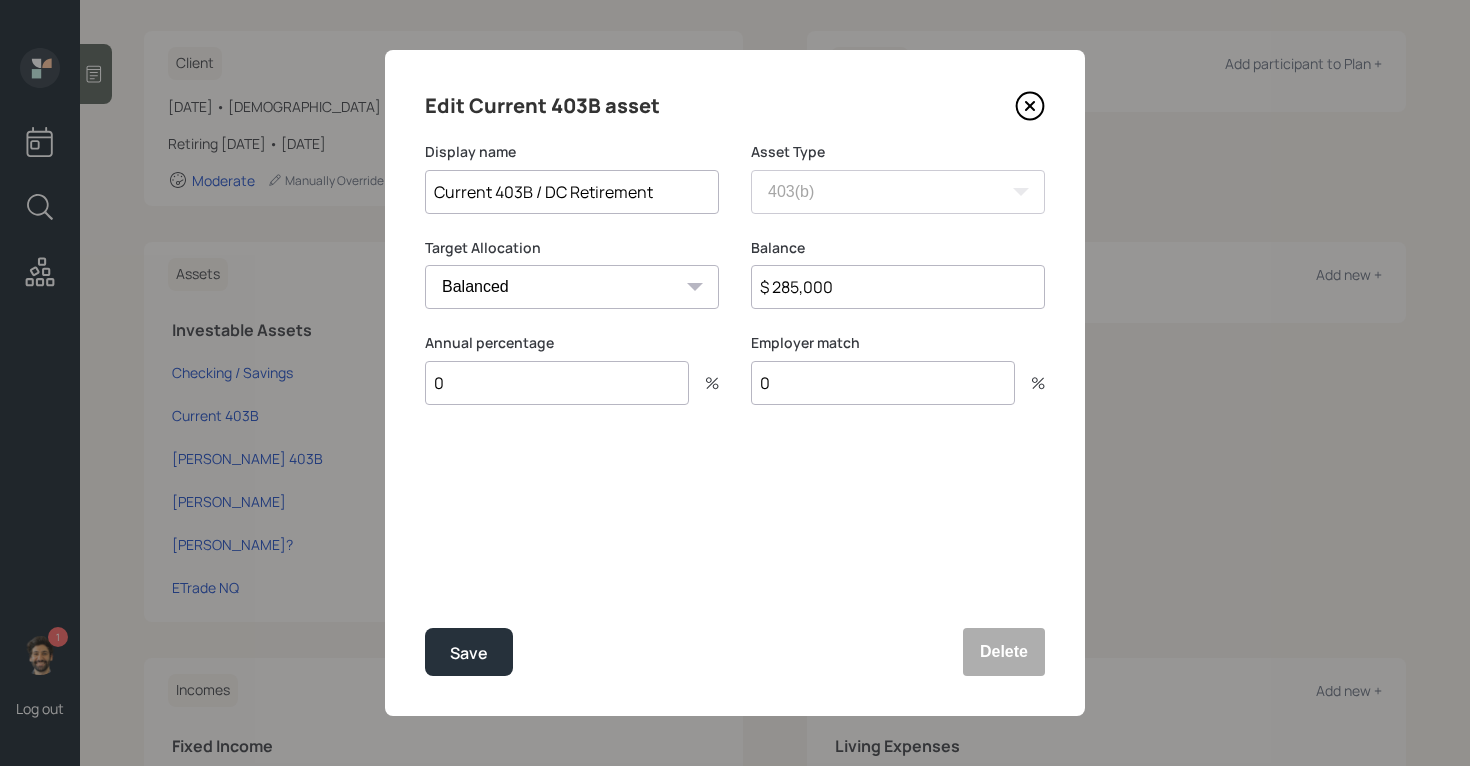 type on "$ 285,000" 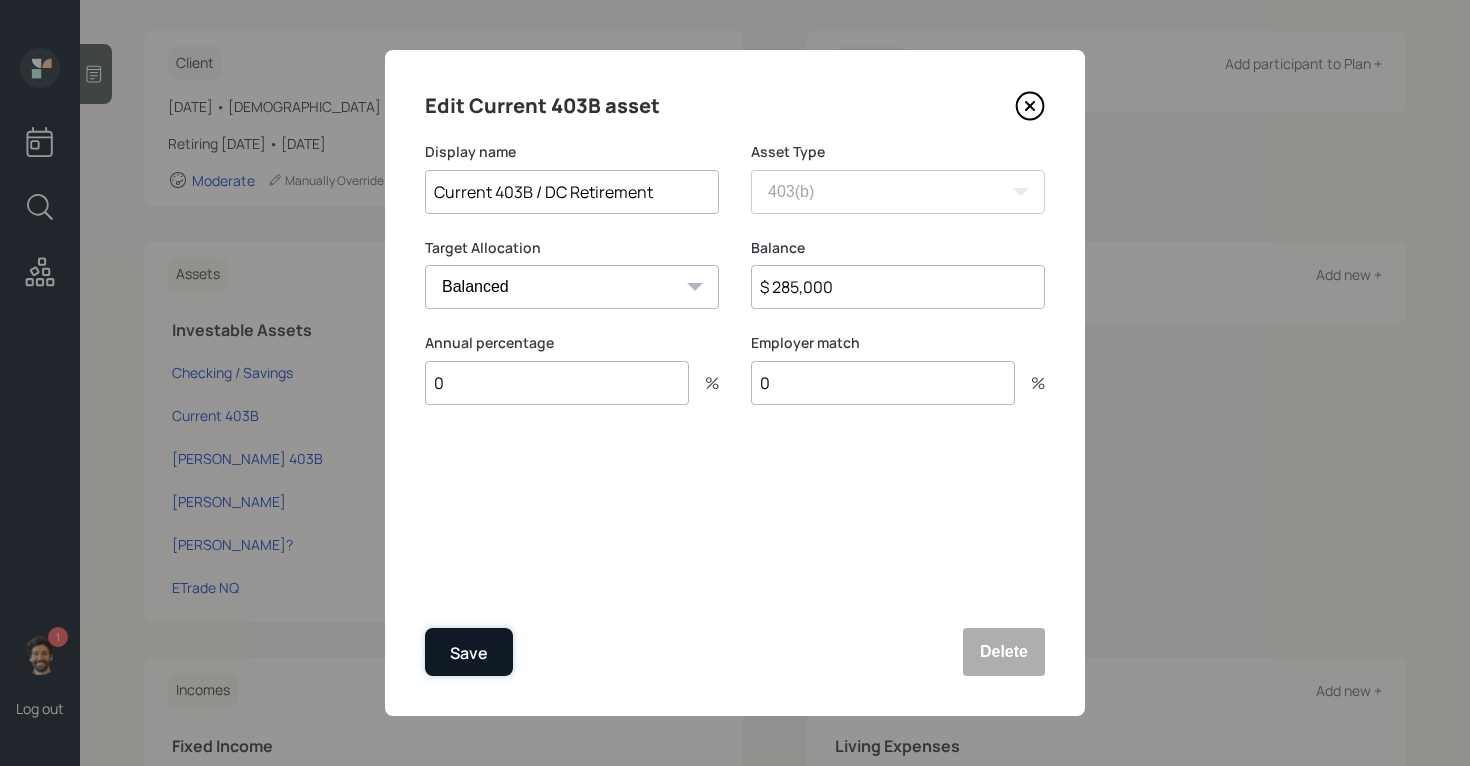 click on "Save" at bounding box center [469, 653] 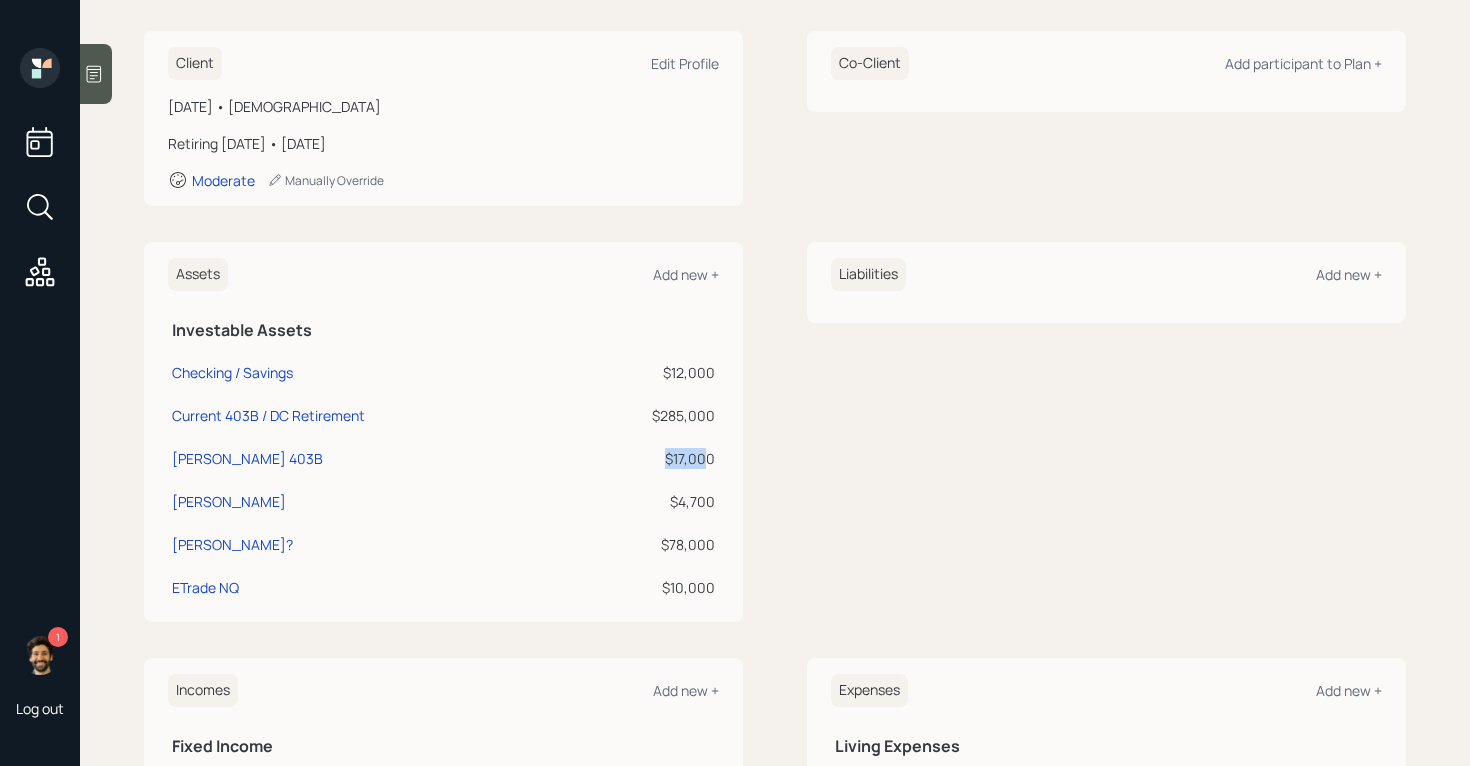 drag, startPoint x: 708, startPoint y: 458, endPoint x: 666, endPoint y: 458, distance: 42 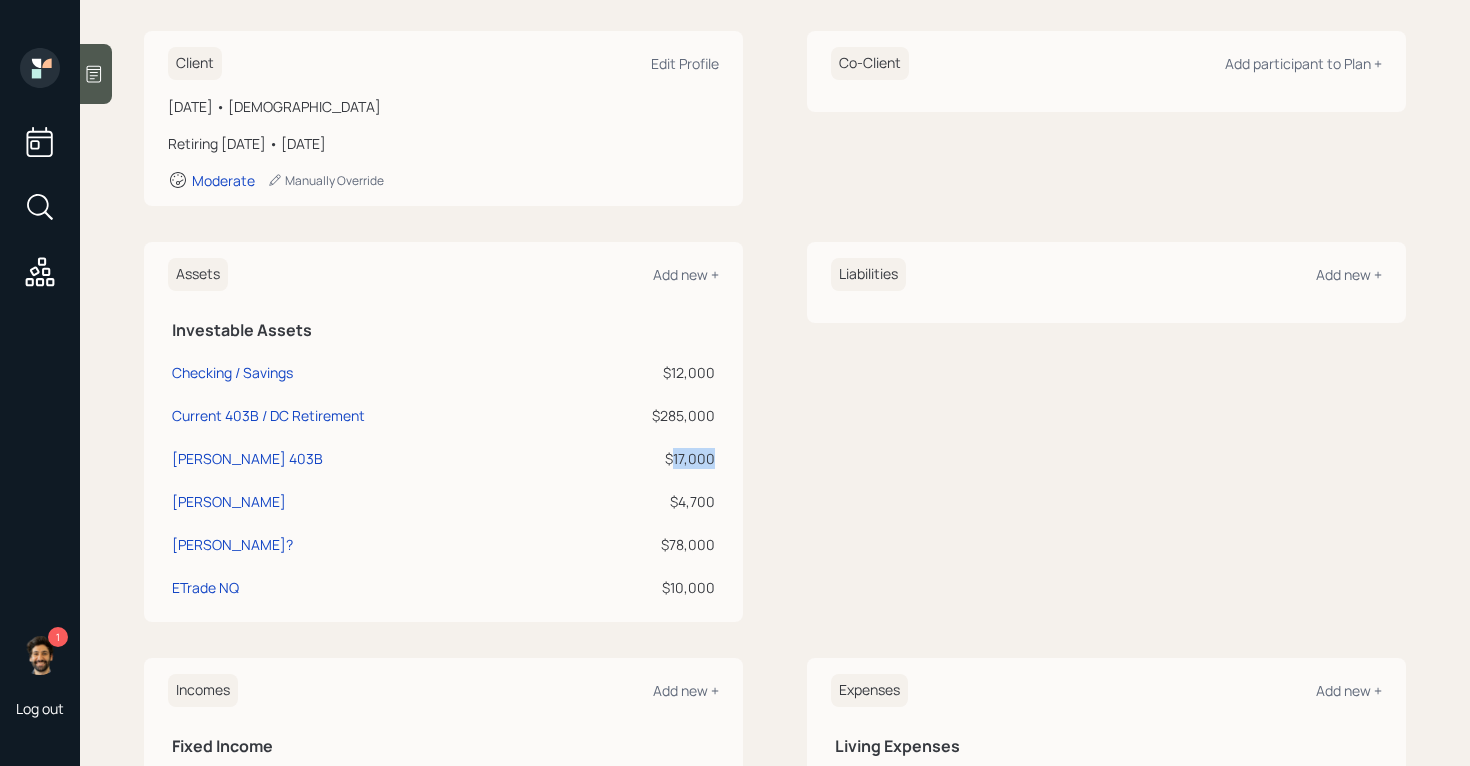 click on "$17,000" at bounding box center [647, 458] 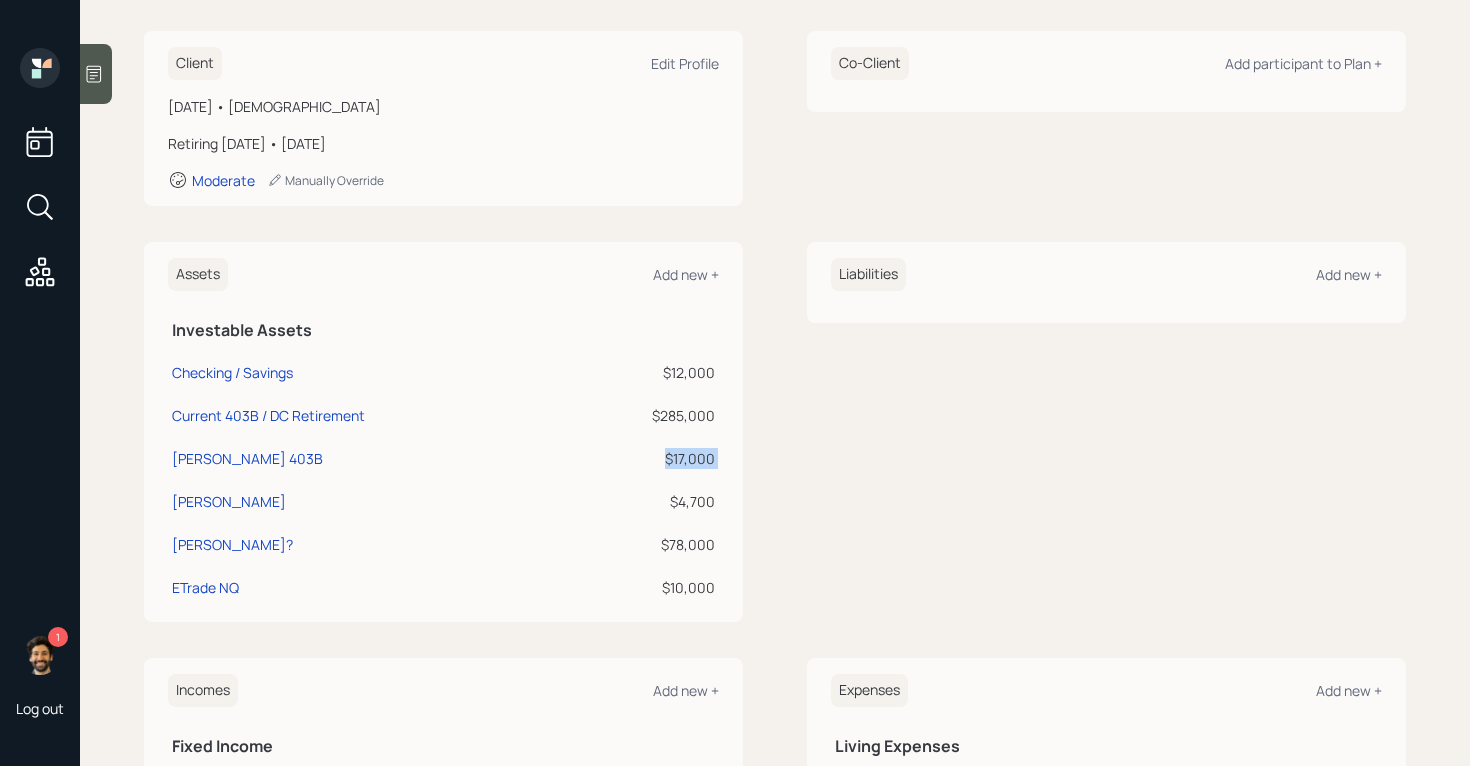 click on "$17,000" at bounding box center [647, 458] 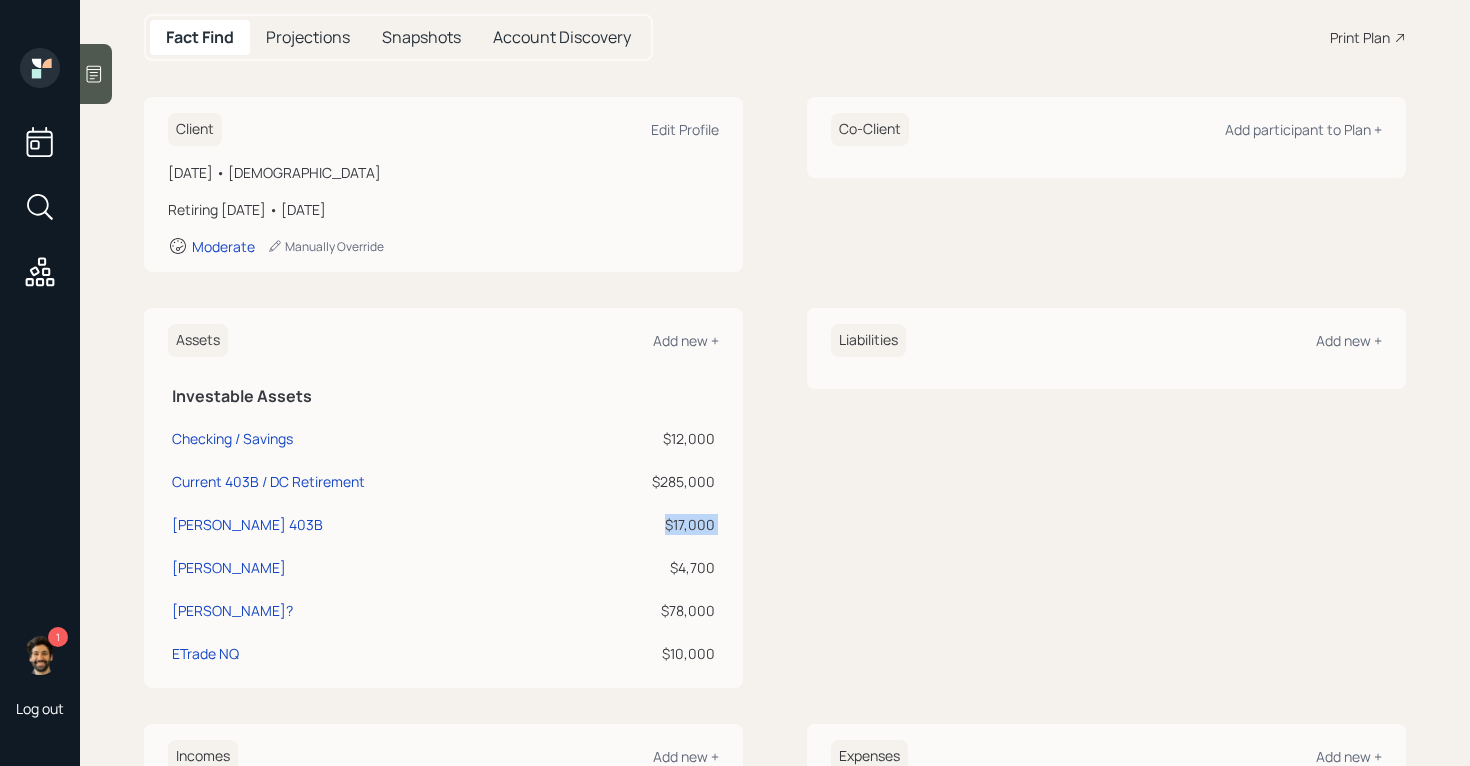 scroll, scrollTop: 0, scrollLeft: 0, axis: both 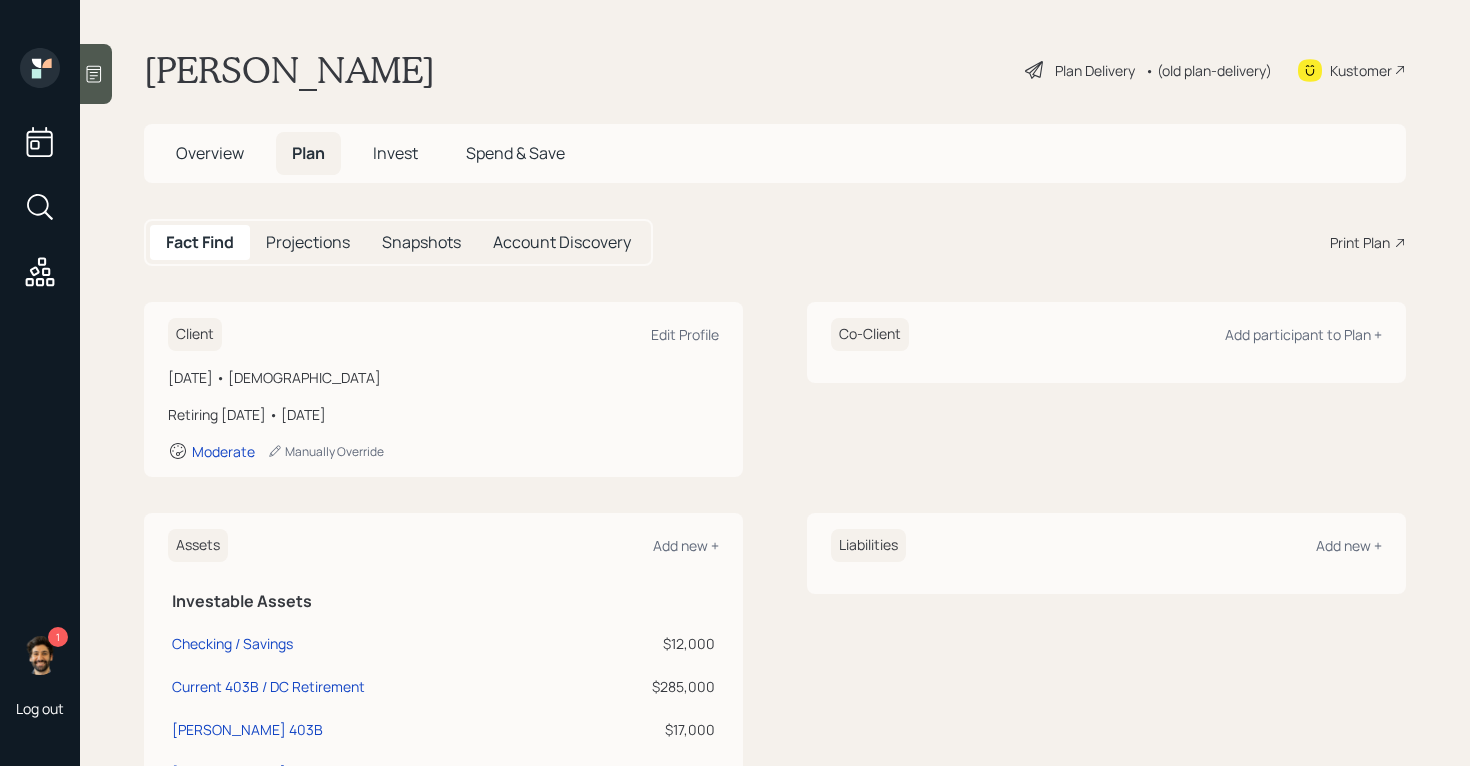 click on "• (old plan-delivery)" at bounding box center (1208, 70) 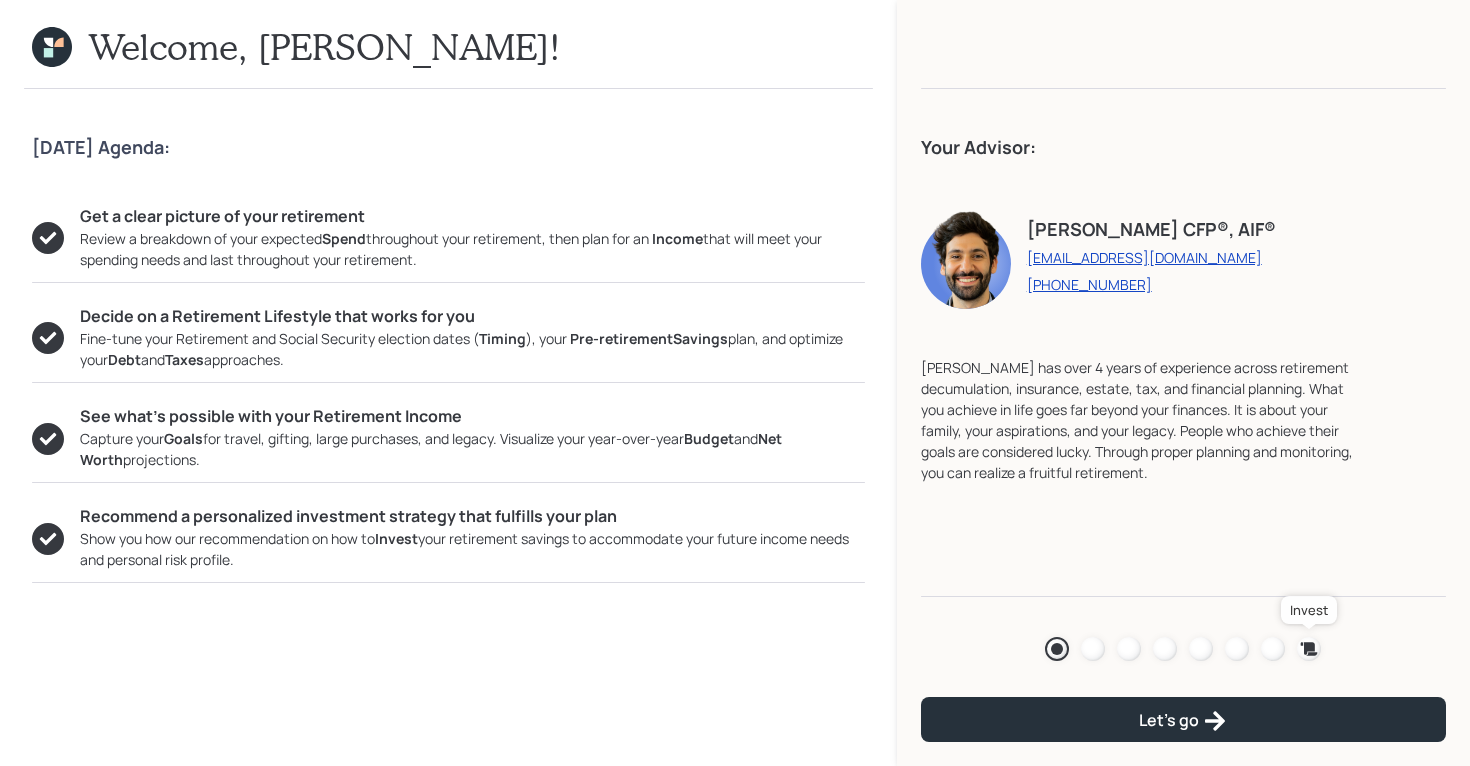 click 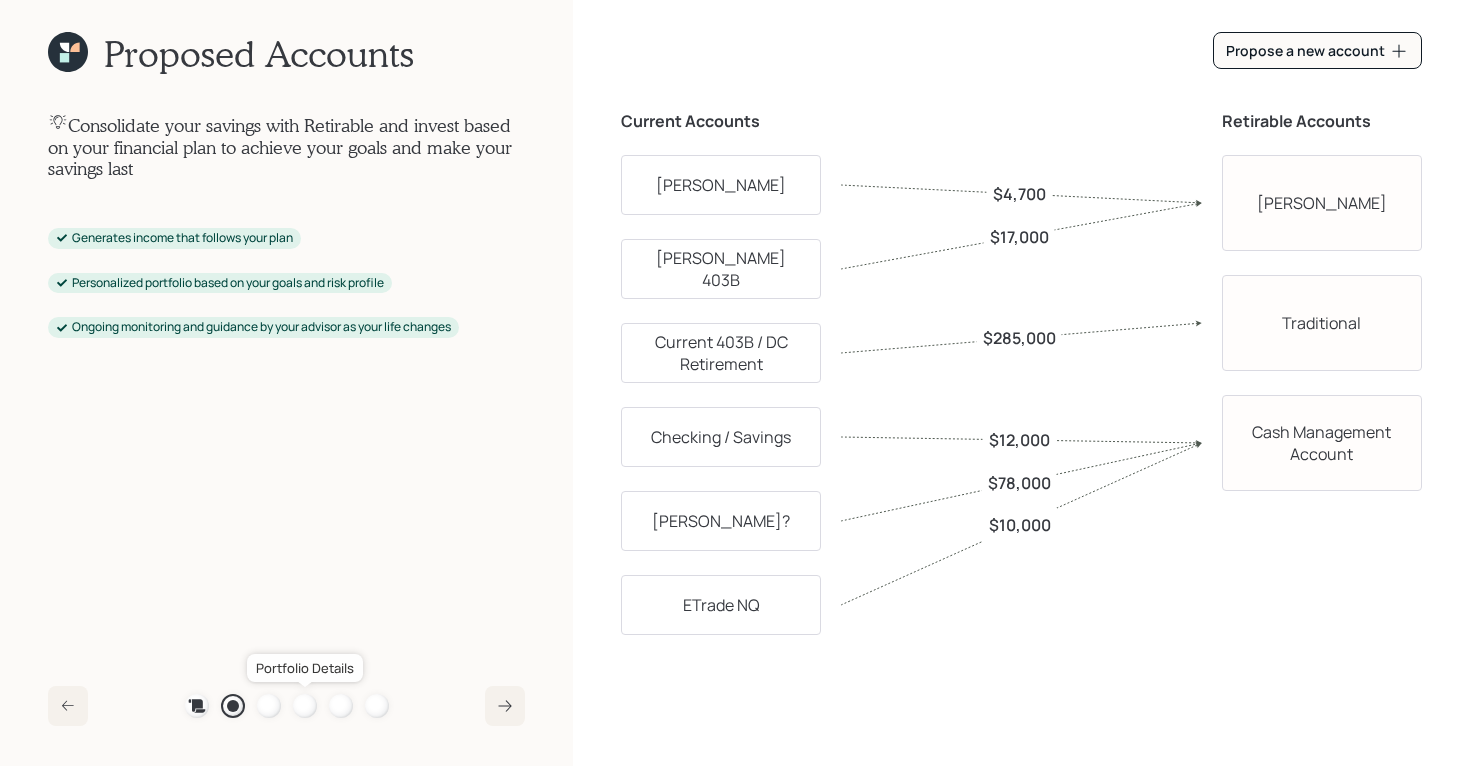 click at bounding box center [305, 706] 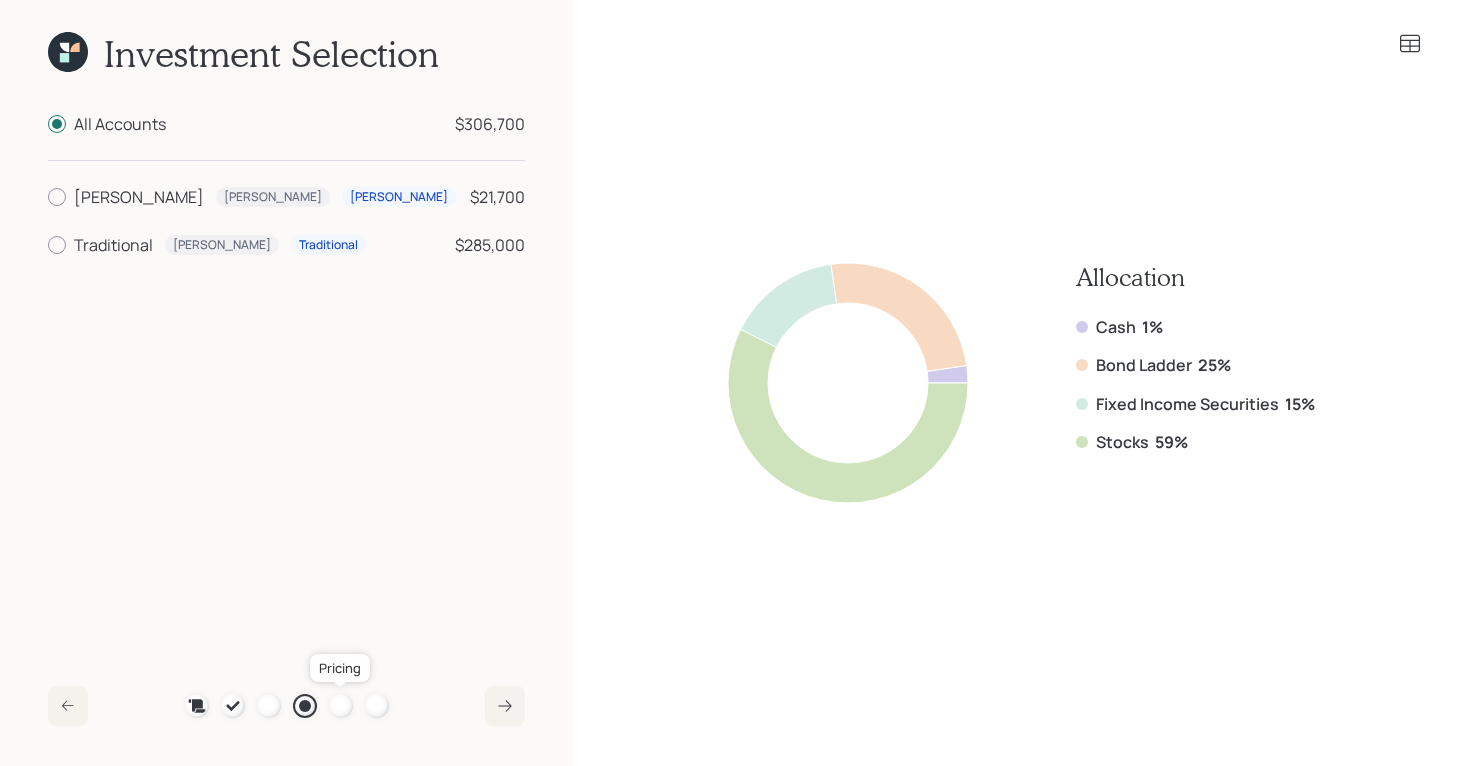 click at bounding box center [341, 706] 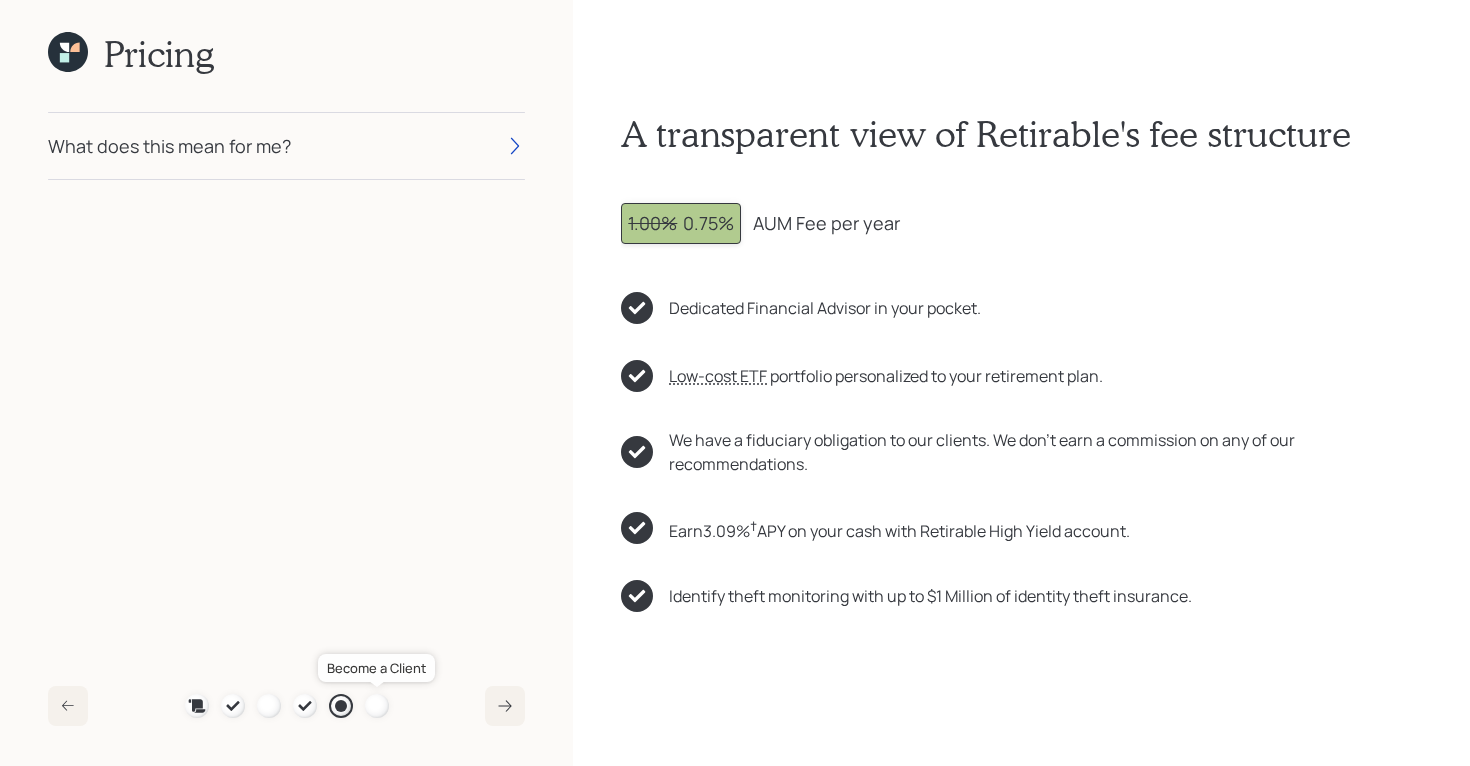 click at bounding box center (377, 706) 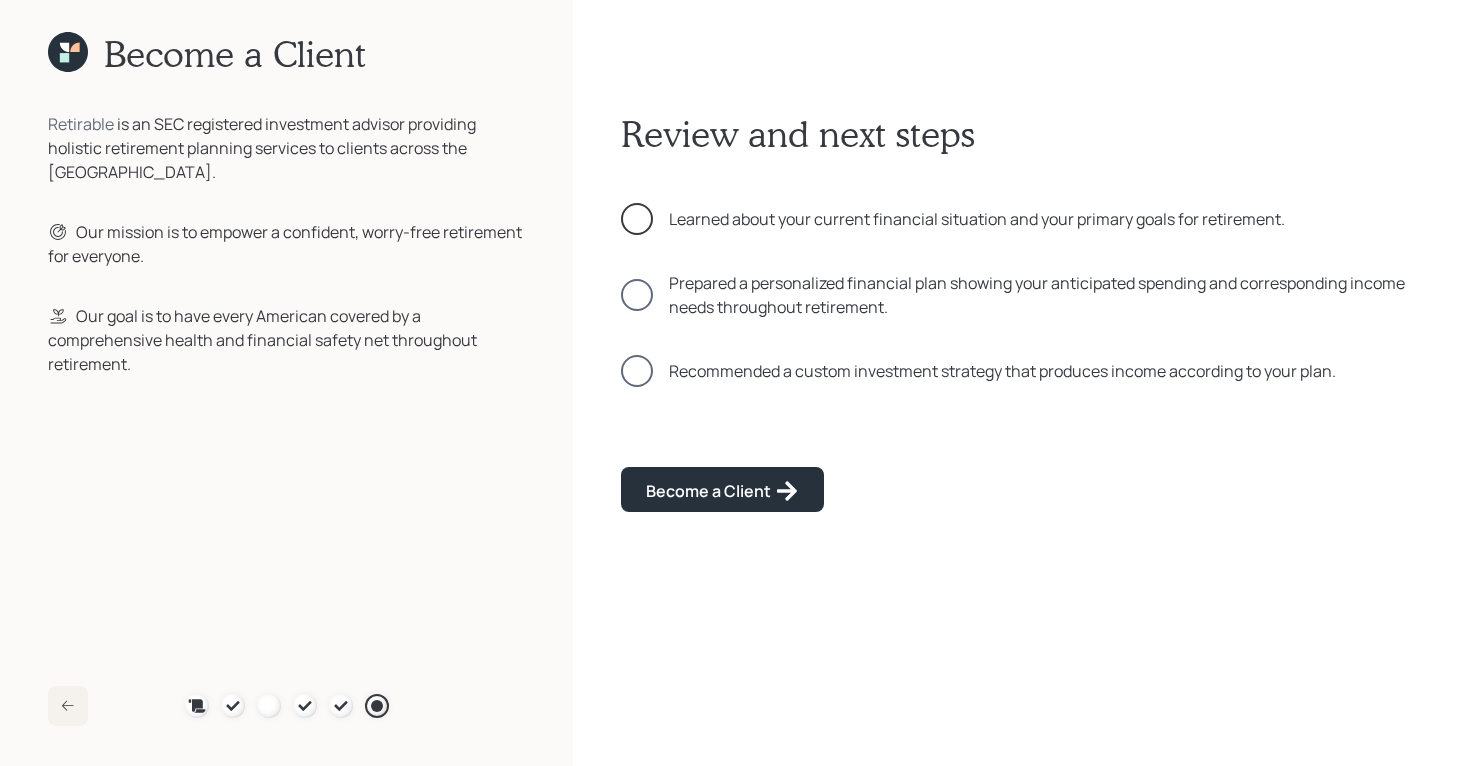 click at bounding box center (637, 219) 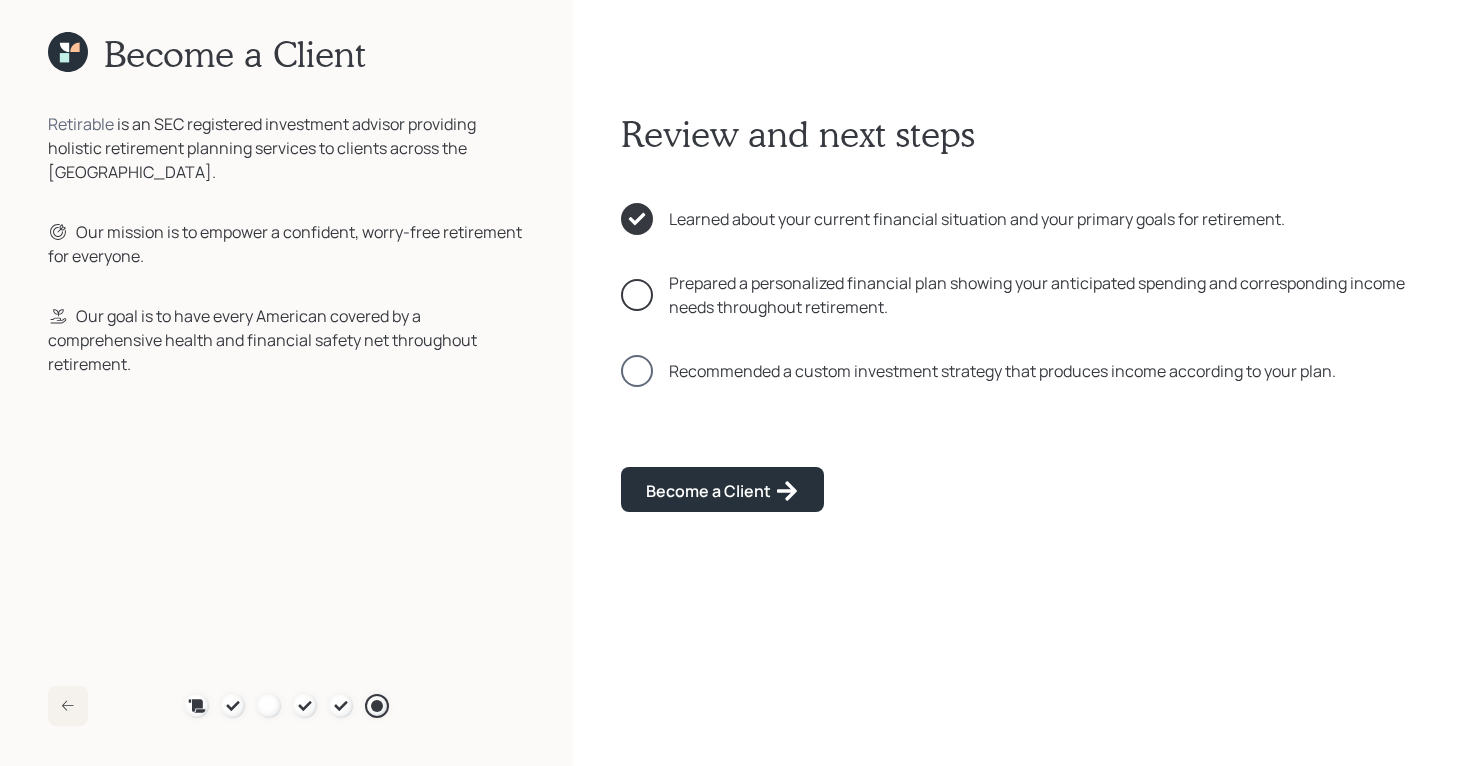 click at bounding box center [637, 295] 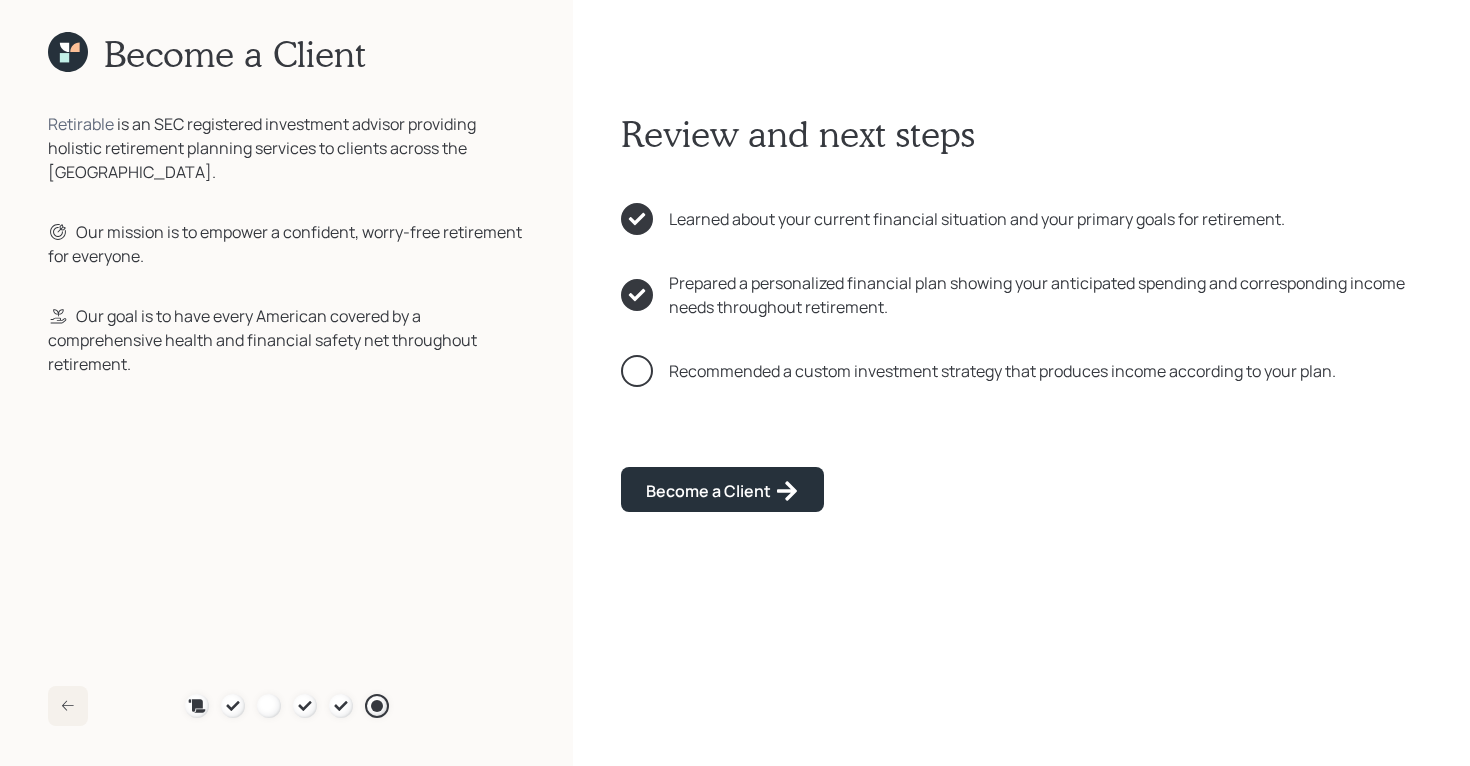 click at bounding box center (637, 371) 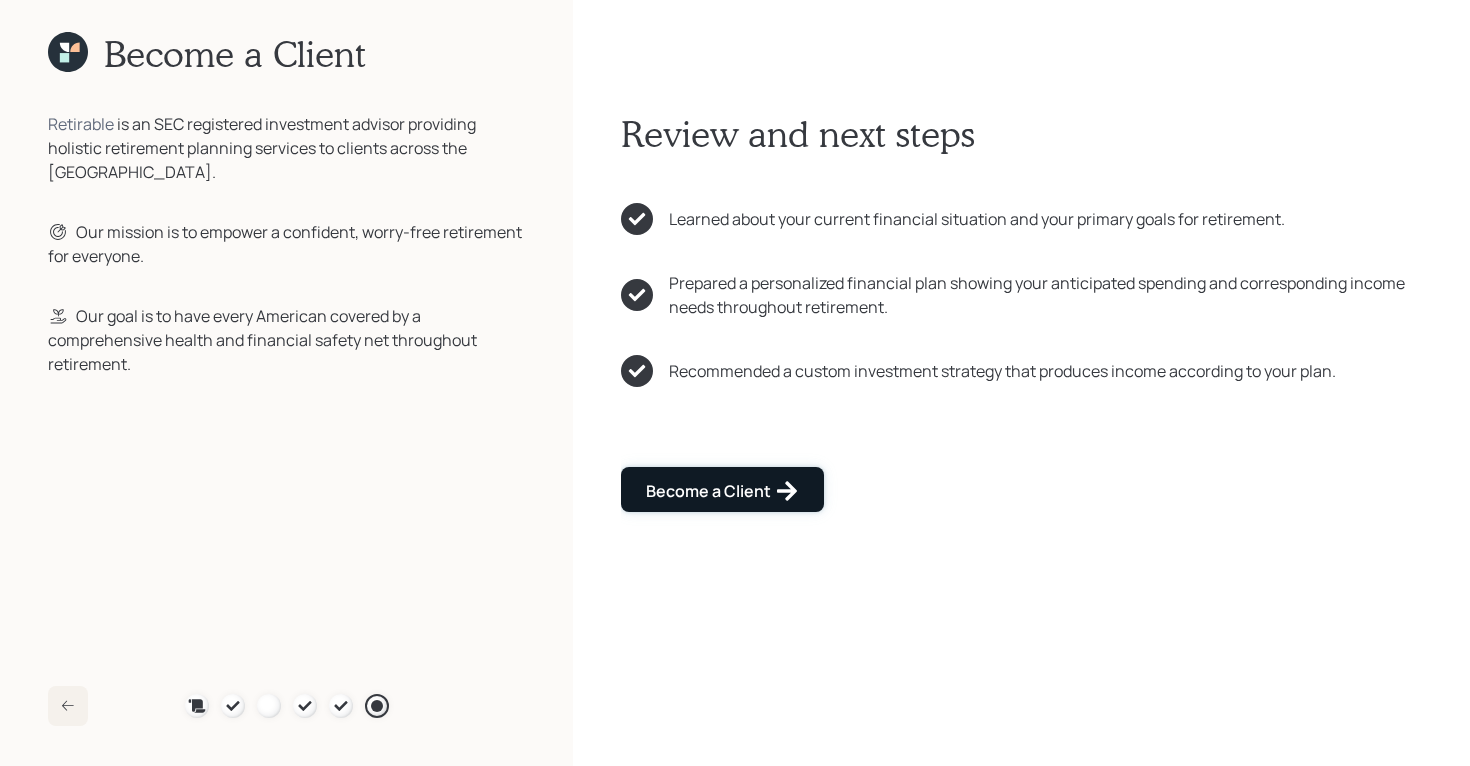 click on "Become a Client" at bounding box center (722, 491) 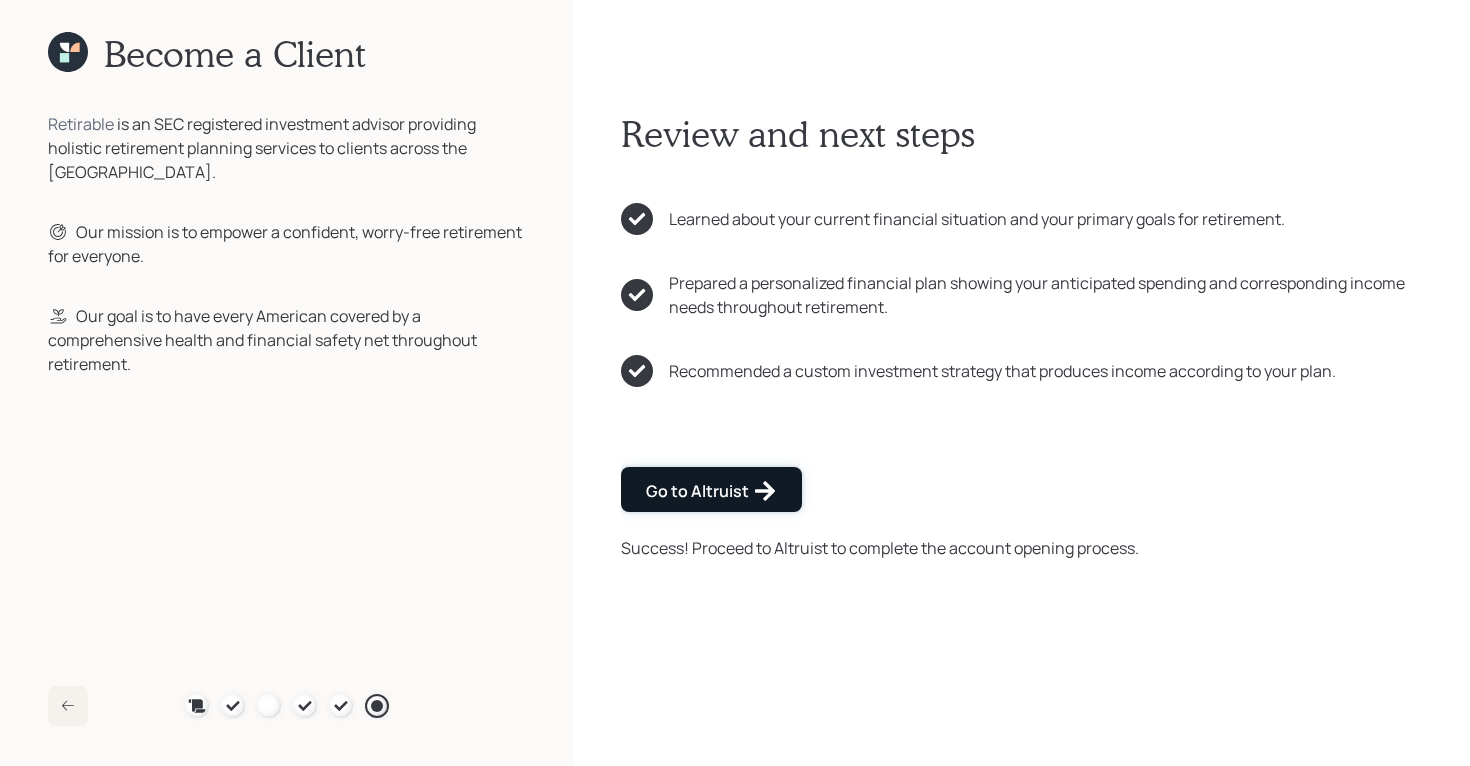 click on "Go to Altruist" at bounding box center (711, 489) 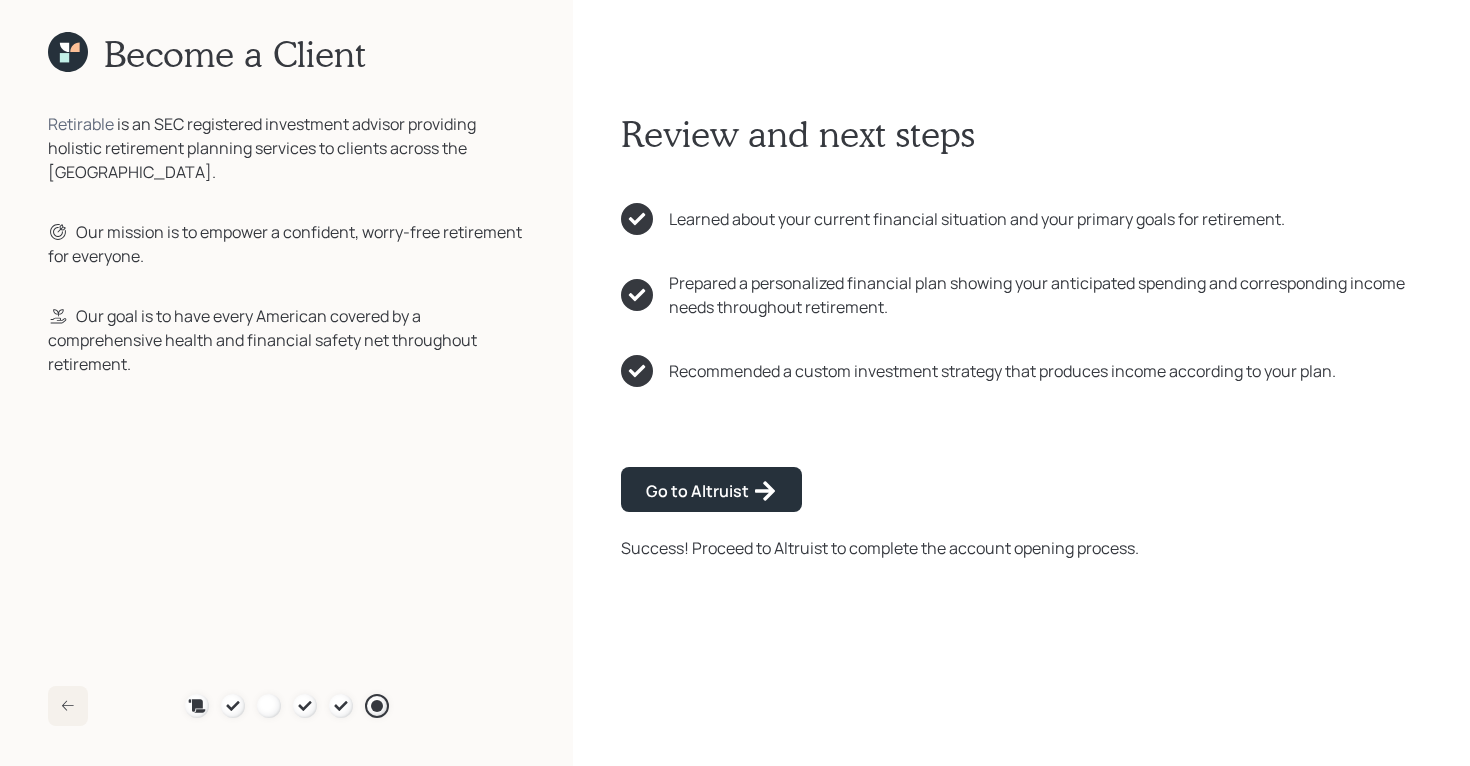 click 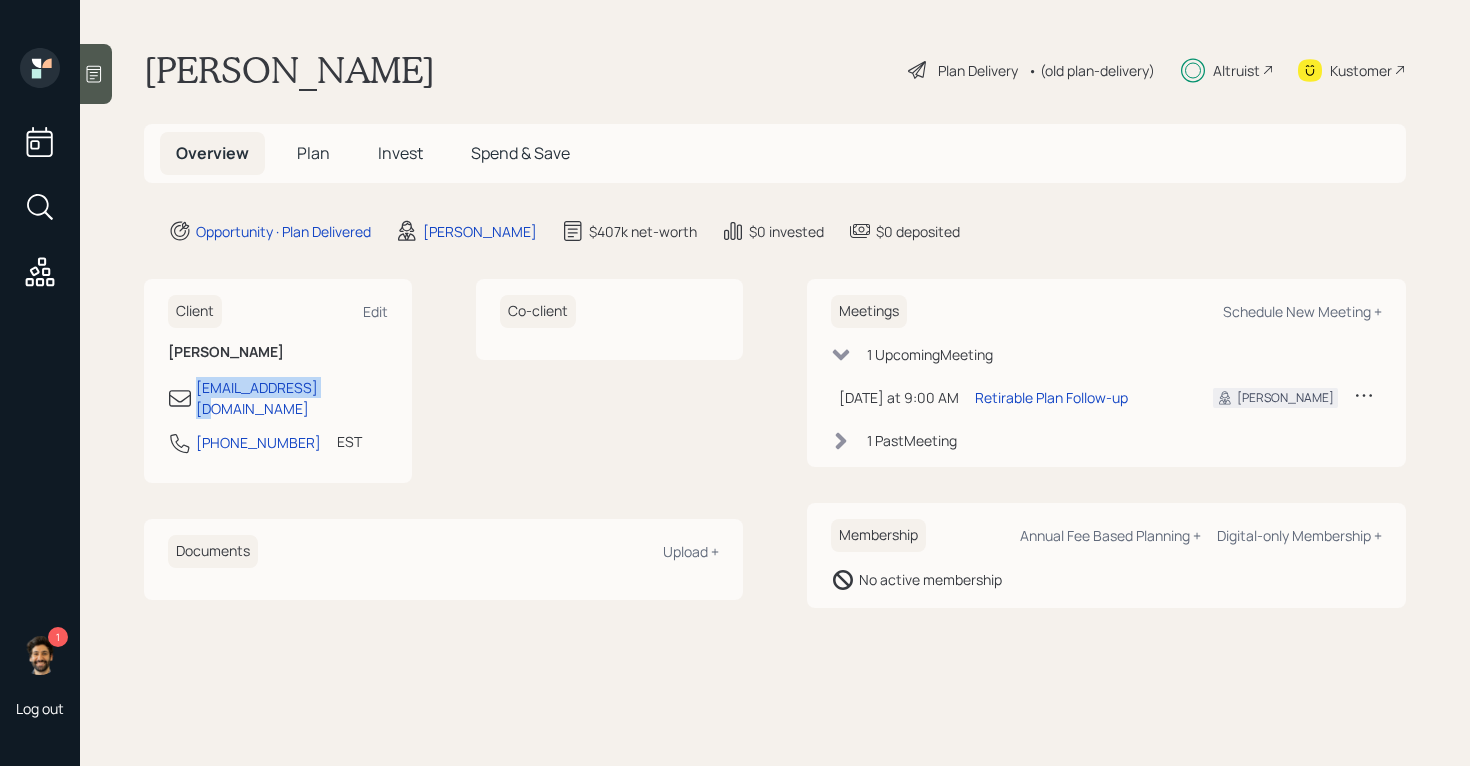drag, startPoint x: 337, startPoint y: 388, endPoint x: 185, endPoint y: 387, distance: 152.0033 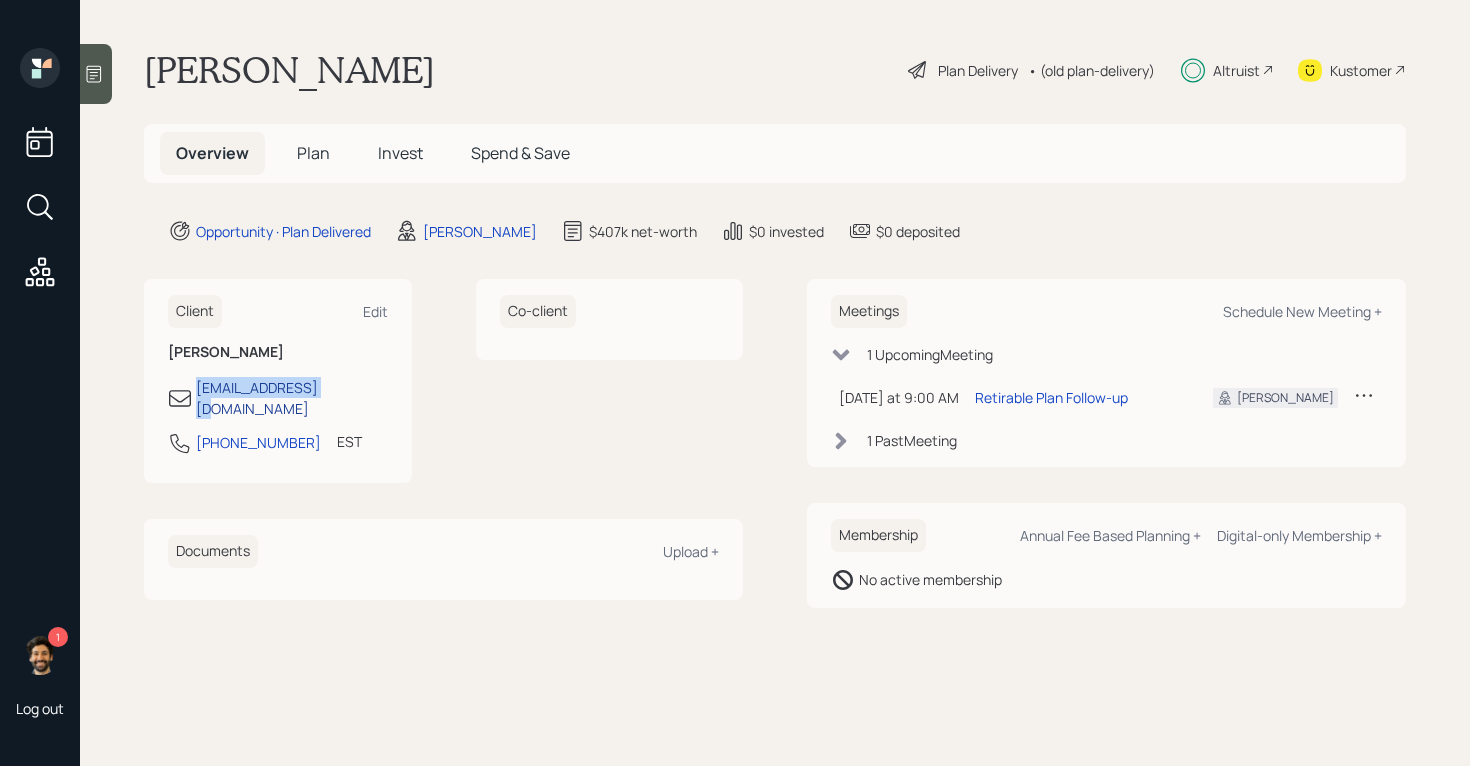 copy on "aseyogi@gmail.com" 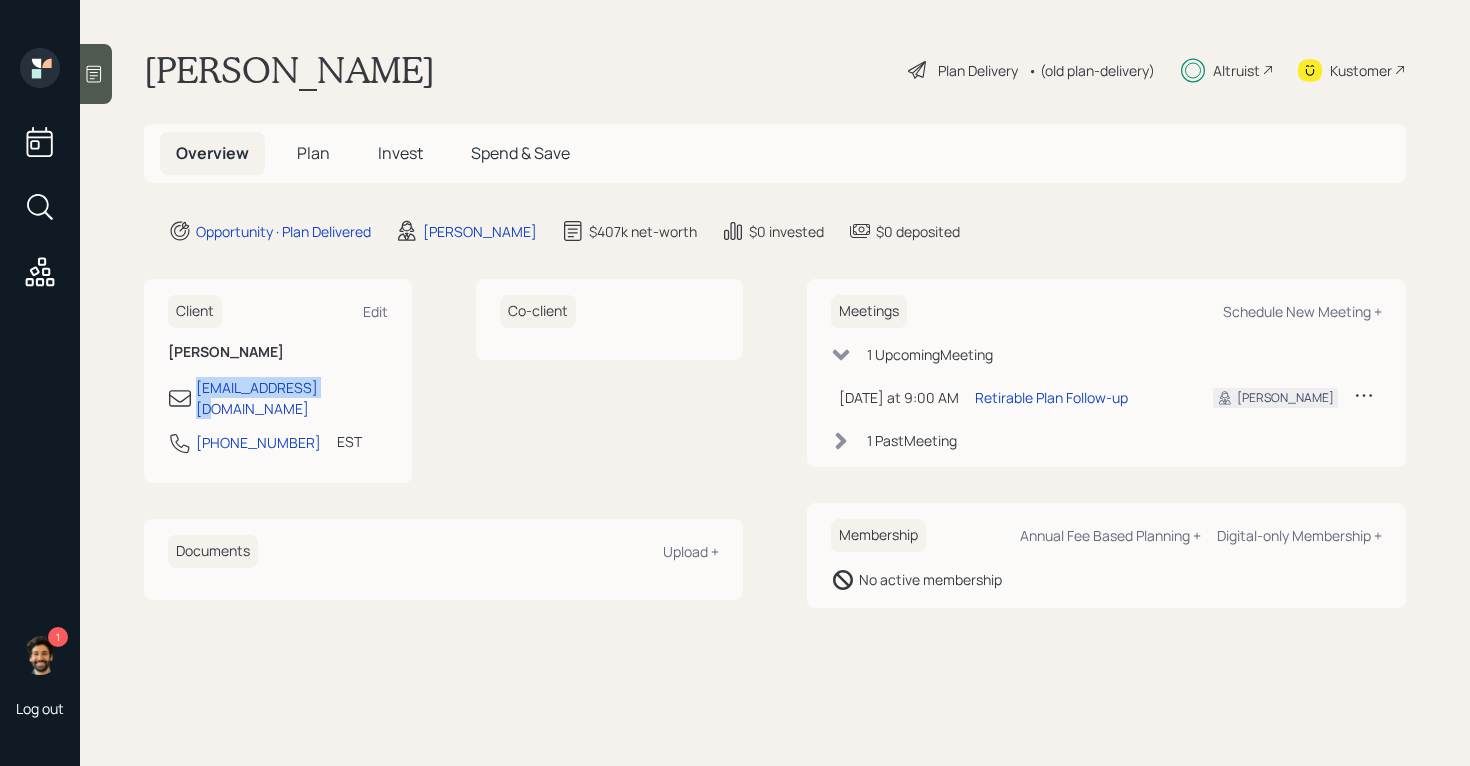 drag, startPoint x: 234, startPoint y: 388, endPoint x: 840, endPoint y: 2, distance: 718.49286 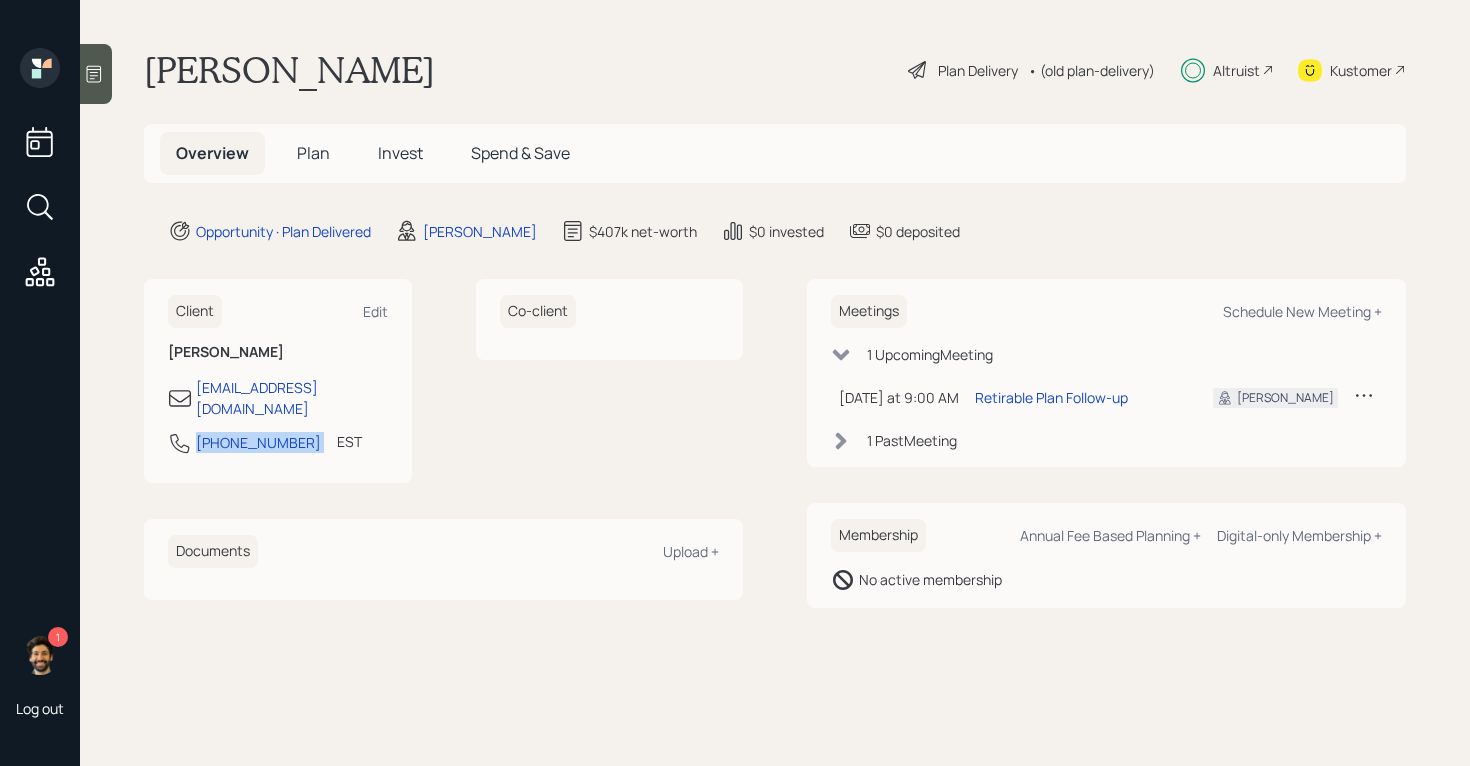 drag, startPoint x: 299, startPoint y: 429, endPoint x: 181, endPoint y: 427, distance: 118.016945 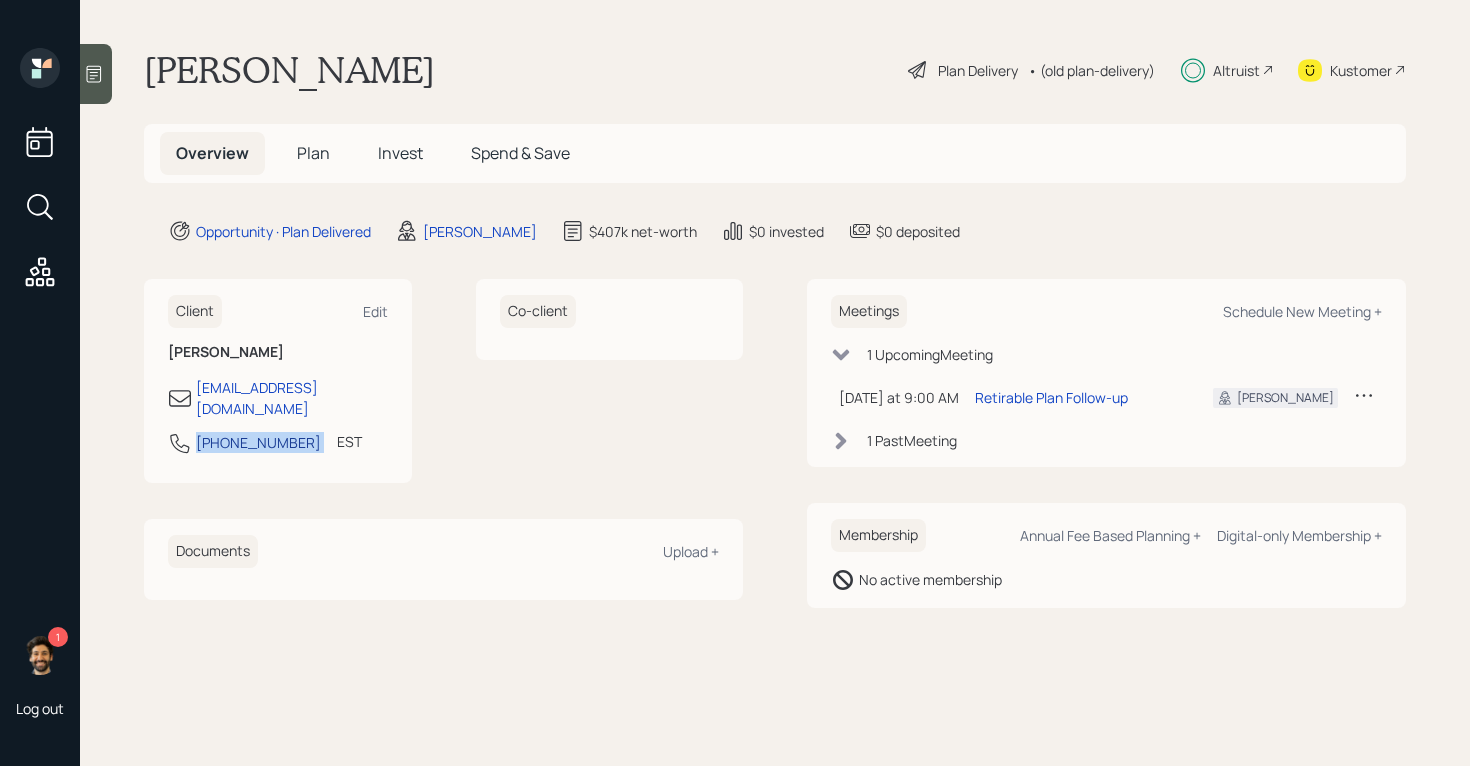copy on "267-934-8203" 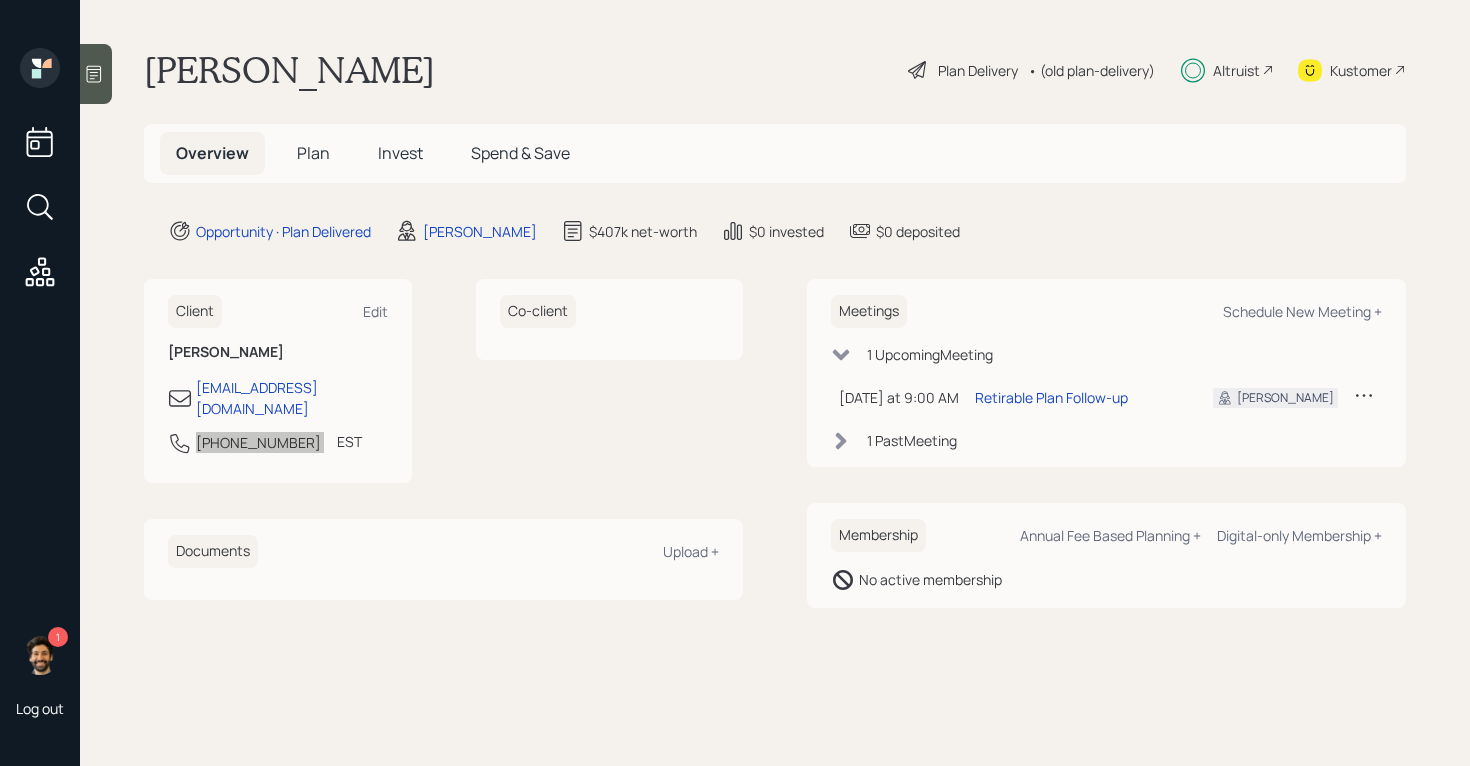 drag, startPoint x: 235, startPoint y: 428, endPoint x: 590, endPoint y: 11, distance: 547.64404 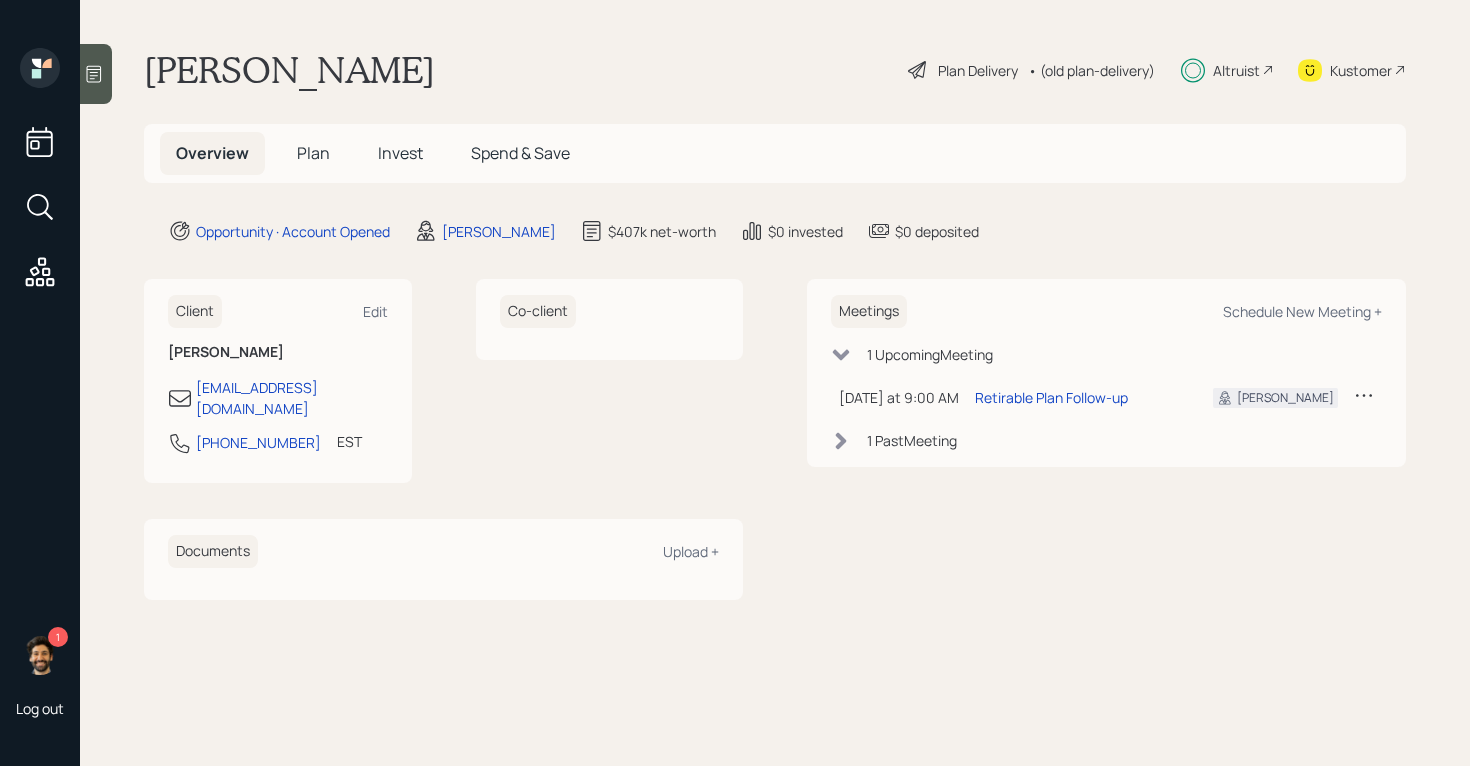 scroll, scrollTop: 0, scrollLeft: 0, axis: both 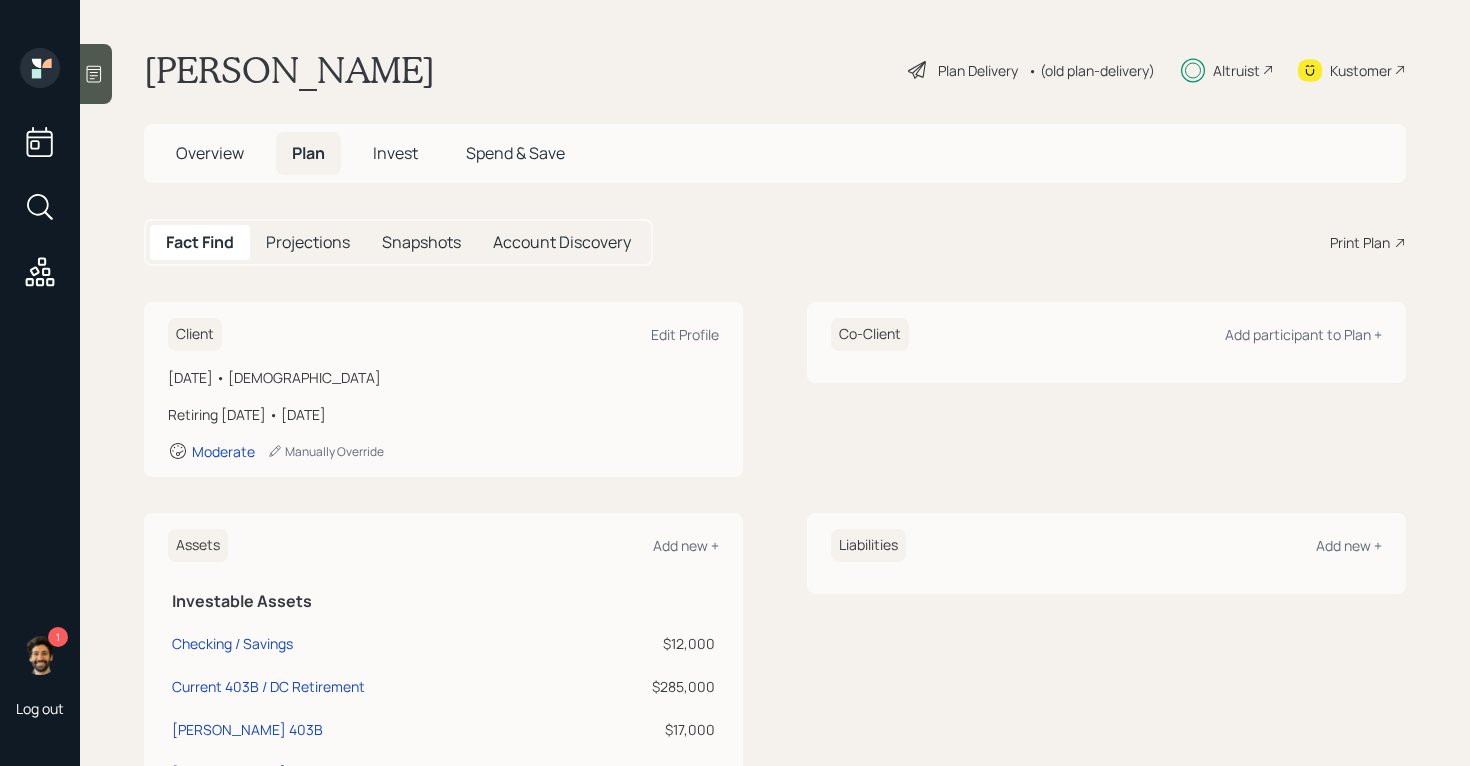 click on "Print Plan" at bounding box center [1360, 242] 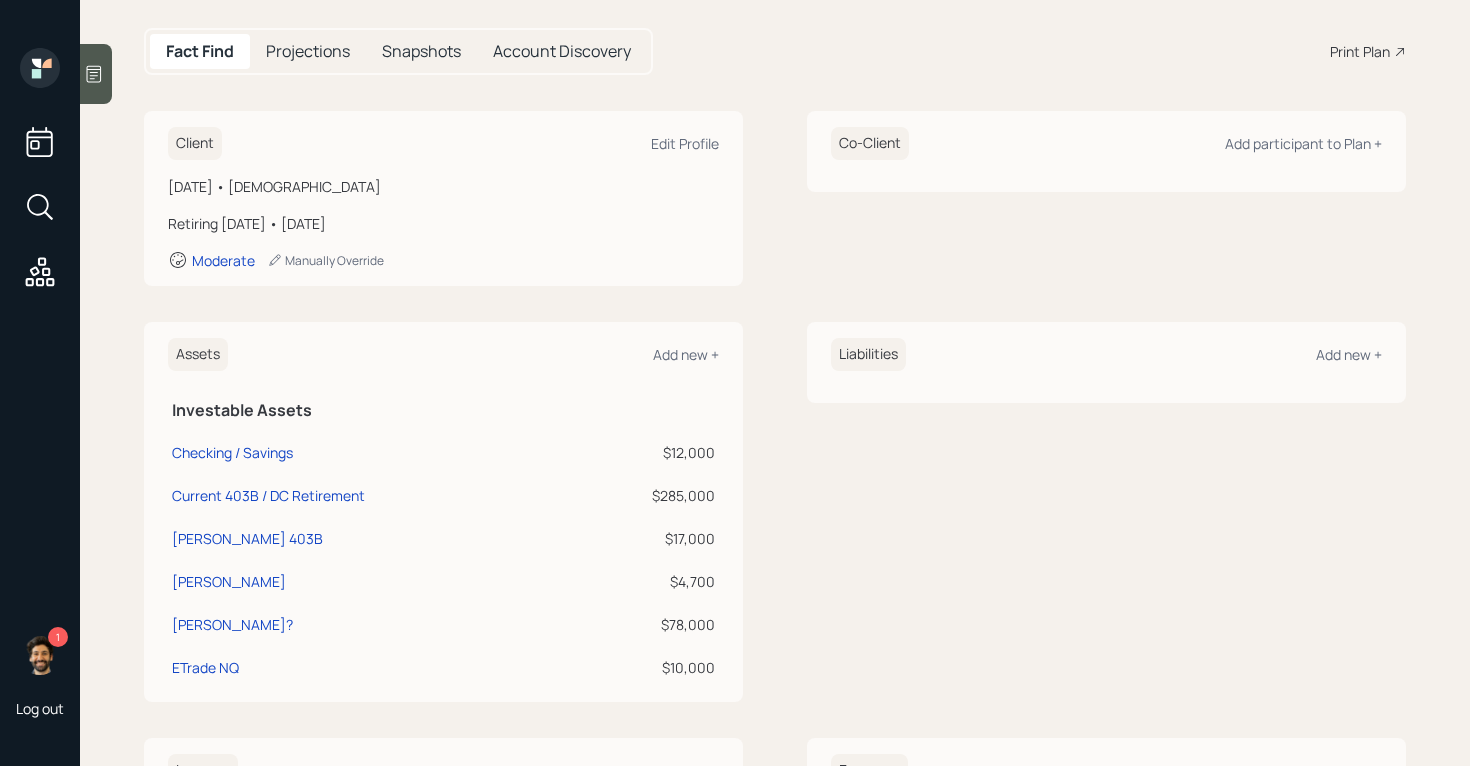 scroll, scrollTop: 0, scrollLeft: 0, axis: both 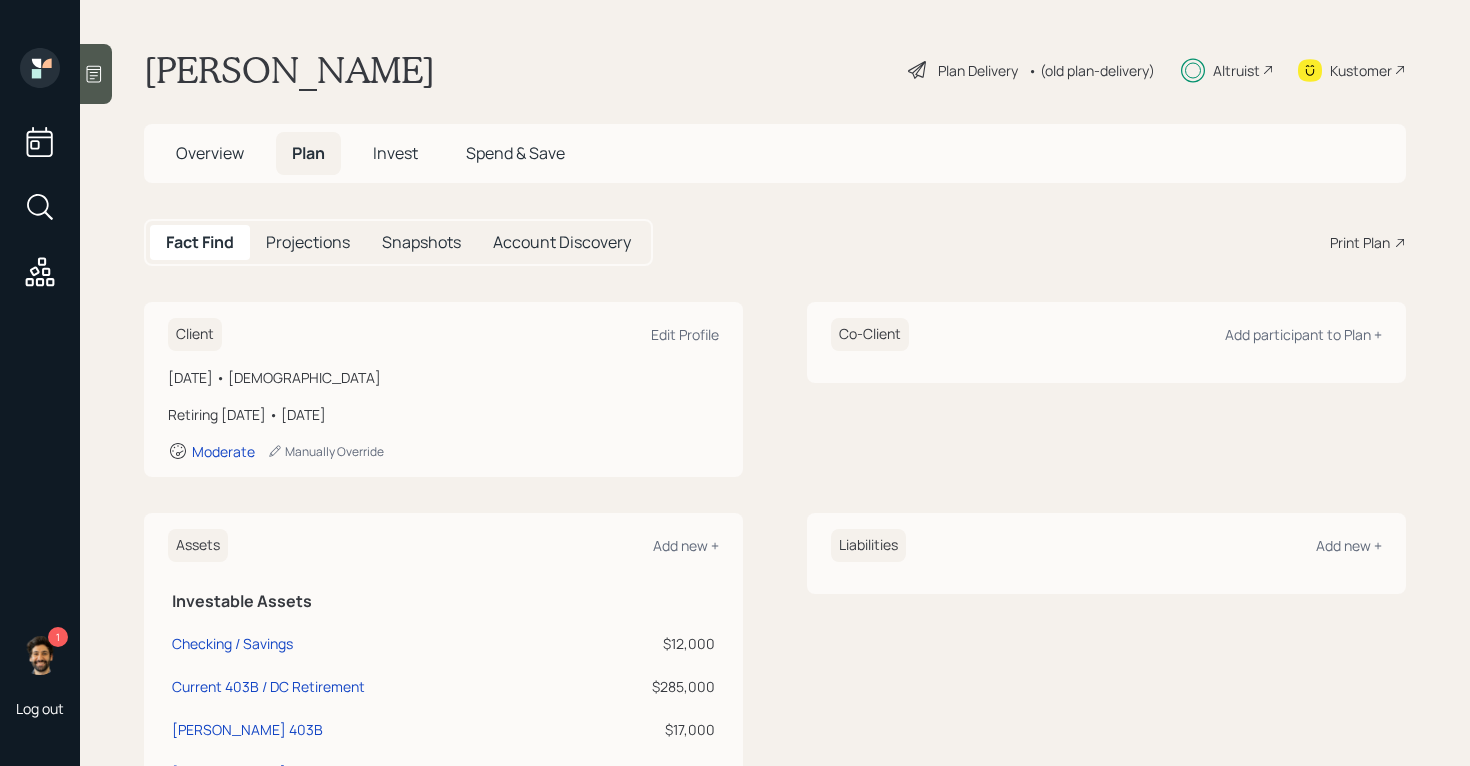 click on "Overview" at bounding box center (210, 153) 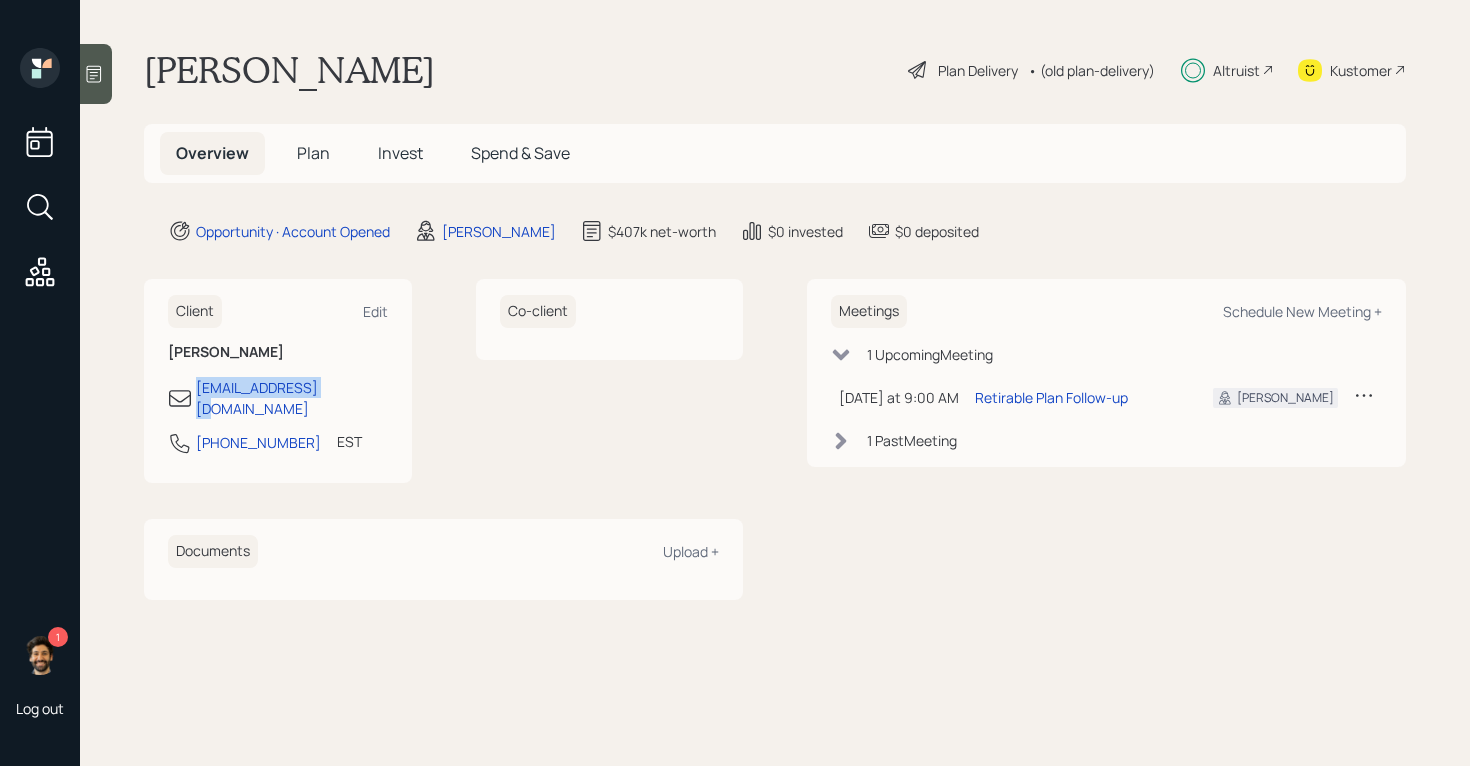 drag, startPoint x: 323, startPoint y: 386, endPoint x: 191, endPoint y: 384, distance: 132.01515 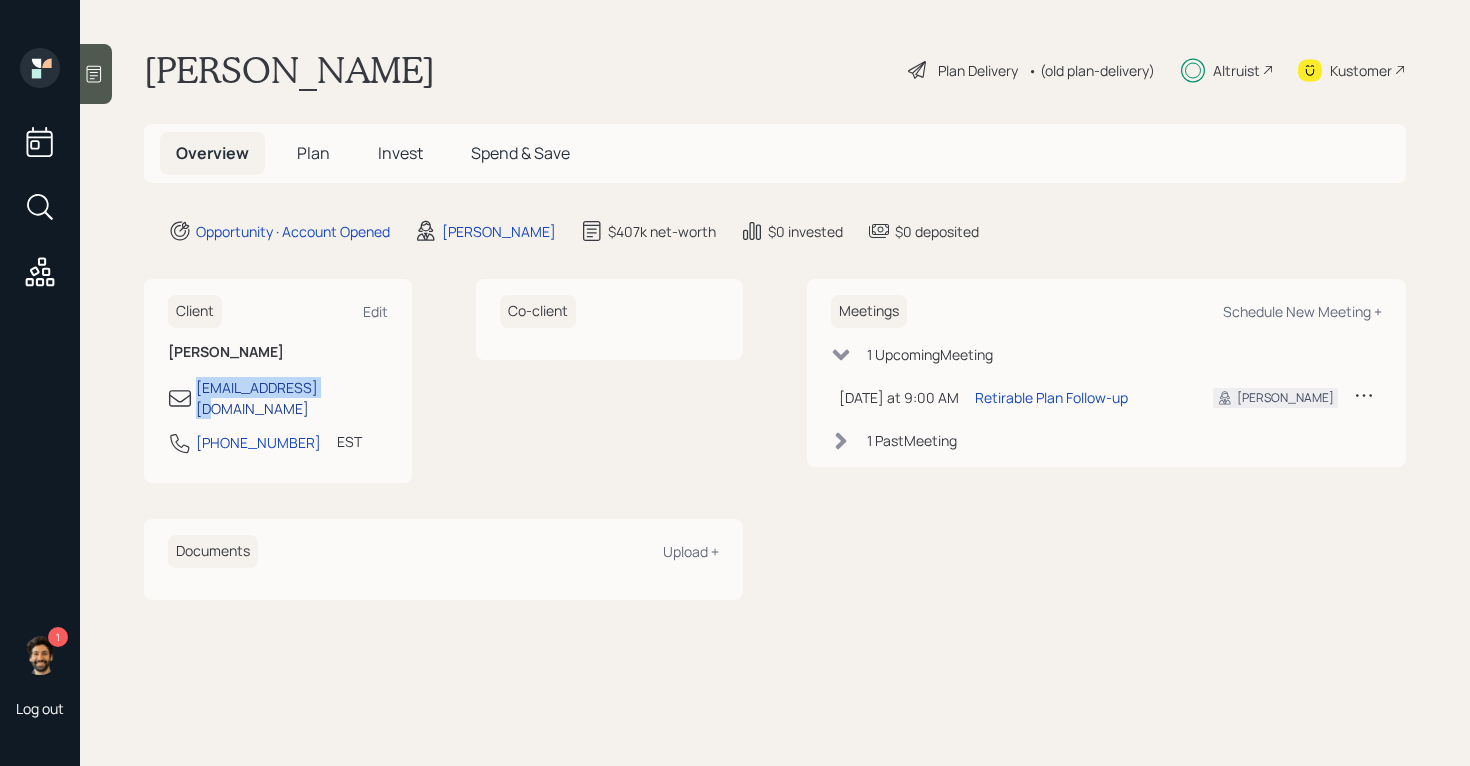 copy on "[EMAIL_ADDRESS][DOMAIN_NAME]" 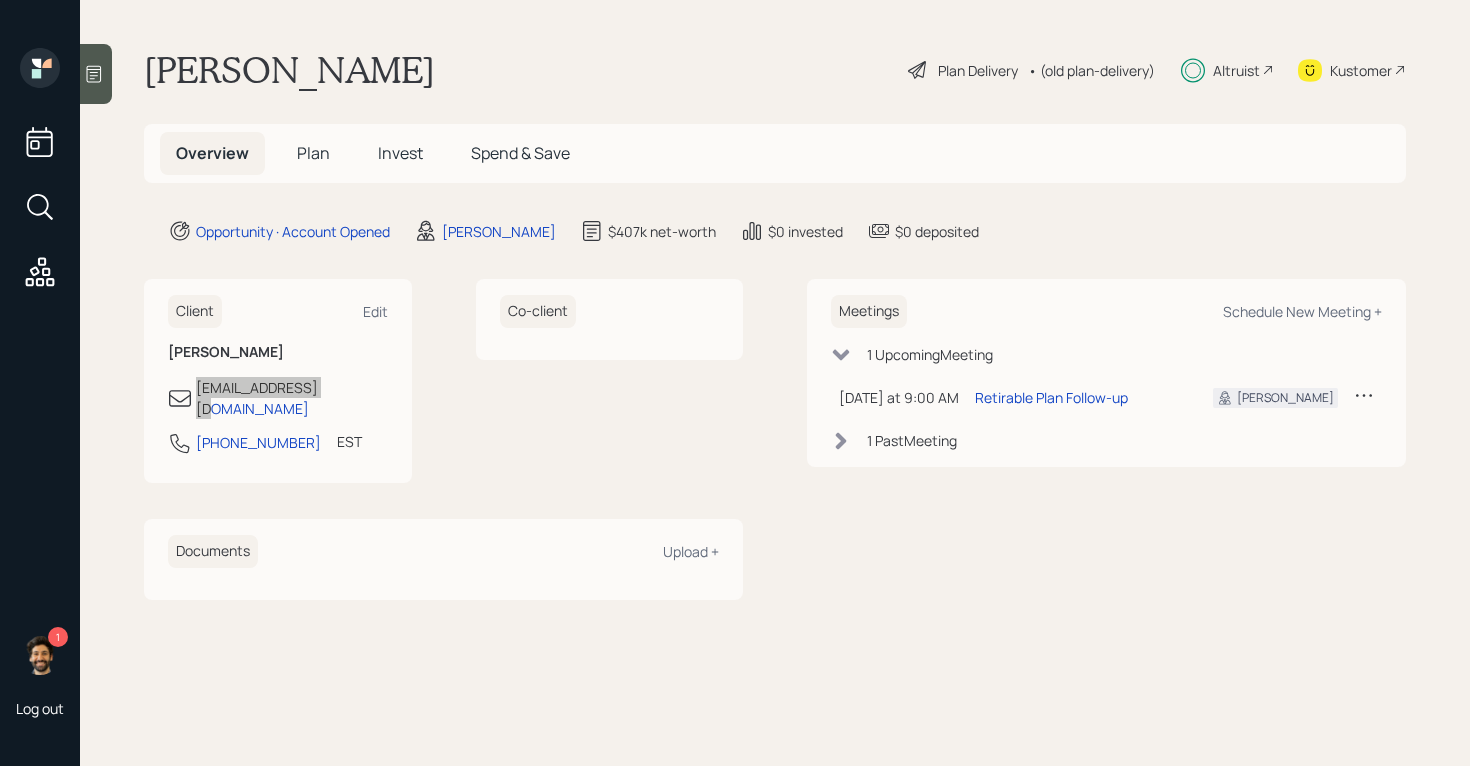 drag, startPoint x: 251, startPoint y: 385, endPoint x: 640, endPoint y: 1, distance: 546.605 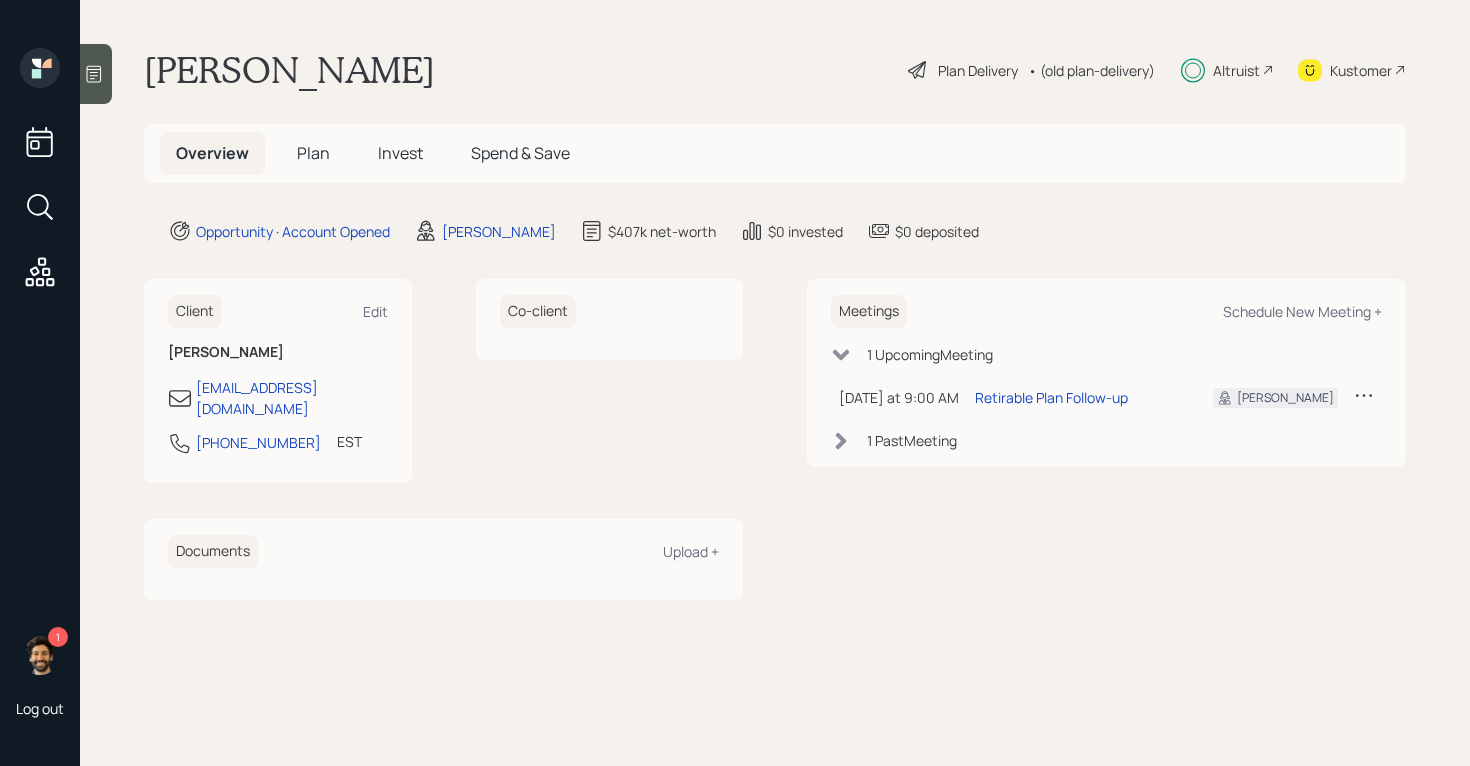 click on "Invest" at bounding box center (400, 153) 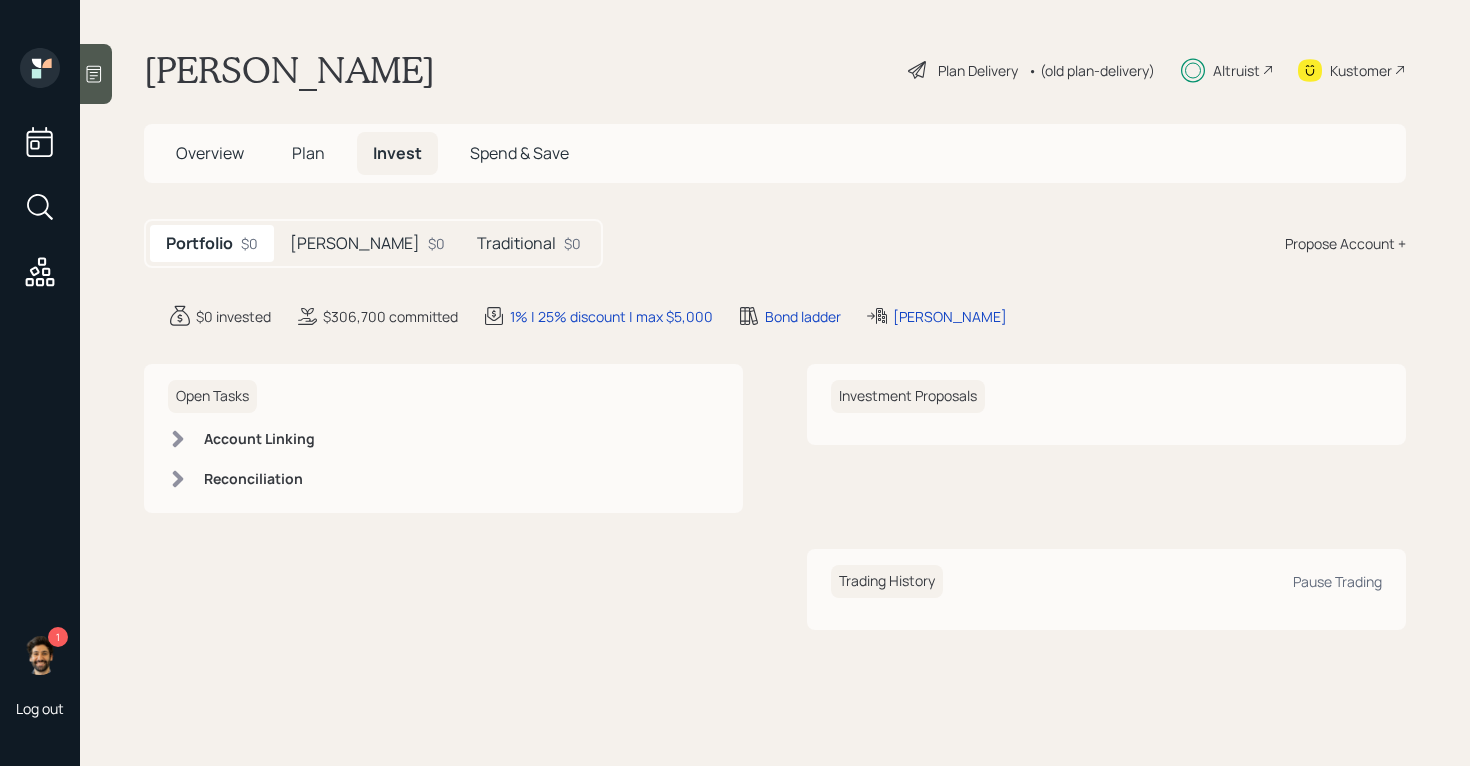 click on "$0" at bounding box center (436, 243) 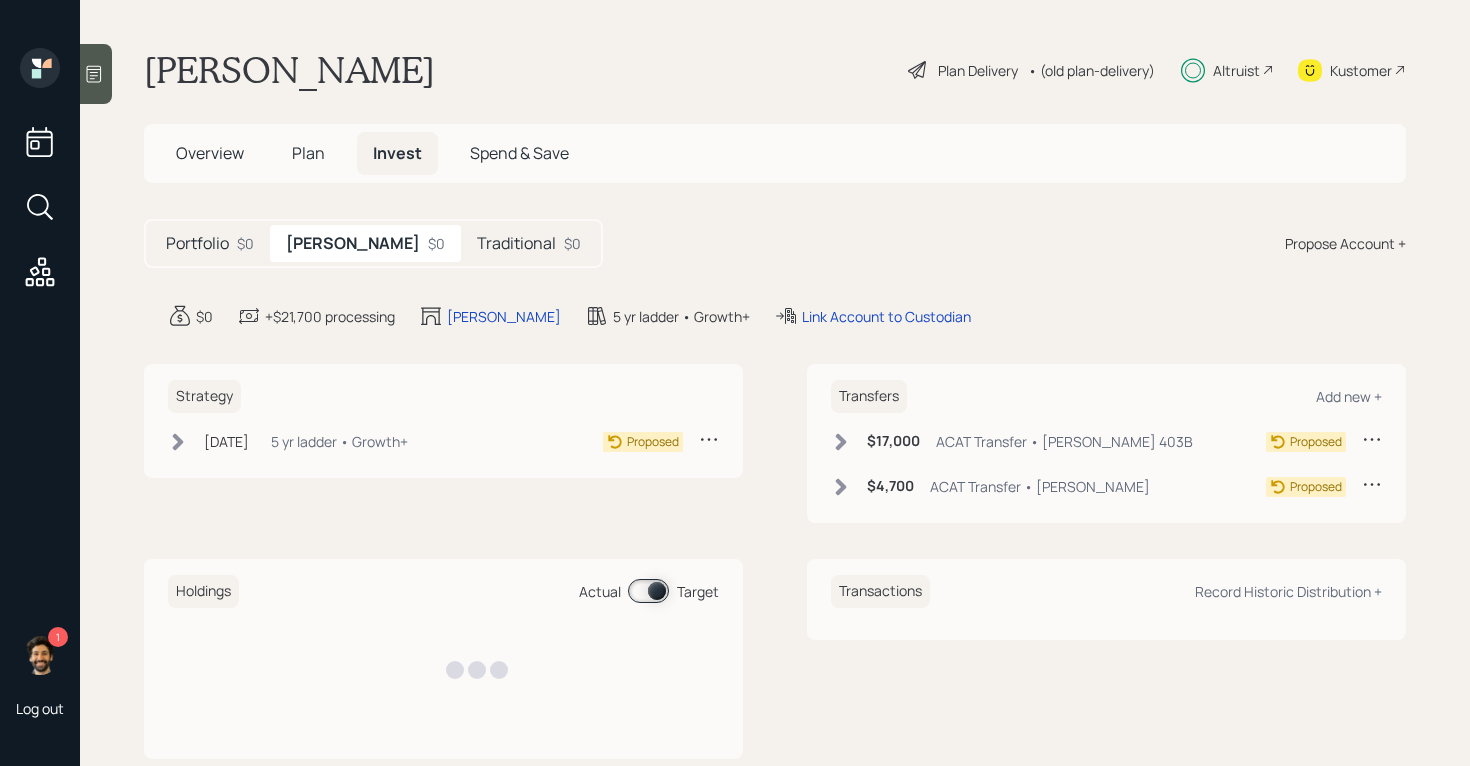 click on "5 yr ladder • Growth+" at bounding box center (339, 441) 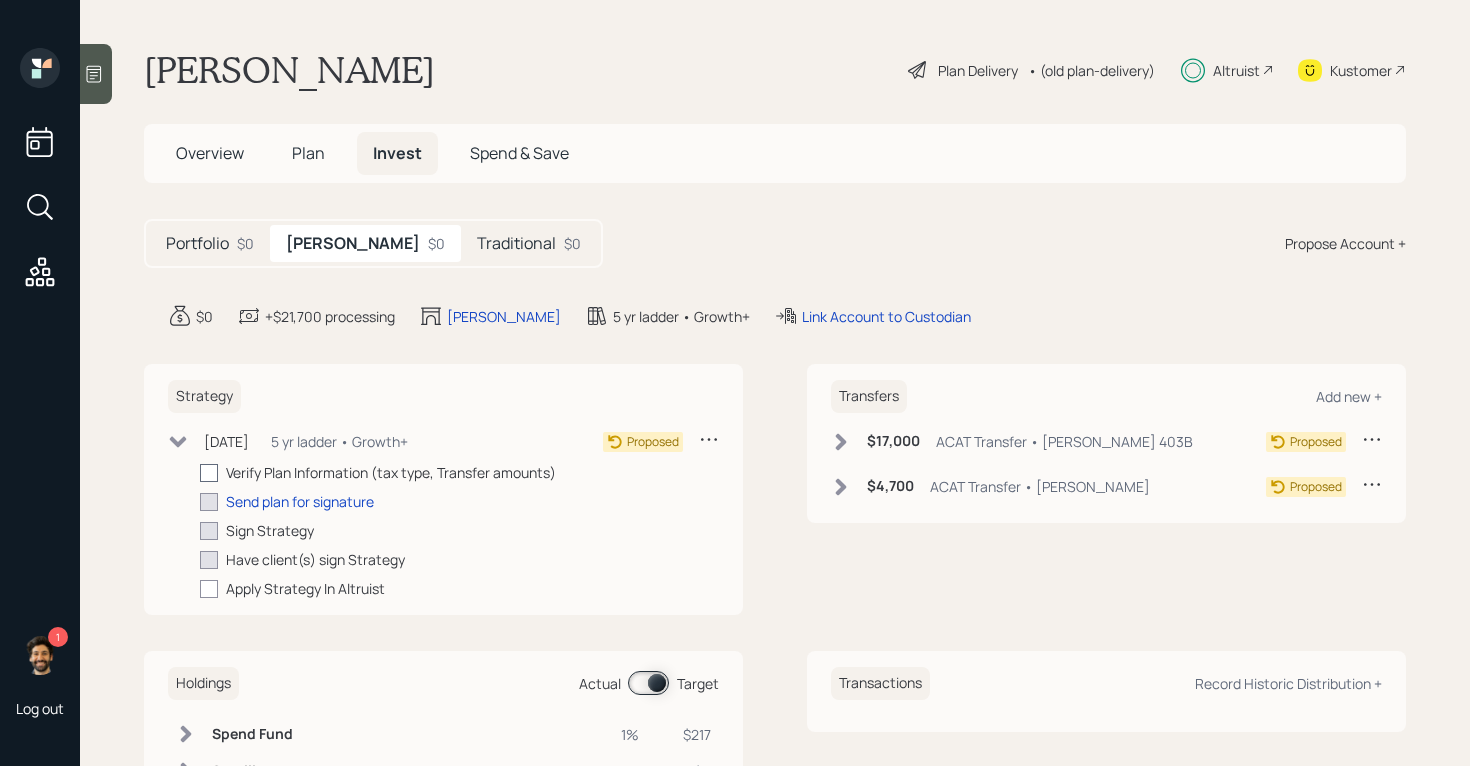 click at bounding box center [209, 473] 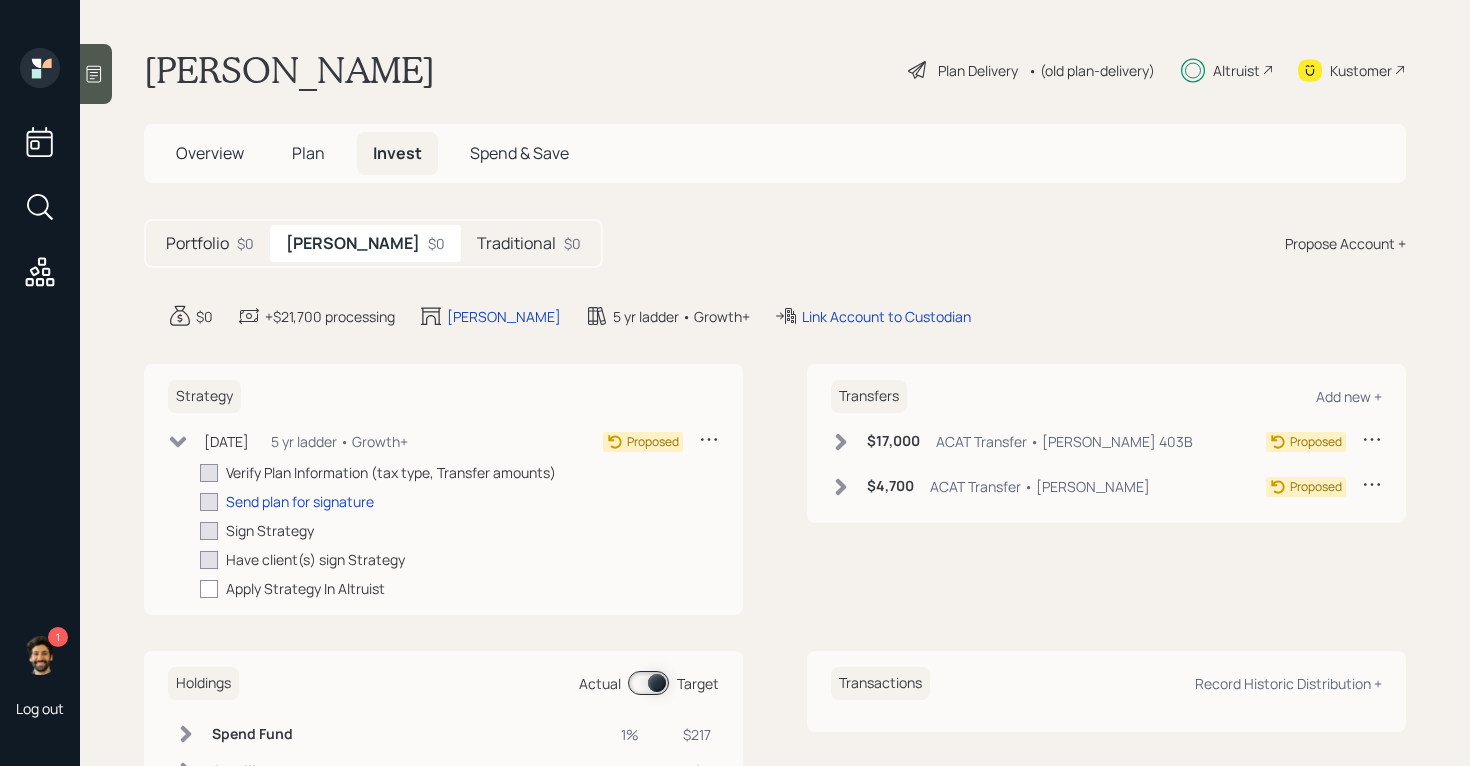 checkbox on "true" 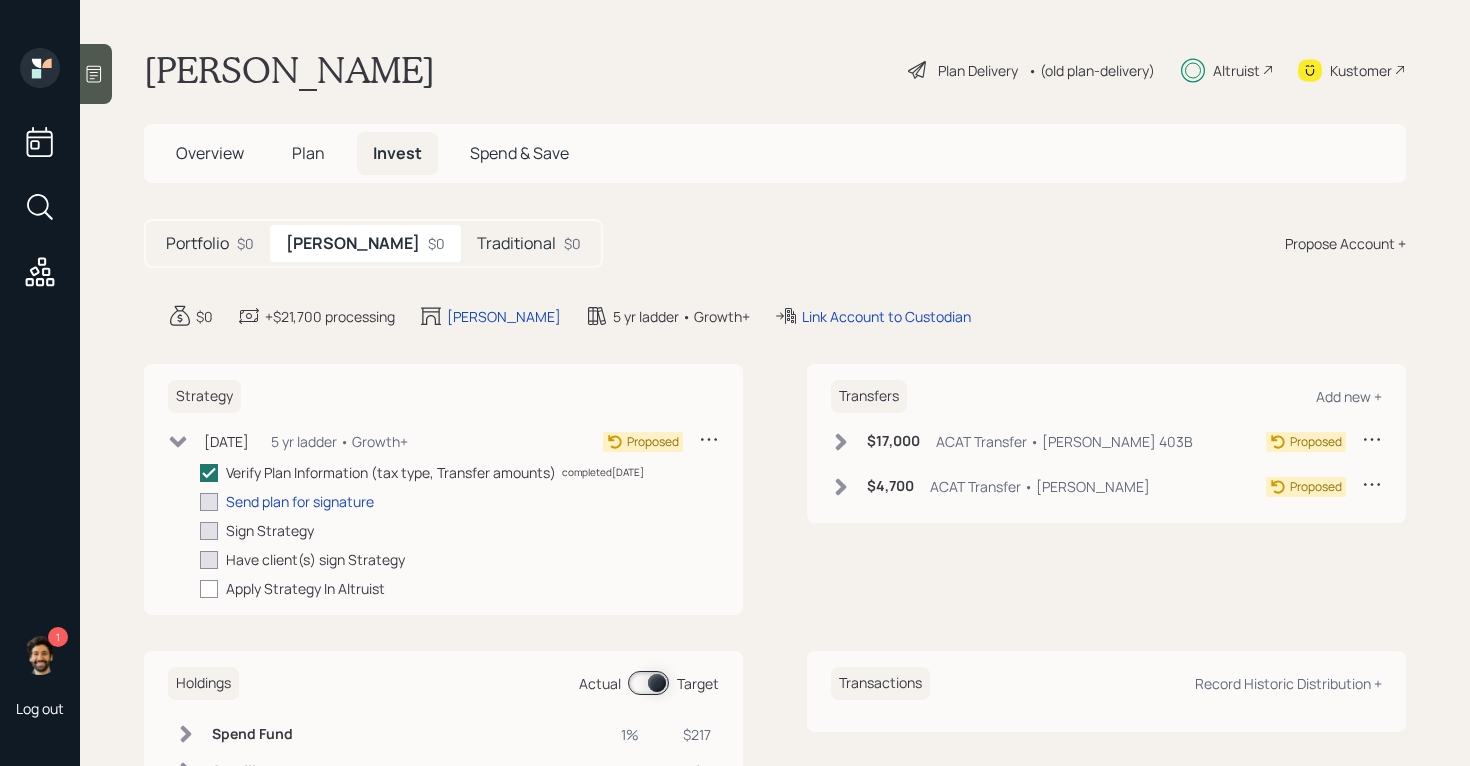click on "$17,000 ACAT Transfer • Roth 403B" at bounding box center (1012, 441) 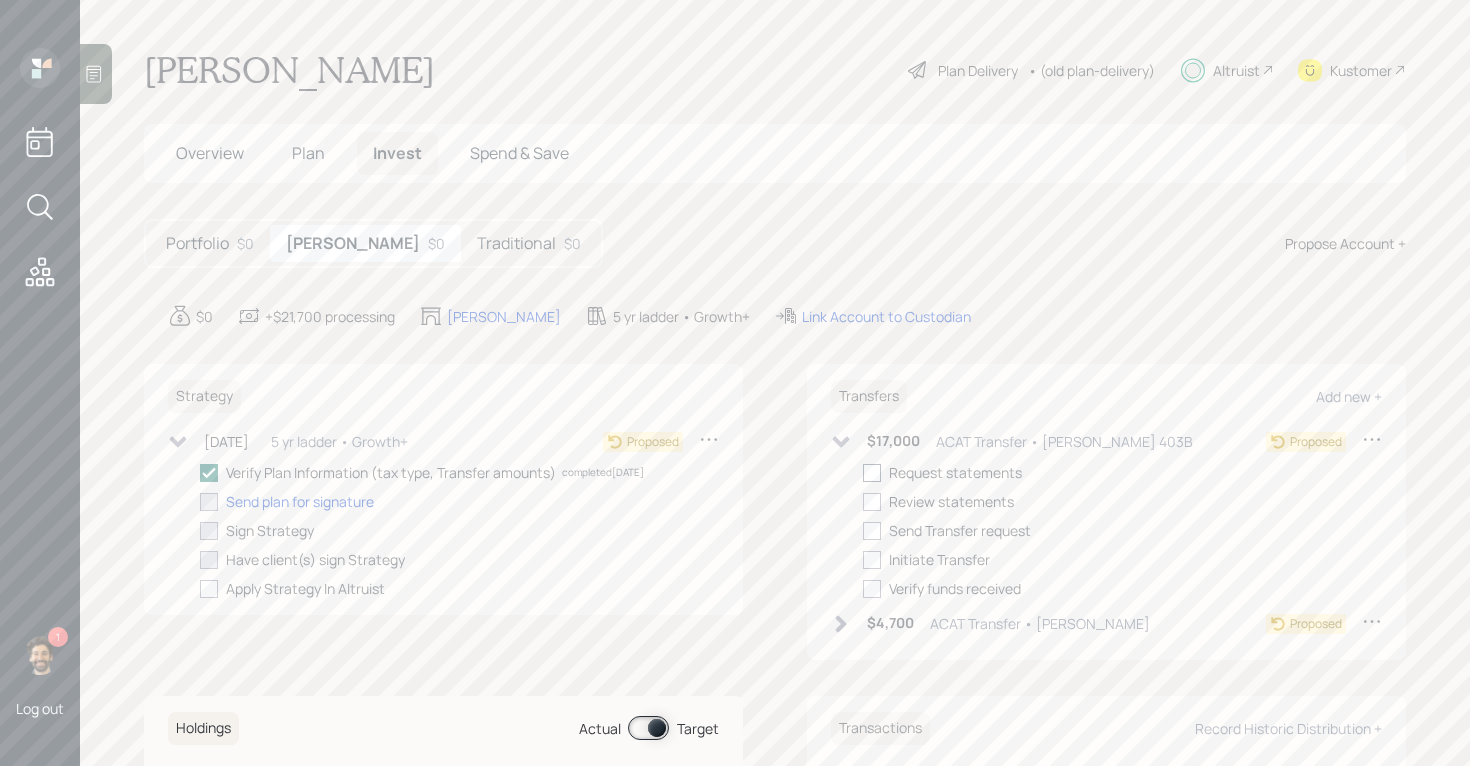 click at bounding box center (872, 473) 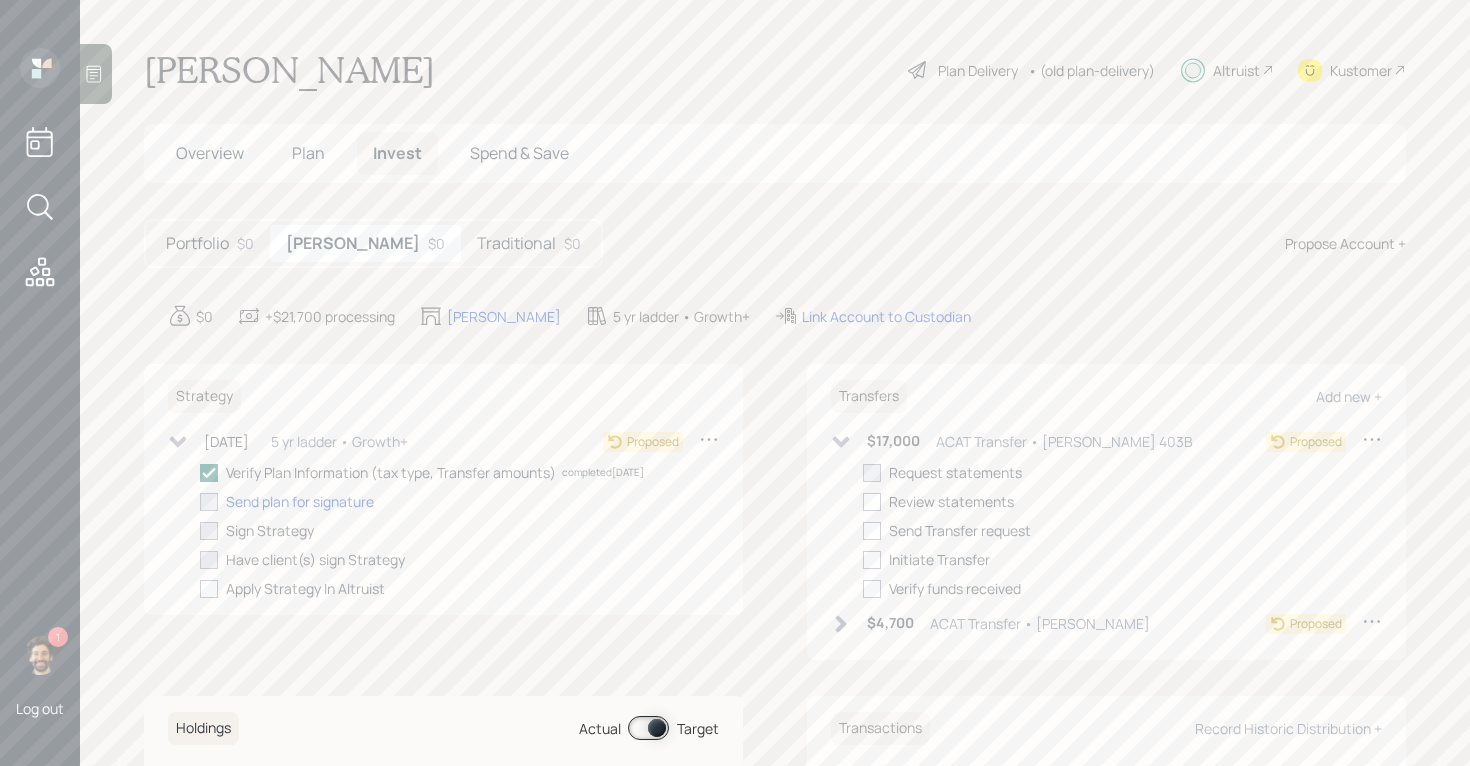 checkbox on "true" 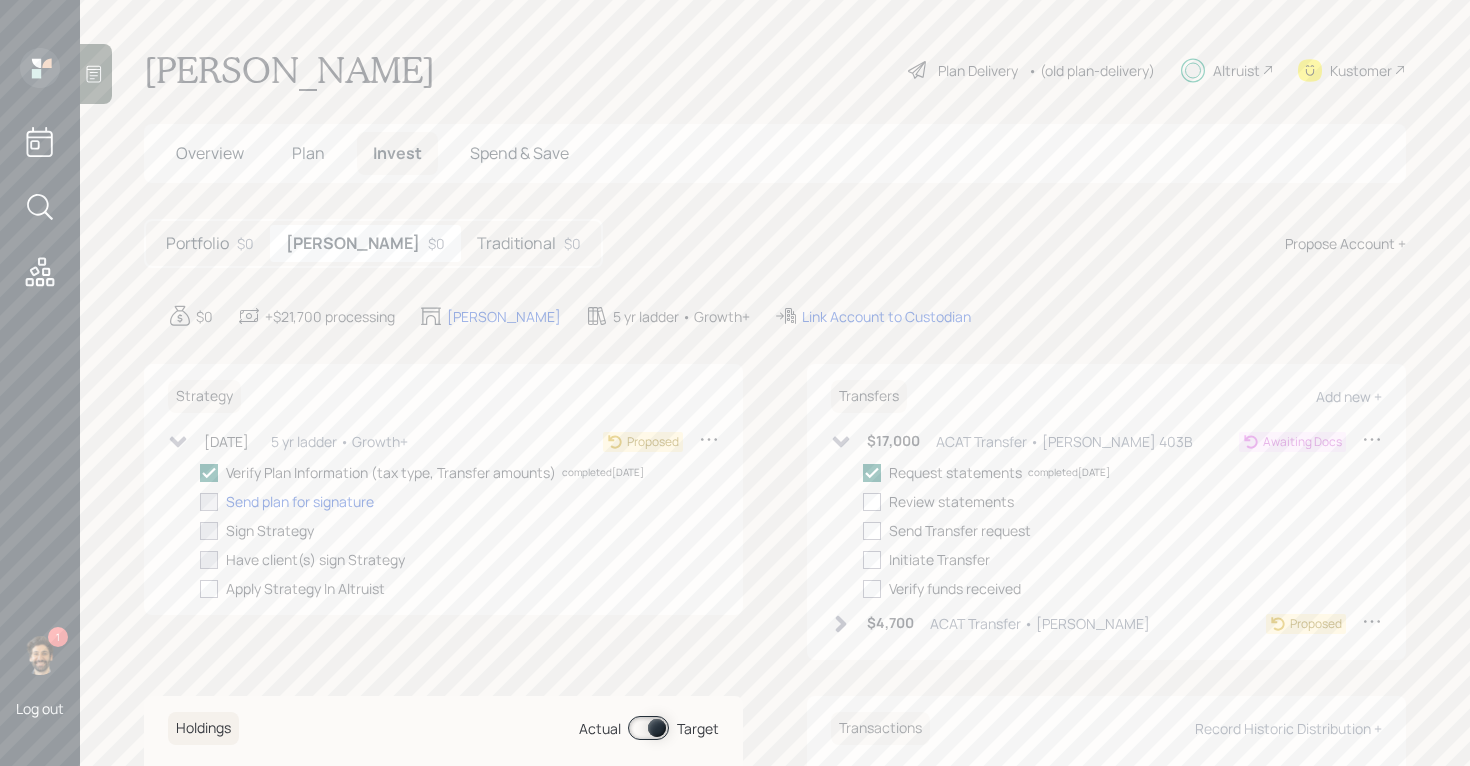 click 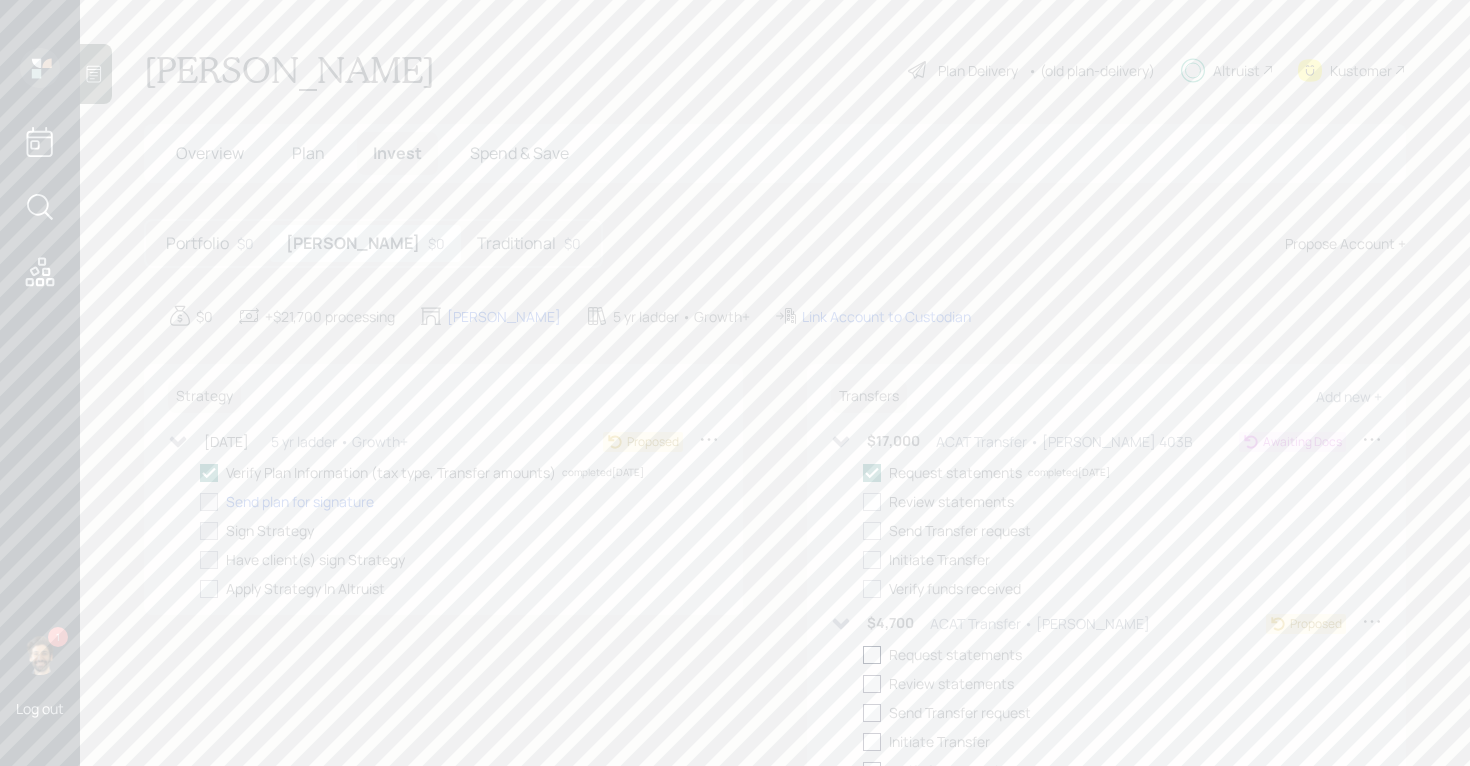 click at bounding box center [872, 655] 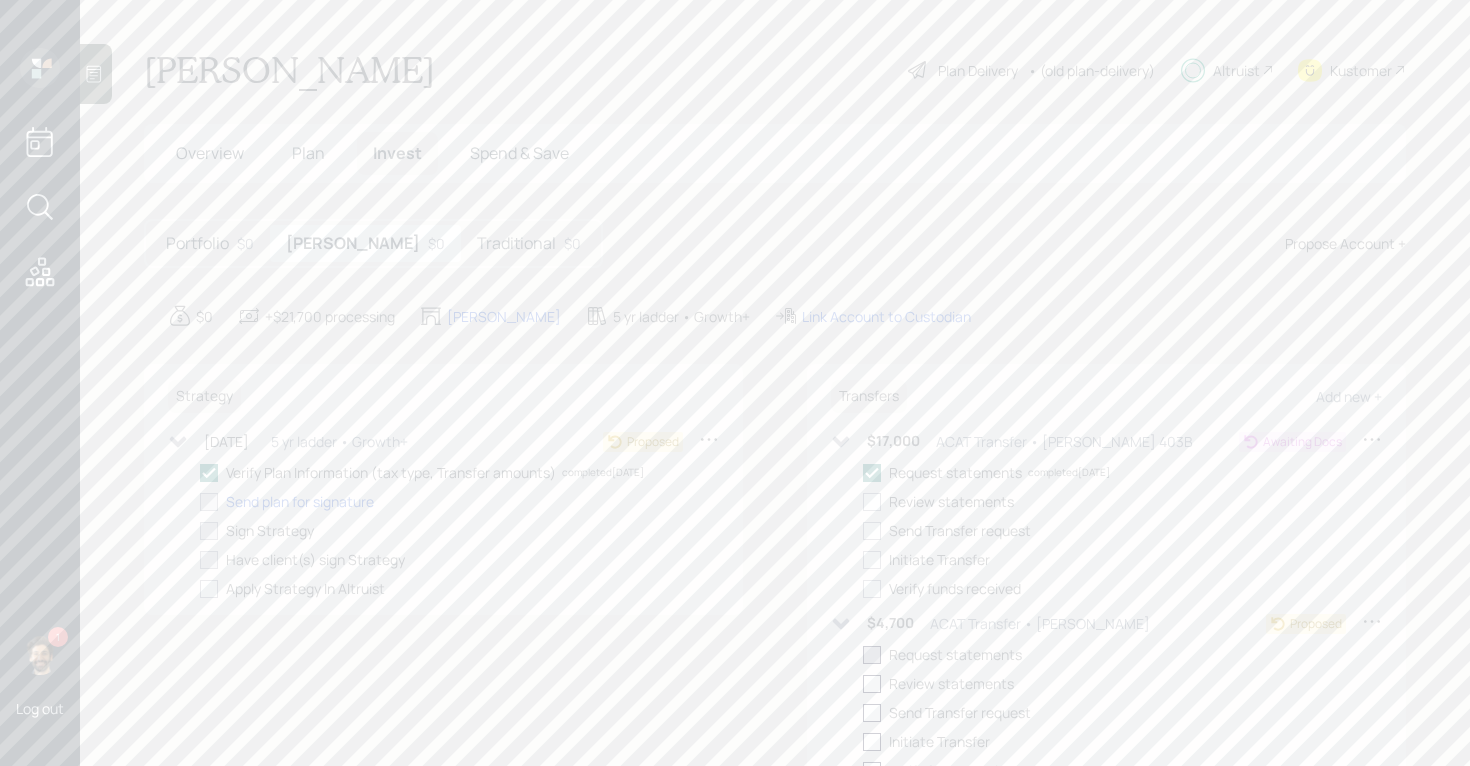 checkbox on "true" 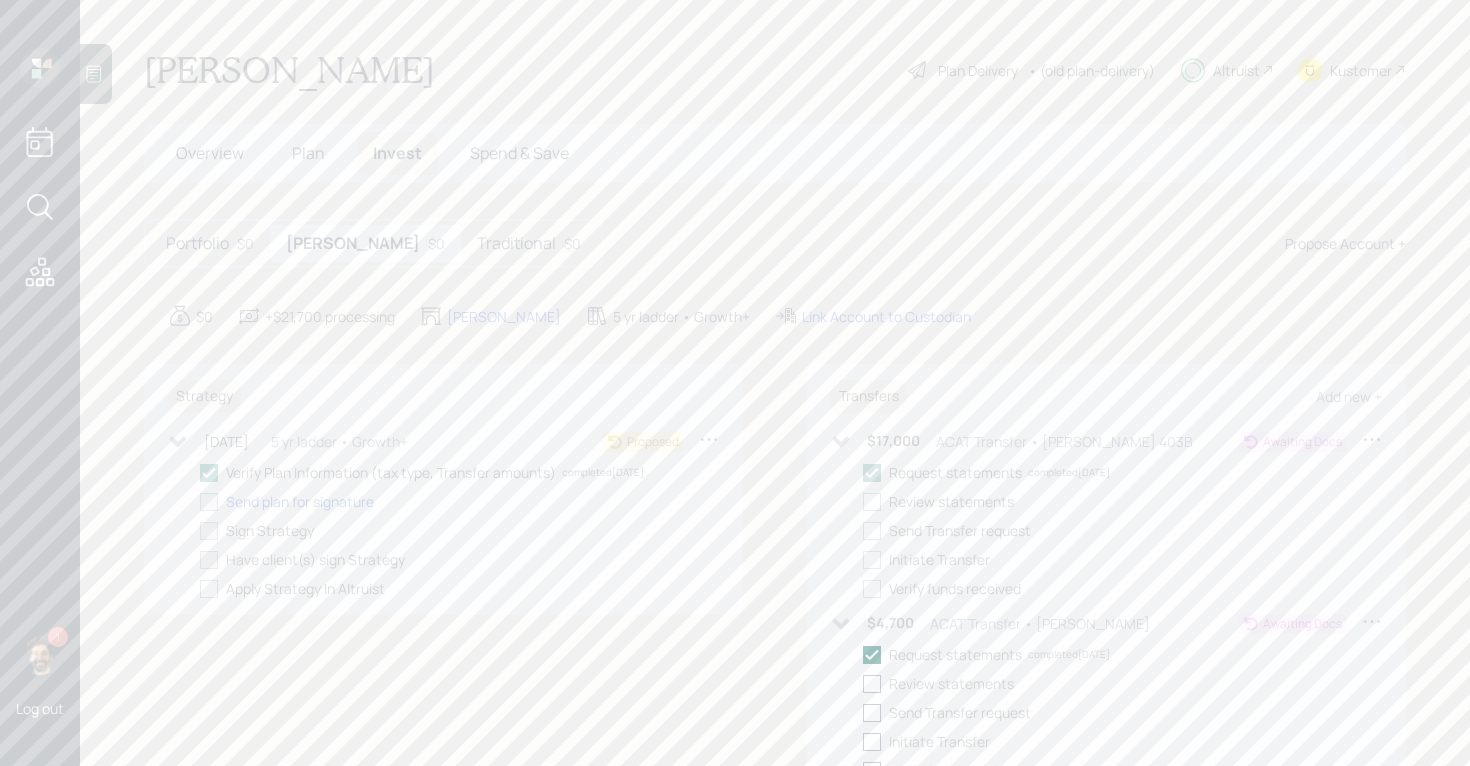 click on "Traditional" at bounding box center [516, 243] 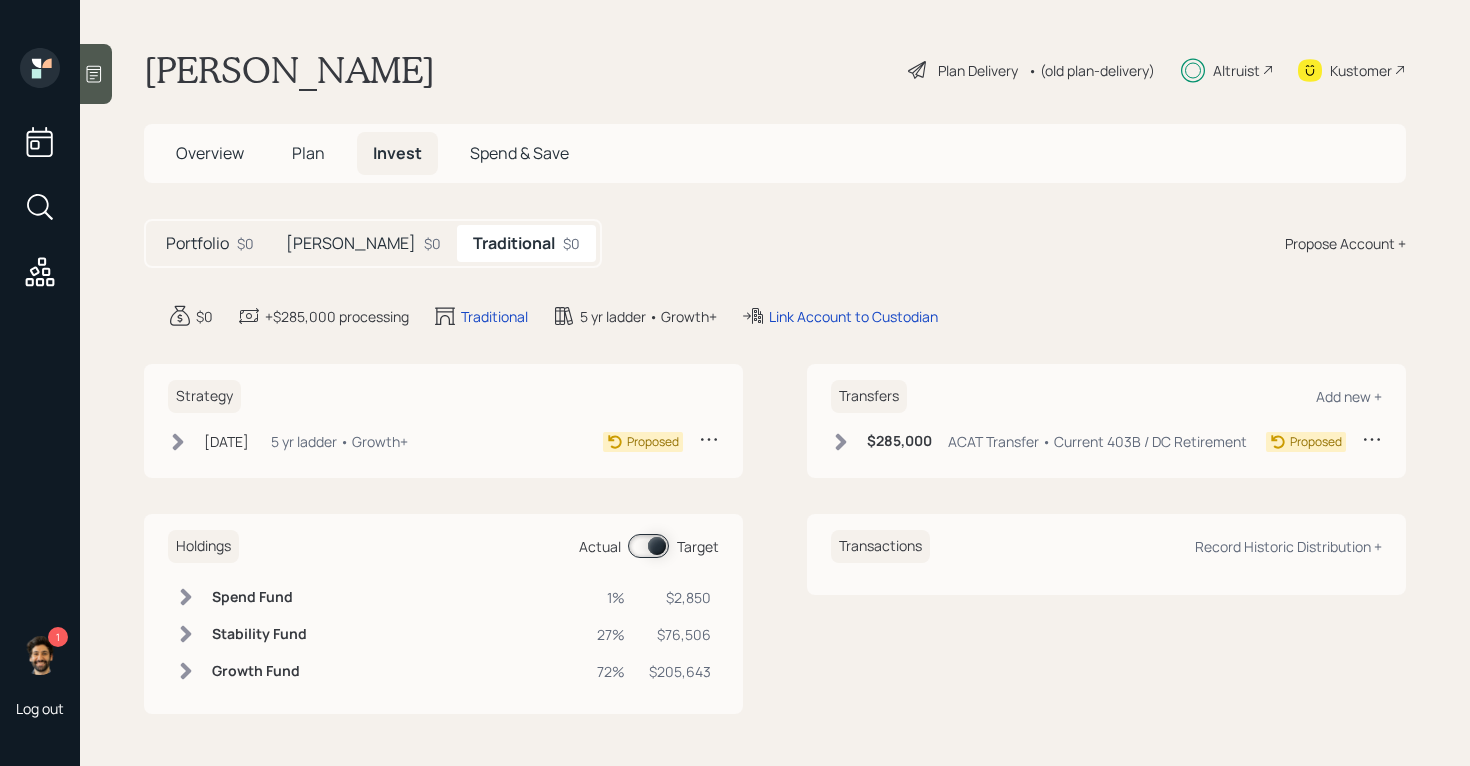 click on "Transfers Add new + $285,000 ACAT Transfer • Current 403B / DC Retirement  Proposed" at bounding box center [1106, 421] 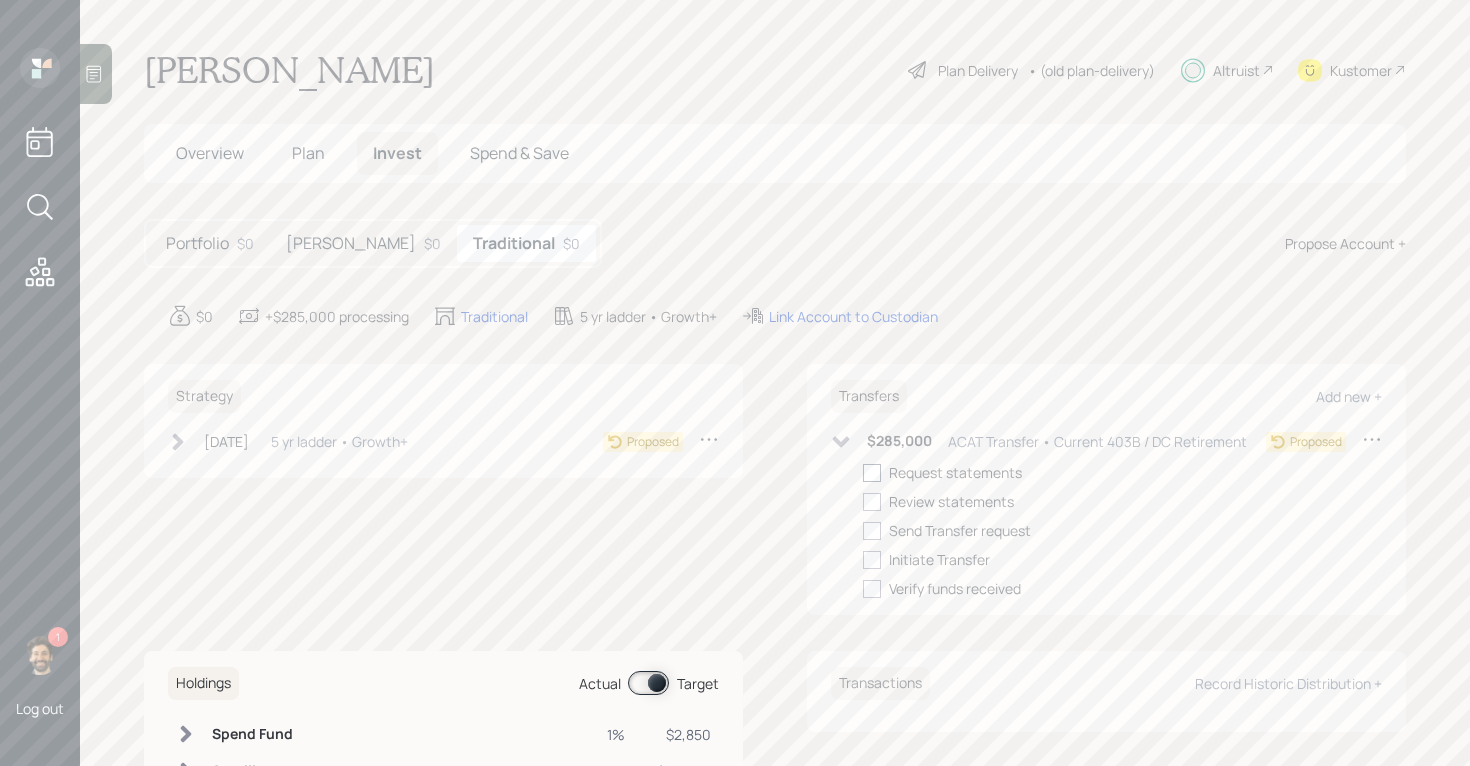 click at bounding box center (872, 473) 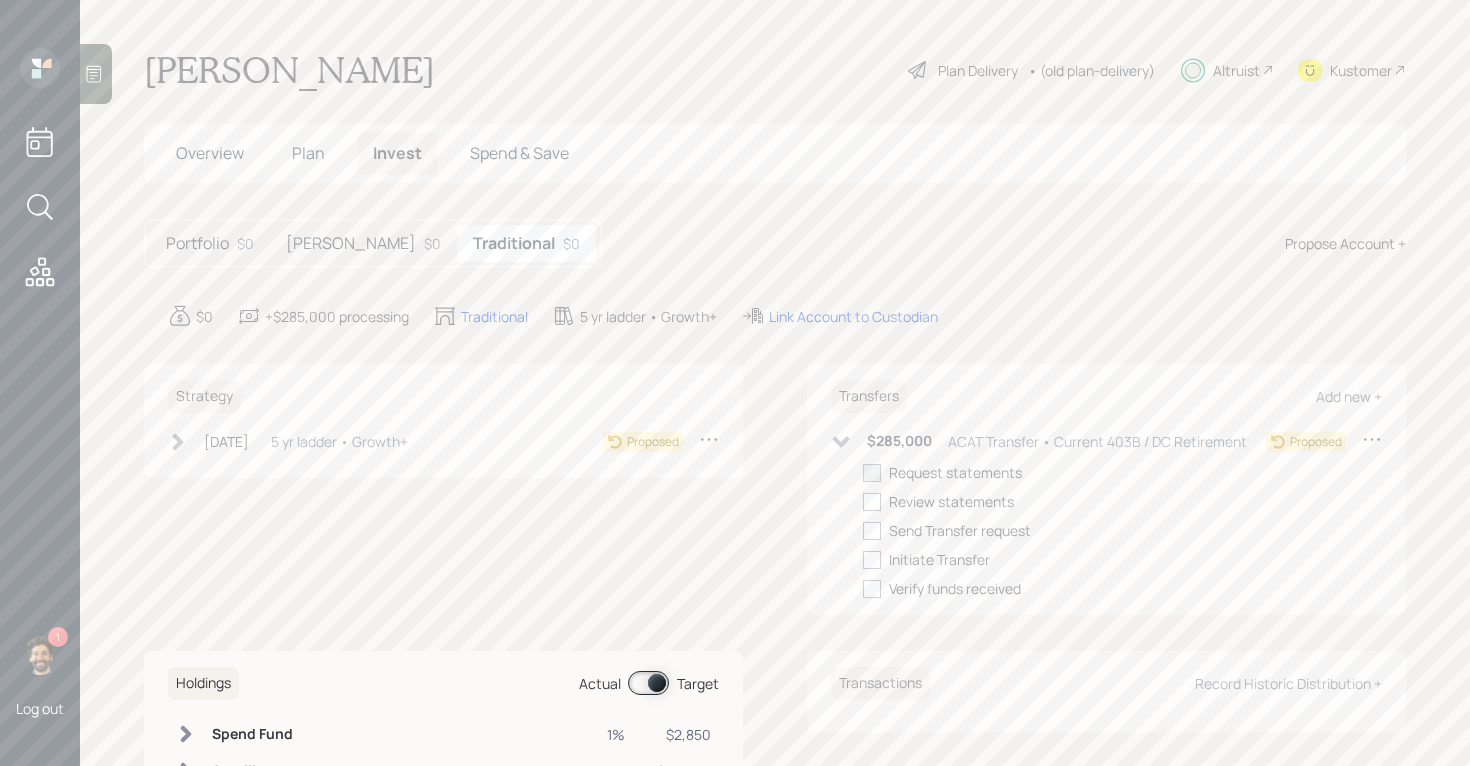 checkbox on "true" 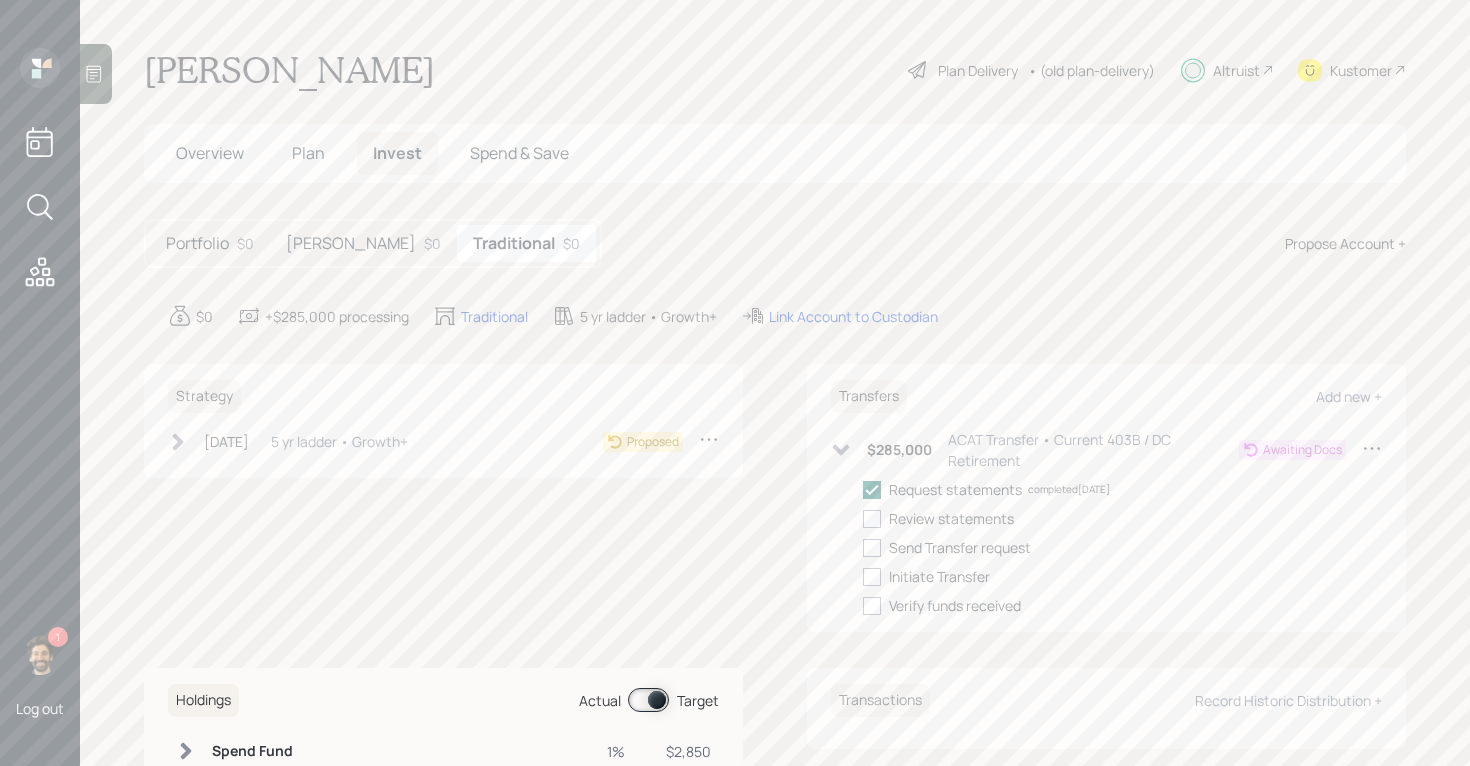 click 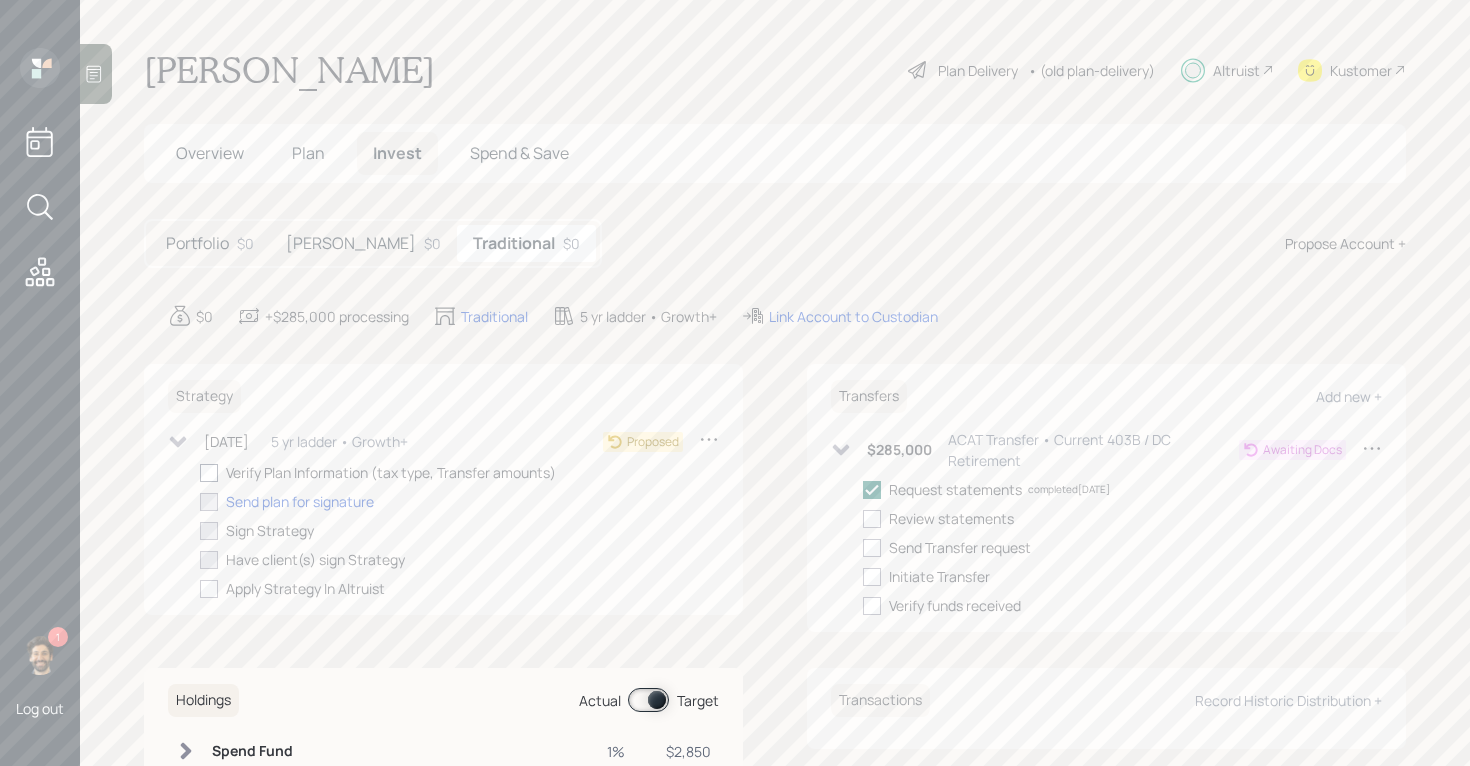 click at bounding box center [209, 473] 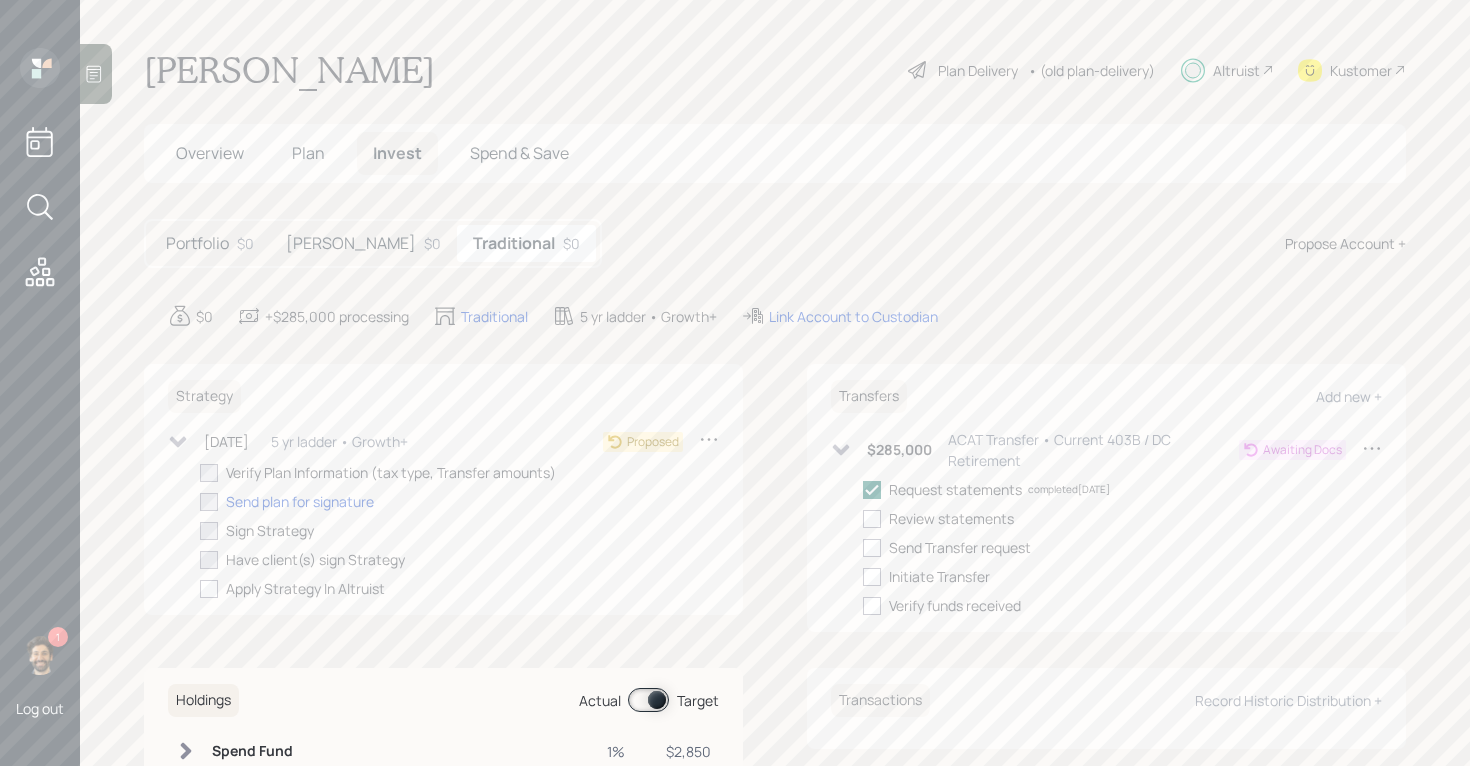 checkbox on "true" 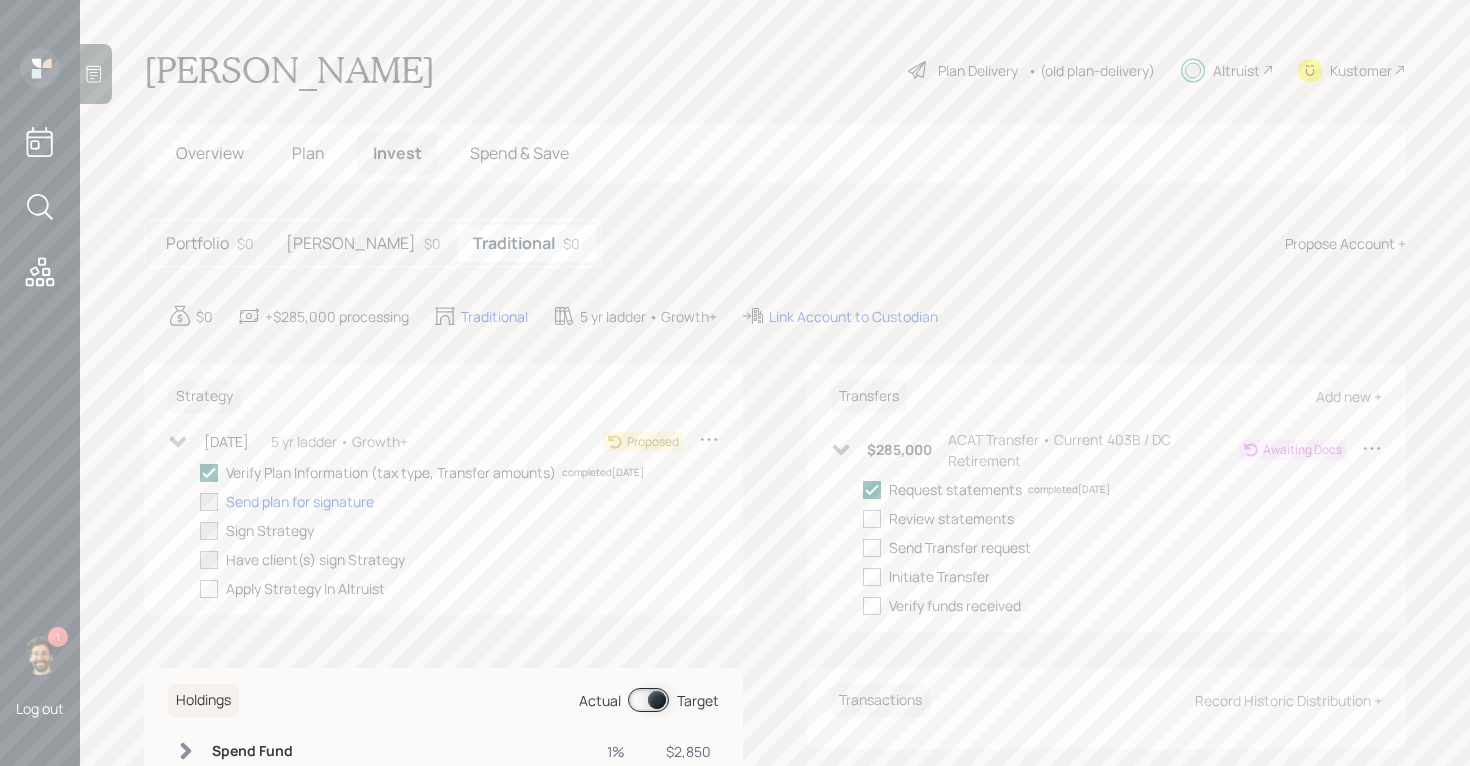 click on "Portfolio" at bounding box center [197, 243] 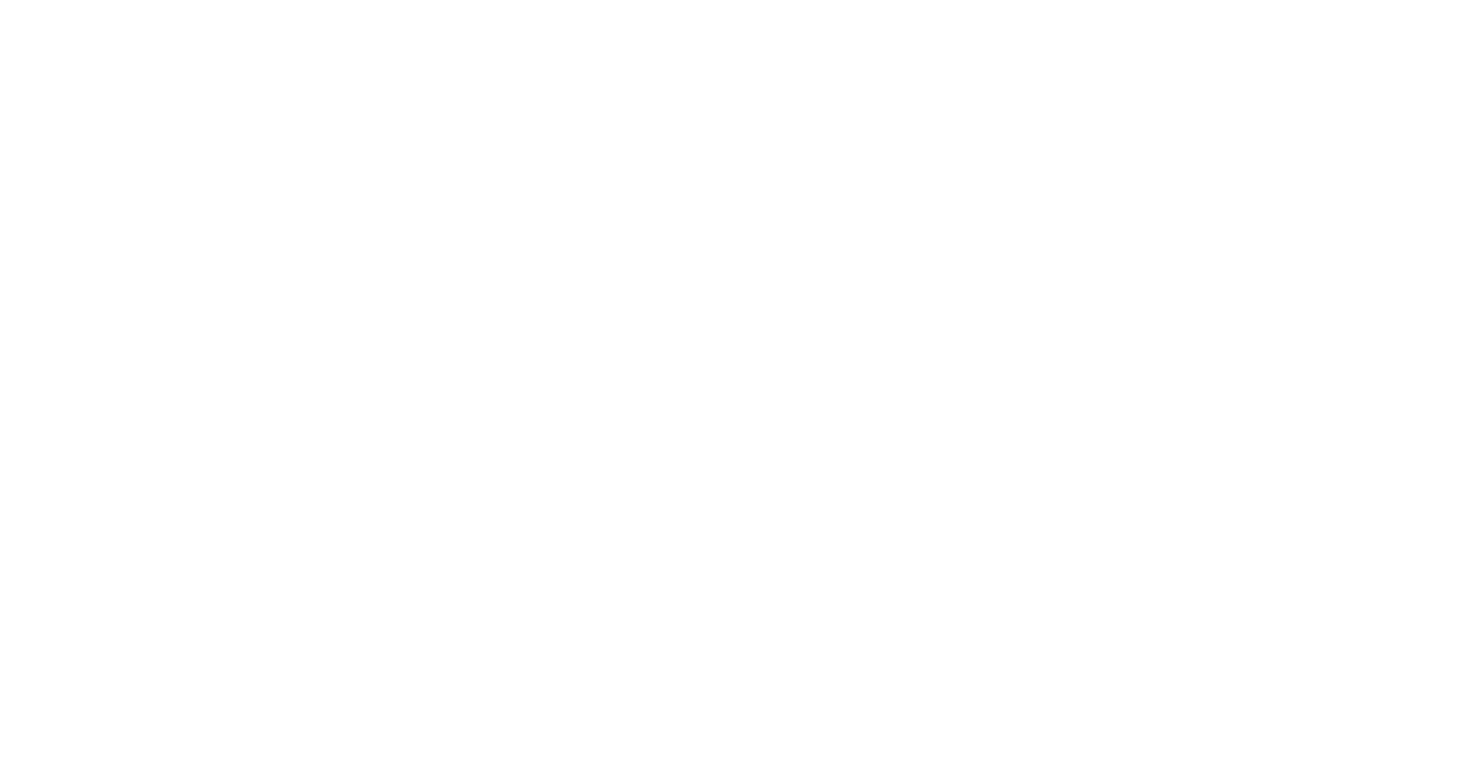 scroll, scrollTop: 0, scrollLeft: 0, axis: both 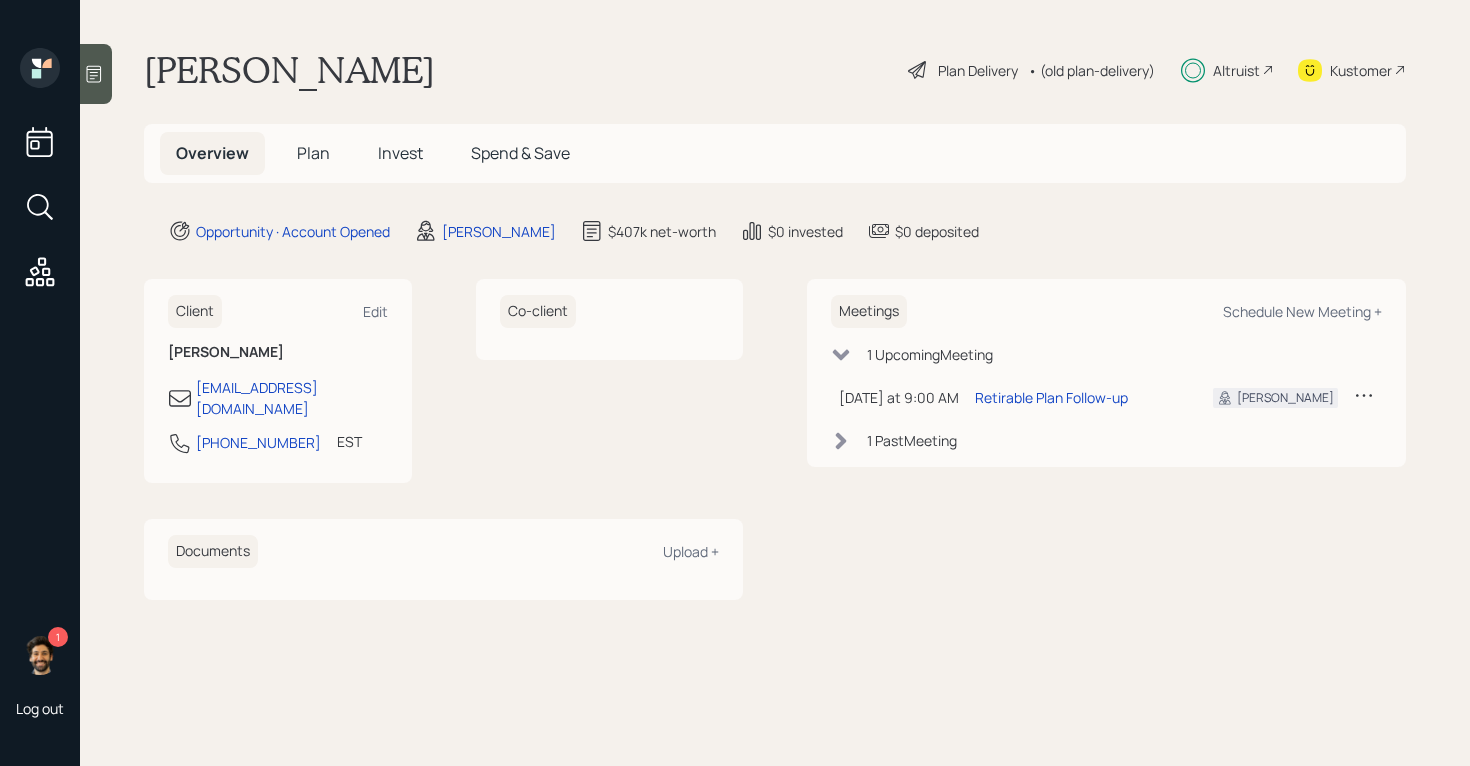 click on "Invest" at bounding box center [400, 153] 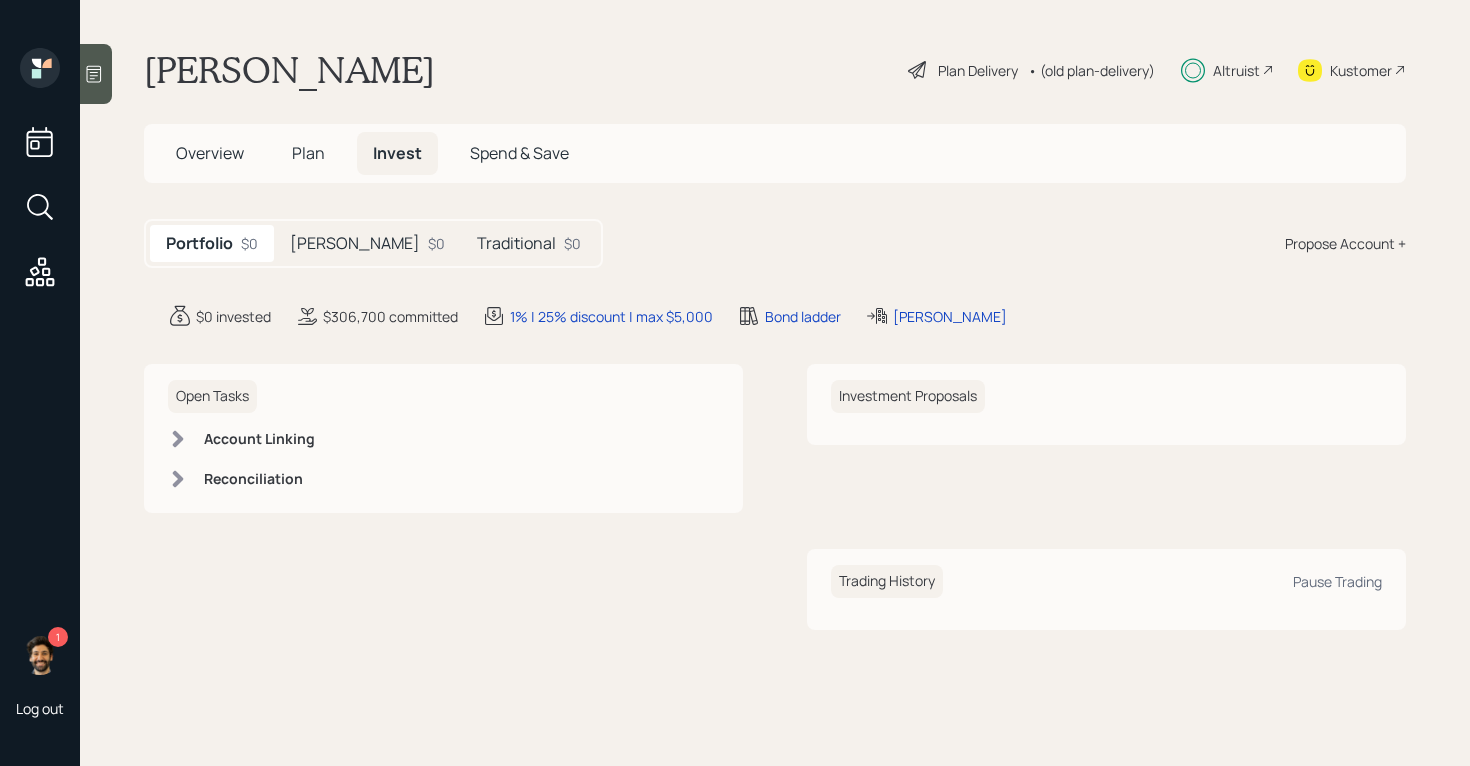click on "Traditional" at bounding box center [516, 243] 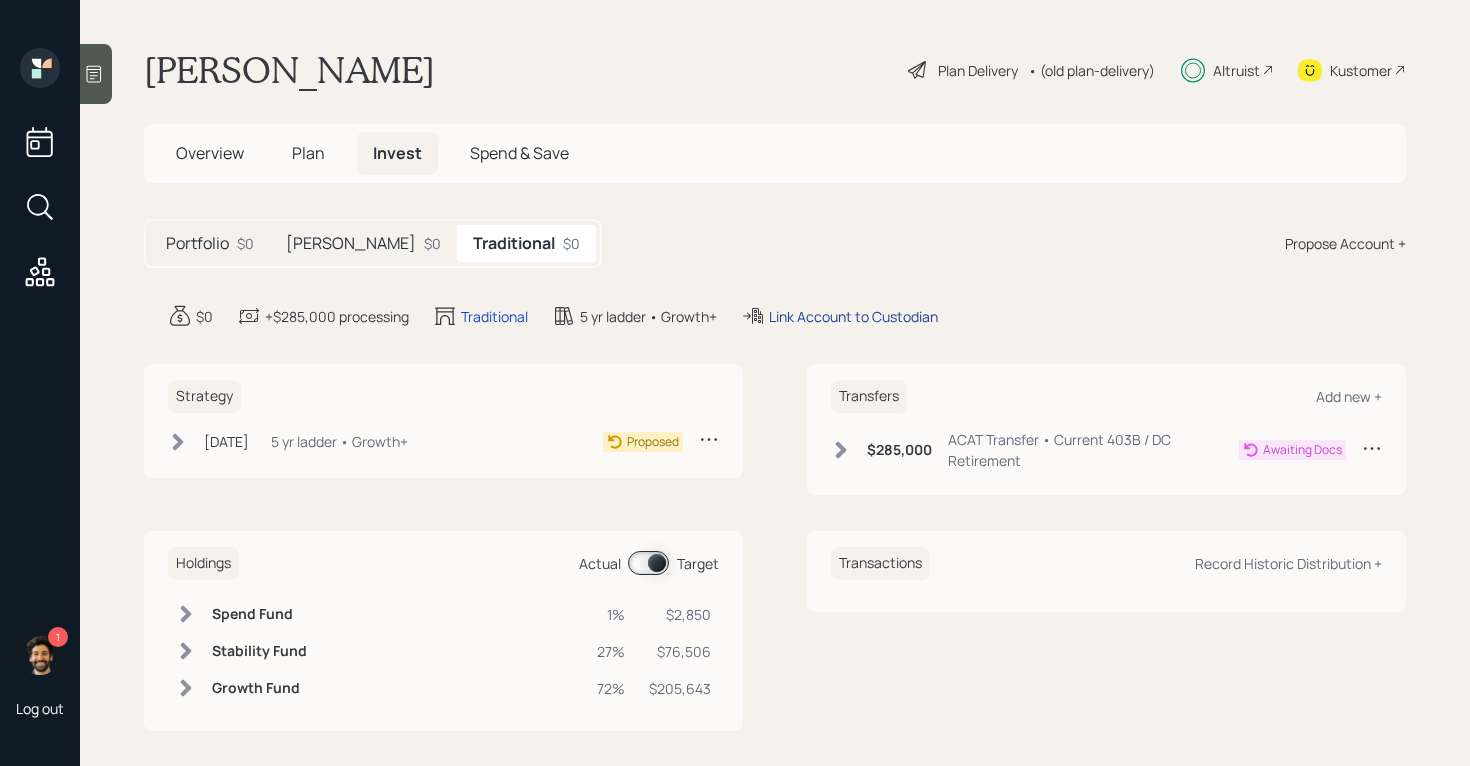 click on "Link Account to Custodian" at bounding box center (853, 316) 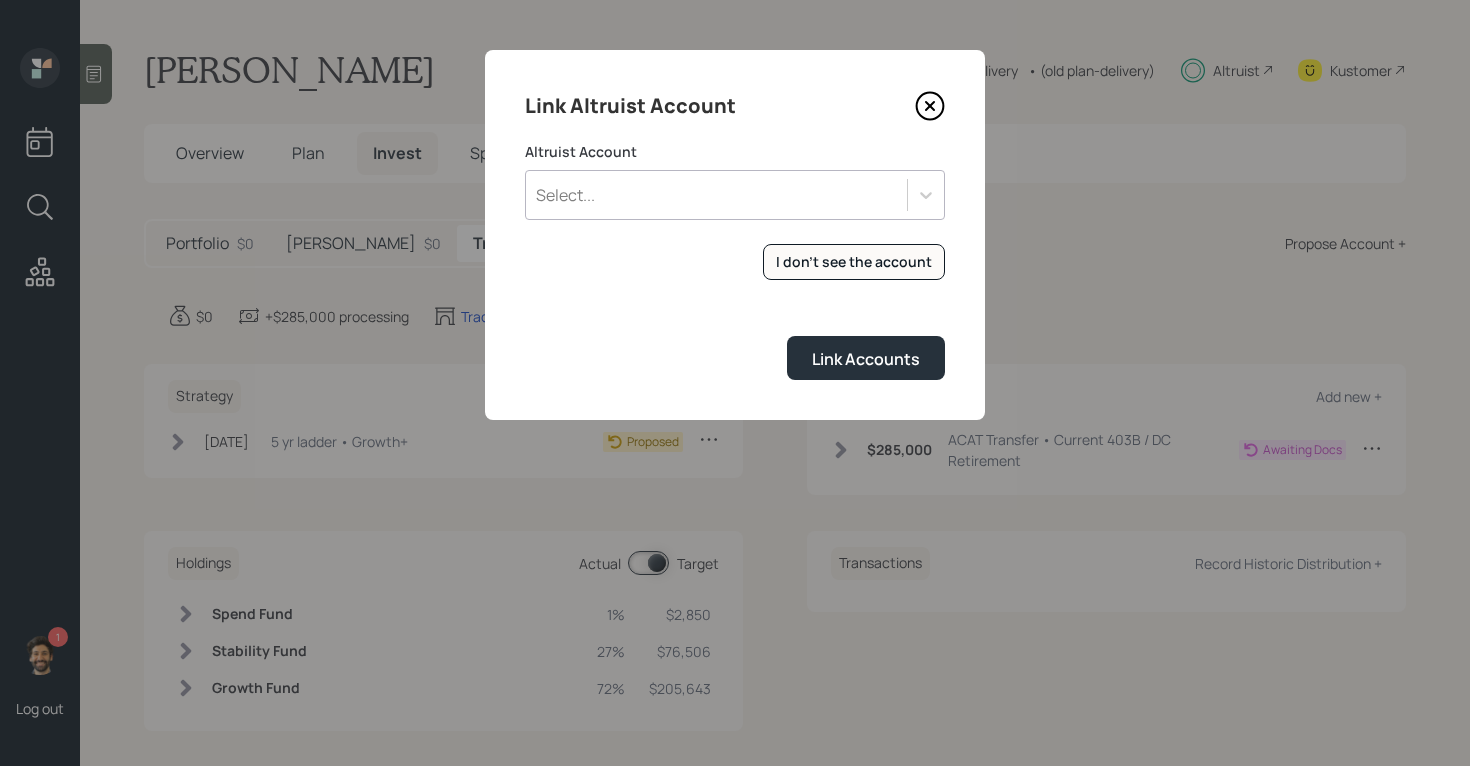 click on "Altruist Account Select... I don't see the account Altruist accounts are synced to our app nightly. If you opened an account [DATE] and don't see it in the list, you can click this button to sync the accounts now. Link Accounts" at bounding box center [735, 261] 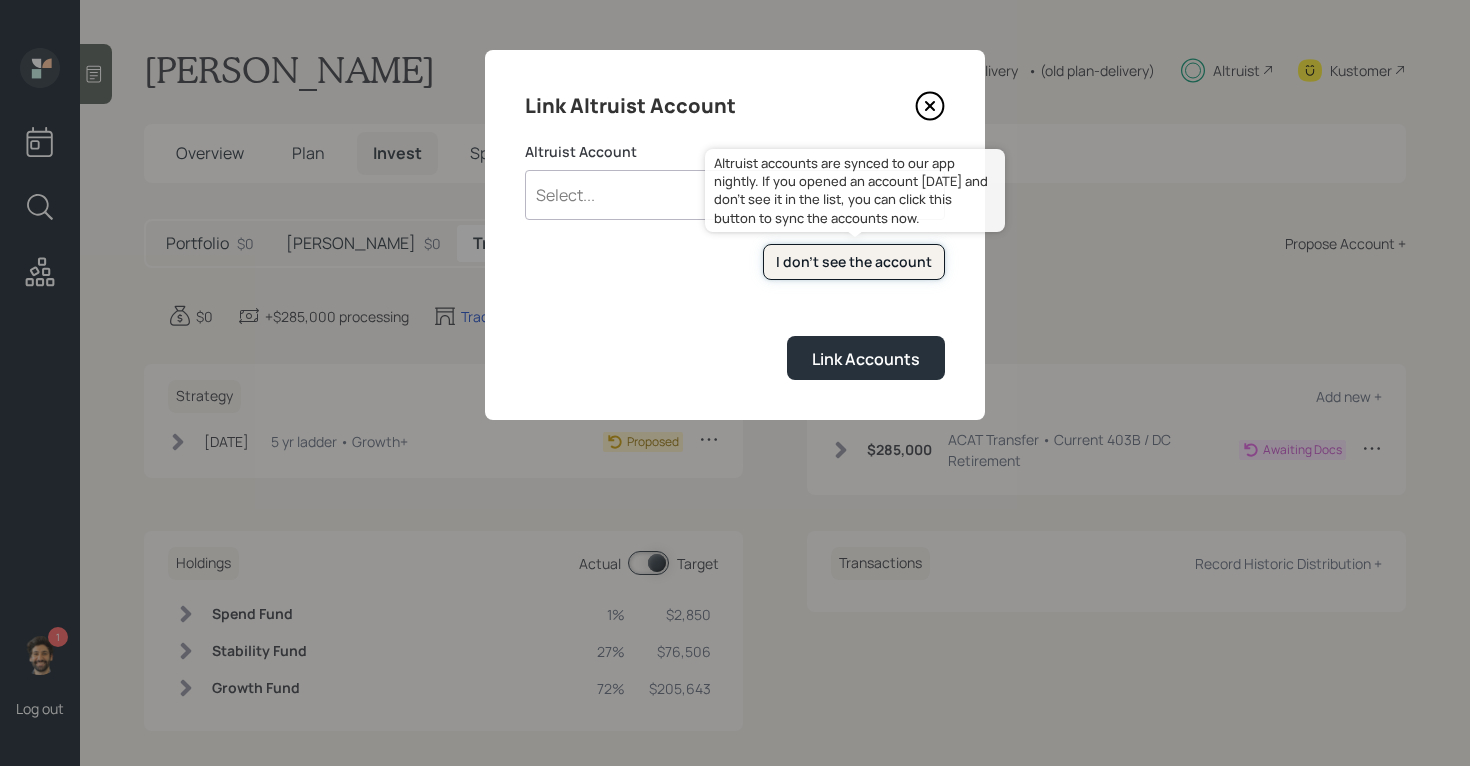 click on "I don't see the account" at bounding box center [854, 262] 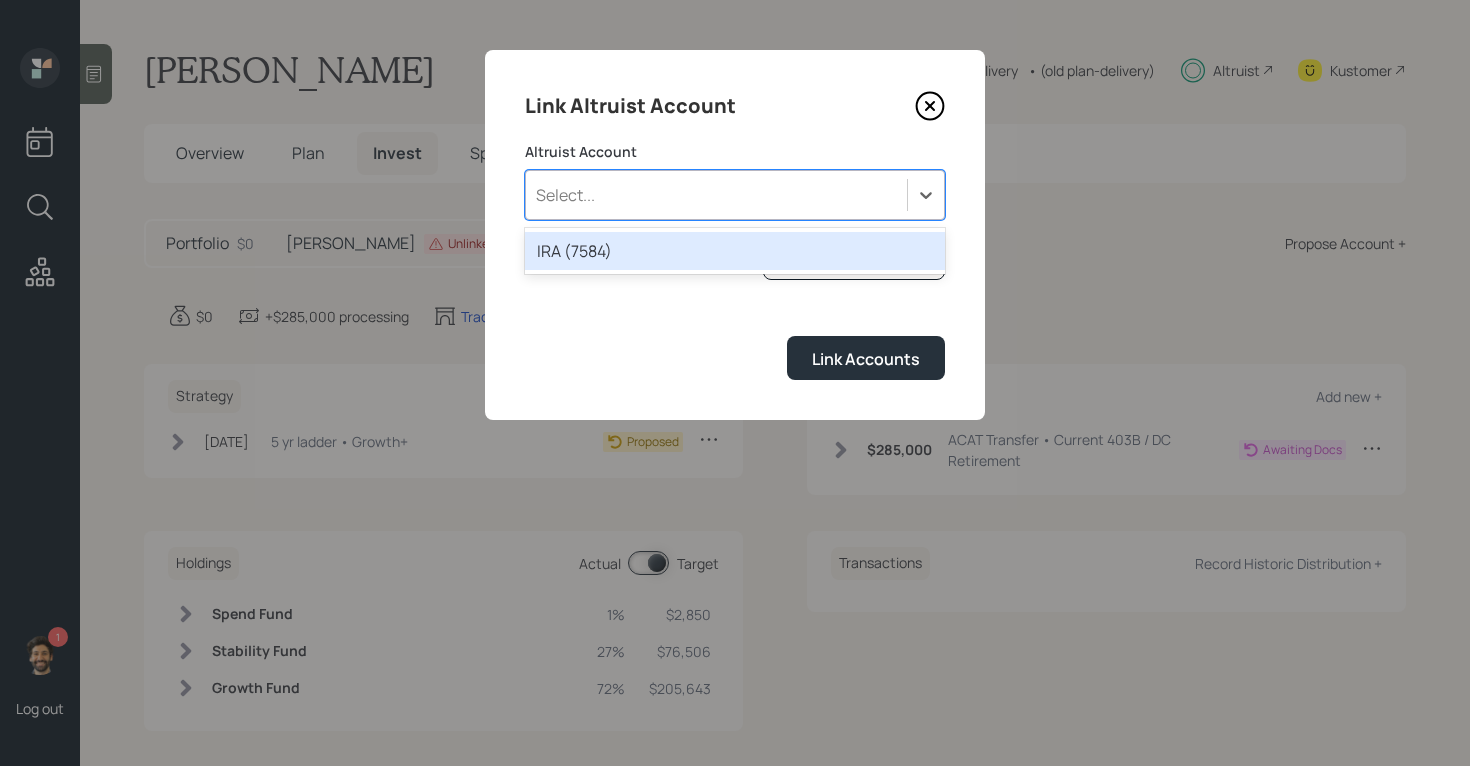 click on "Select..." at bounding box center [716, 195] 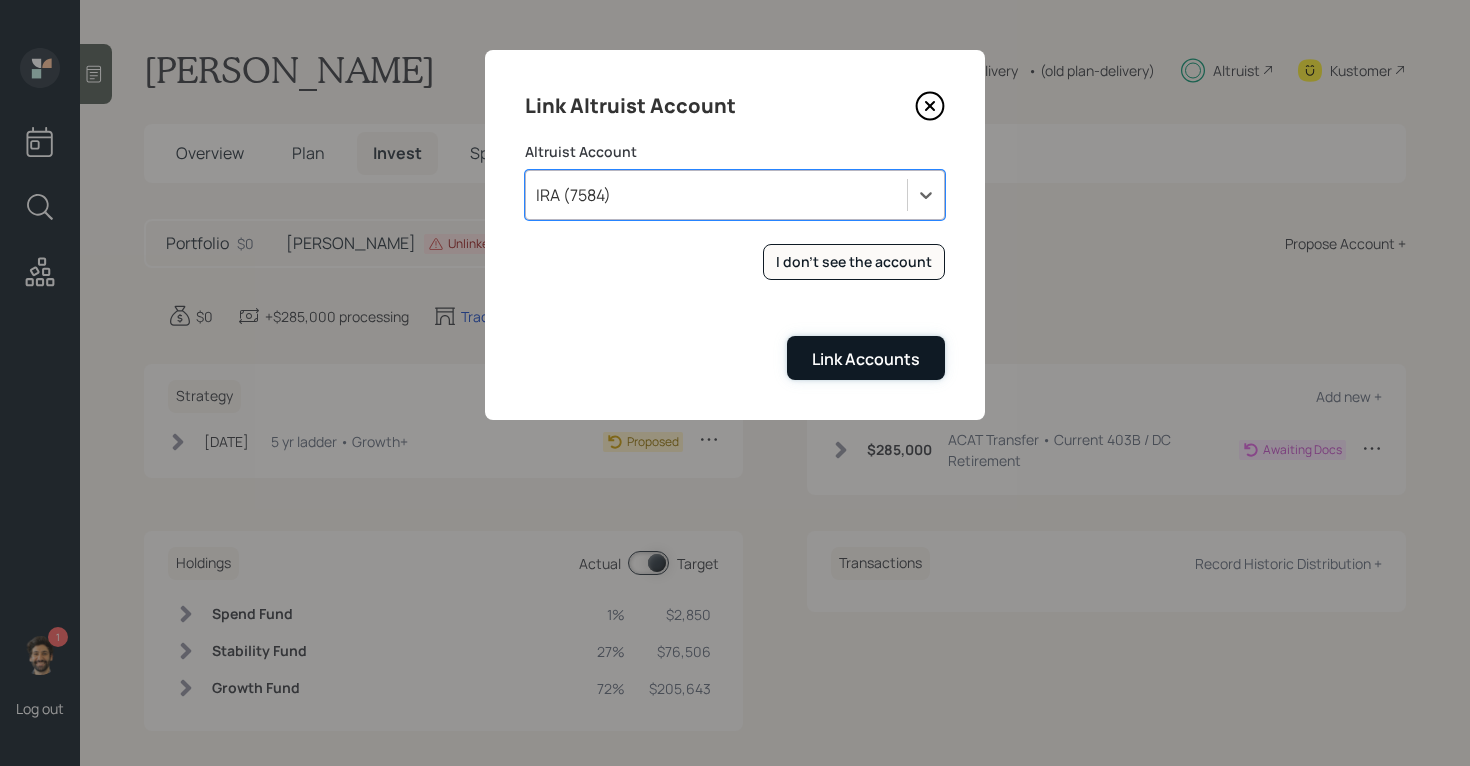 click on "Link Accounts" at bounding box center (866, 357) 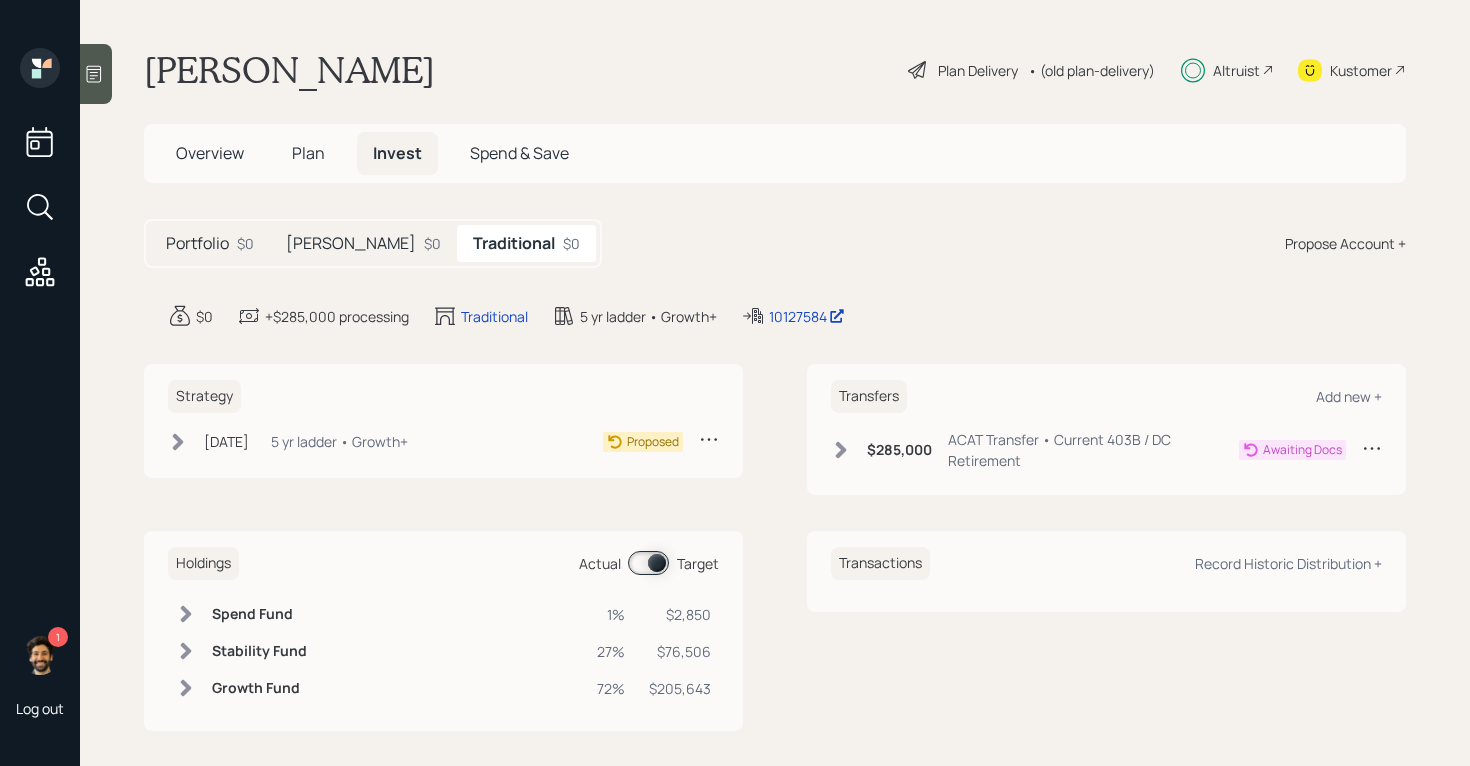 click on "$0" at bounding box center [432, 243] 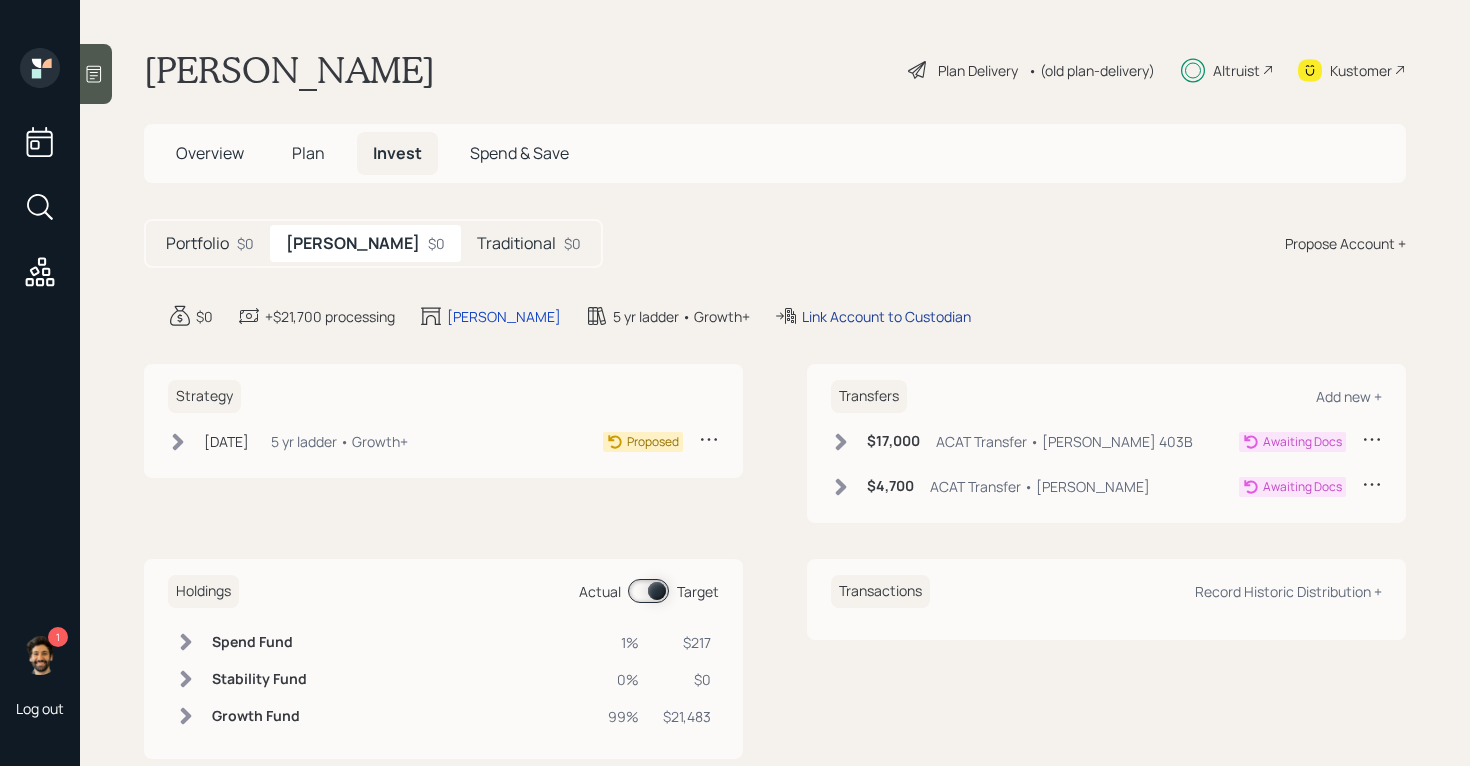 click on "Link Account to Custodian" at bounding box center [886, 316] 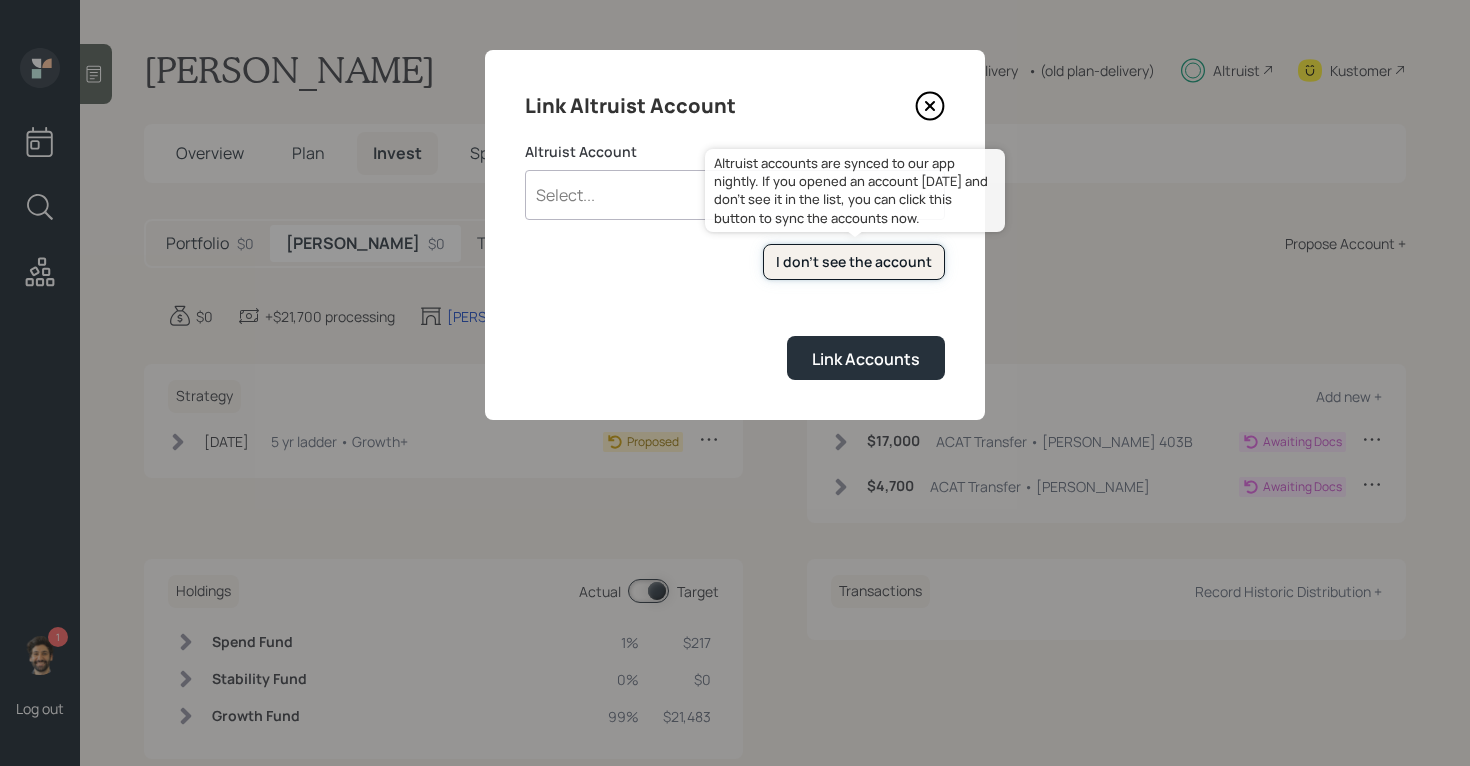 click on "I don't see the account" at bounding box center (854, 262) 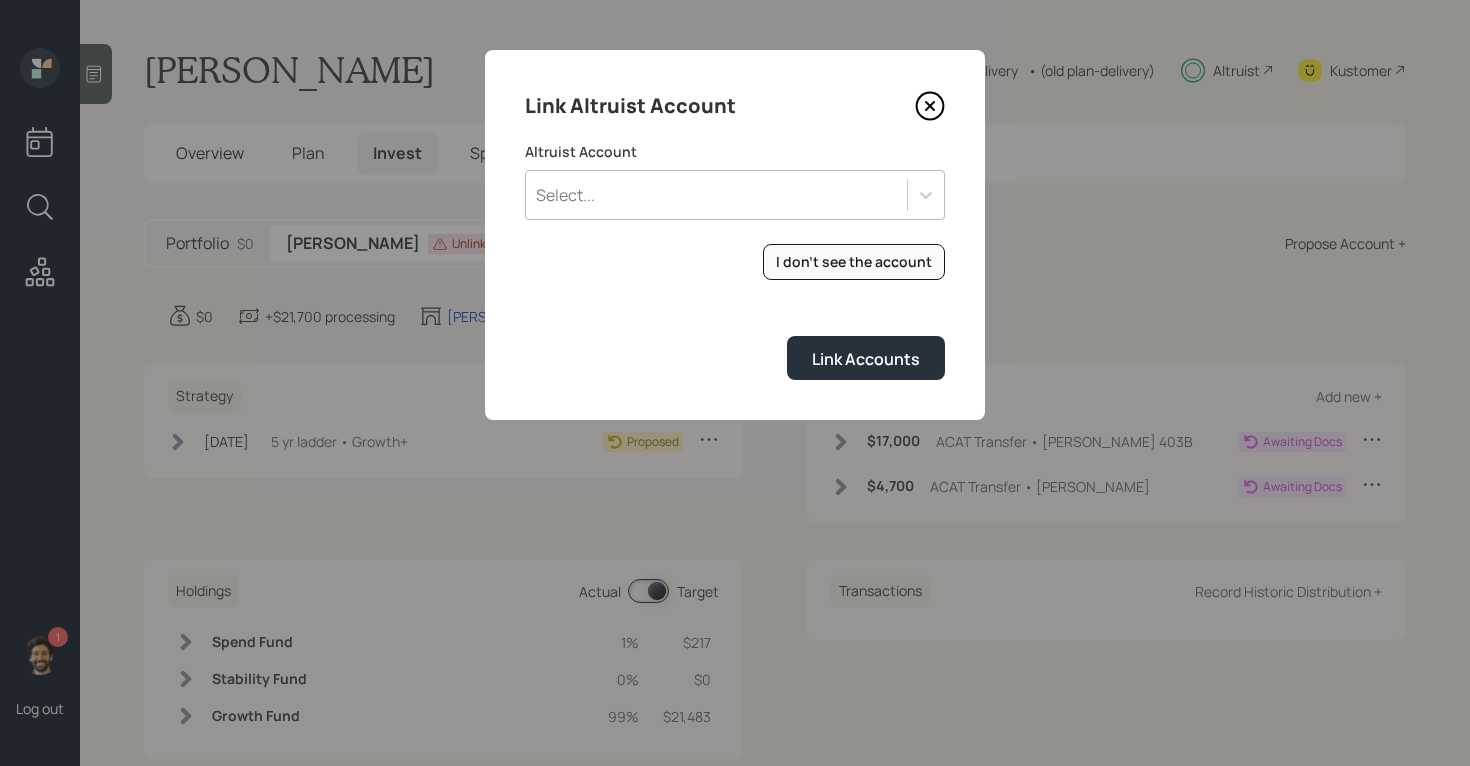 click on "Select..." at bounding box center [735, 195] 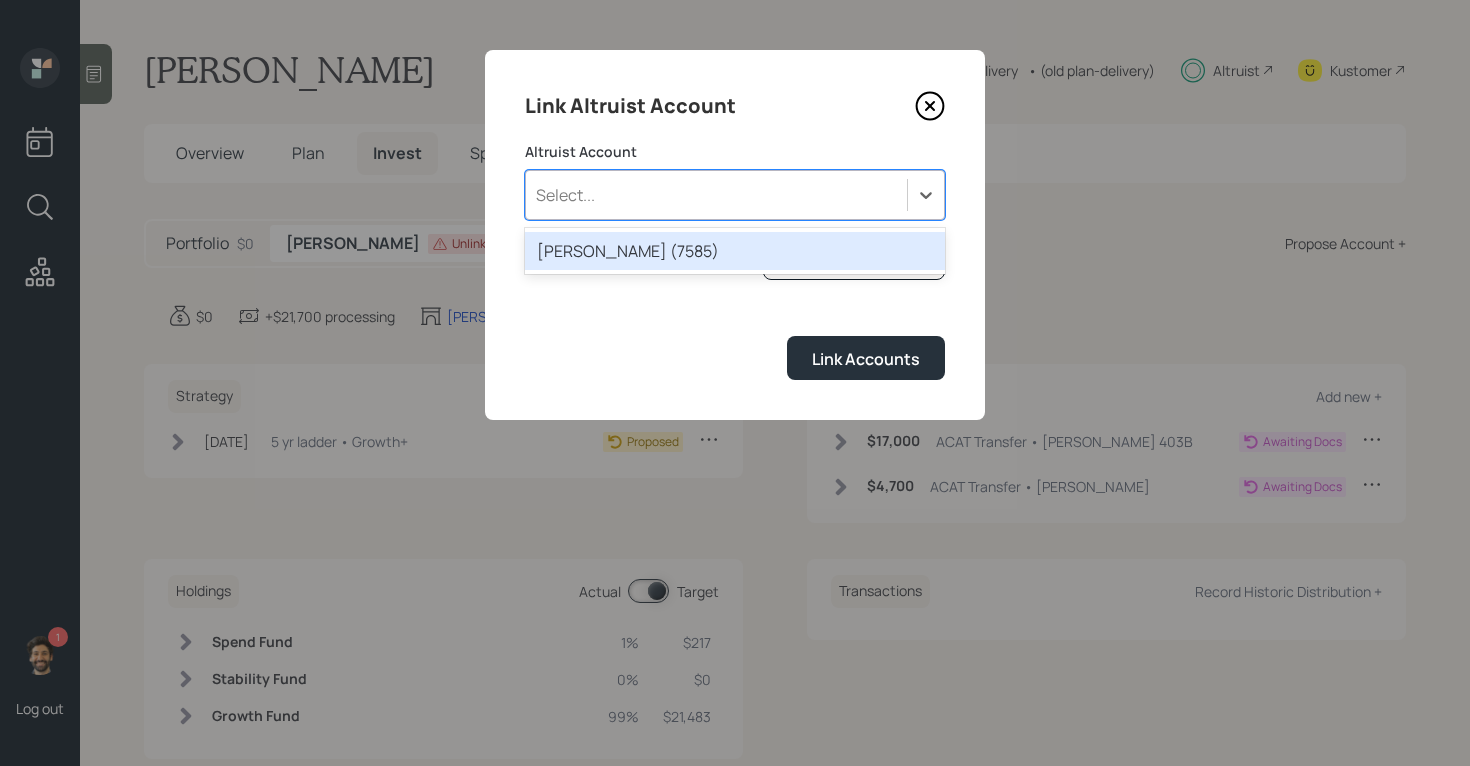 click on "ROTH IRA (7585)" at bounding box center [735, 251] 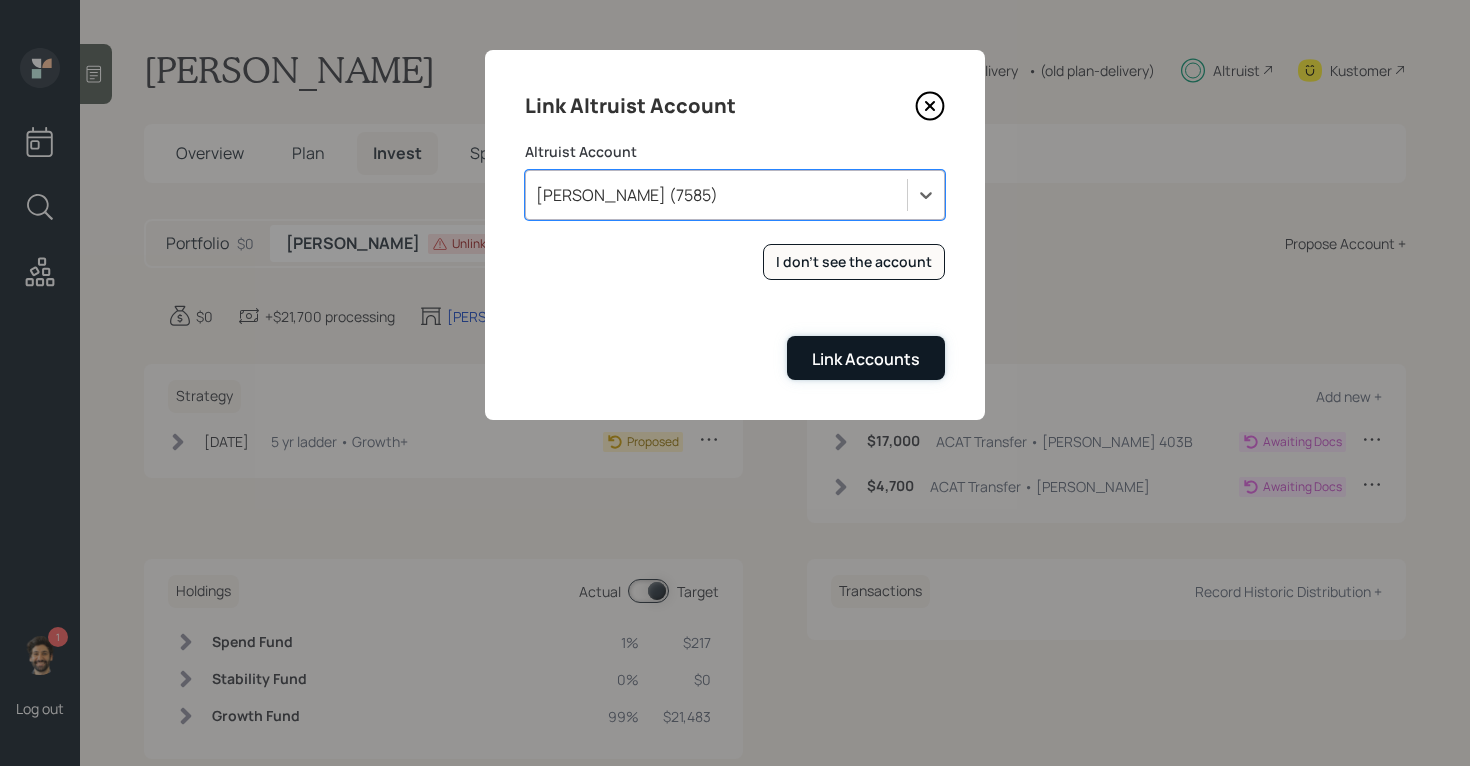 click on "Link Accounts" at bounding box center [866, 357] 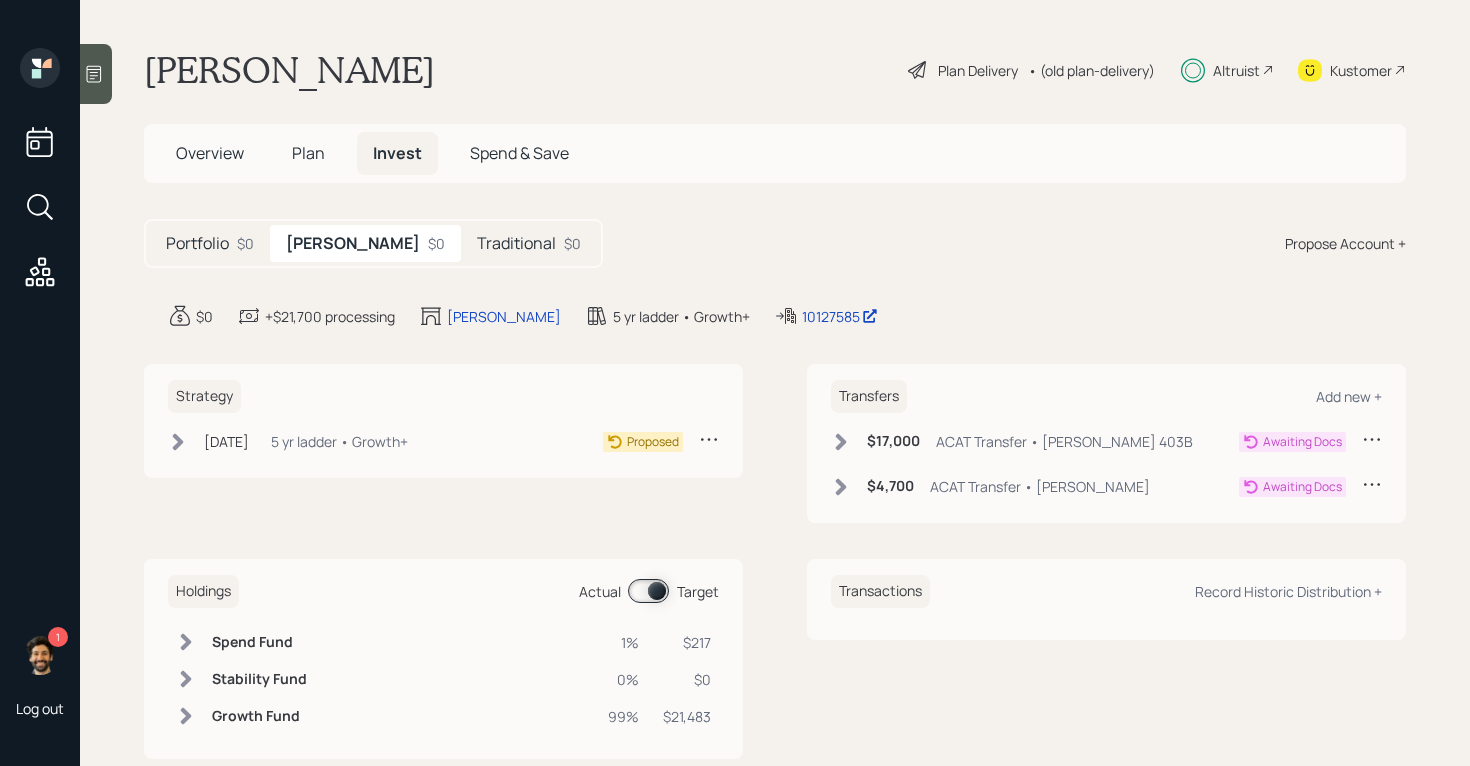 click on "Traditional" at bounding box center [516, 243] 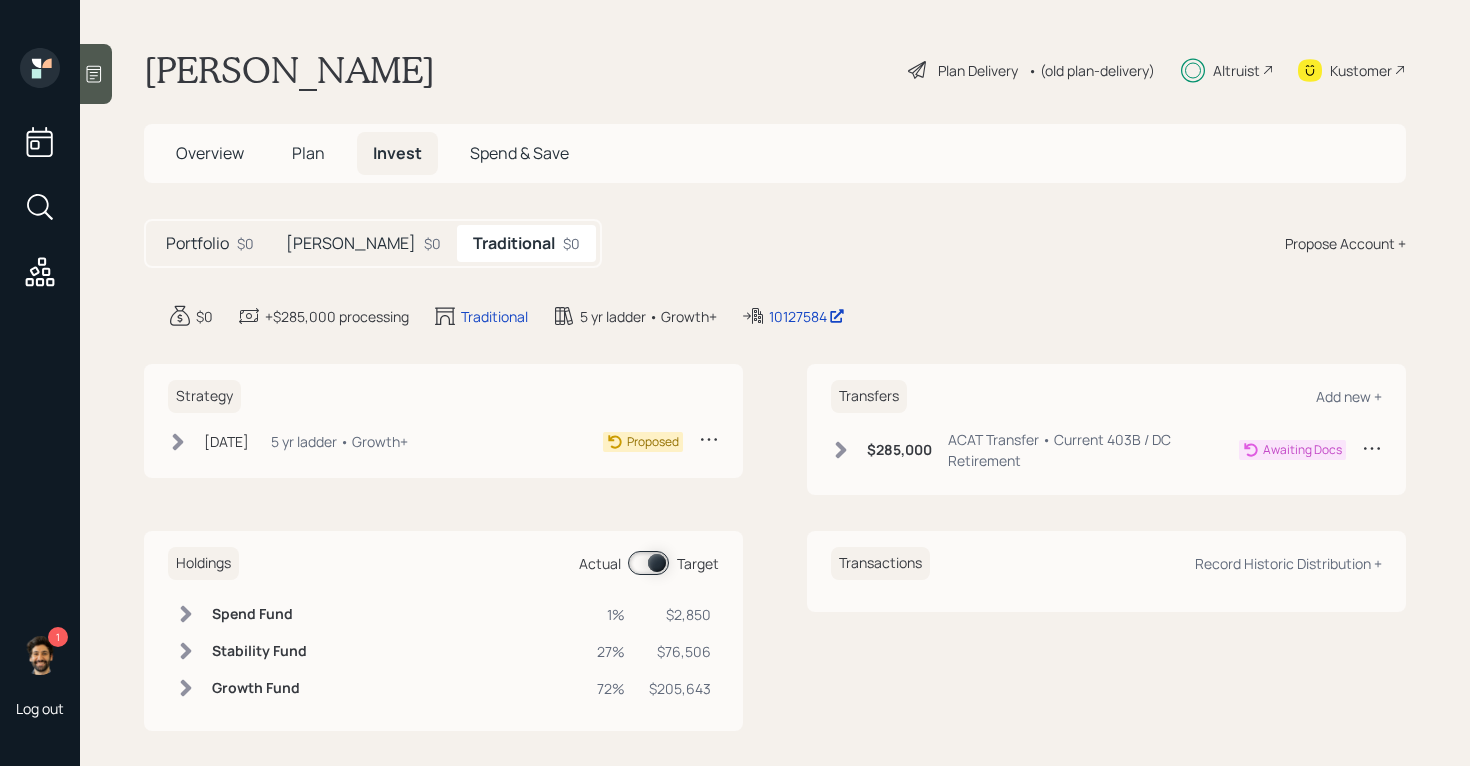 click on "Roth" at bounding box center (351, 243) 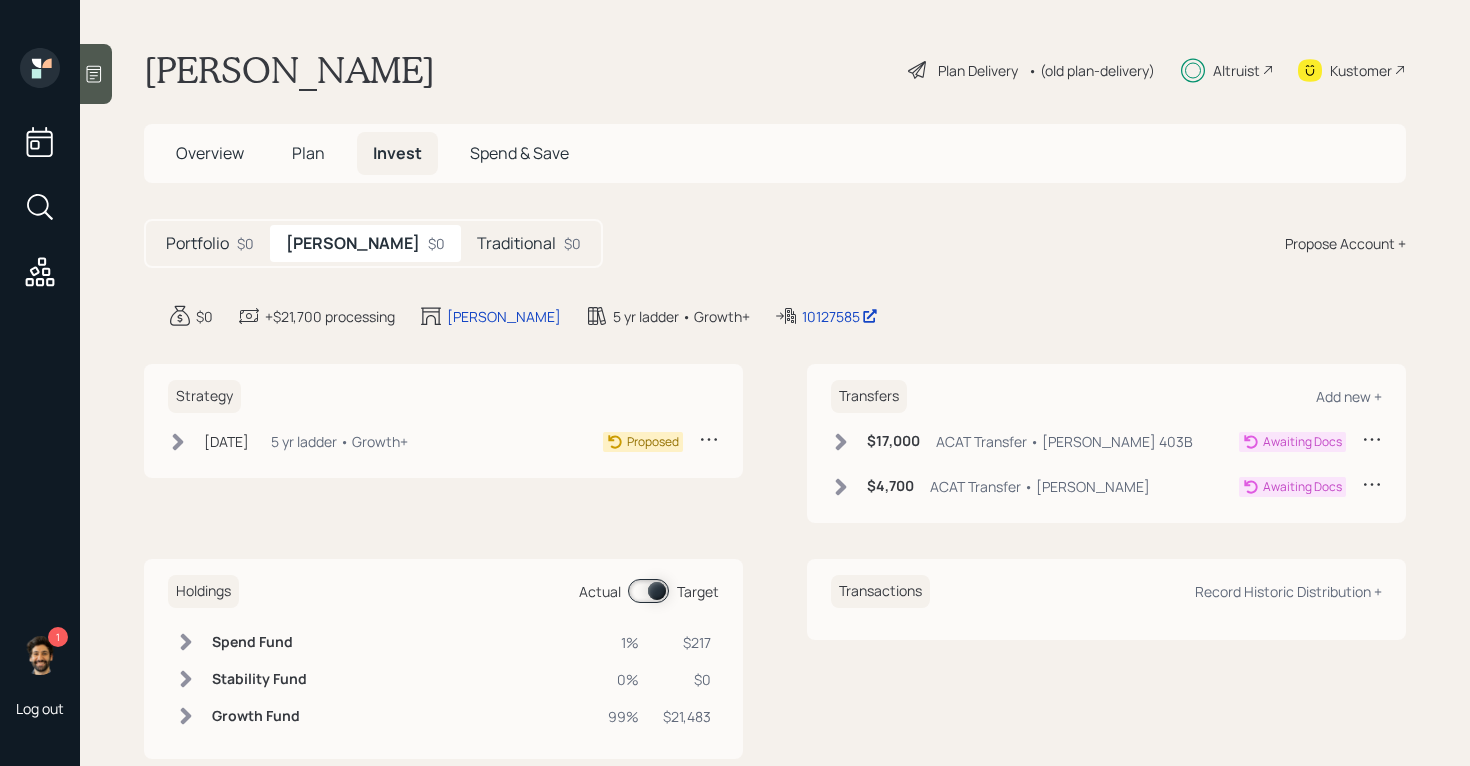 click on "Traditional" at bounding box center [516, 243] 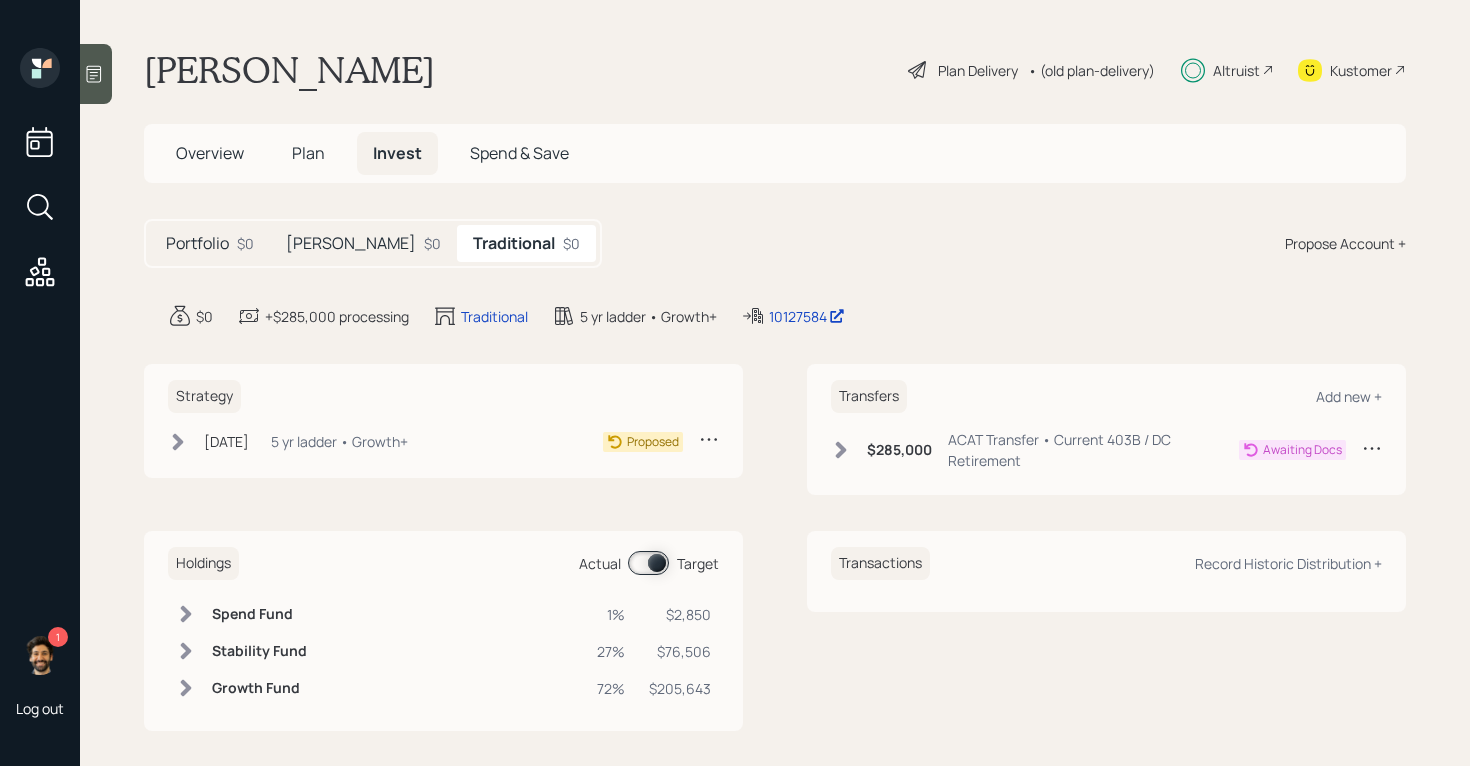 click 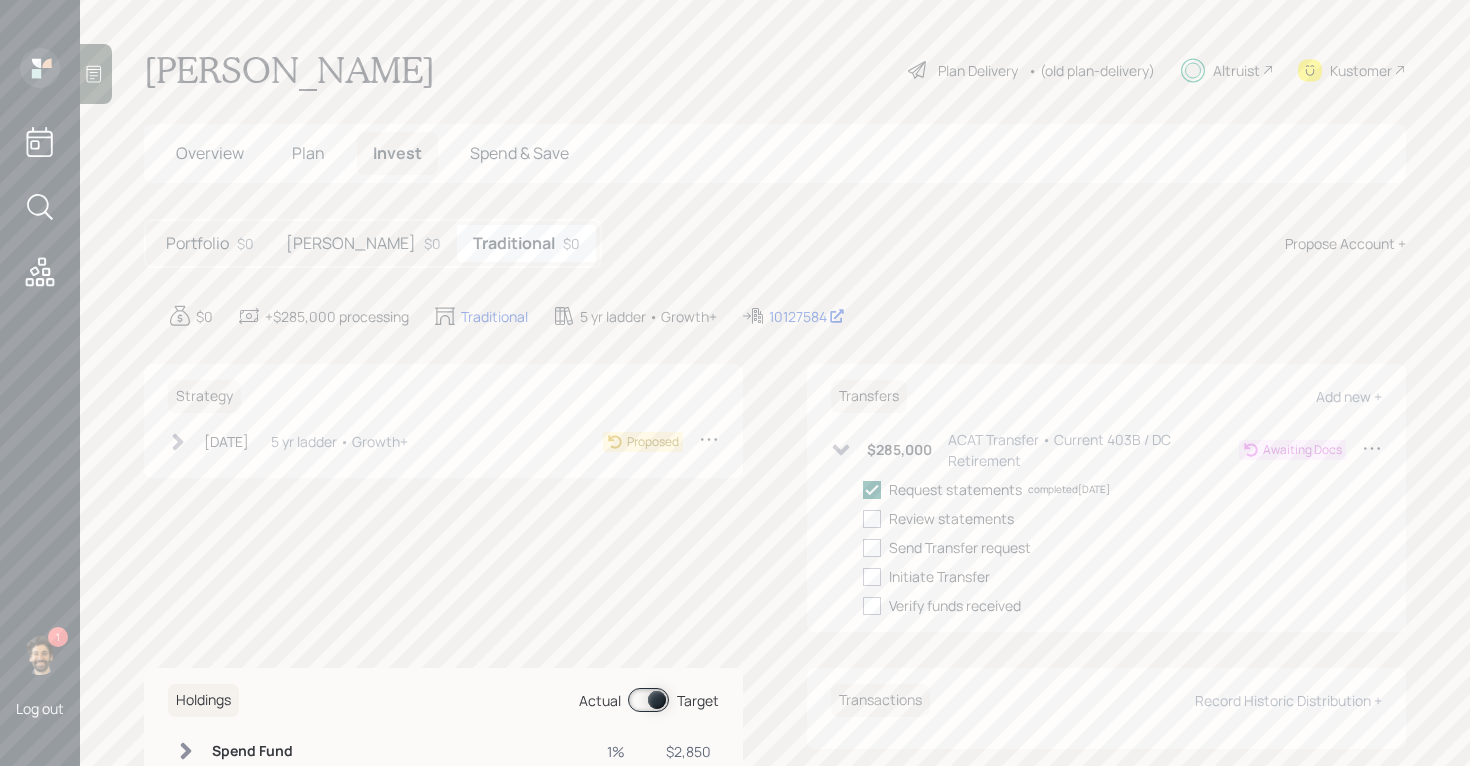 click on "Roth" at bounding box center [351, 243] 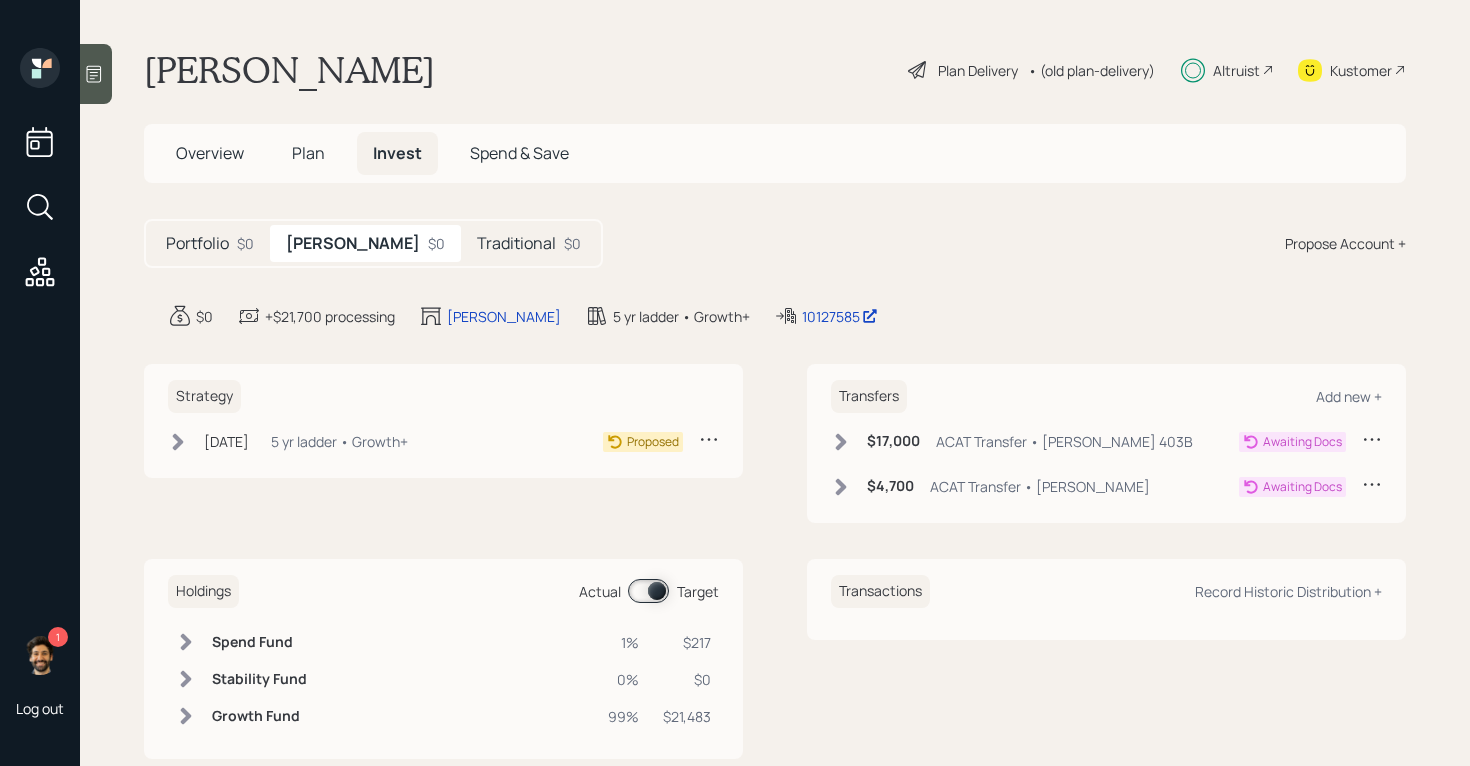 click 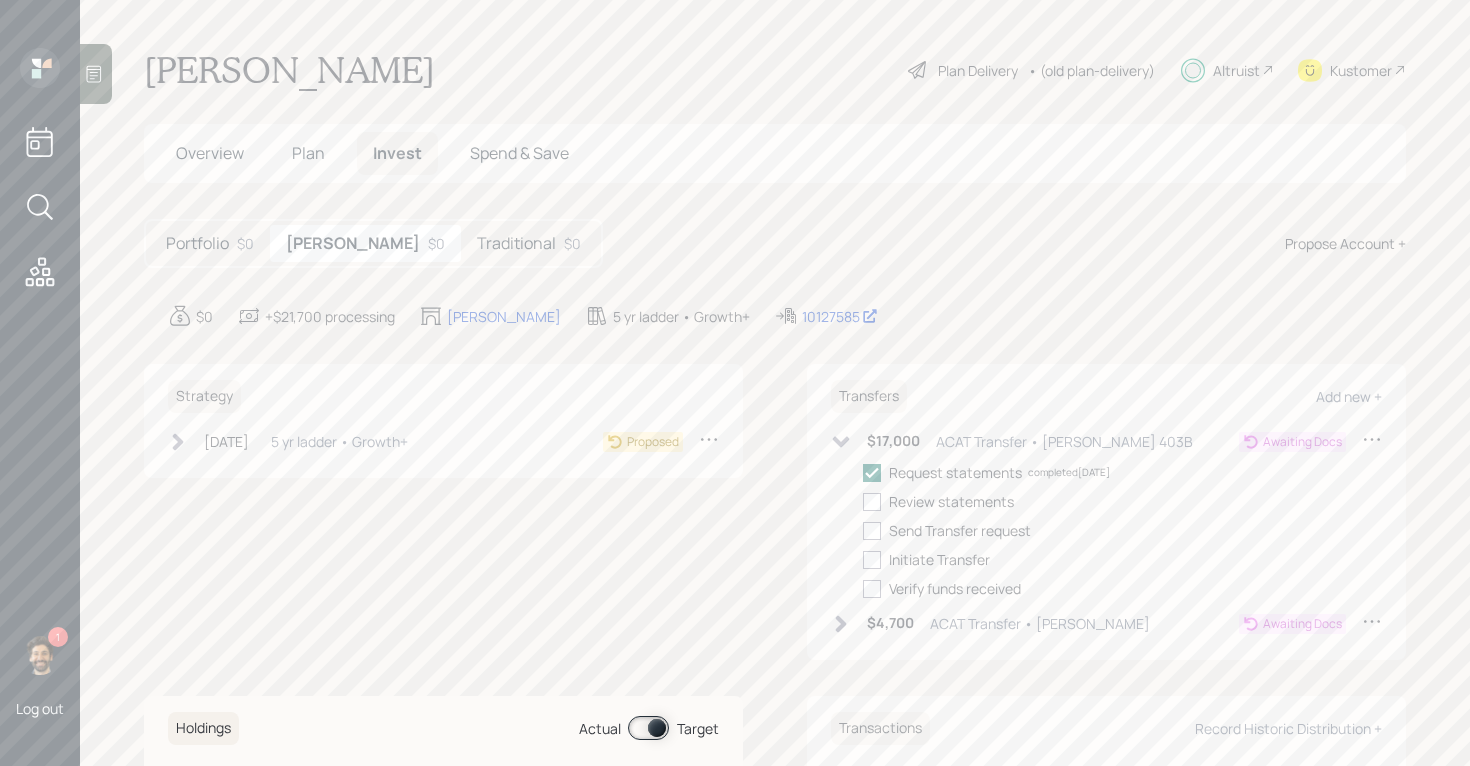 click on "Traditional" at bounding box center (516, 243) 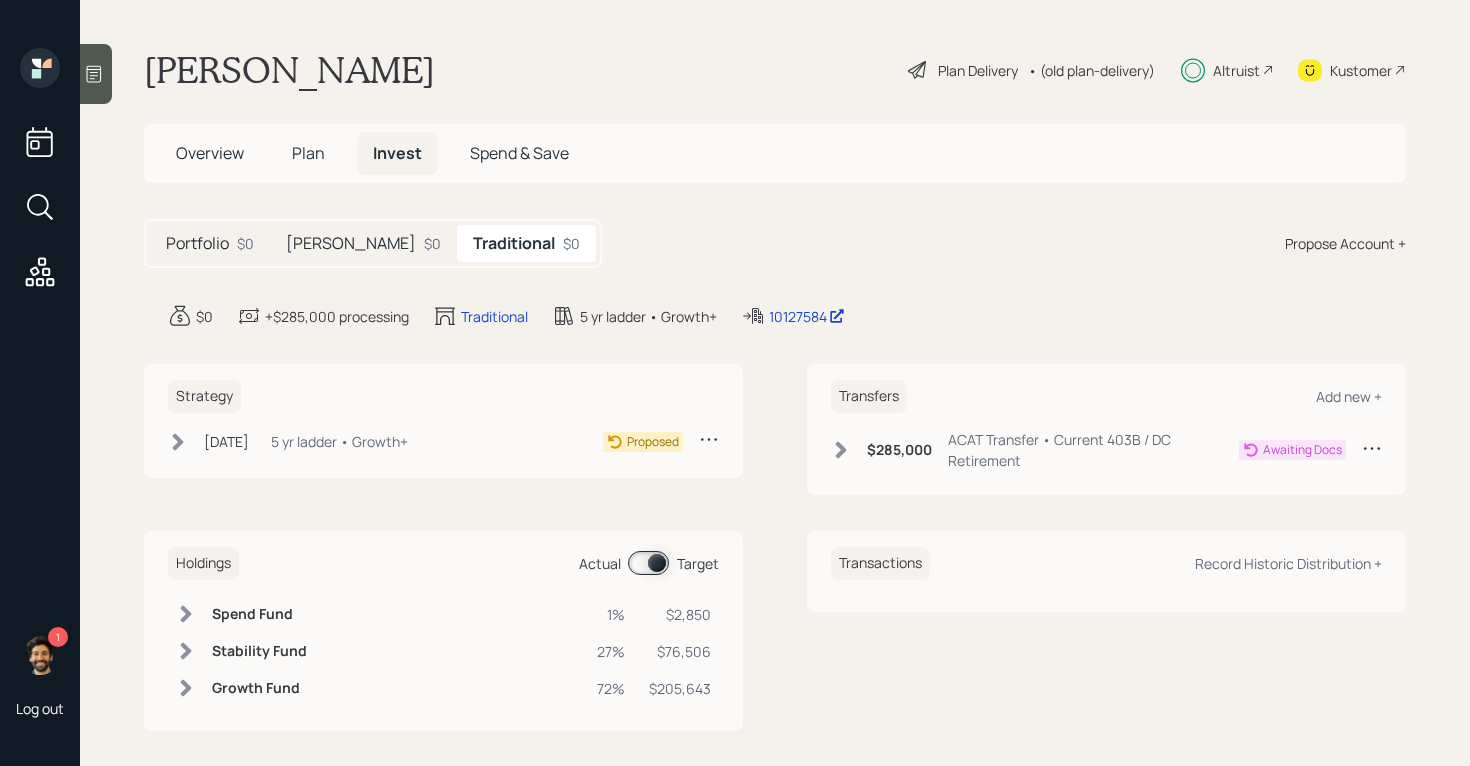 click 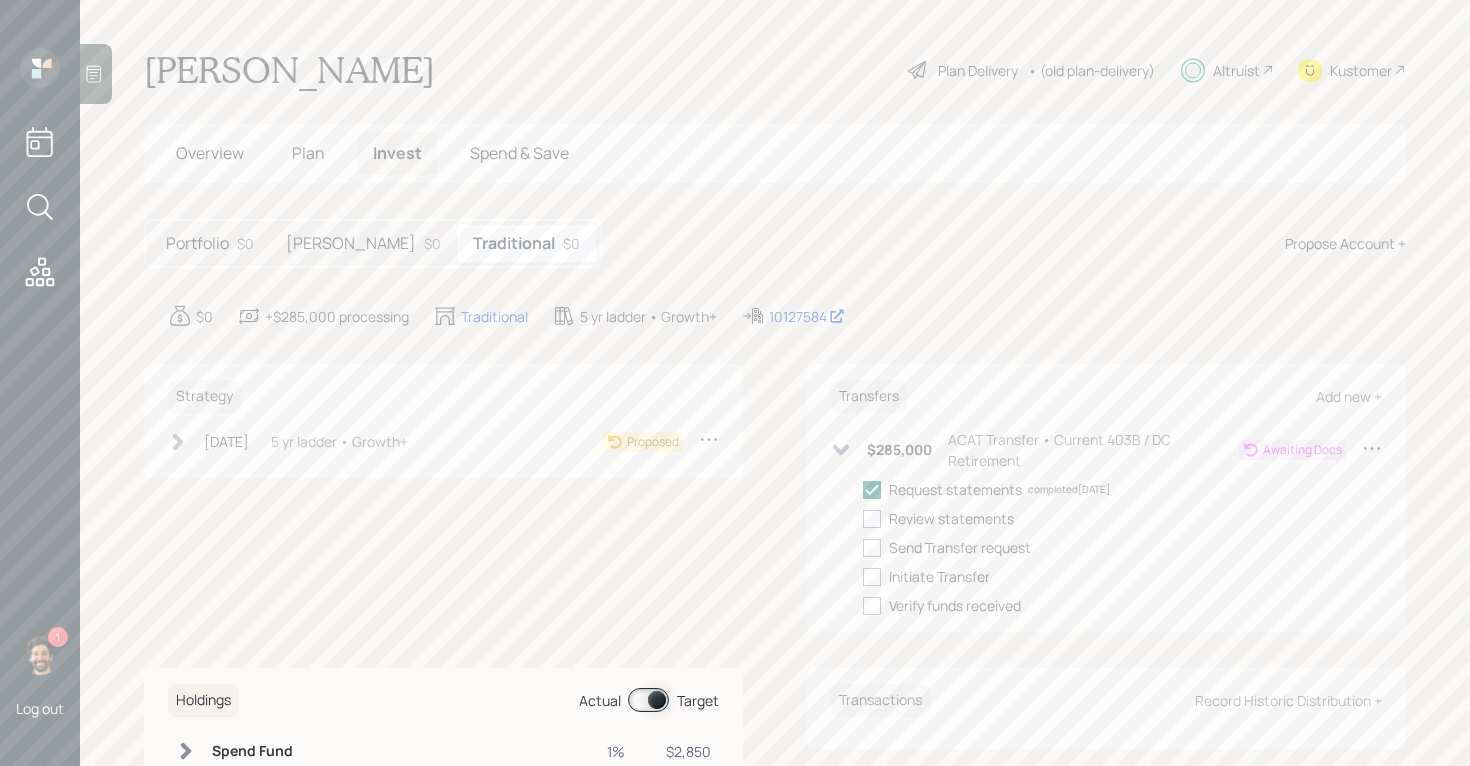 click 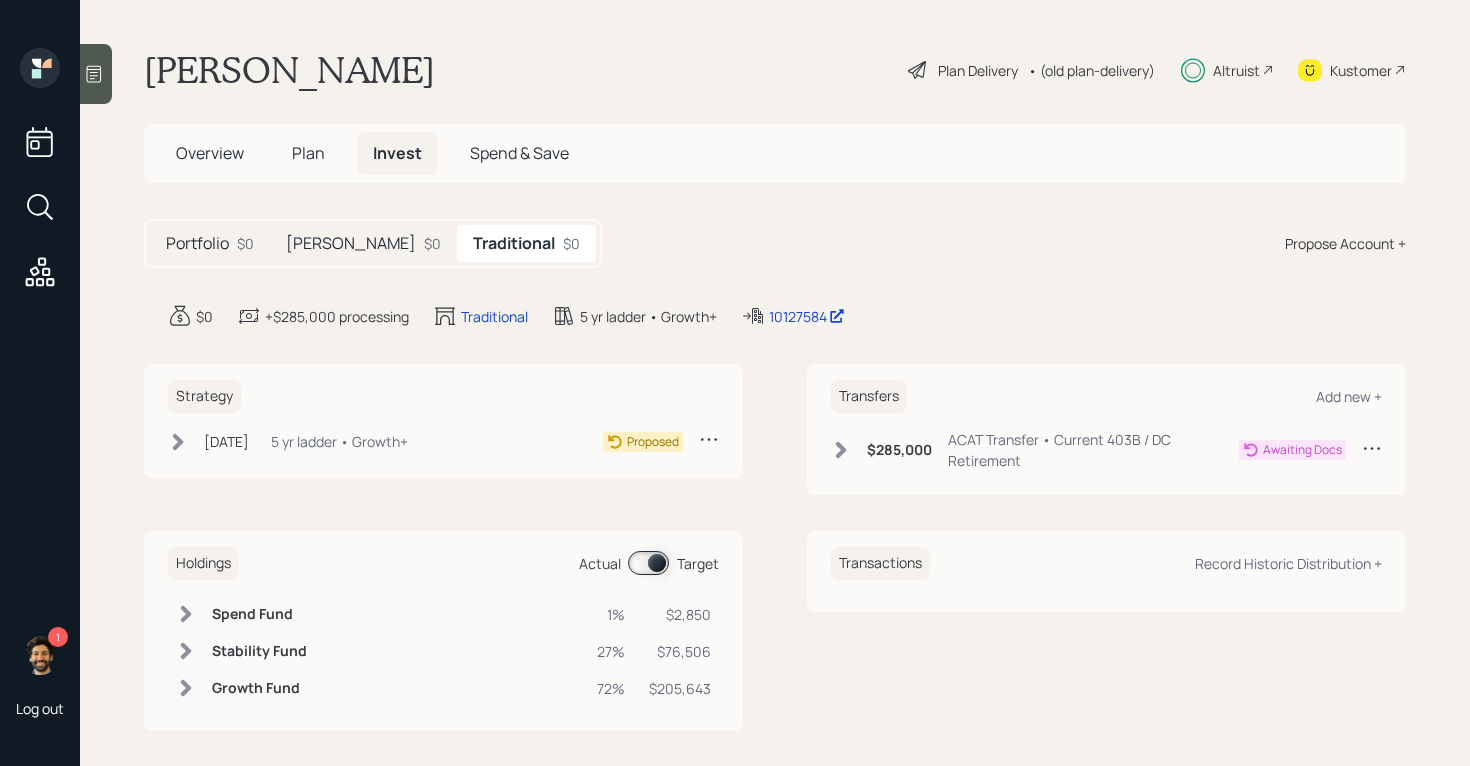 click 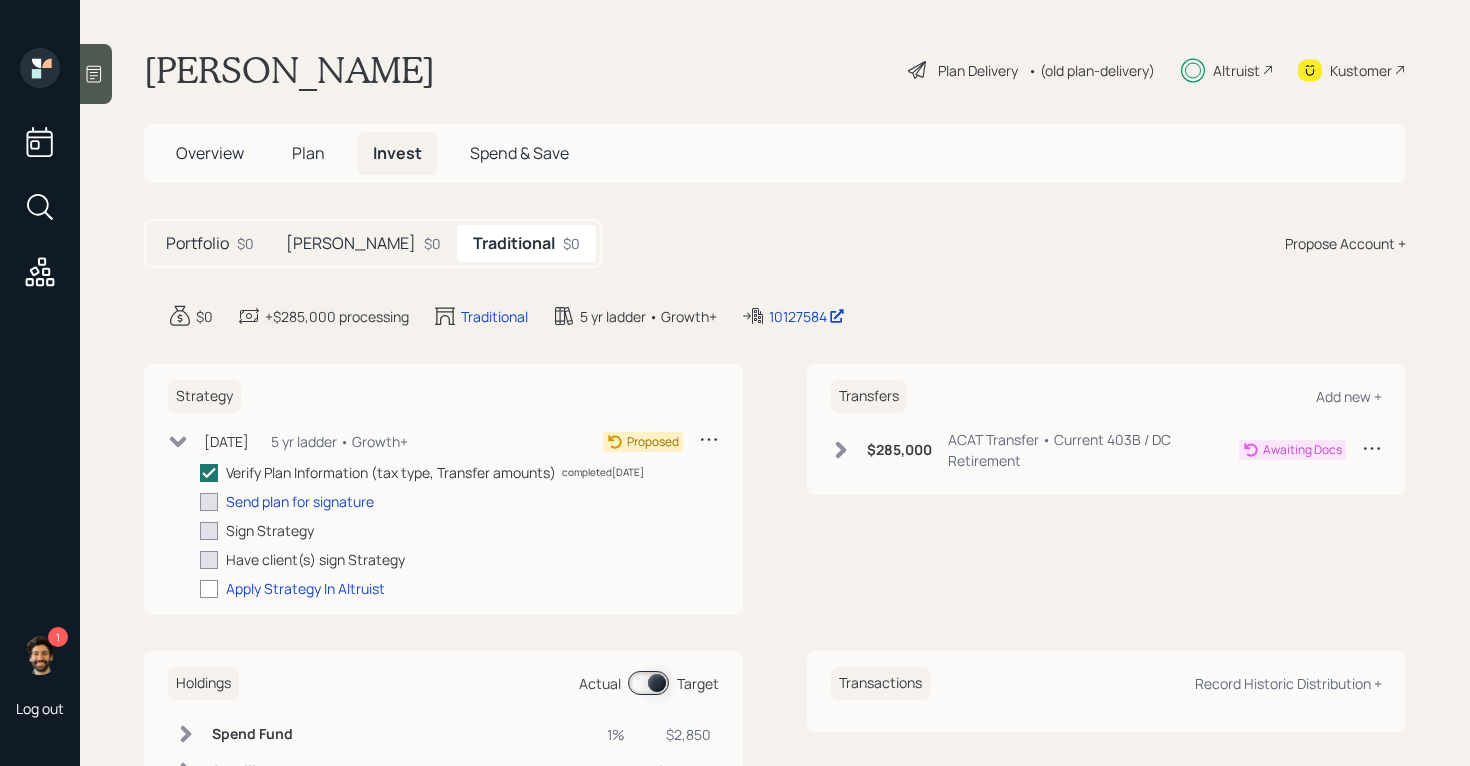 click 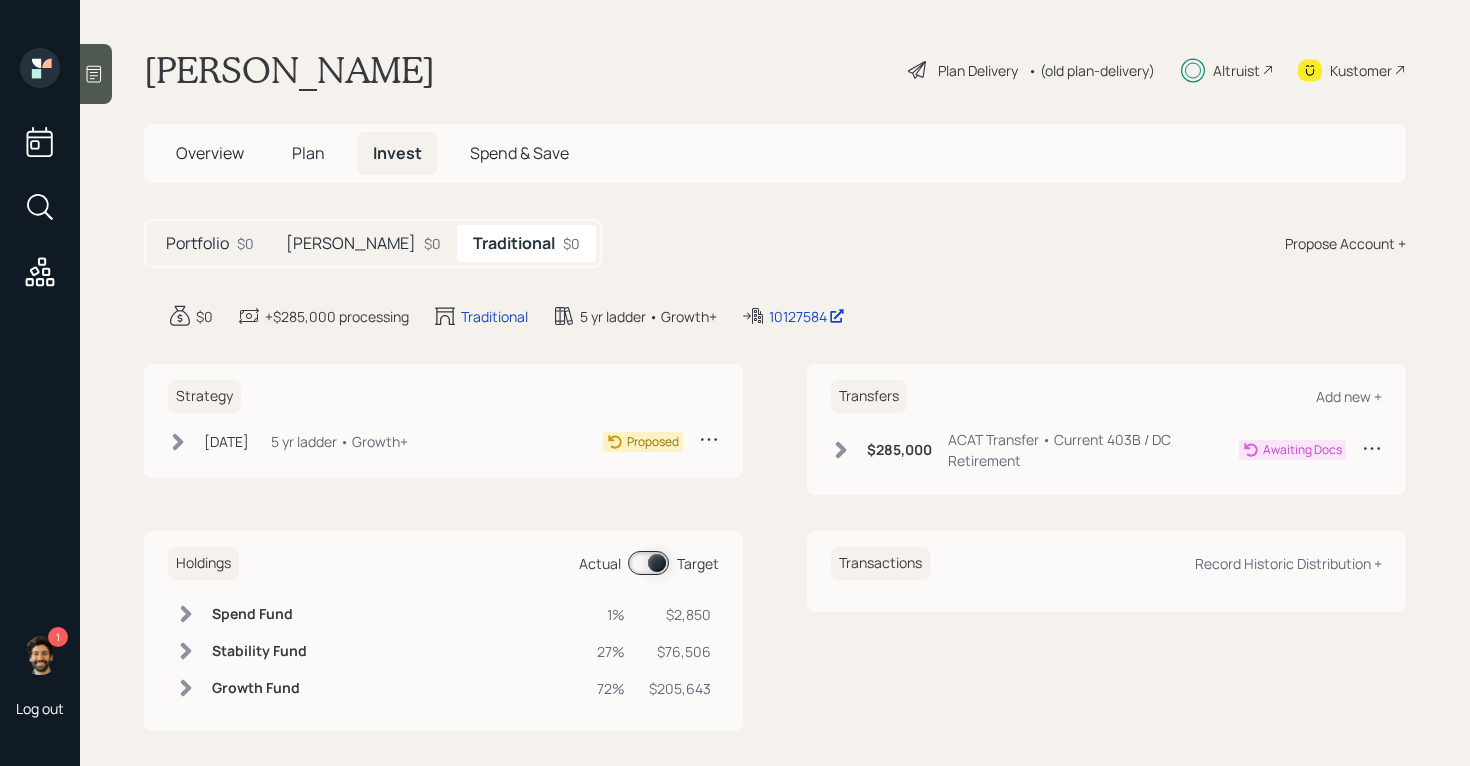 click on "Plan" at bounding box center (308, 153) 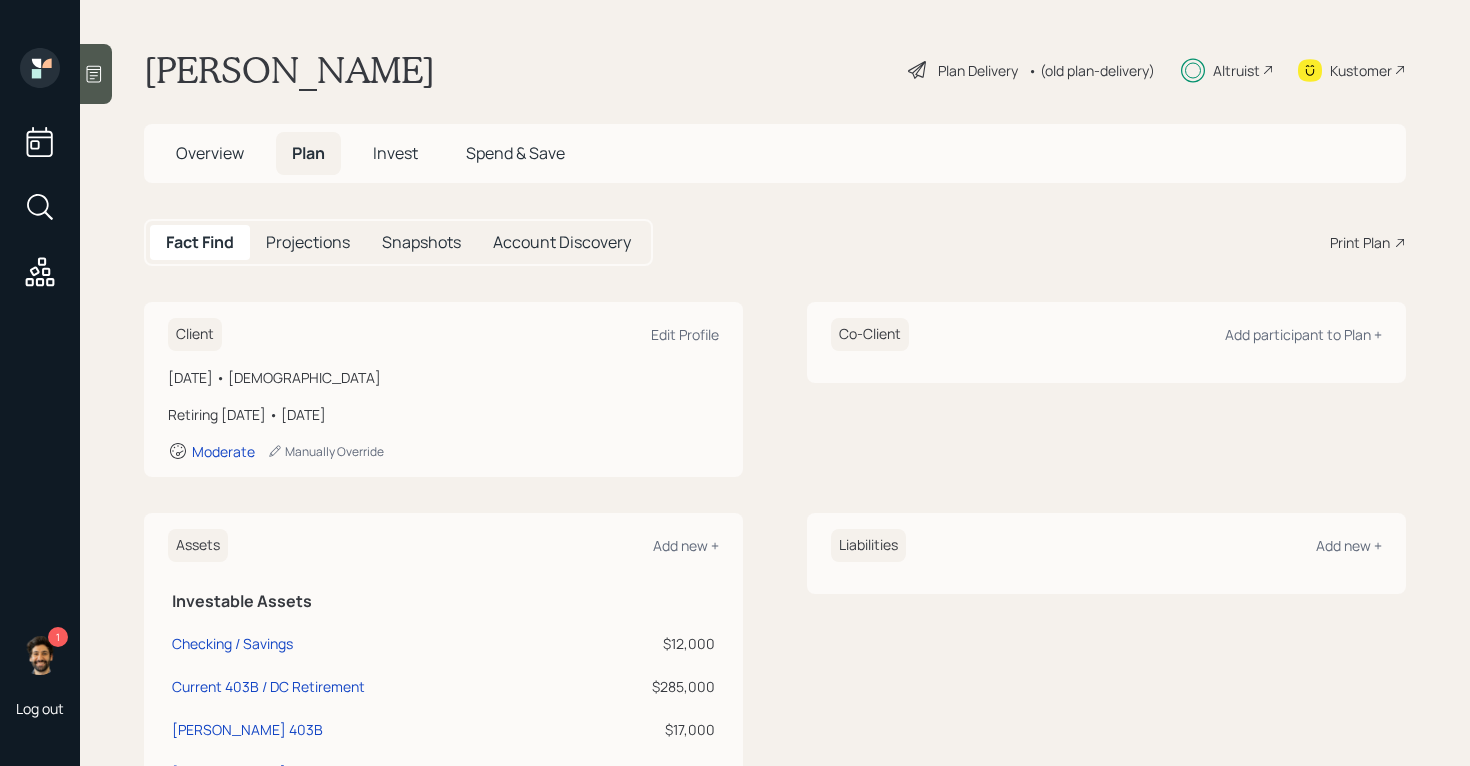 click on "Overview" at bounding box center [210, 153] 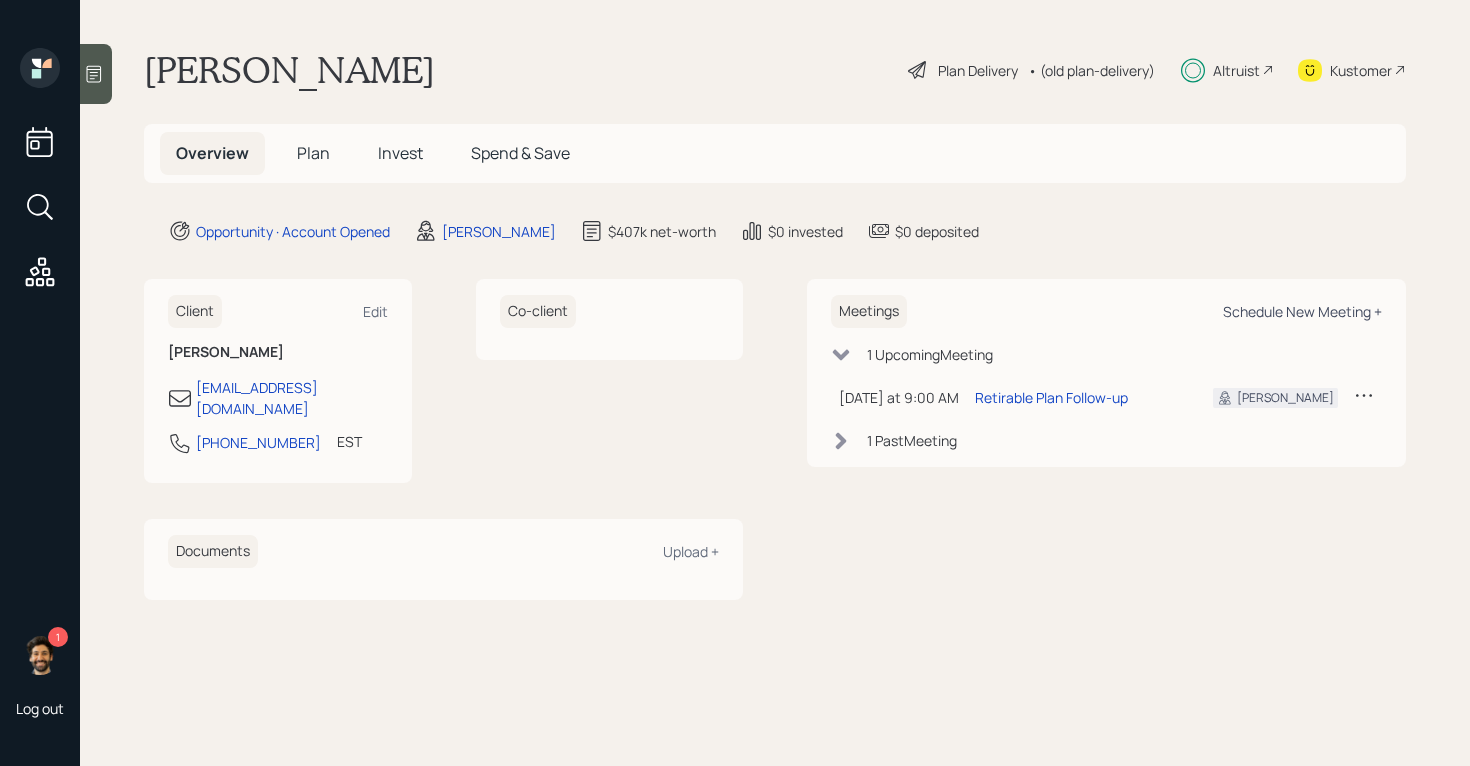 click on "Schedule New Meeting +" at bounding box center (1302, 311) 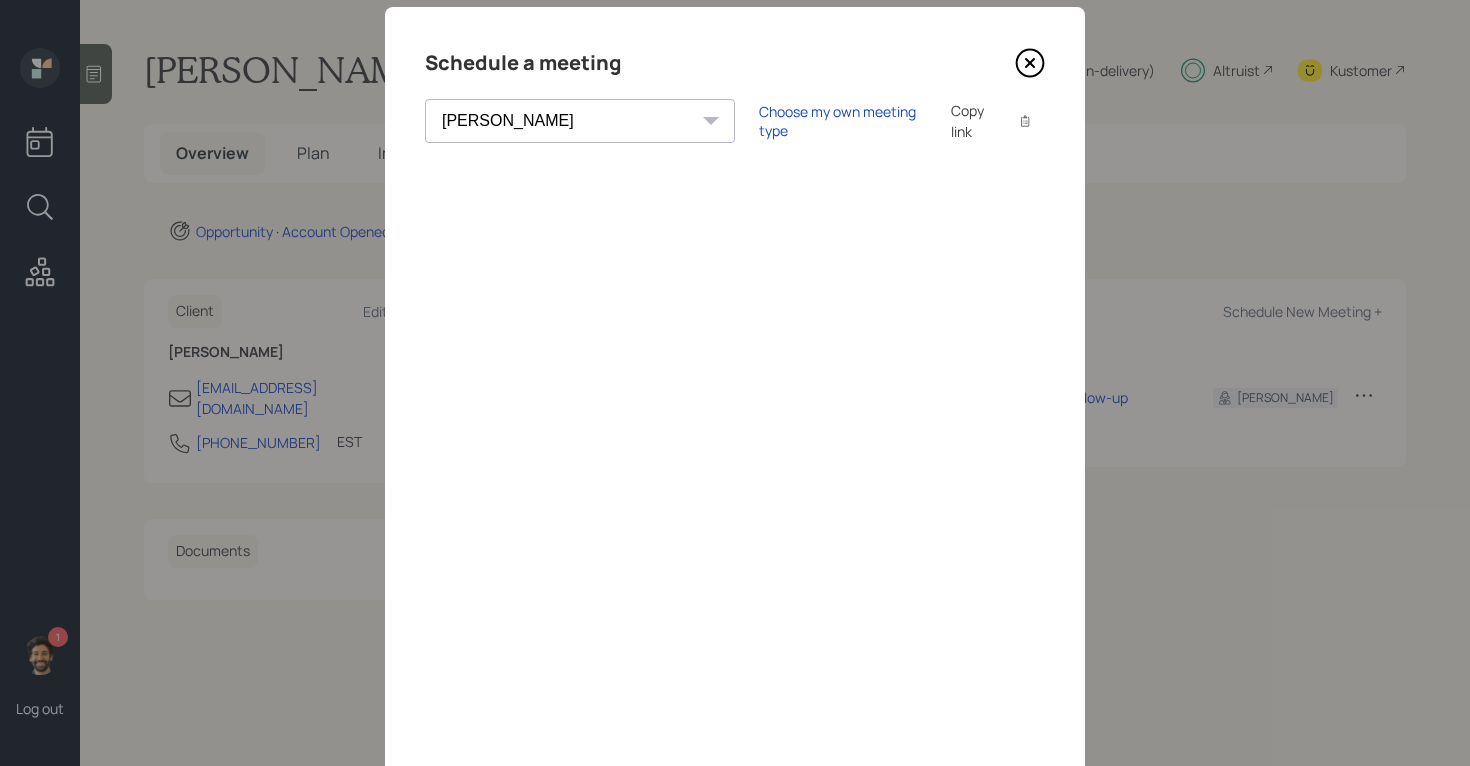 scroll, scrollTop: 42, scrollLeft: 0, axis: vertical 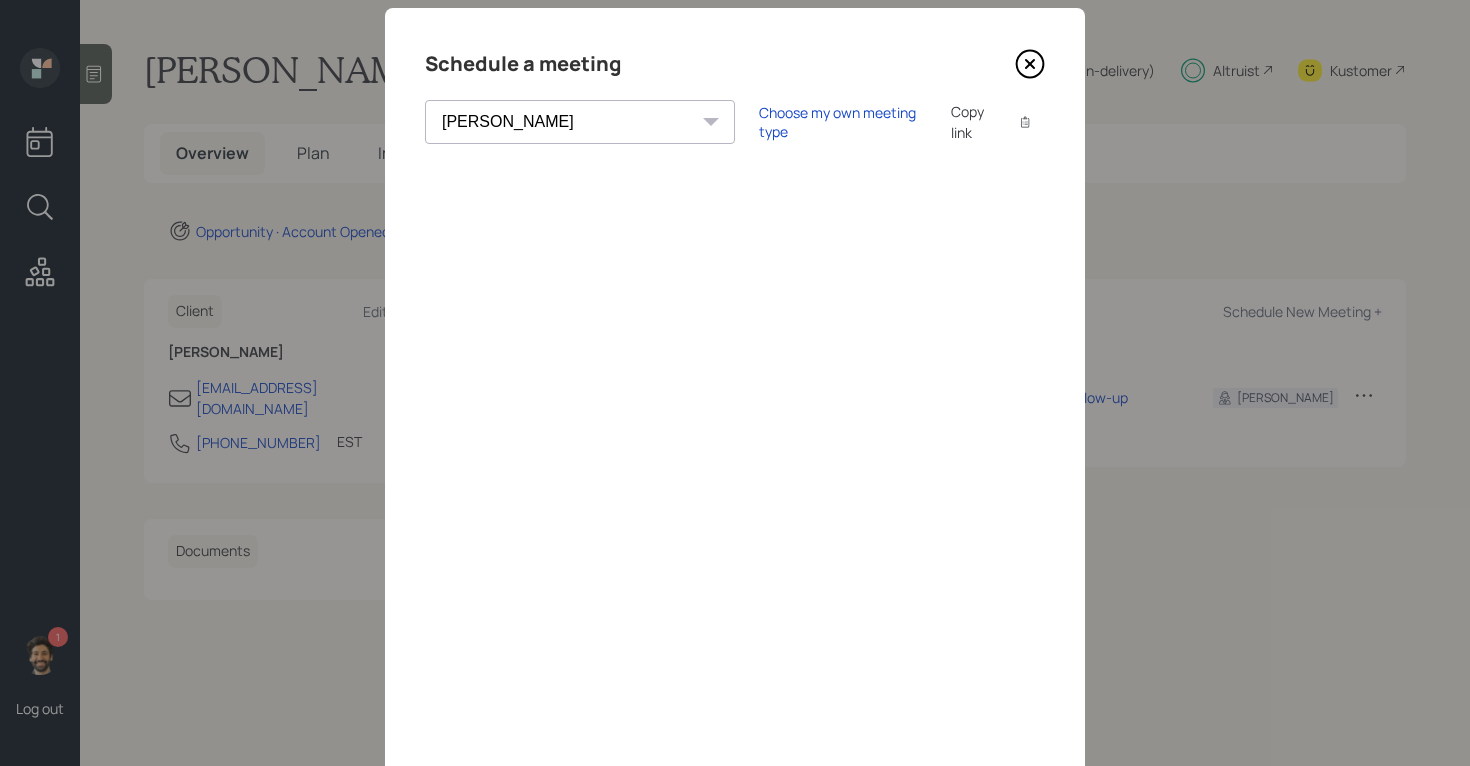 click 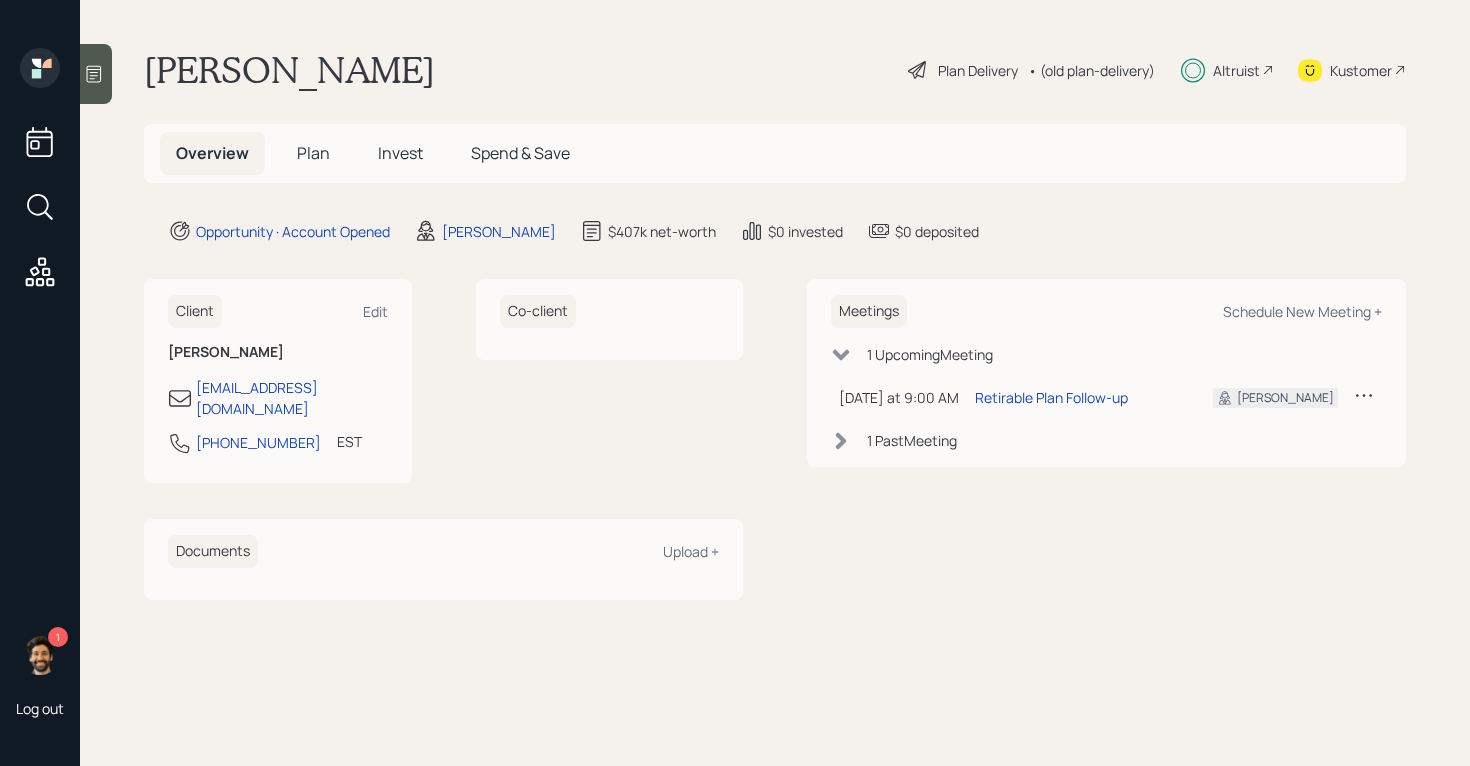 click on "Invest" at bounding box center (400, 153) 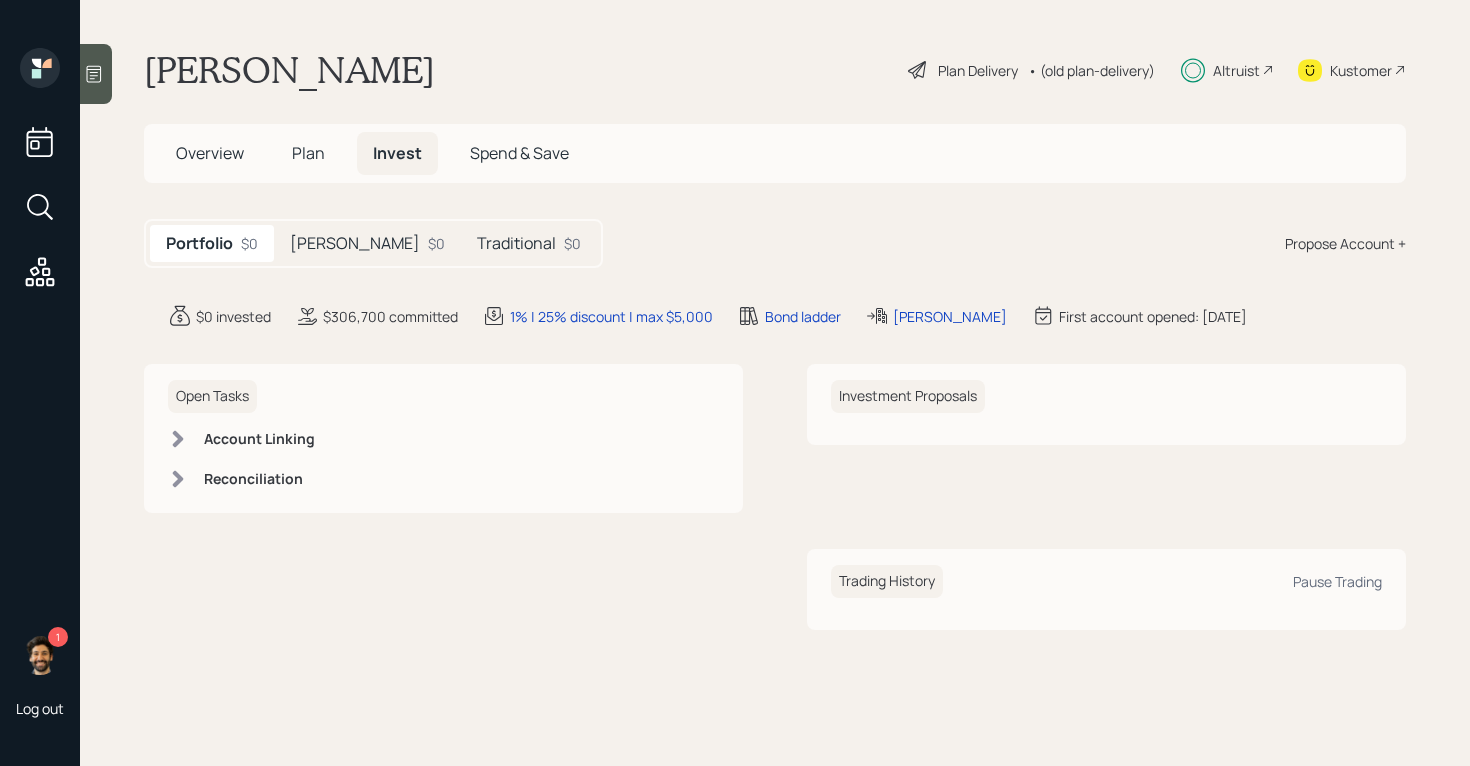 click on "Roth $0" at bounding box center [367, 243] 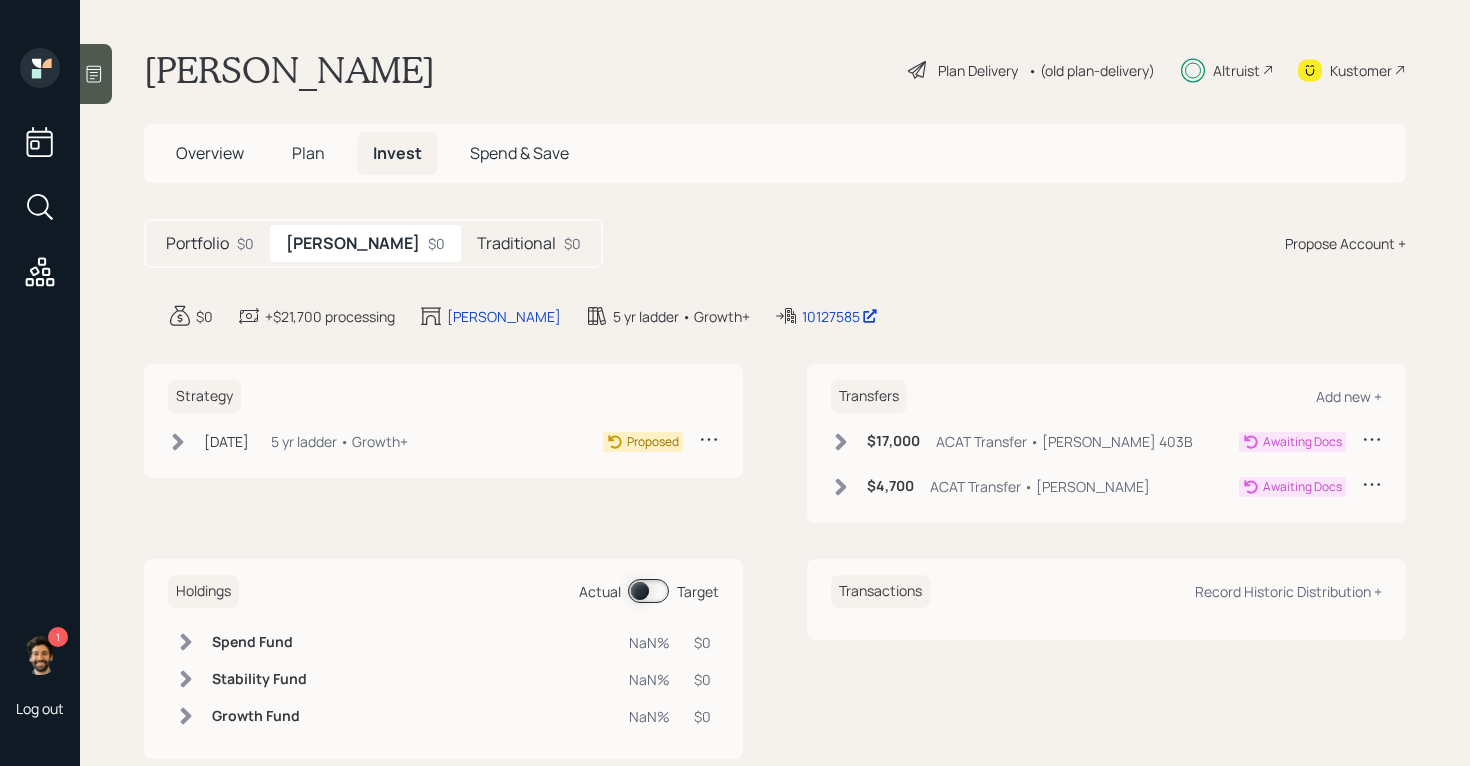 click on "Traditional" at bounding box center (516, 243) 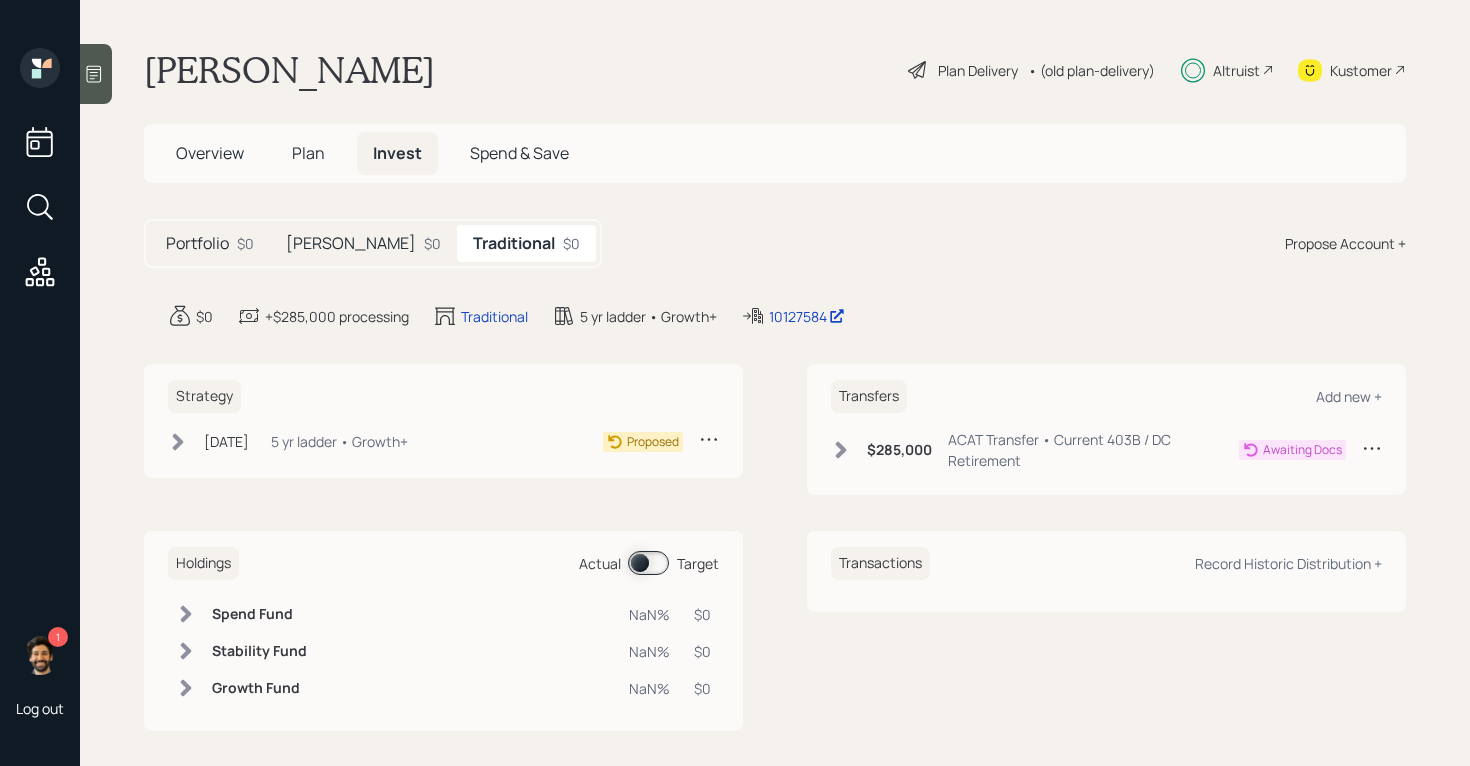 click on "$0" at bounding box center [432, 243] 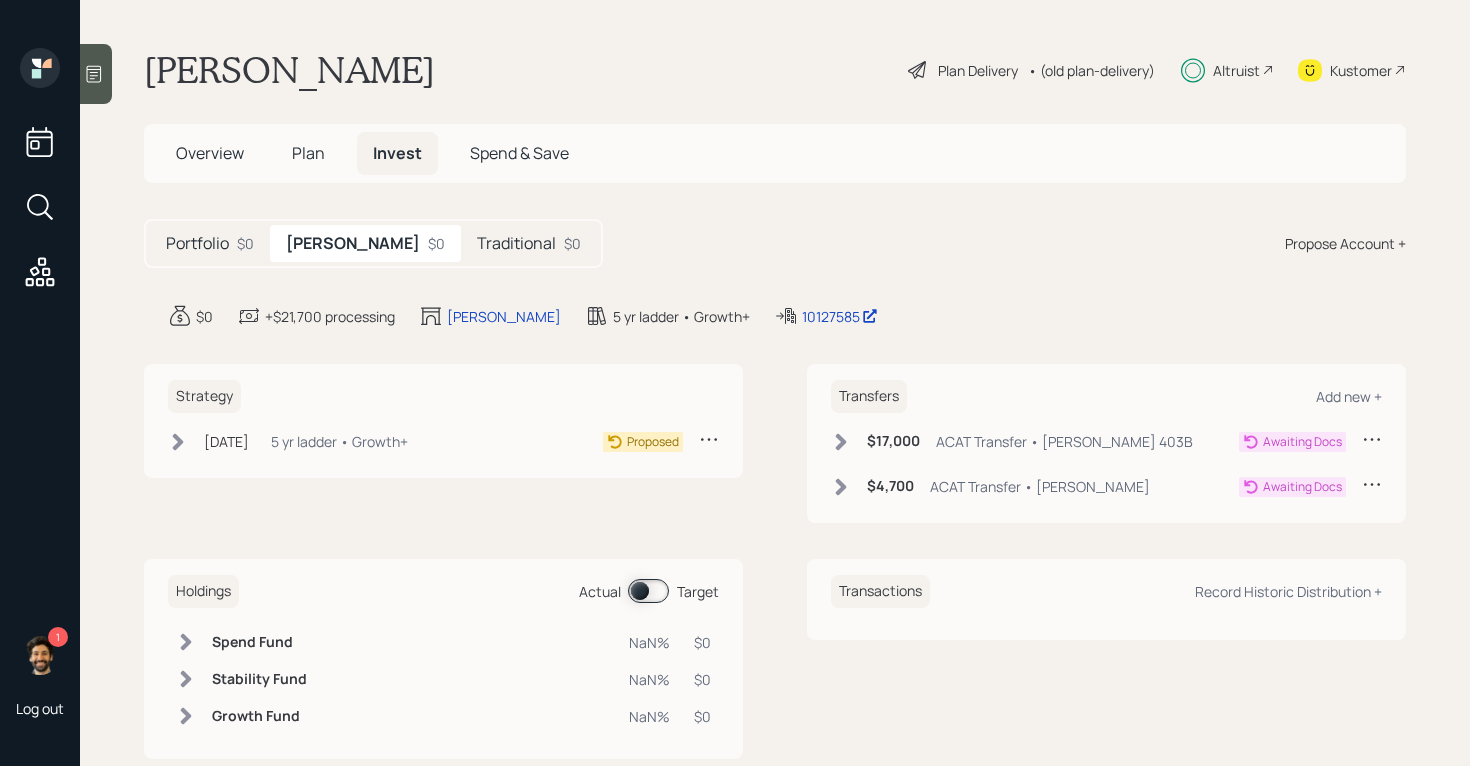 click on "Portfolio" at bounding box center [197, 243] 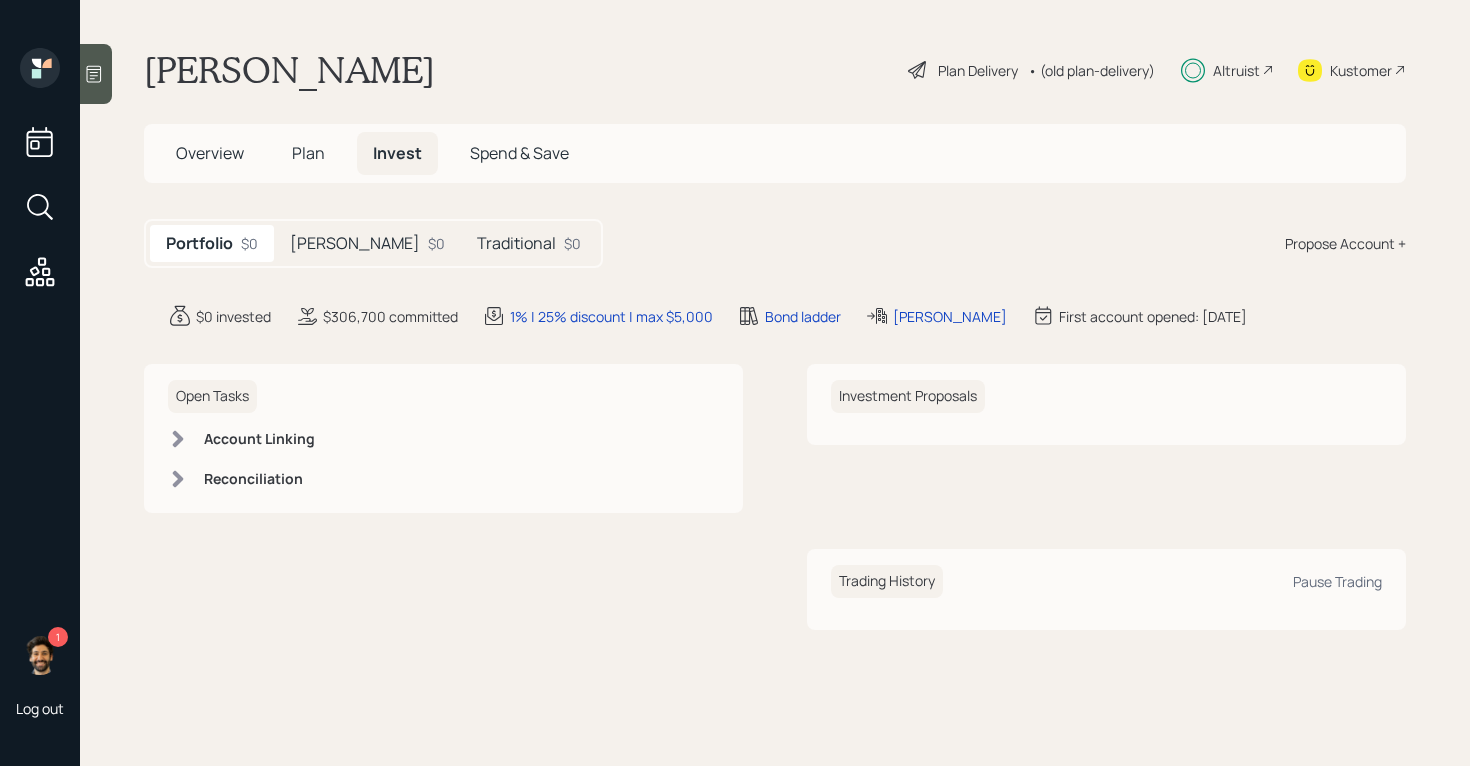 click on "Overview" at bounding box center [210, 153] 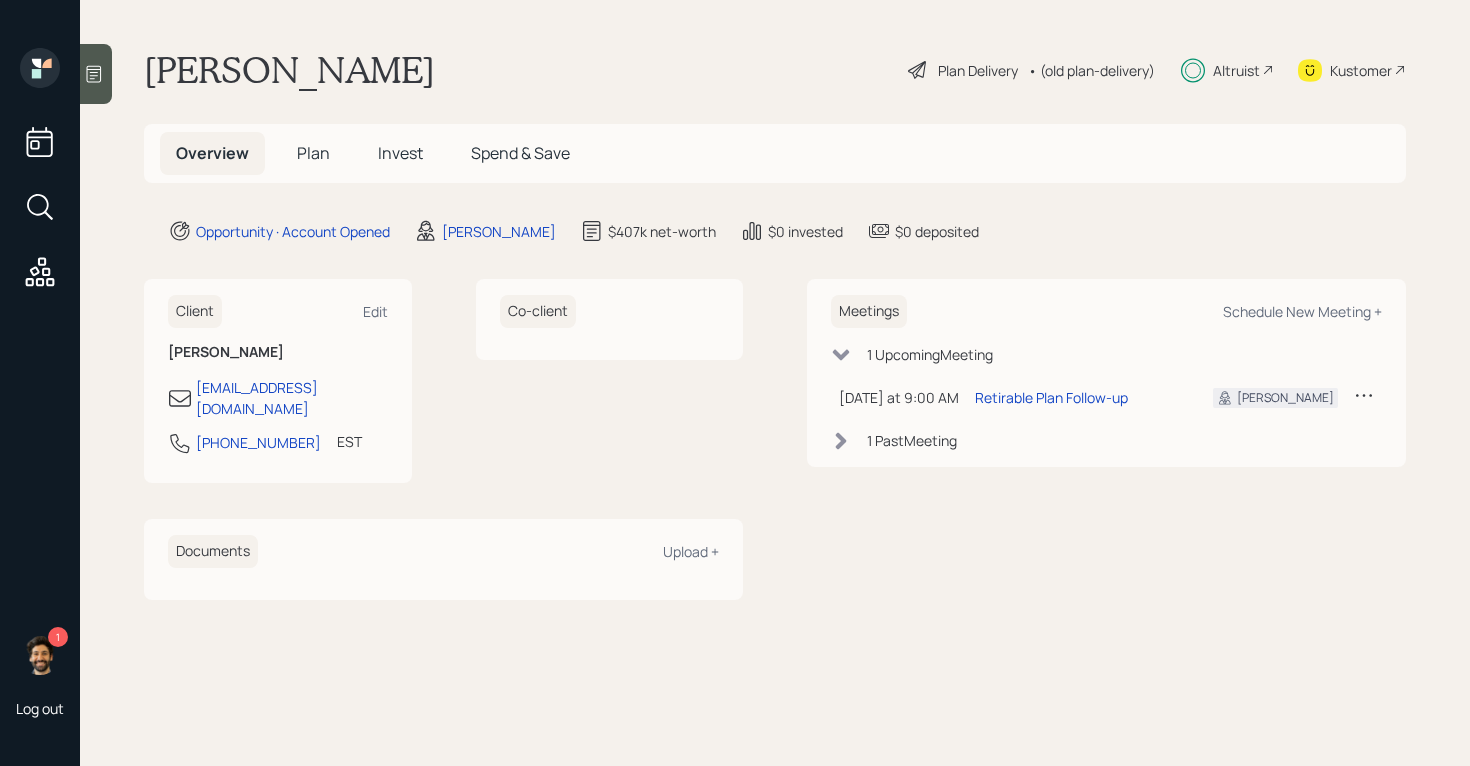 click on "• (old plan-delivery)" at bounding box center (1091, 70) 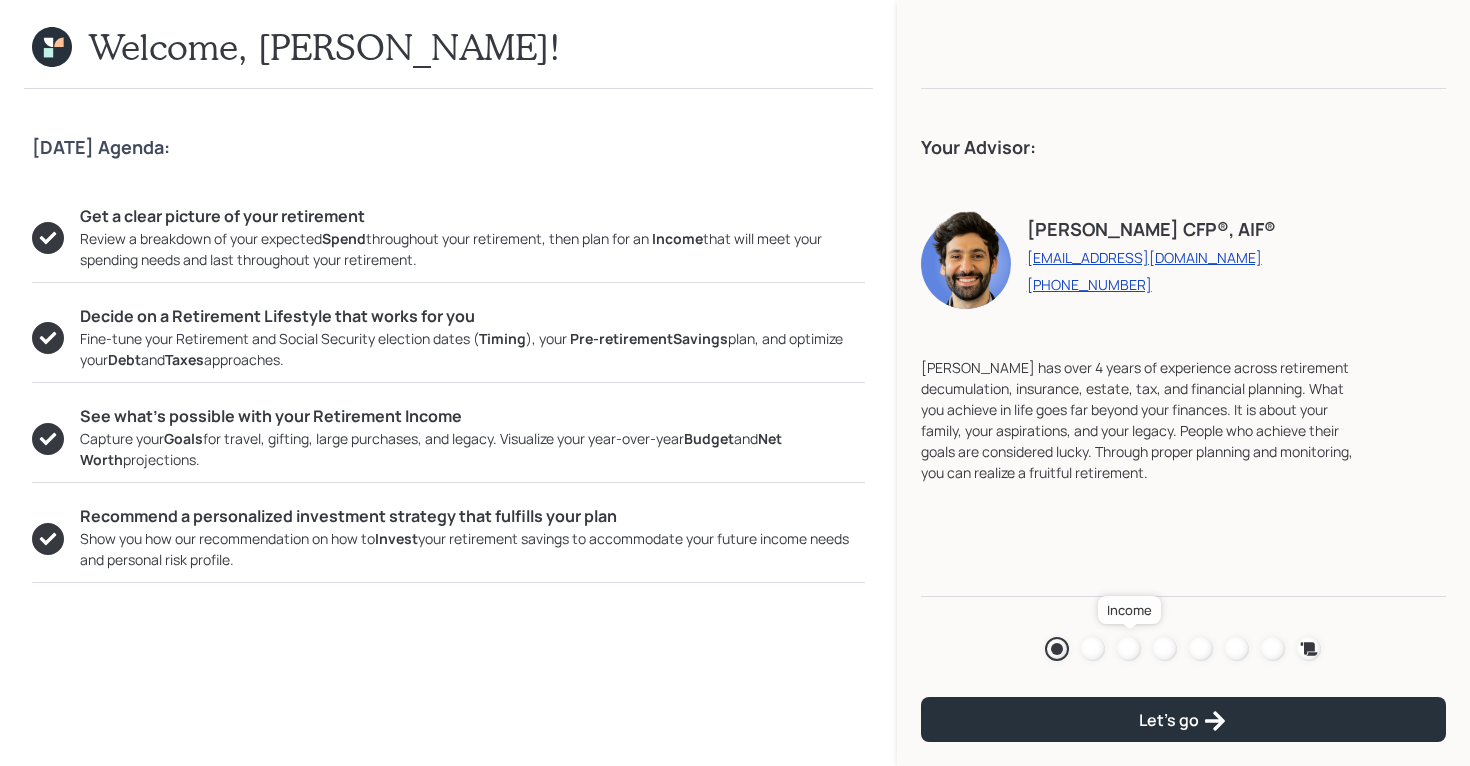 click at bounding box center [1129, 649] 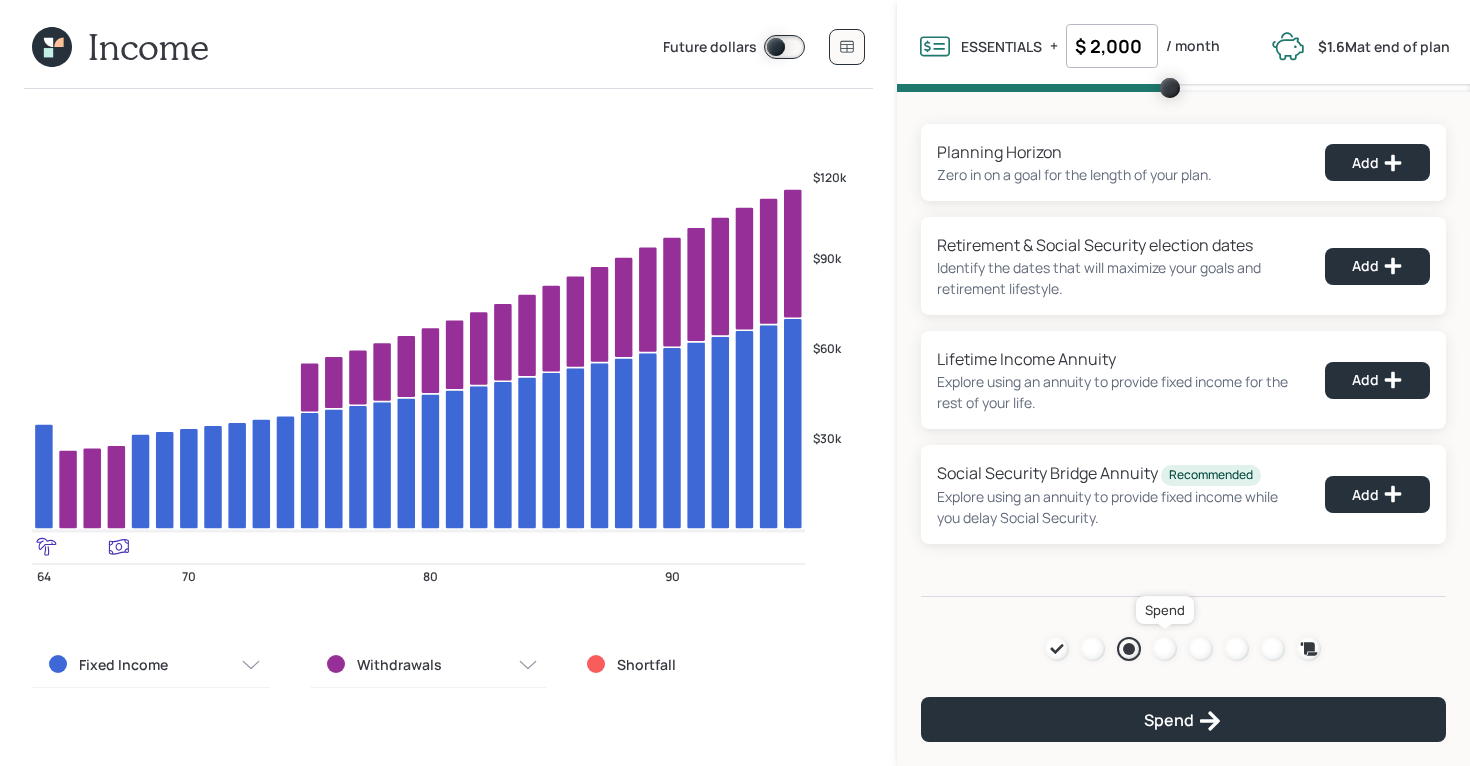 click at bounding box center (1165, 649) 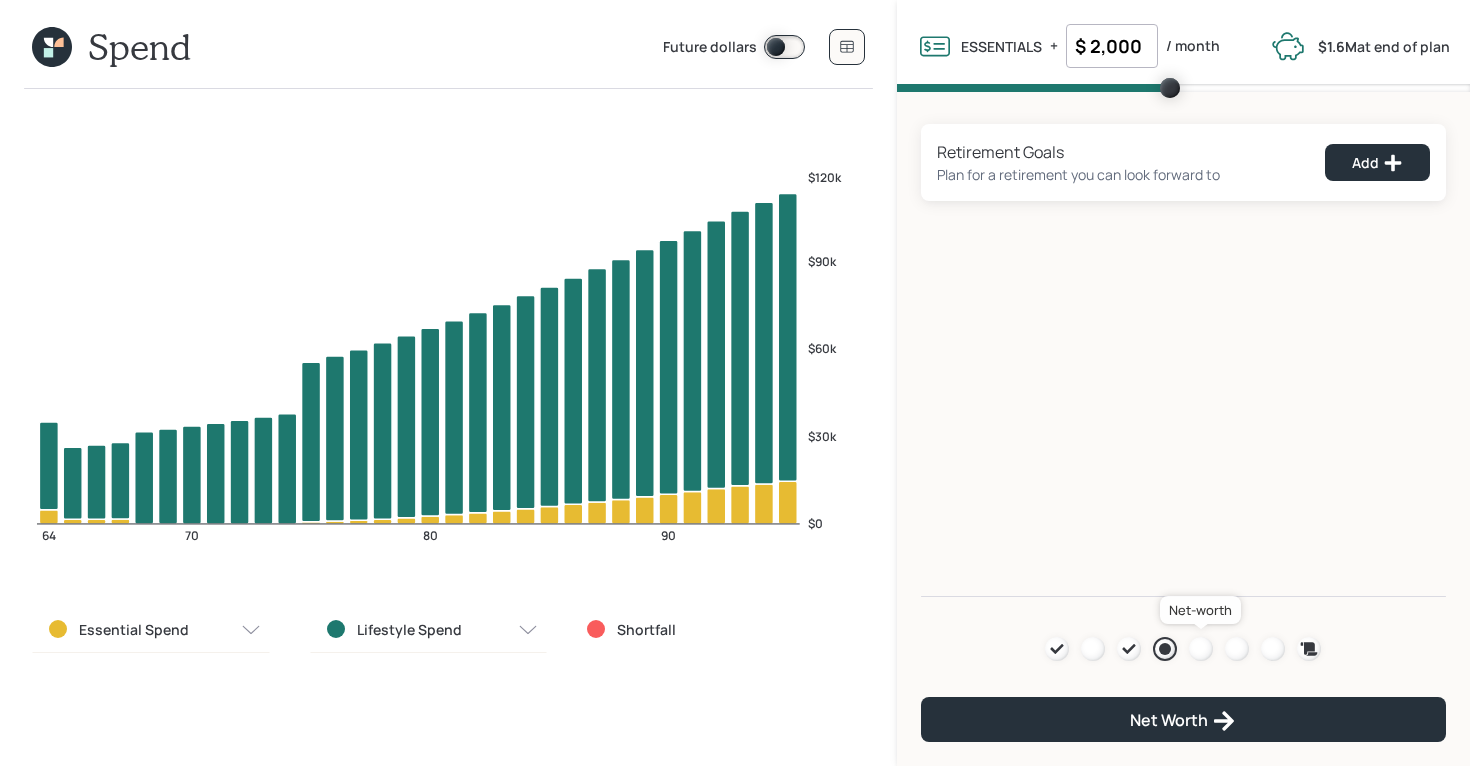 click at bounding box center [1201, 649] 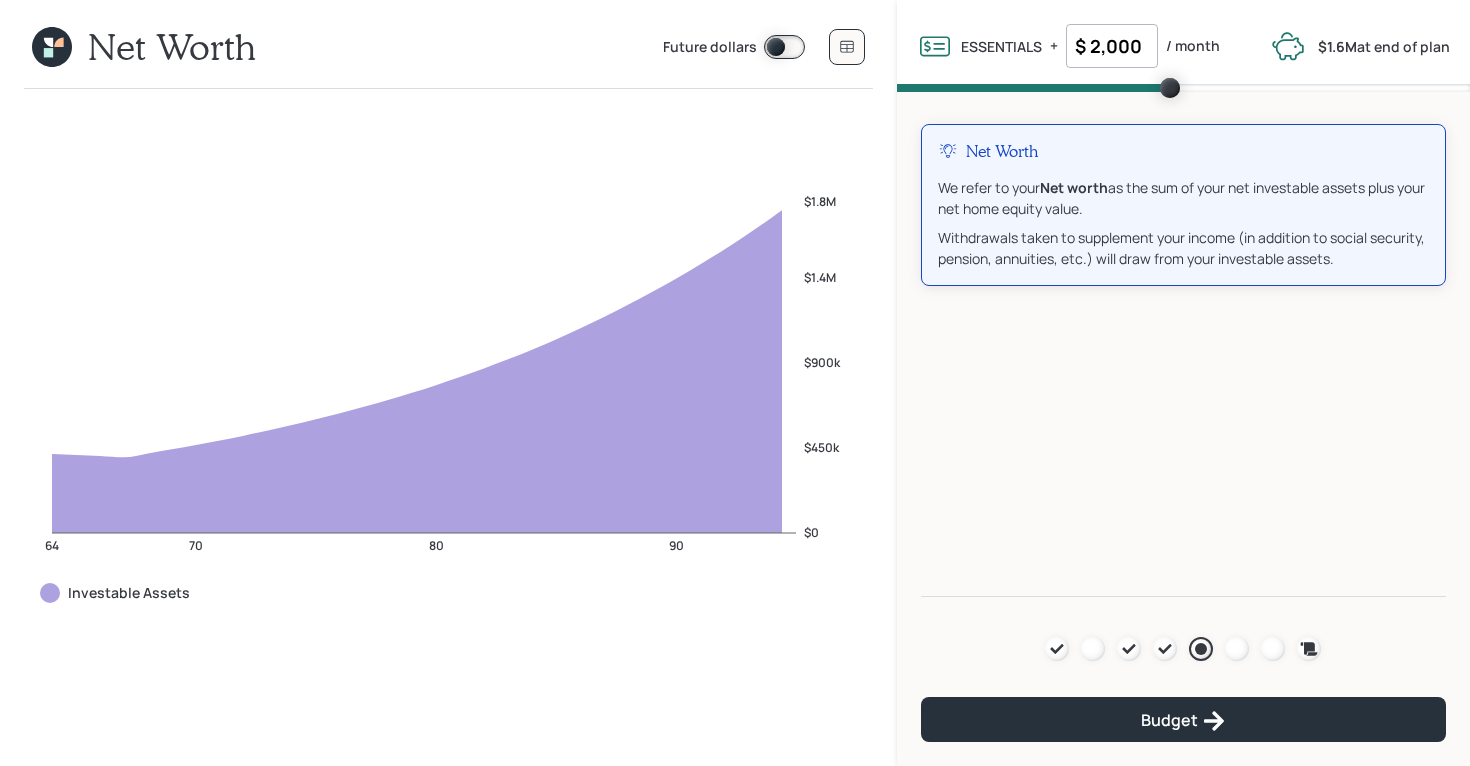 click at bounding box center (784, 47) 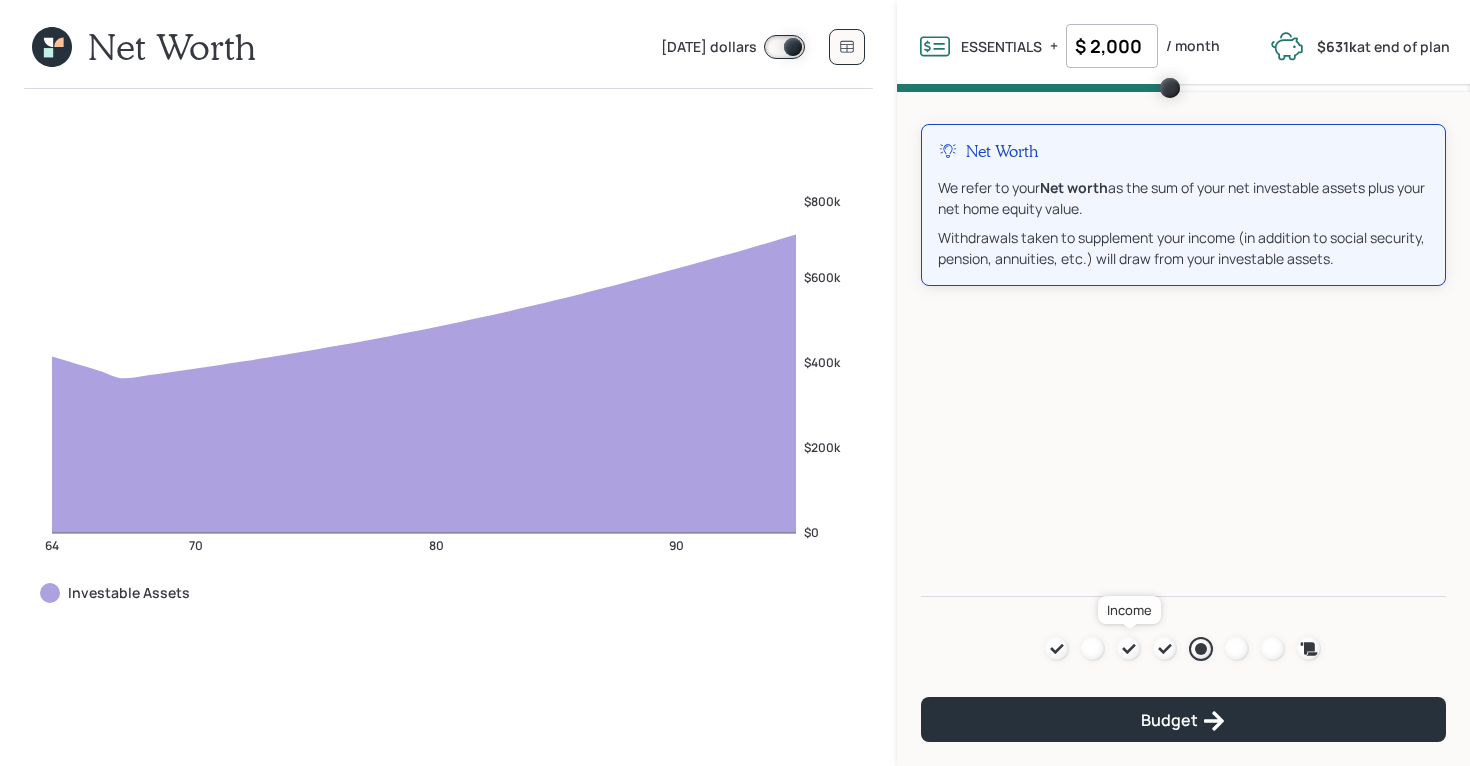 click 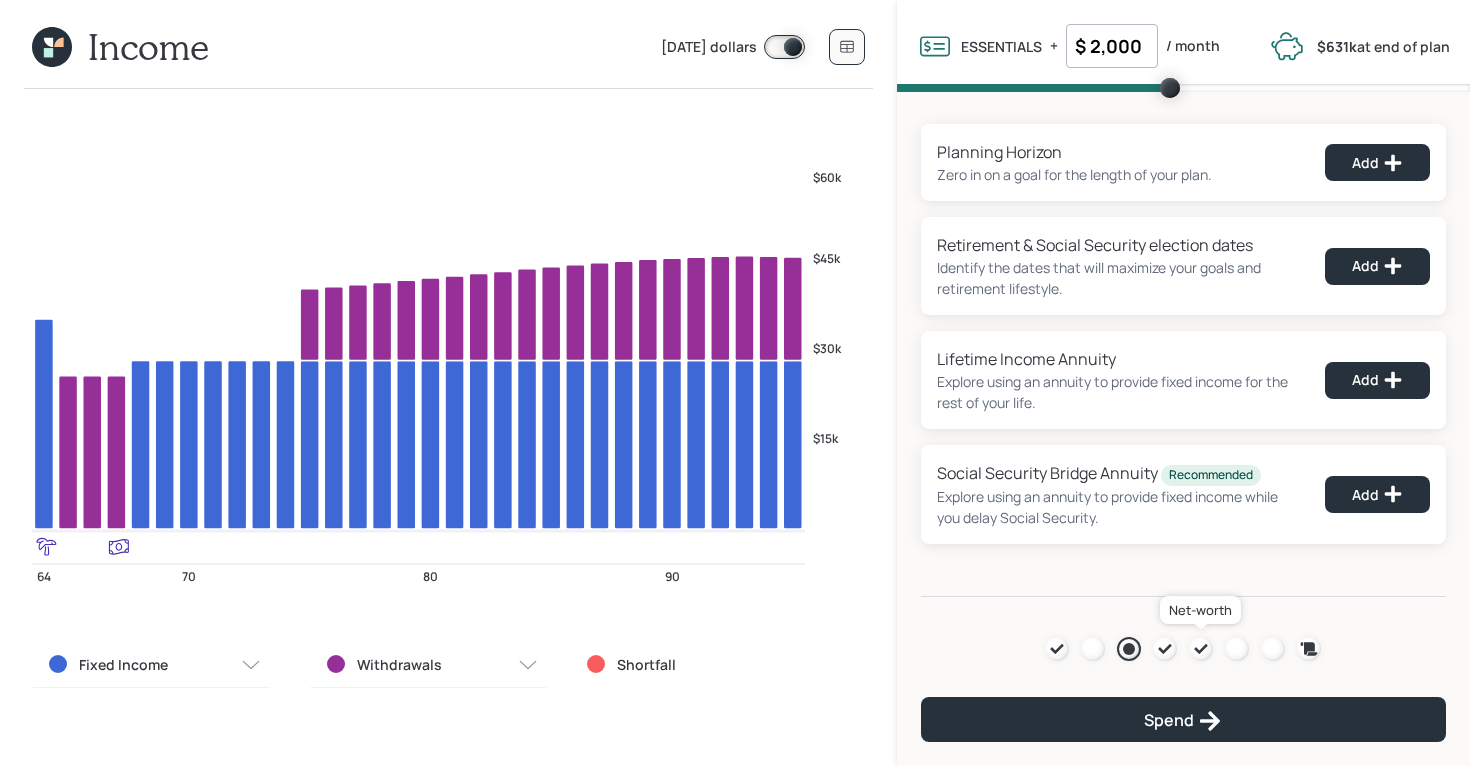 click 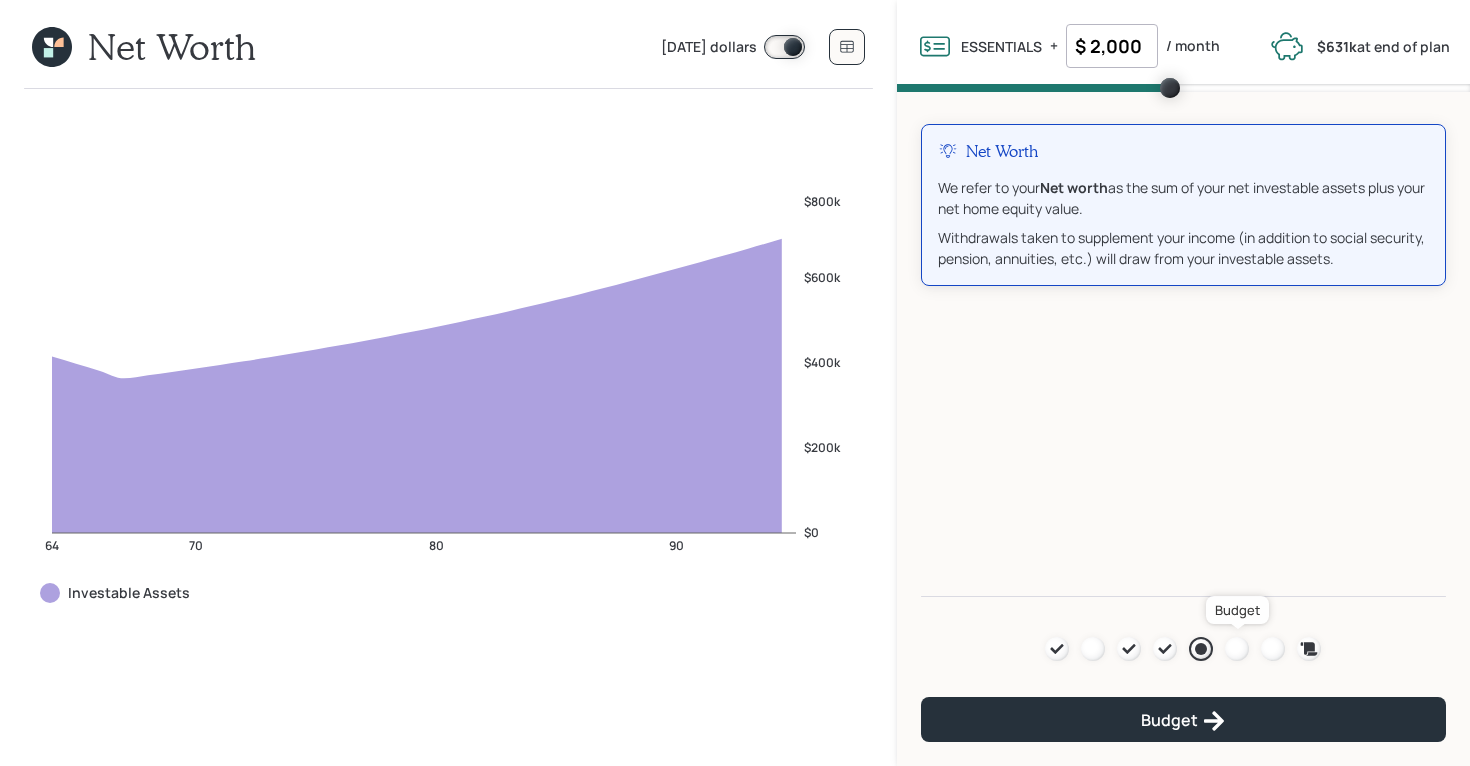 click at bounding box center [1237, 649] 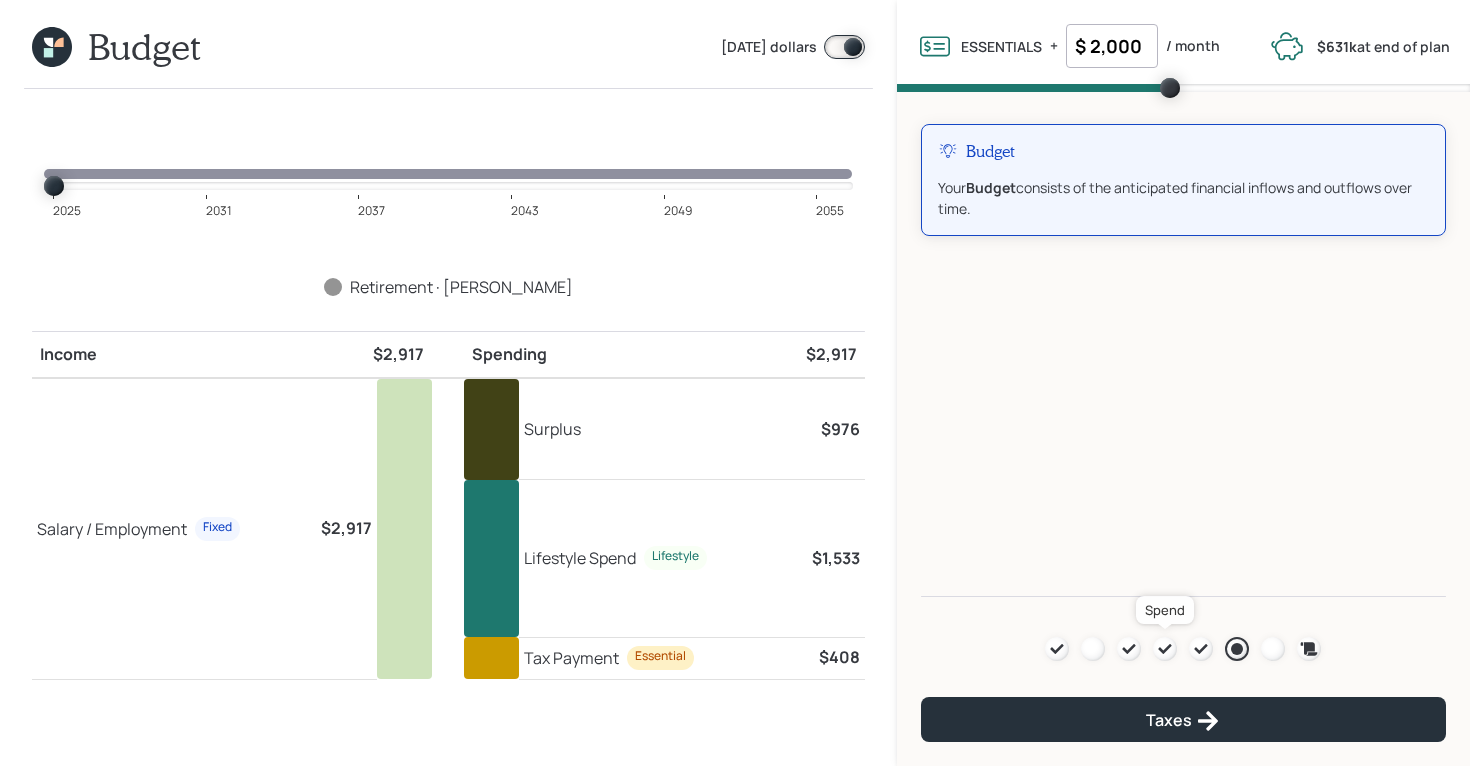 click 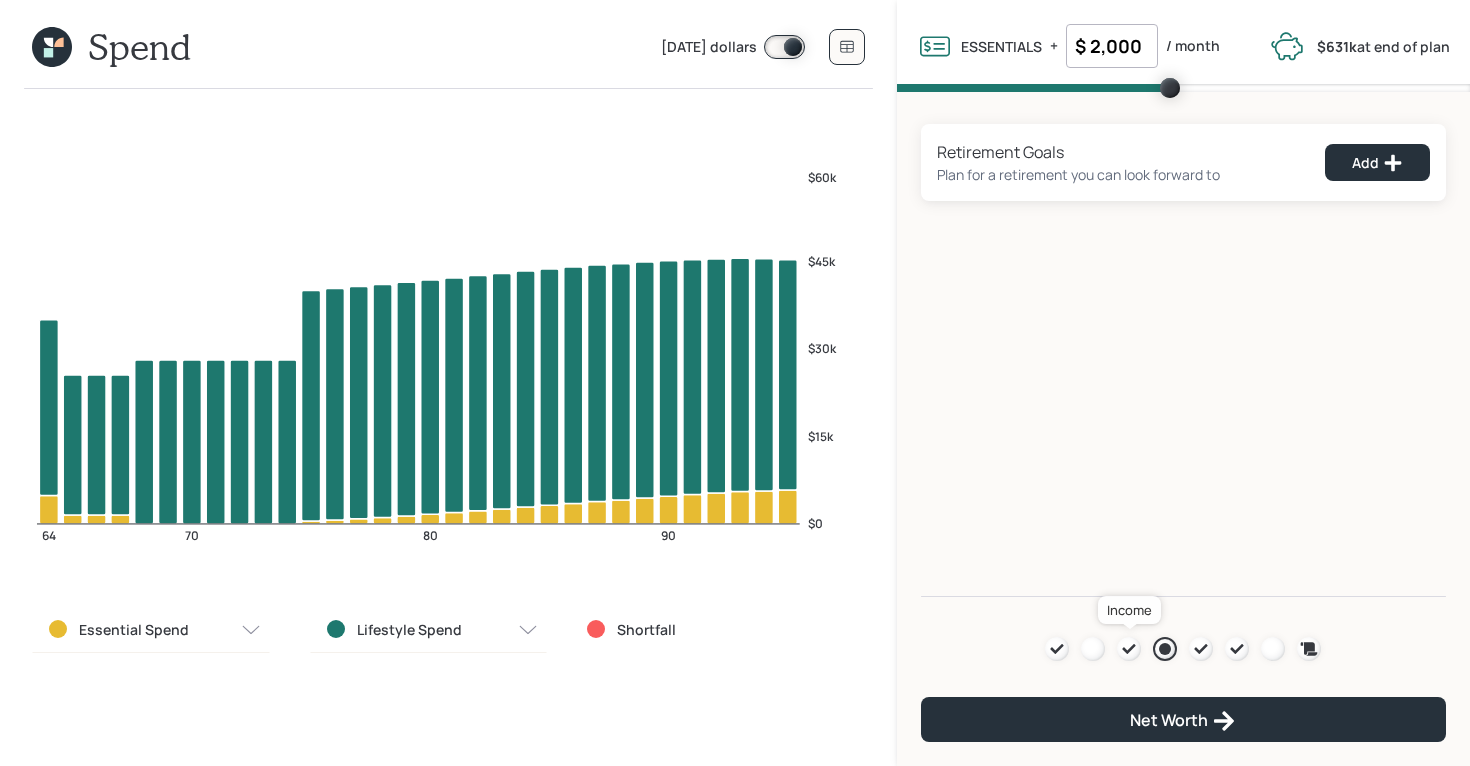 click 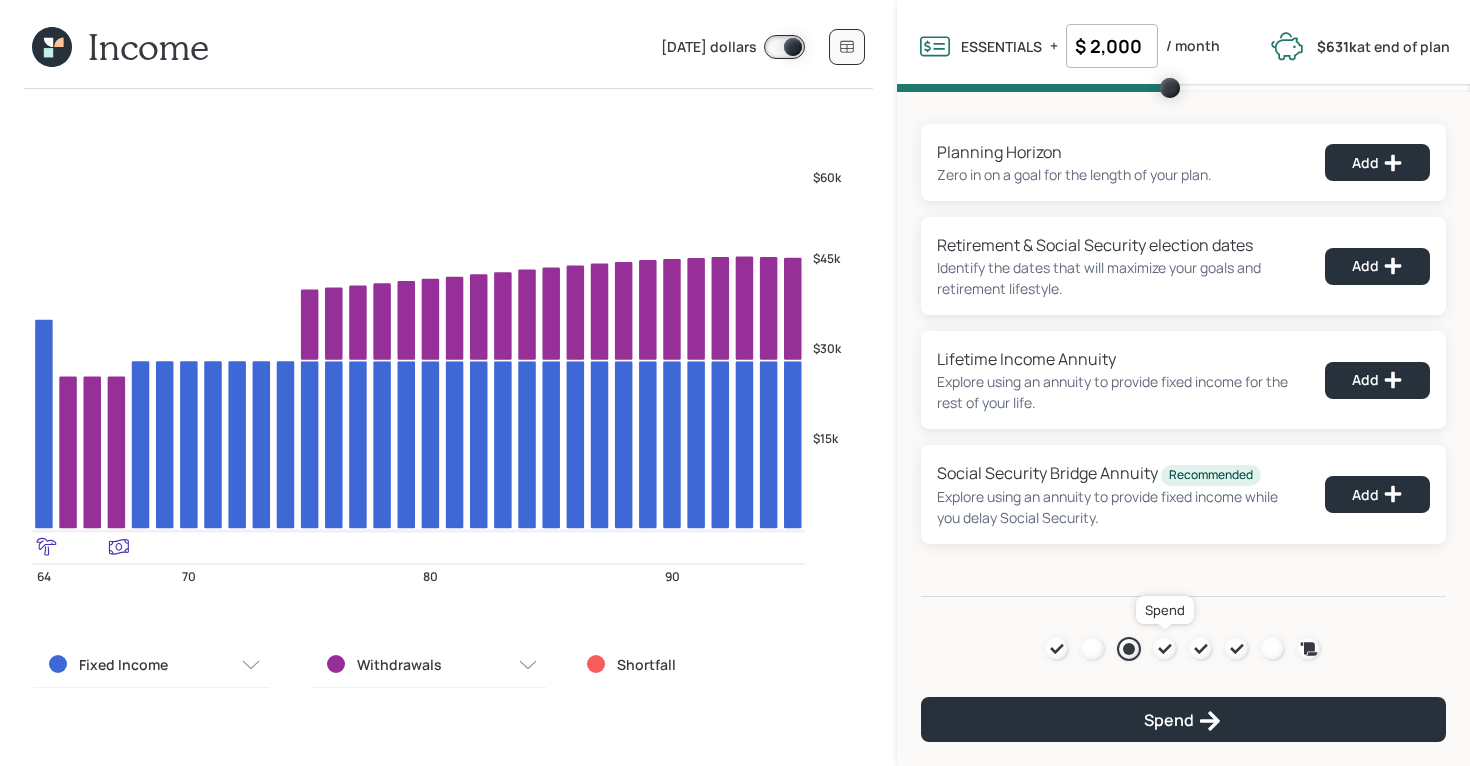 click 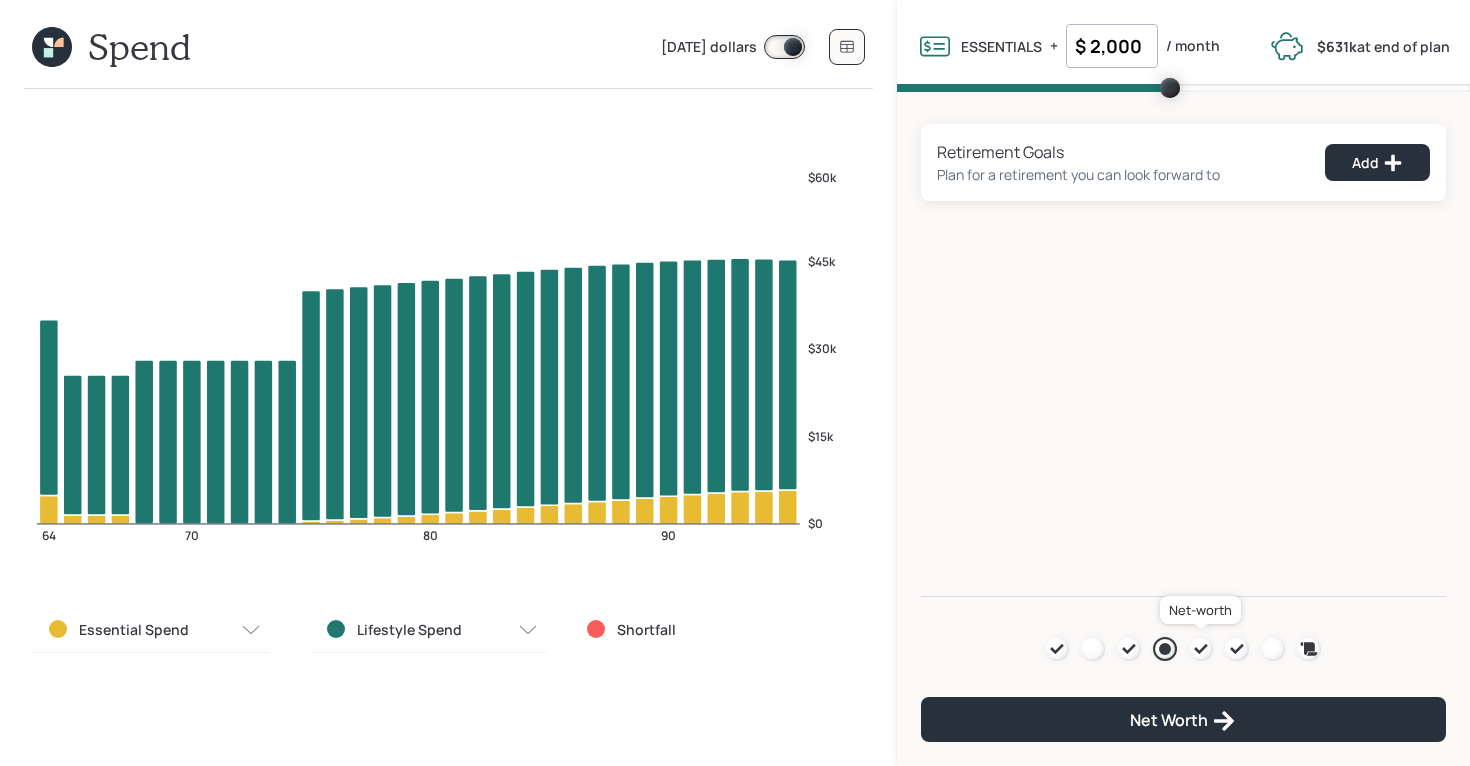 click 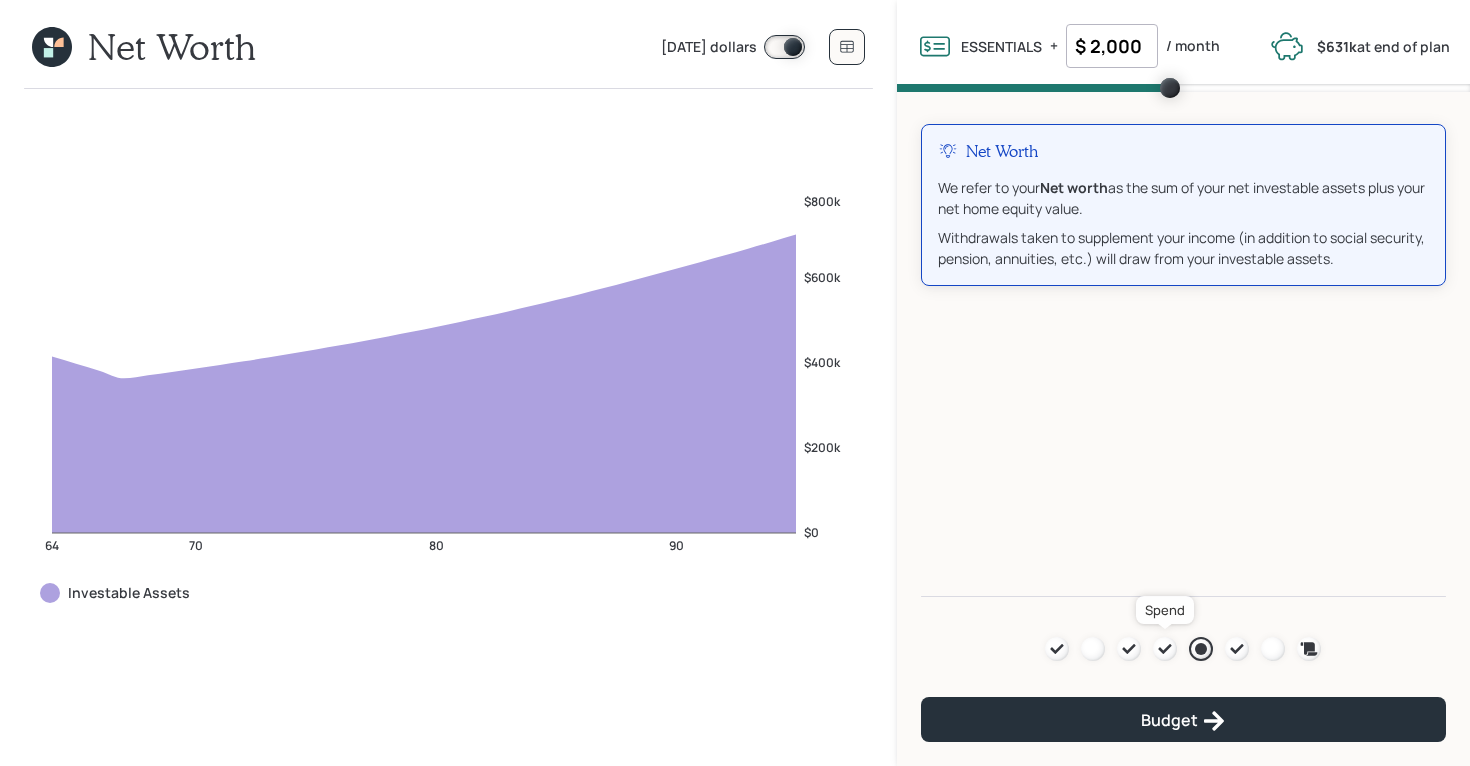 click 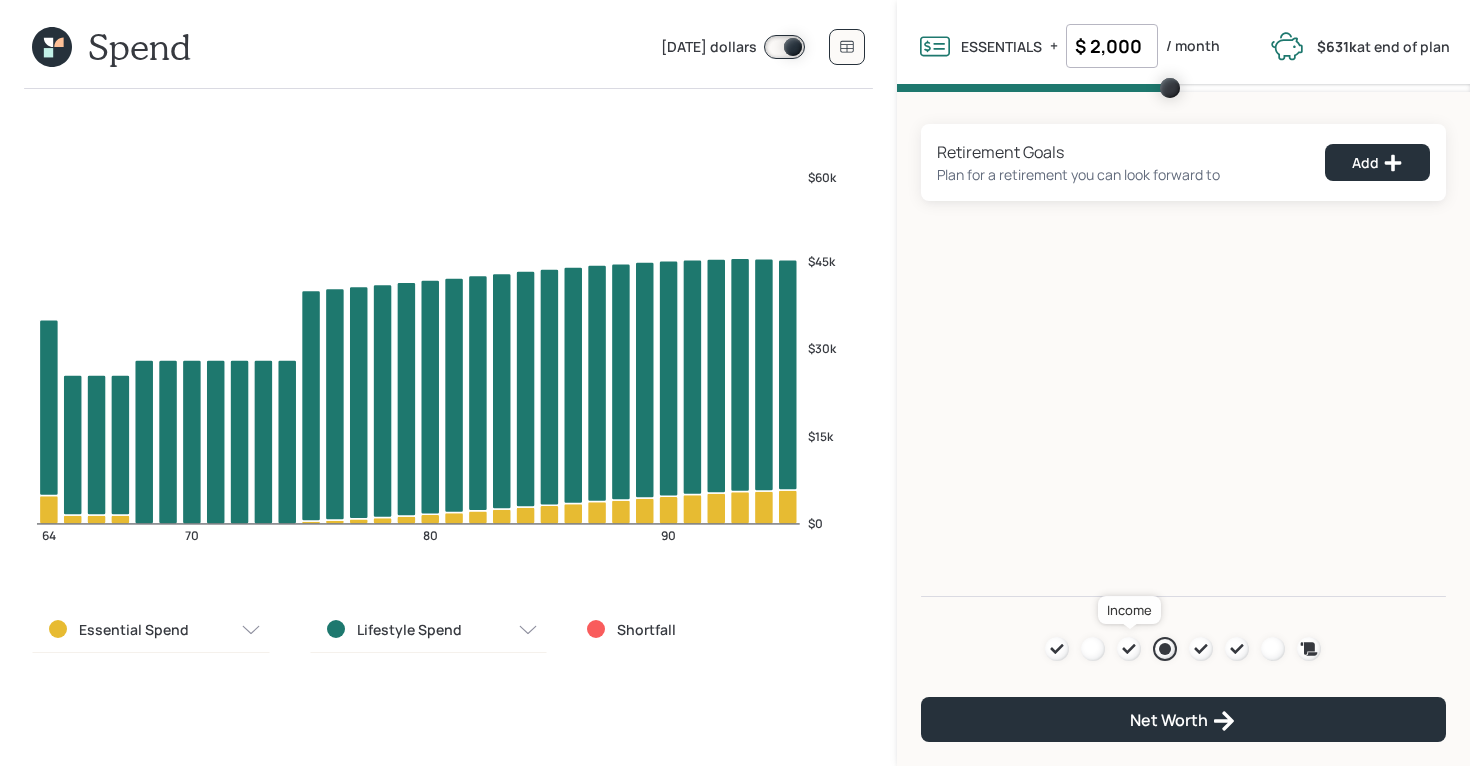 click 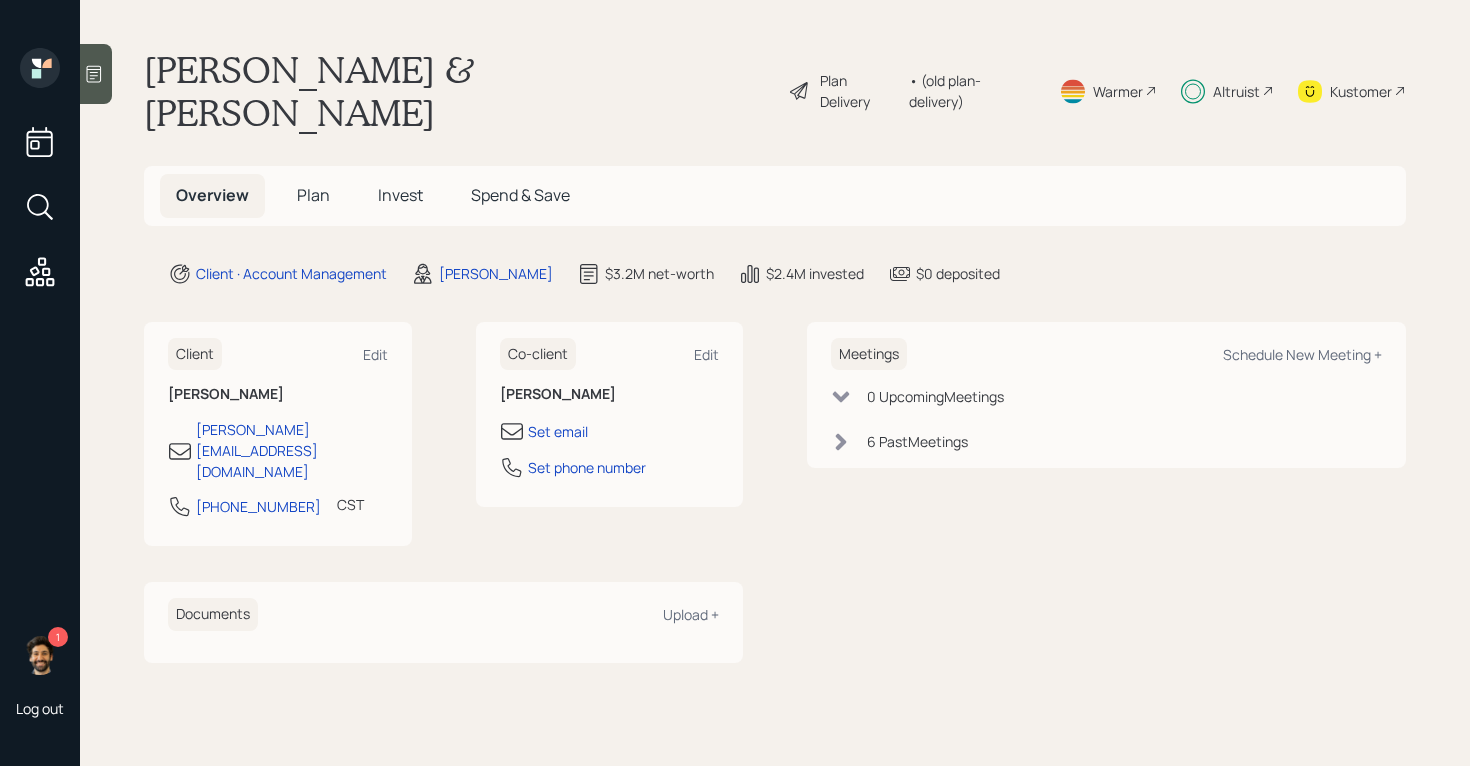 scroll, scrollTop: 0, scrollLeft: 0, axis: both 